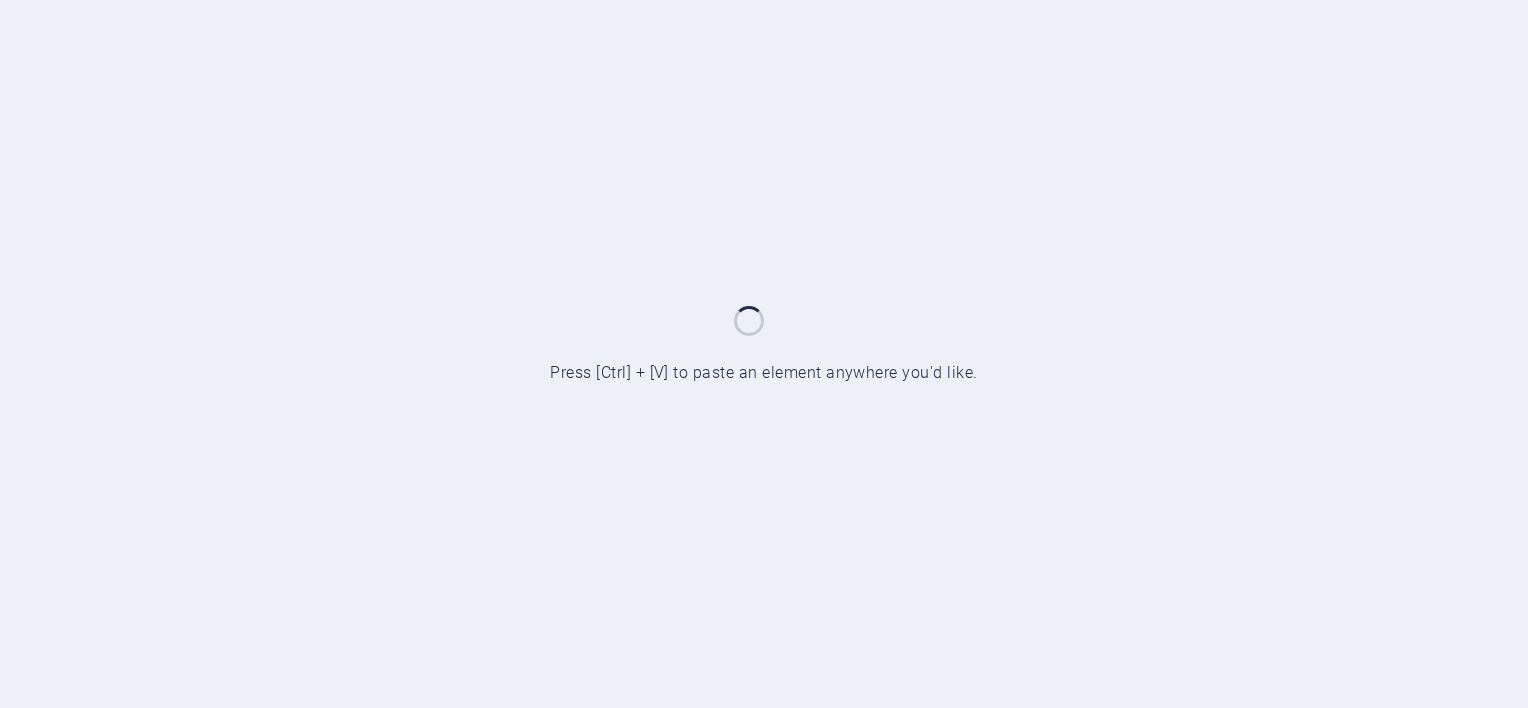 scroll, scrollTop: 0, scrollLeft: 0, axis: both 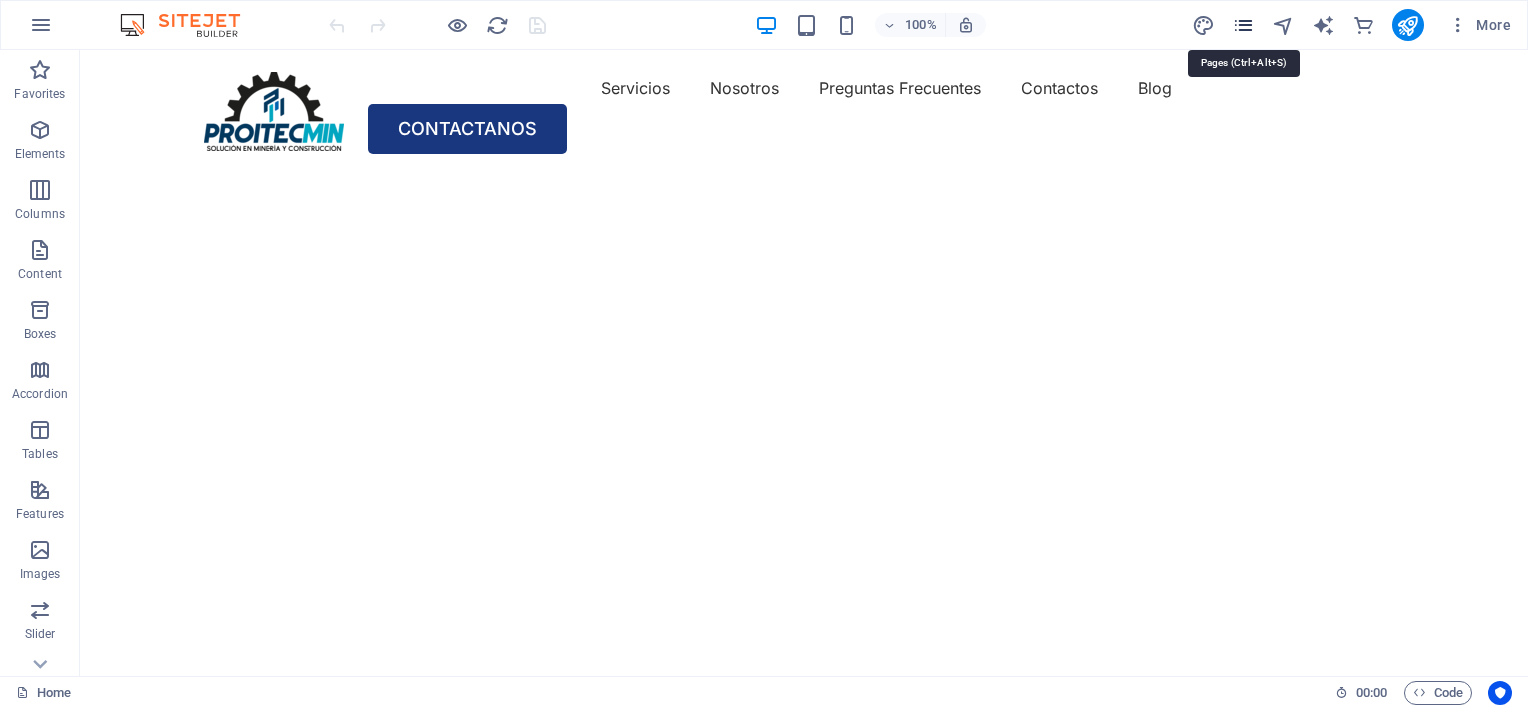 click at bounding box center [1243, 25] 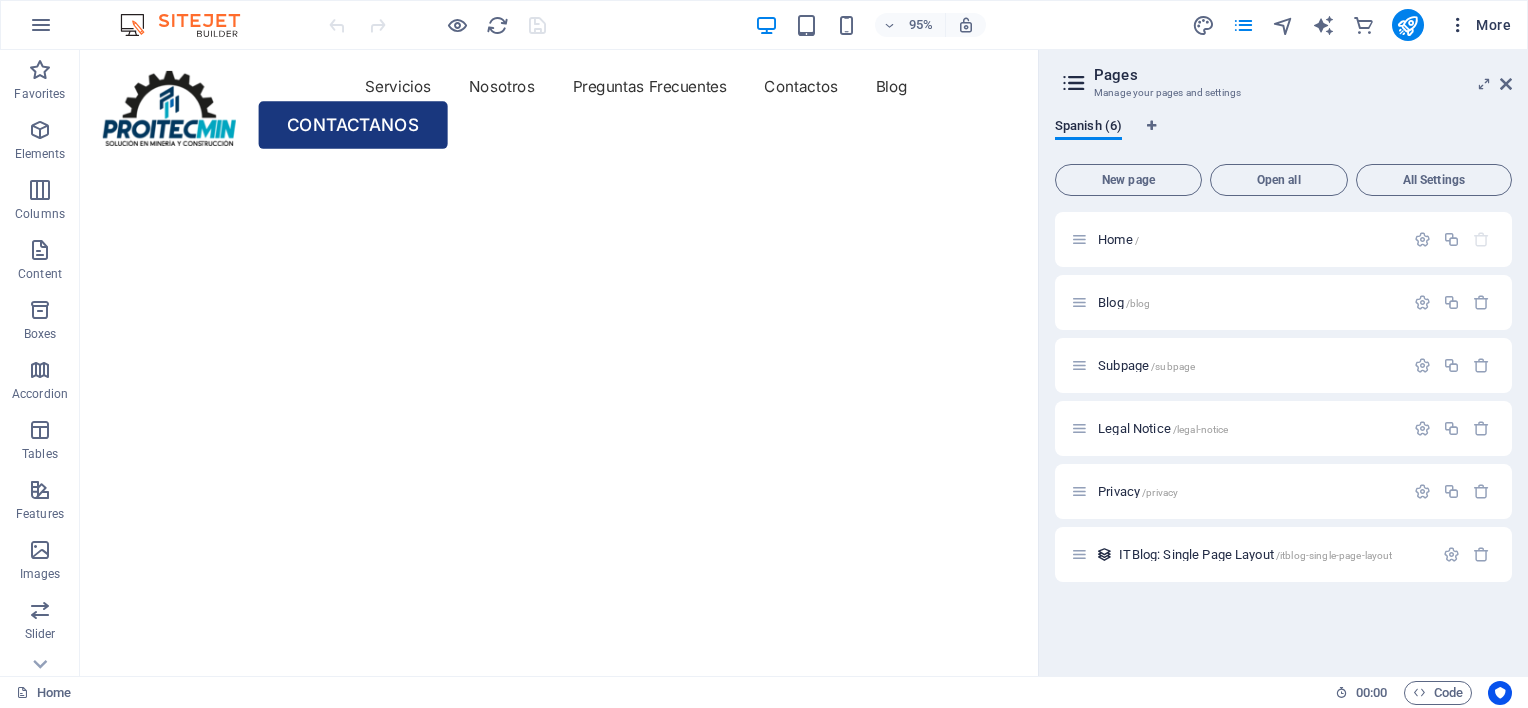 click at bounding box center [1458, 25] 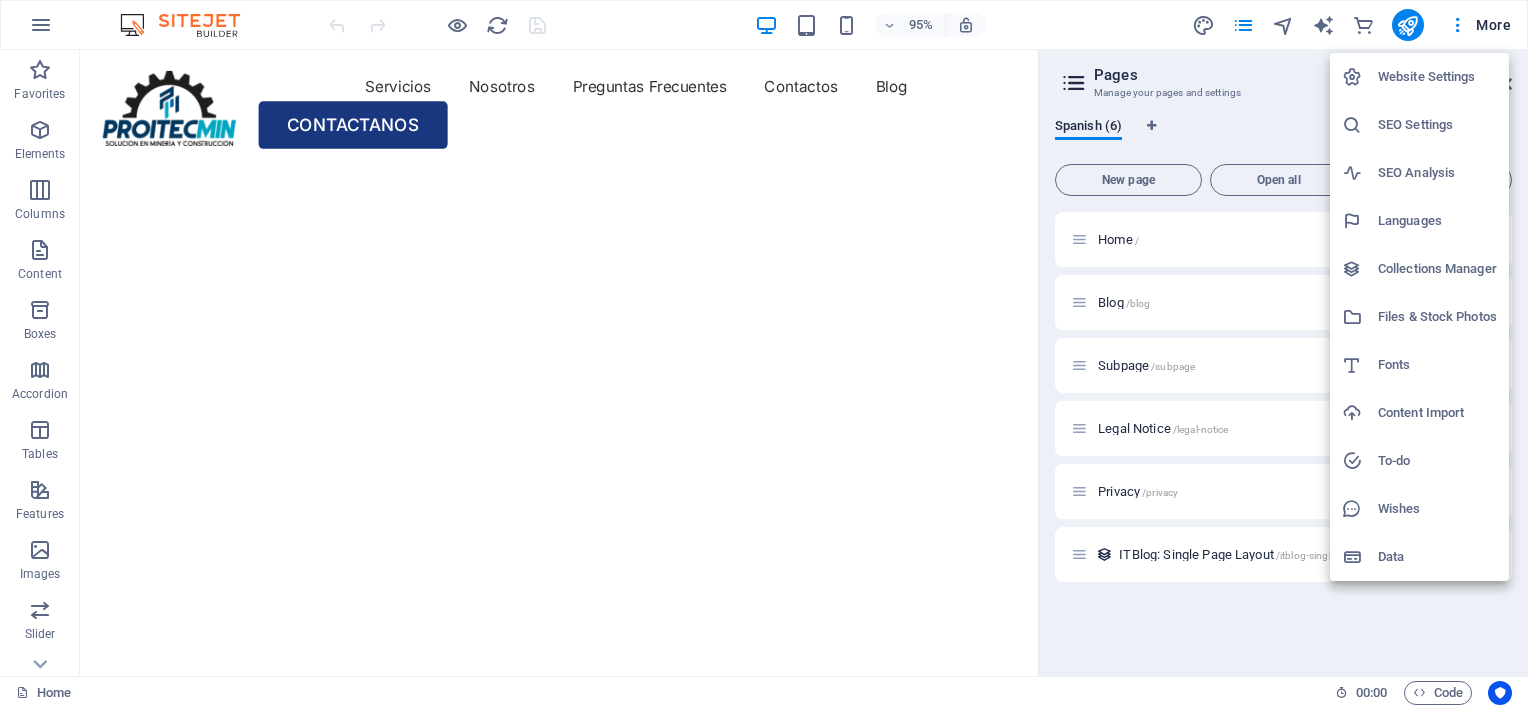 click at bounding box center (764, 354) 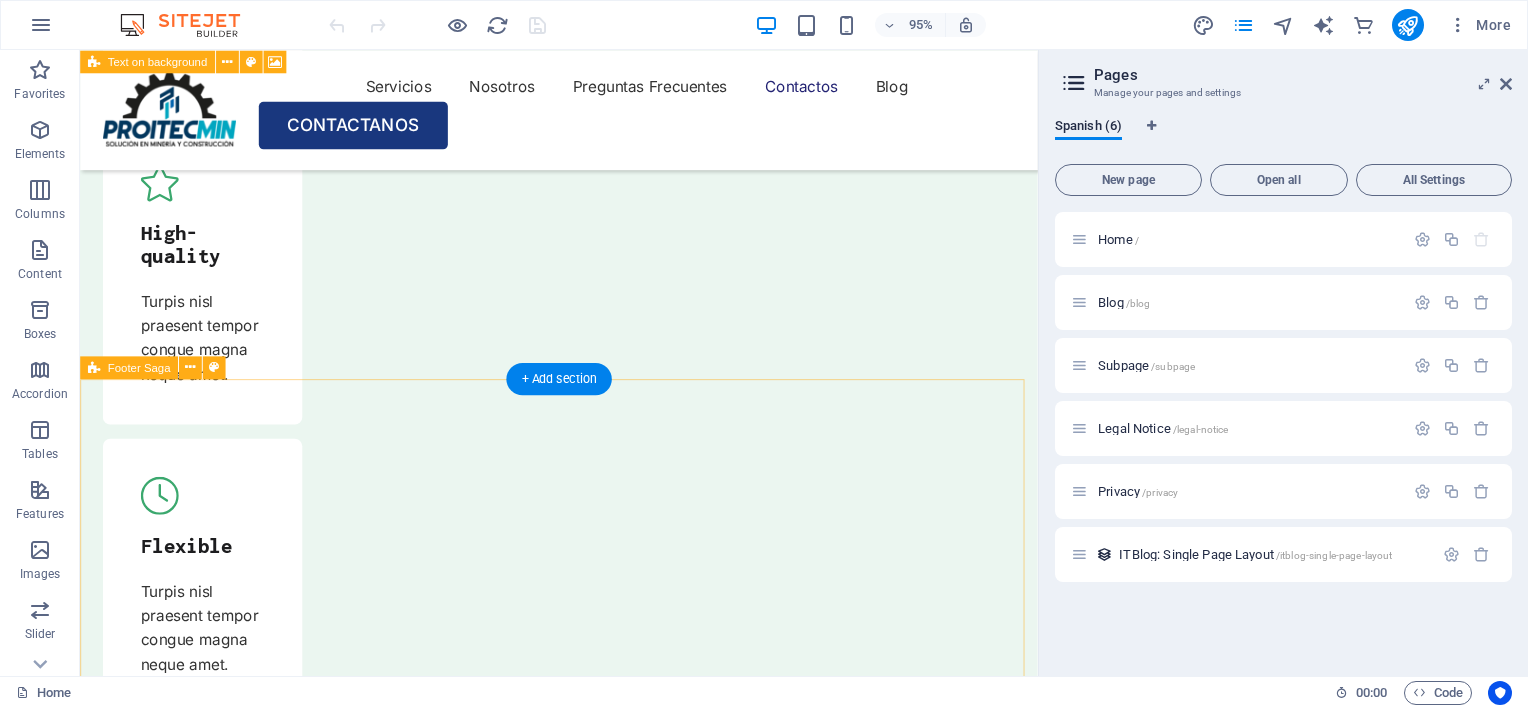 scroll, scrollTop: 7064, scrollLeft: 0, axis: vertical 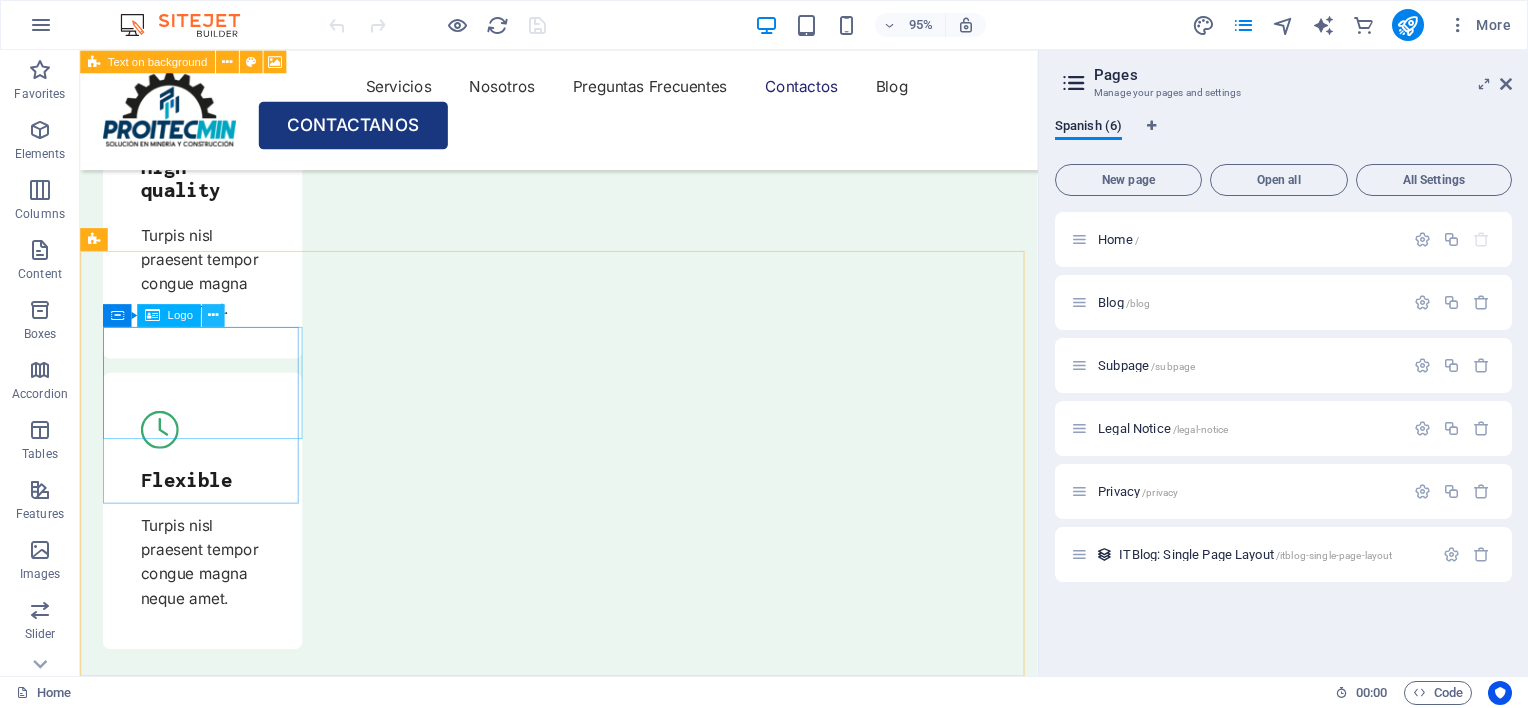 click at bounding box center [213, 315] 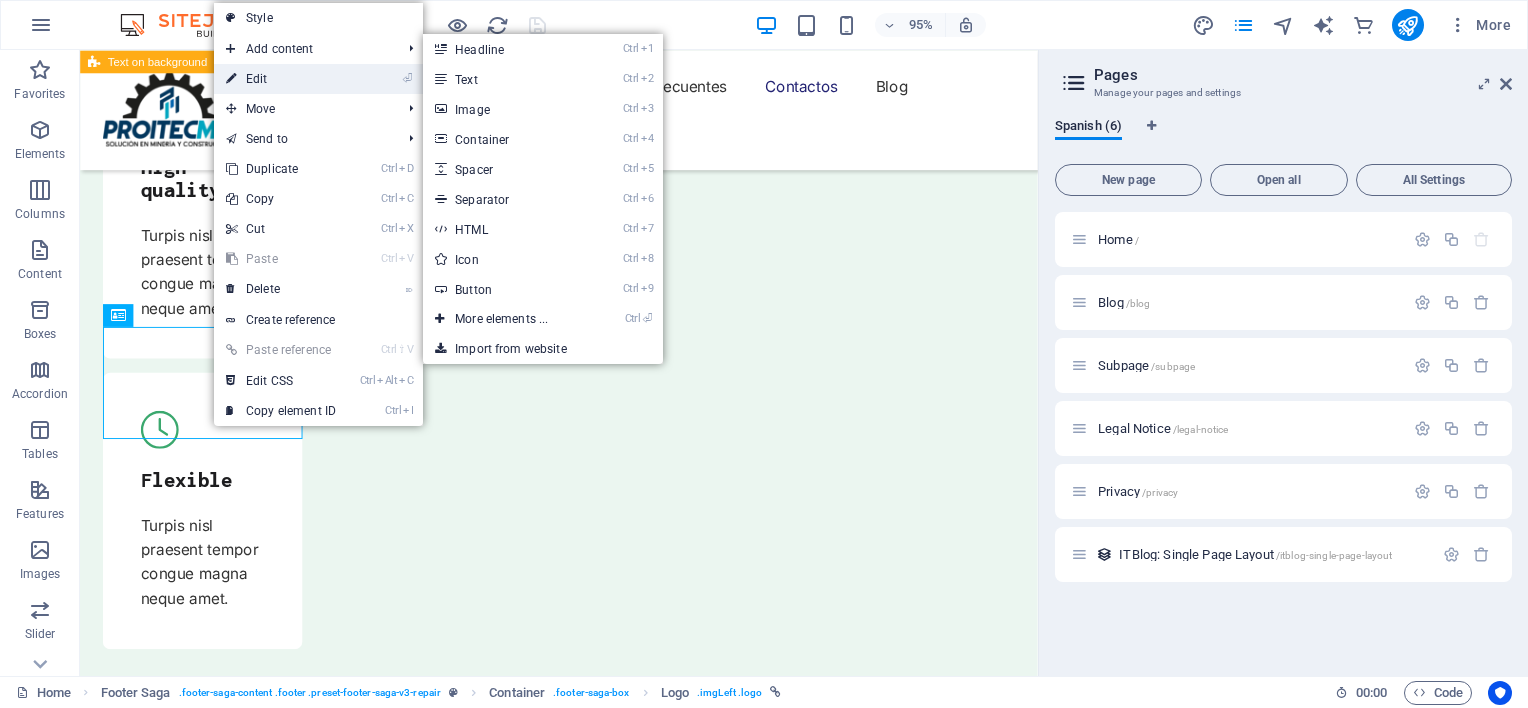 click on "⏎  Edit" at bounding box center (281, 79) 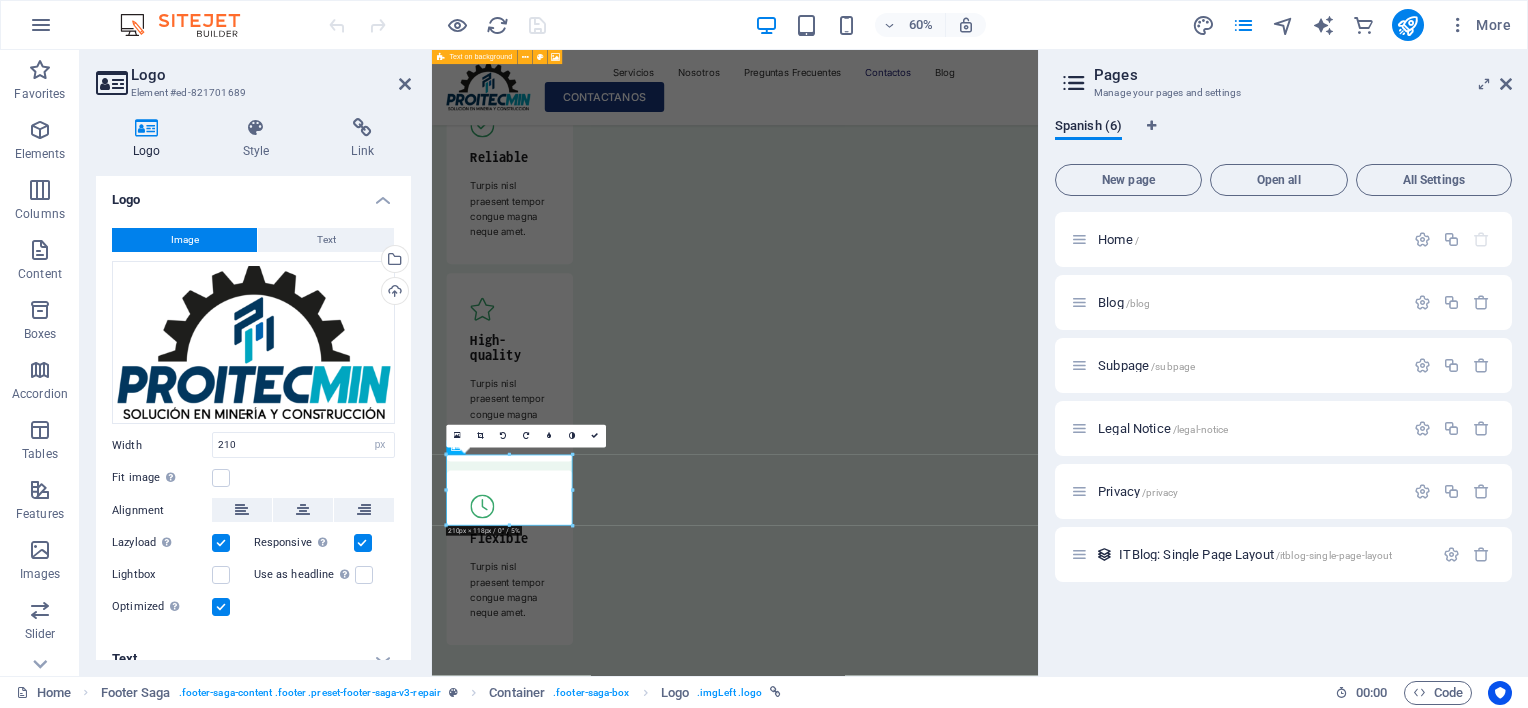 scroll, scrollTop: 7029, scrollLeft: 0, axis: vertical 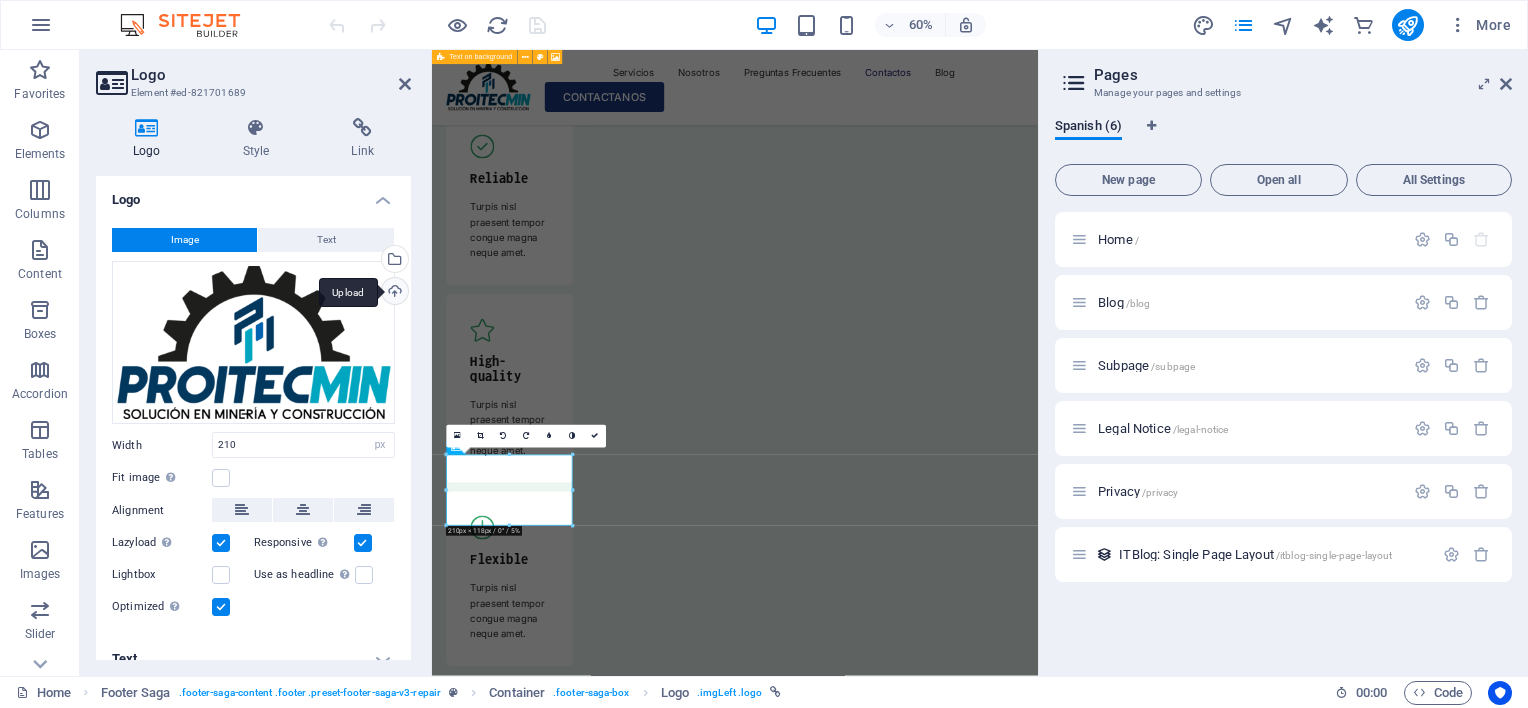 click on "Upload" at bounding box center [393, 293] 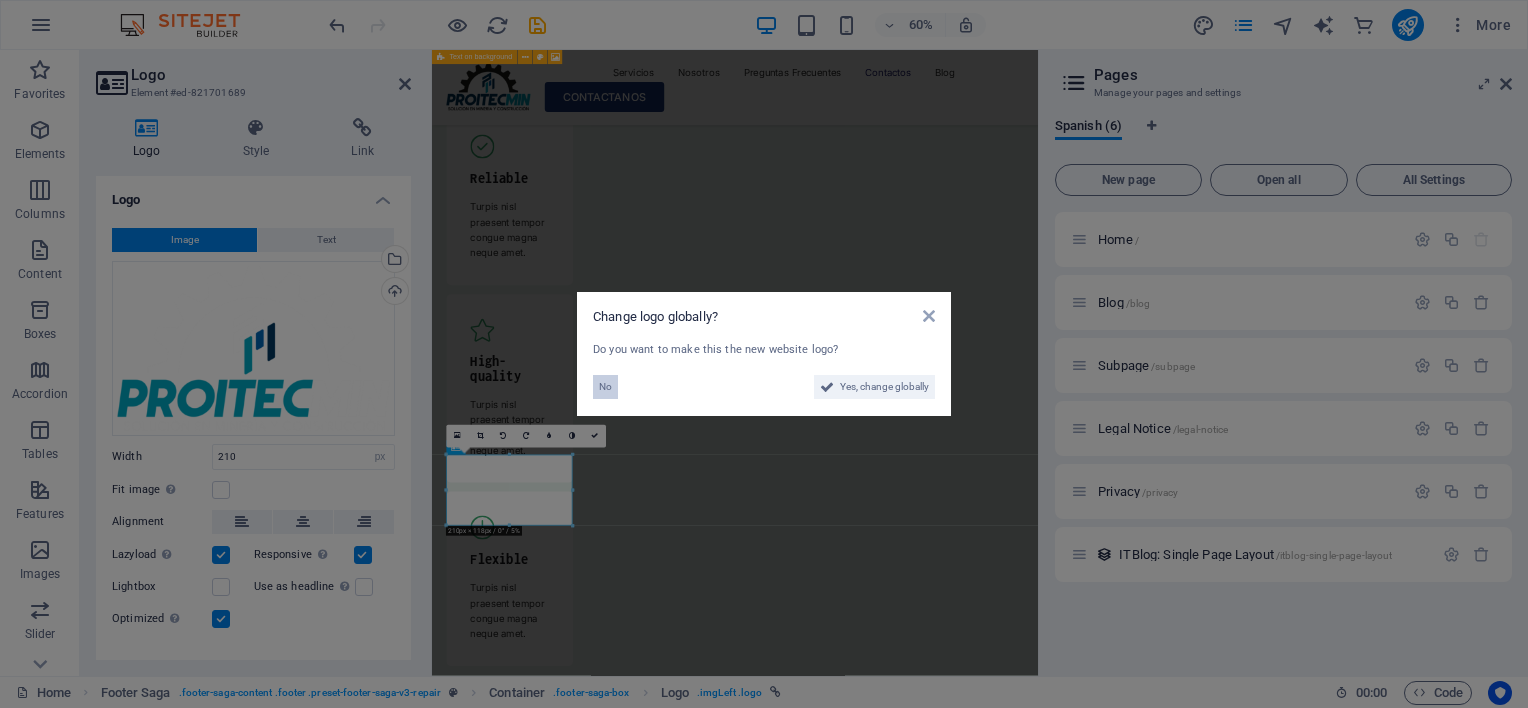 scroll, scrollTop: 7038, scrollLeft: 0, axis: vertical 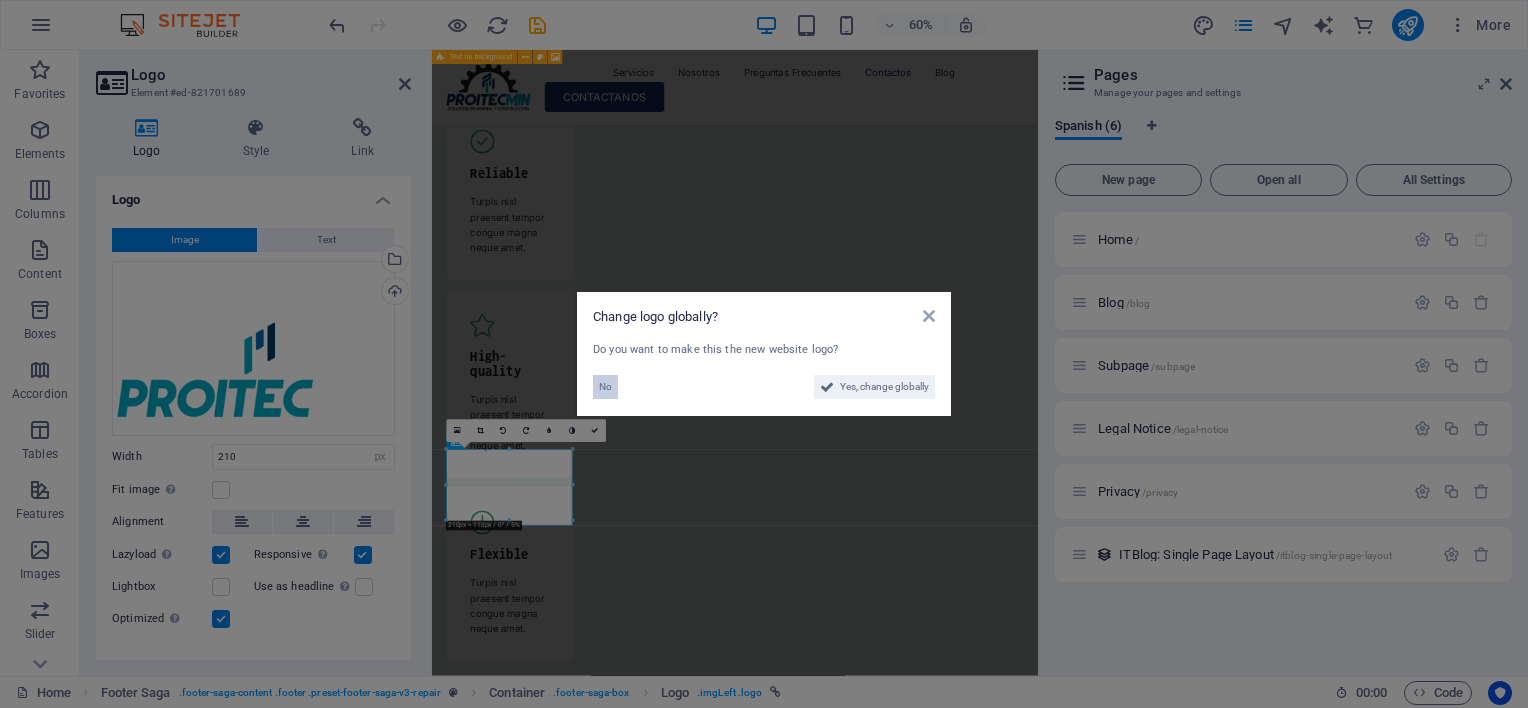 click on "No" at bounding box center [605, 387] 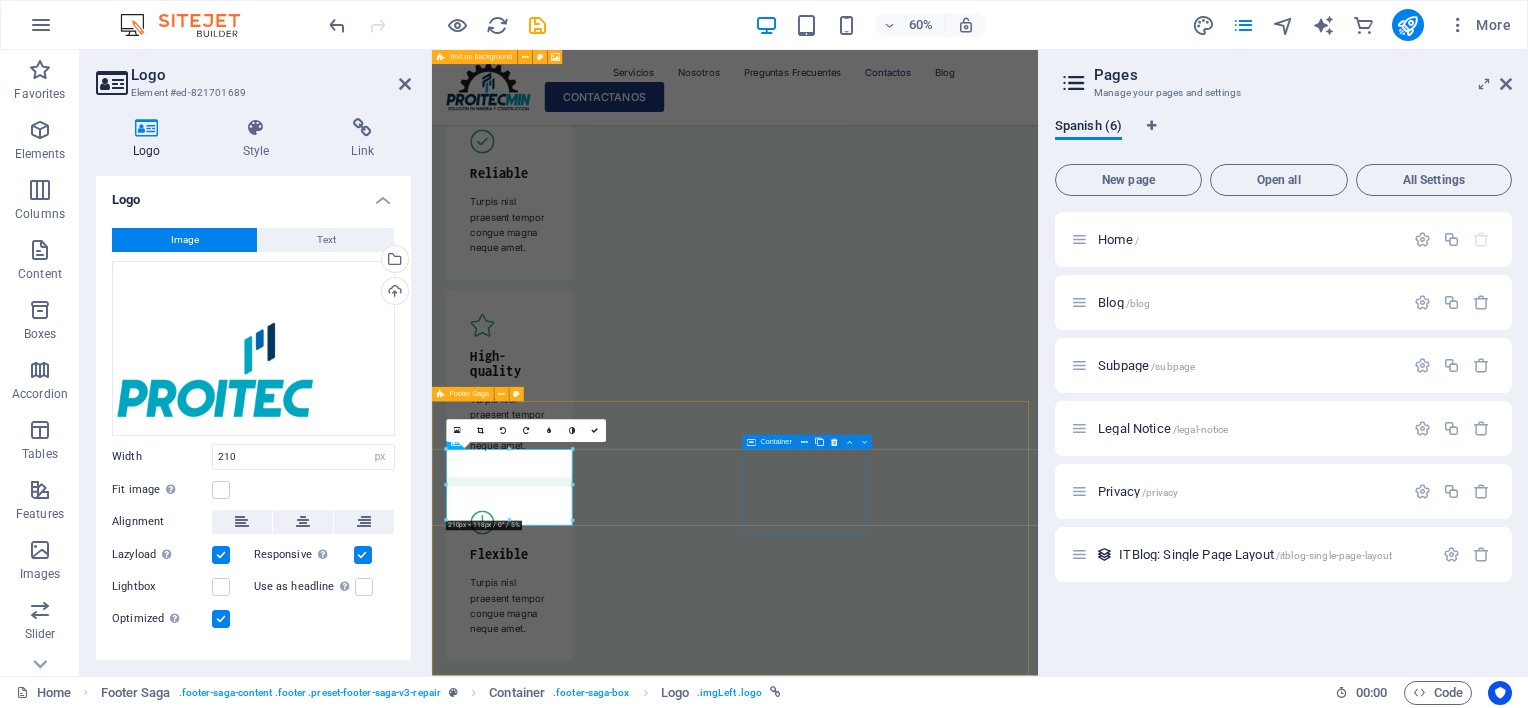 click on "Lorem ipsum dolor sit amet, consectetur. Navigation Home About Us Services Contact Us Quick Links
Legal Notice
Privacy Policy
Blog
FAQ
Contact Us Our Support and Sales team is available 24 /7 to answer your queries
0123 - 456789
227ef0444f7857bbf6fa231a2bd3f1@cpanel.local Copyright   2024  proitecmin.com" at bounding box center (937, 9081) 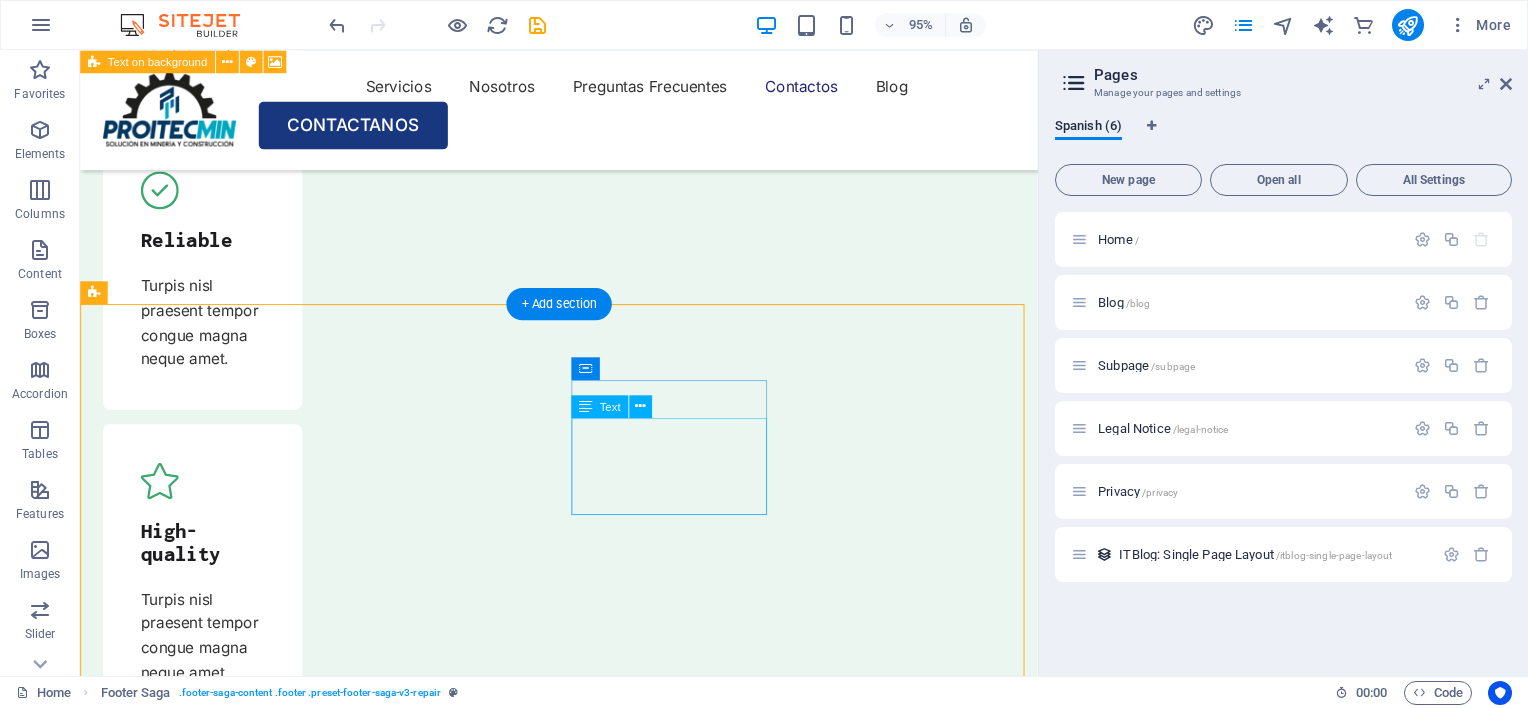 scroll, scrollTop: 7072, scrollLeft: 0, axis: vertical 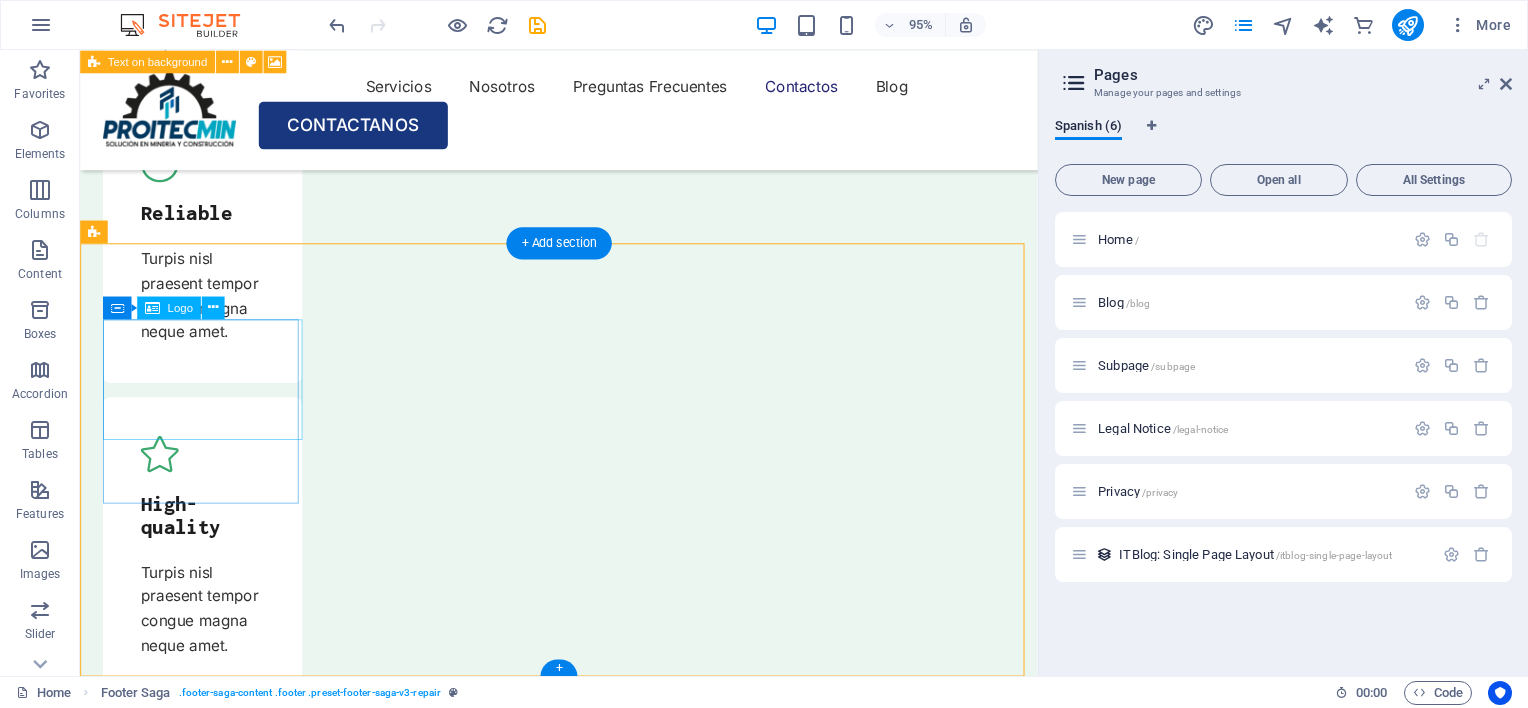 click at bounding box center (209, 8712) 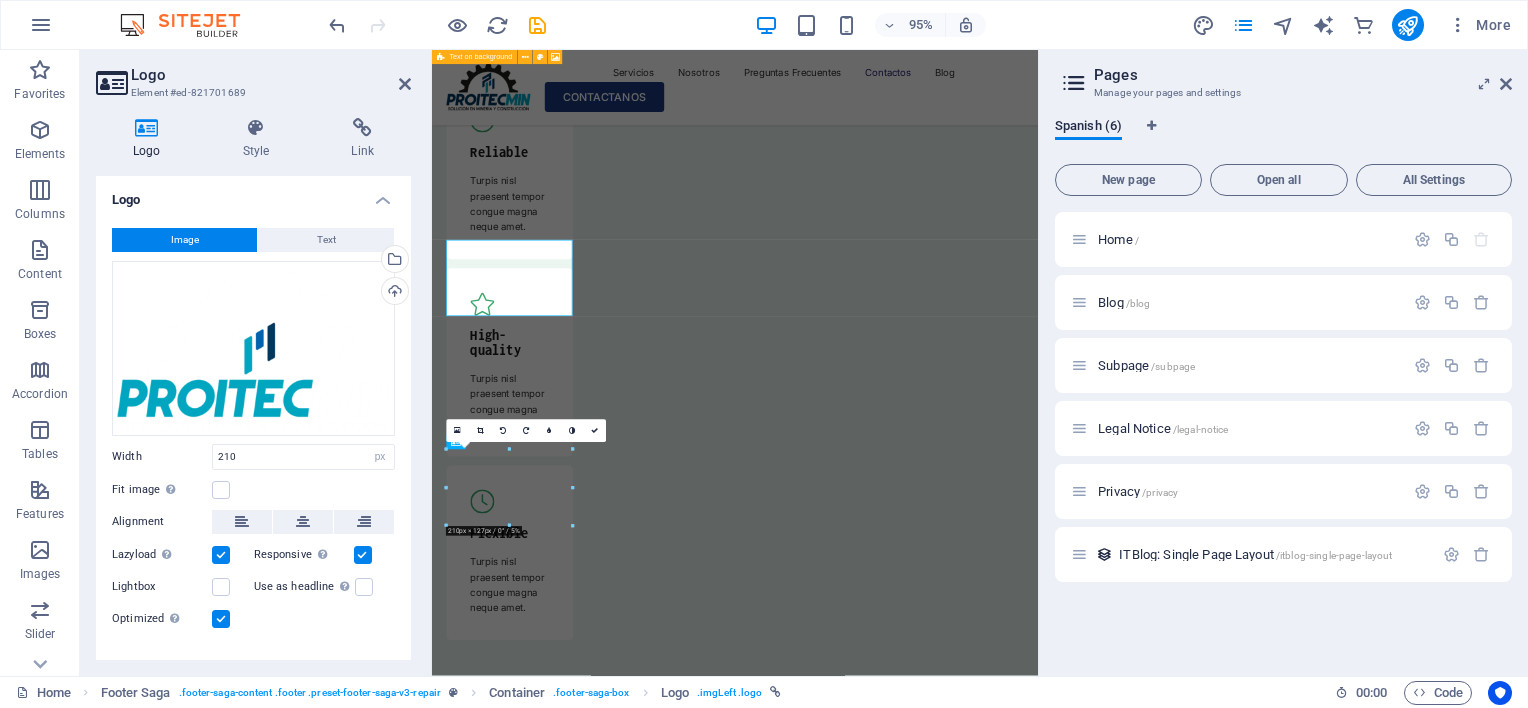 scroll, scrollTop: 7038, scrollLeft: 0, axis: vertical 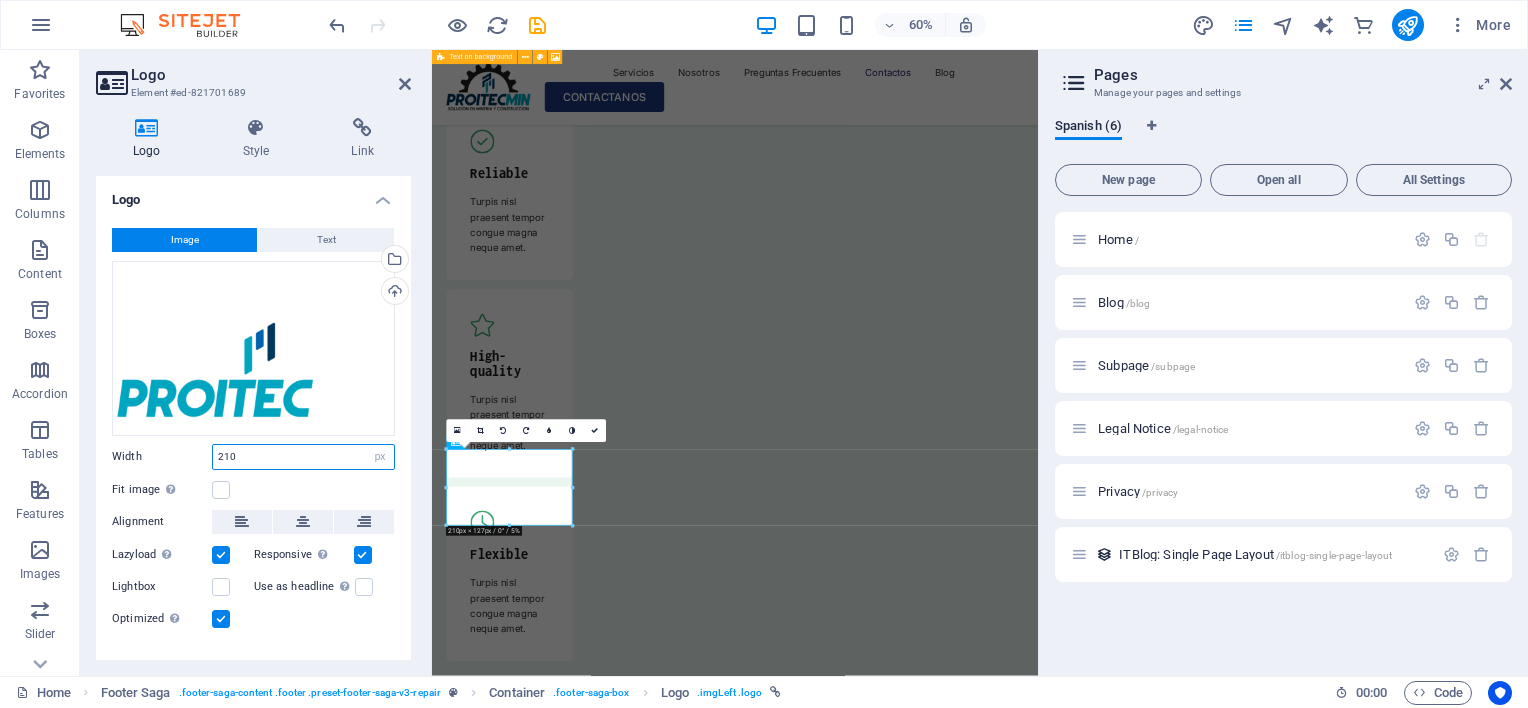 drag, startPoint x: 268, startPoint y: 452, endPoint x: 229, endPoint y: 448, distance: 39.20459 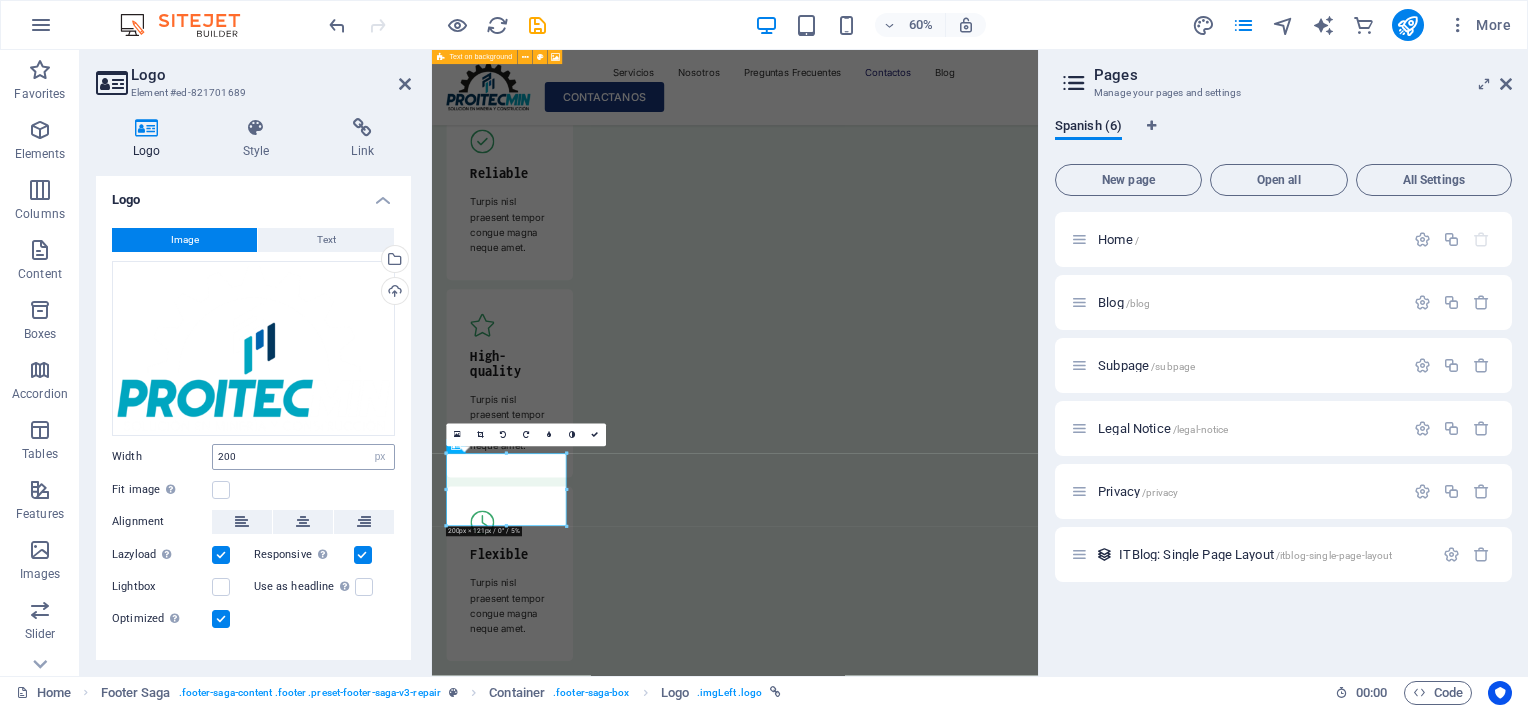 scroll, scrollTop: 7032, scrollLeft: 0, axis: vertical 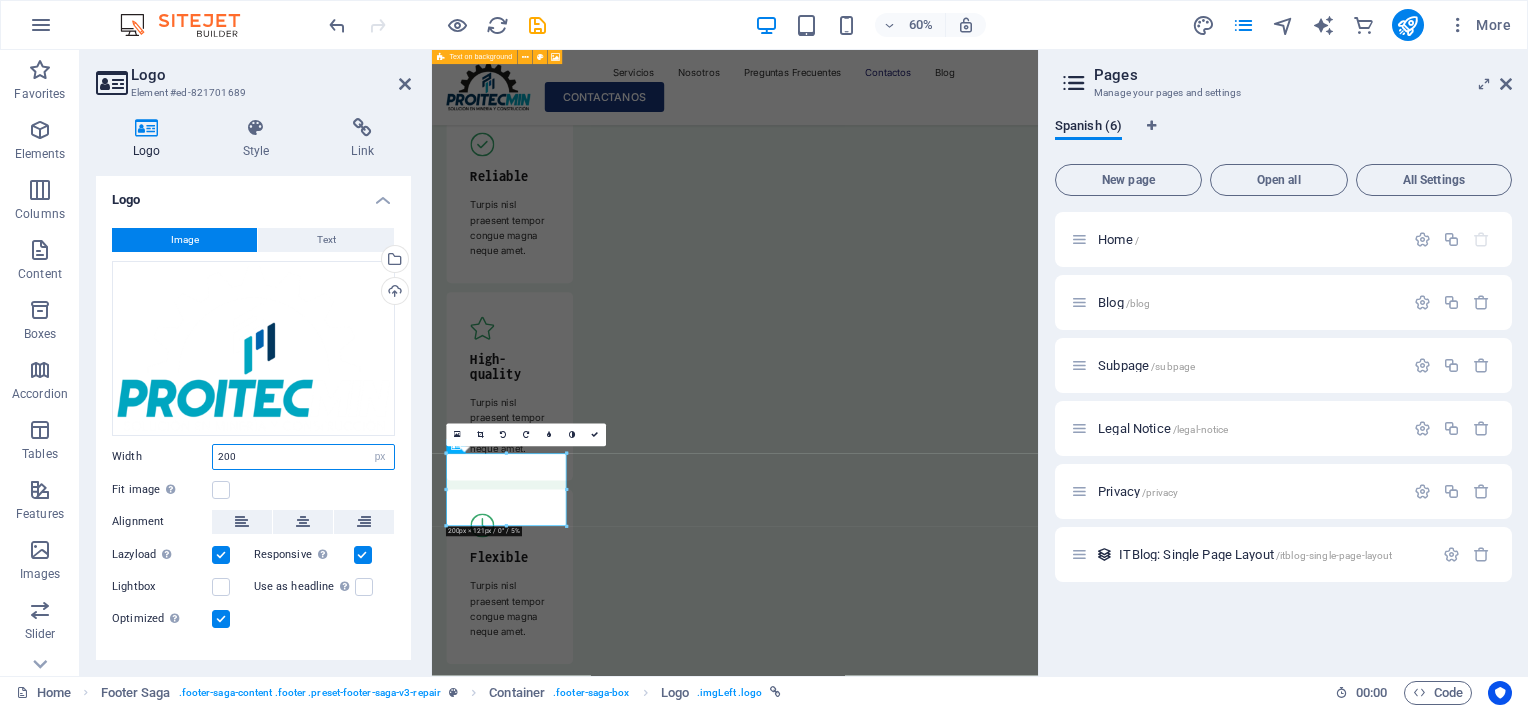drag, startPoint x: 265, startPoint y: 451, endPoint x: 187, endPoint y: 448, distance: 78.05767 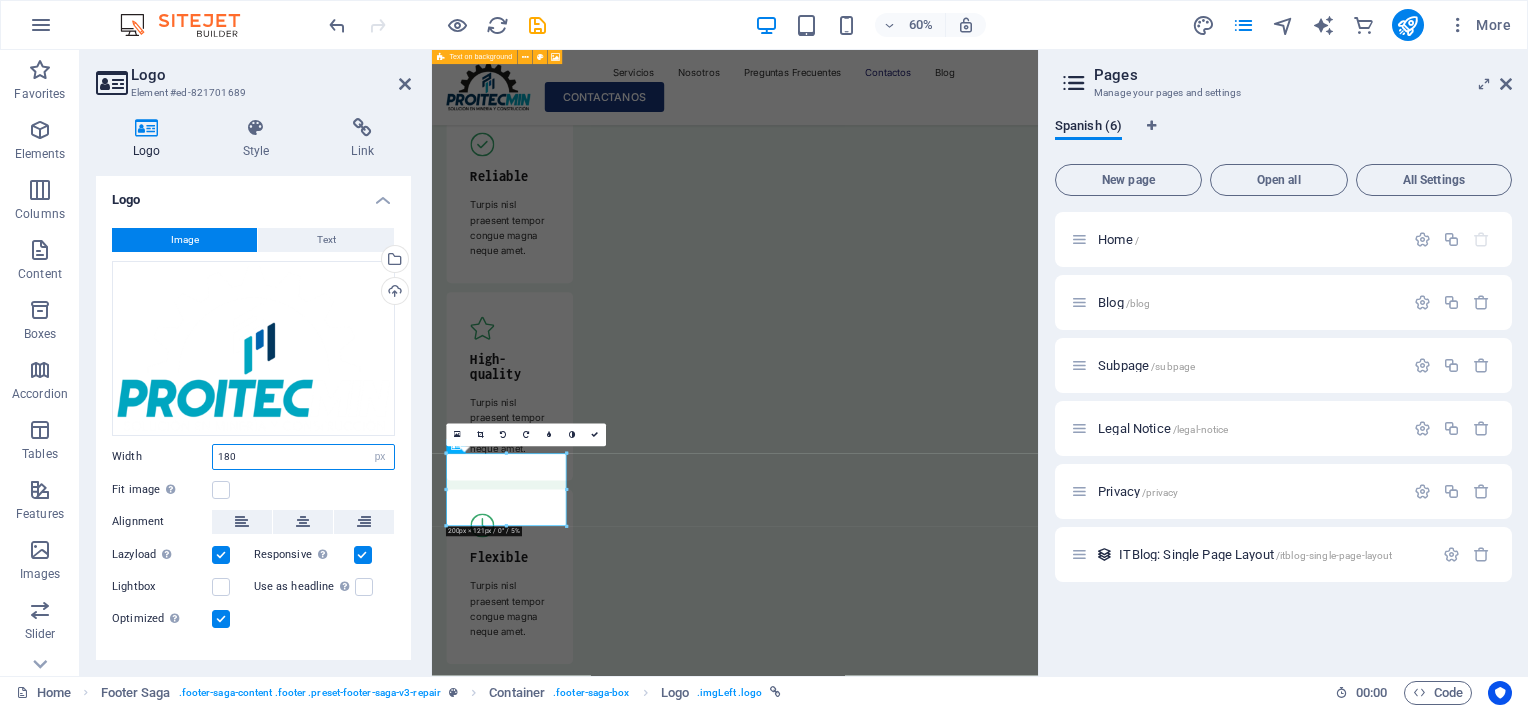type on "180" 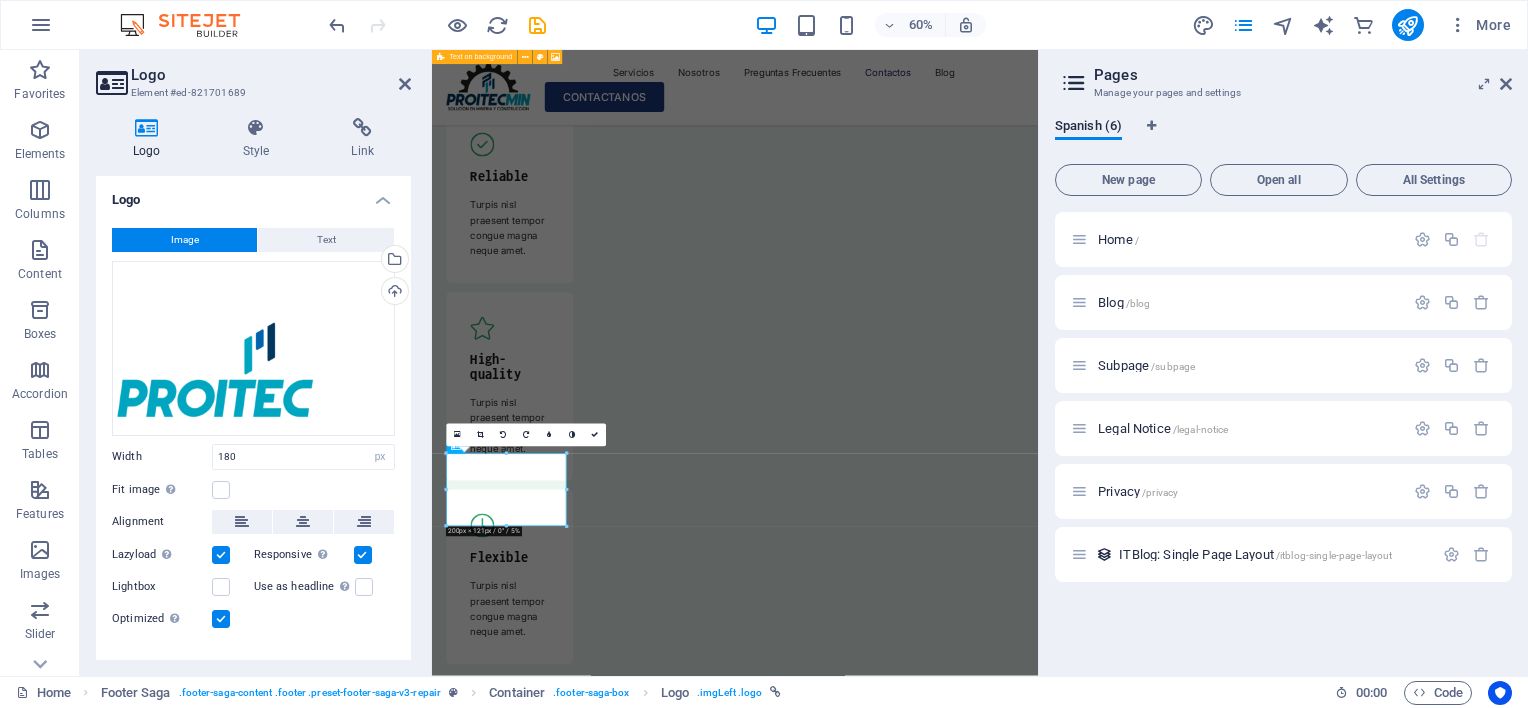 scroll, scrollTop: 7020, scrollLeft: 0, axis: vertical 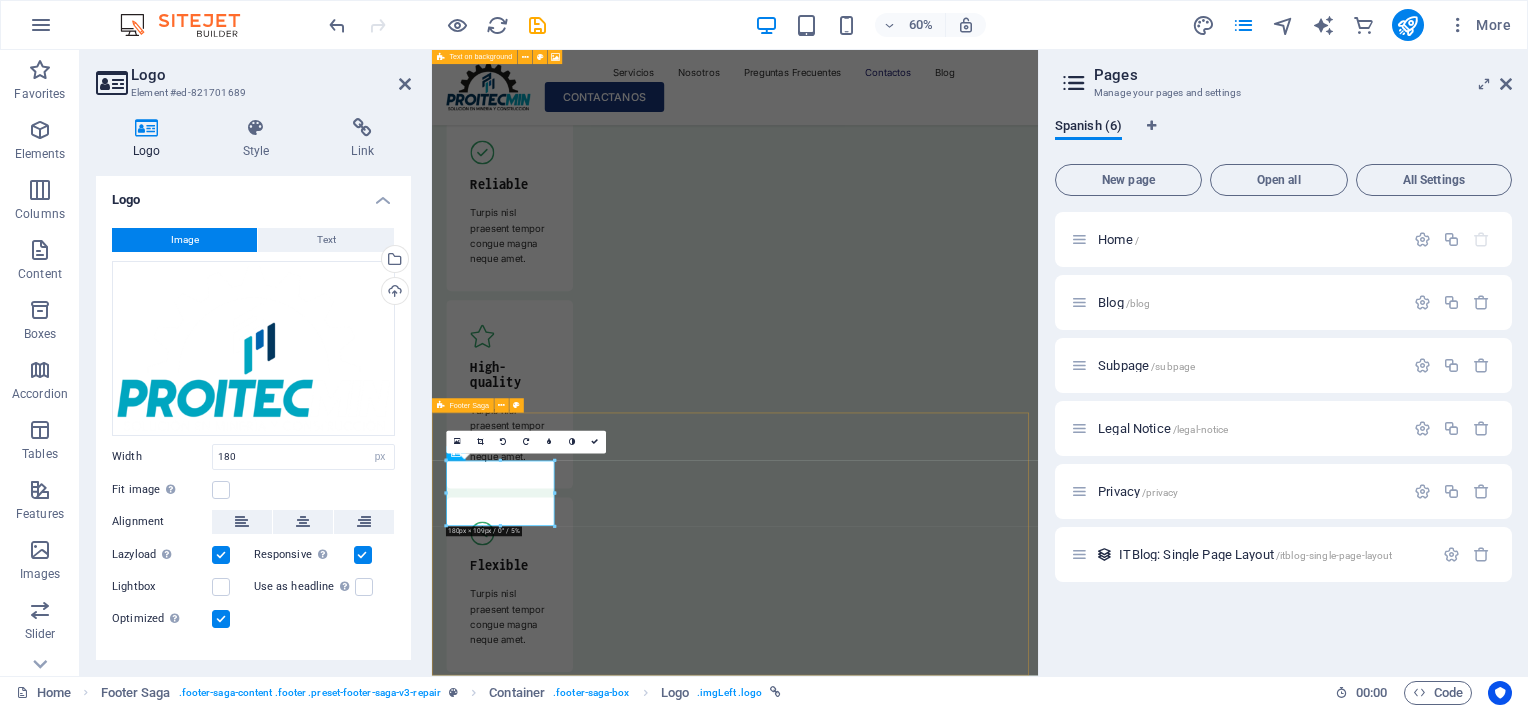 click on "Legal Notice
Privacy Policy
Blog
FAQ" at bounding box center (561, 9135) 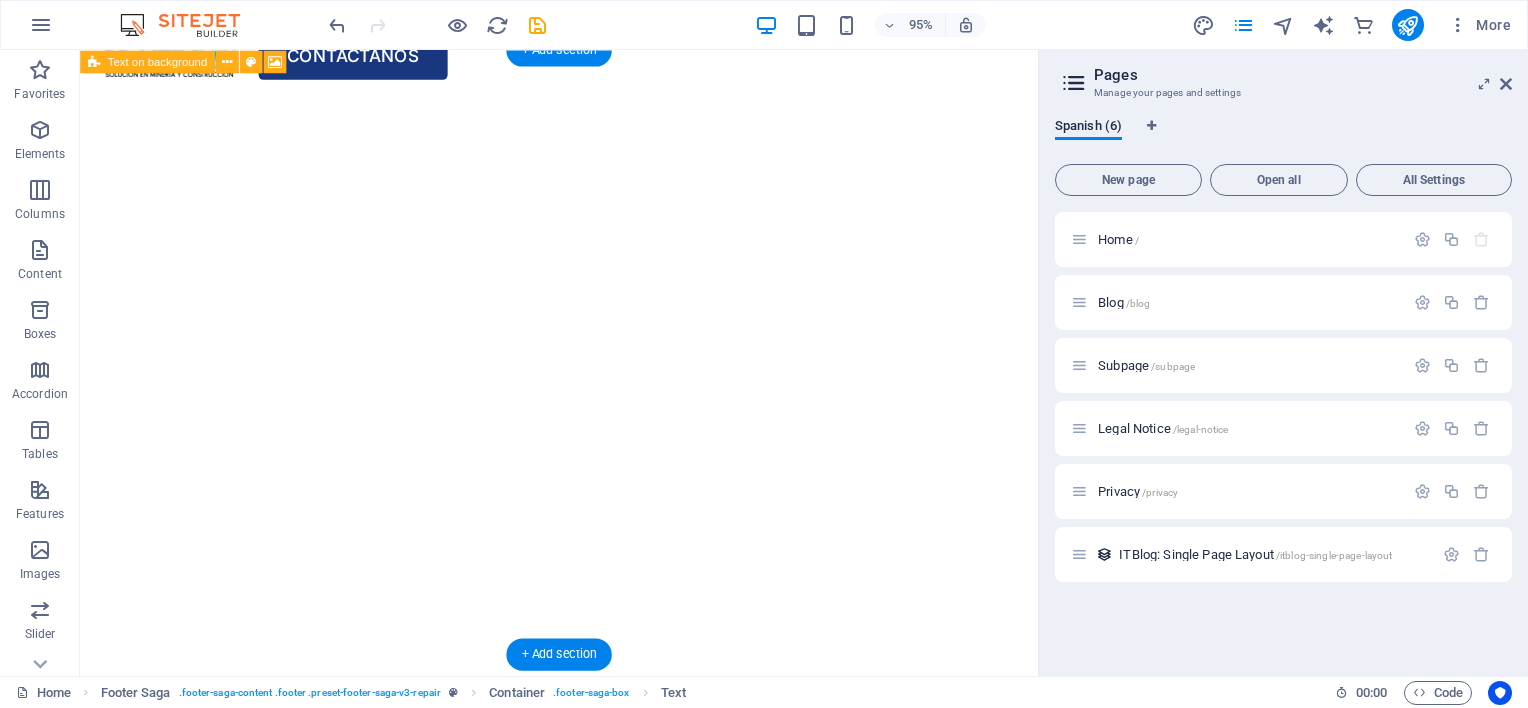scroll, scrollTop: 0, scrollLeft: 0, axis: both 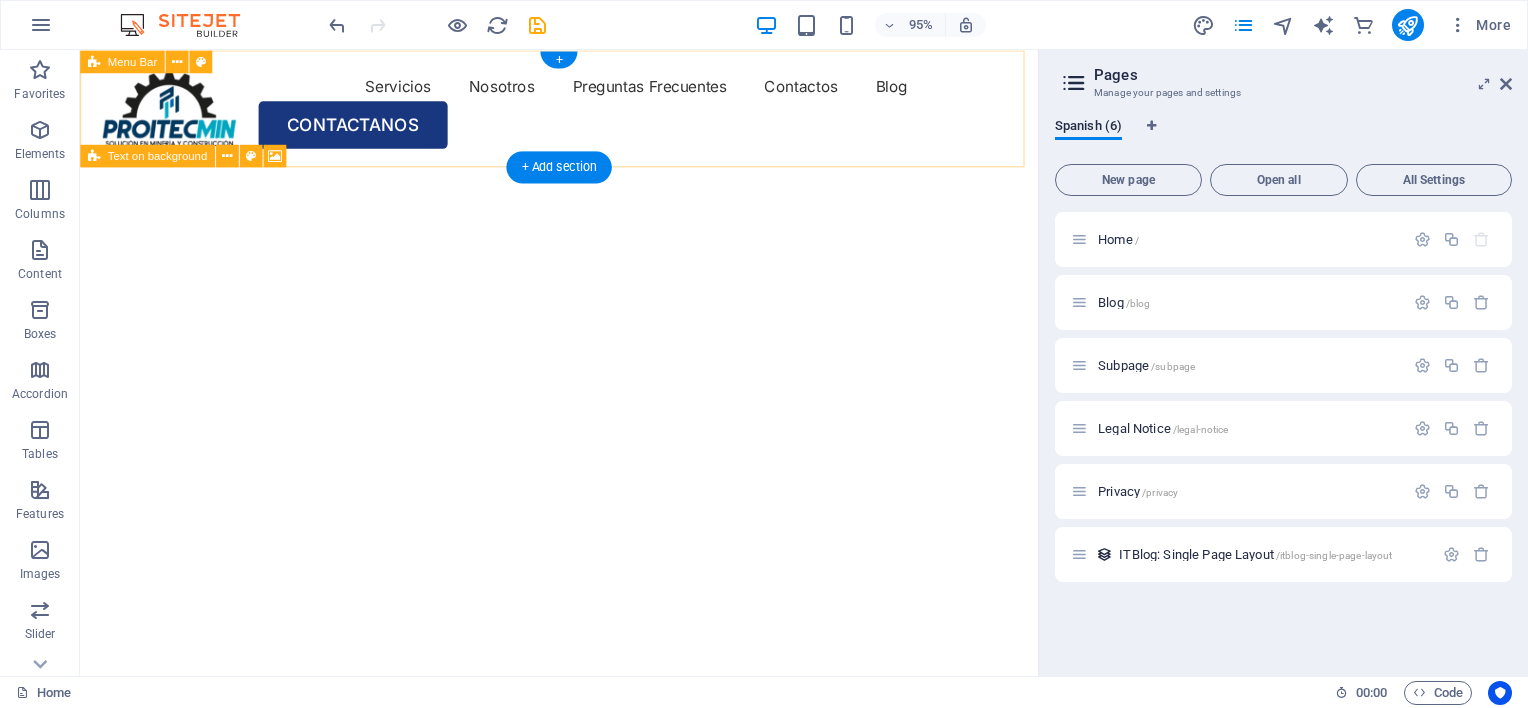 click on "Servicios Nosotros Preguntas Frecuentes Contactos Blog CONTACTANOS" at bounding box center (584, 113) 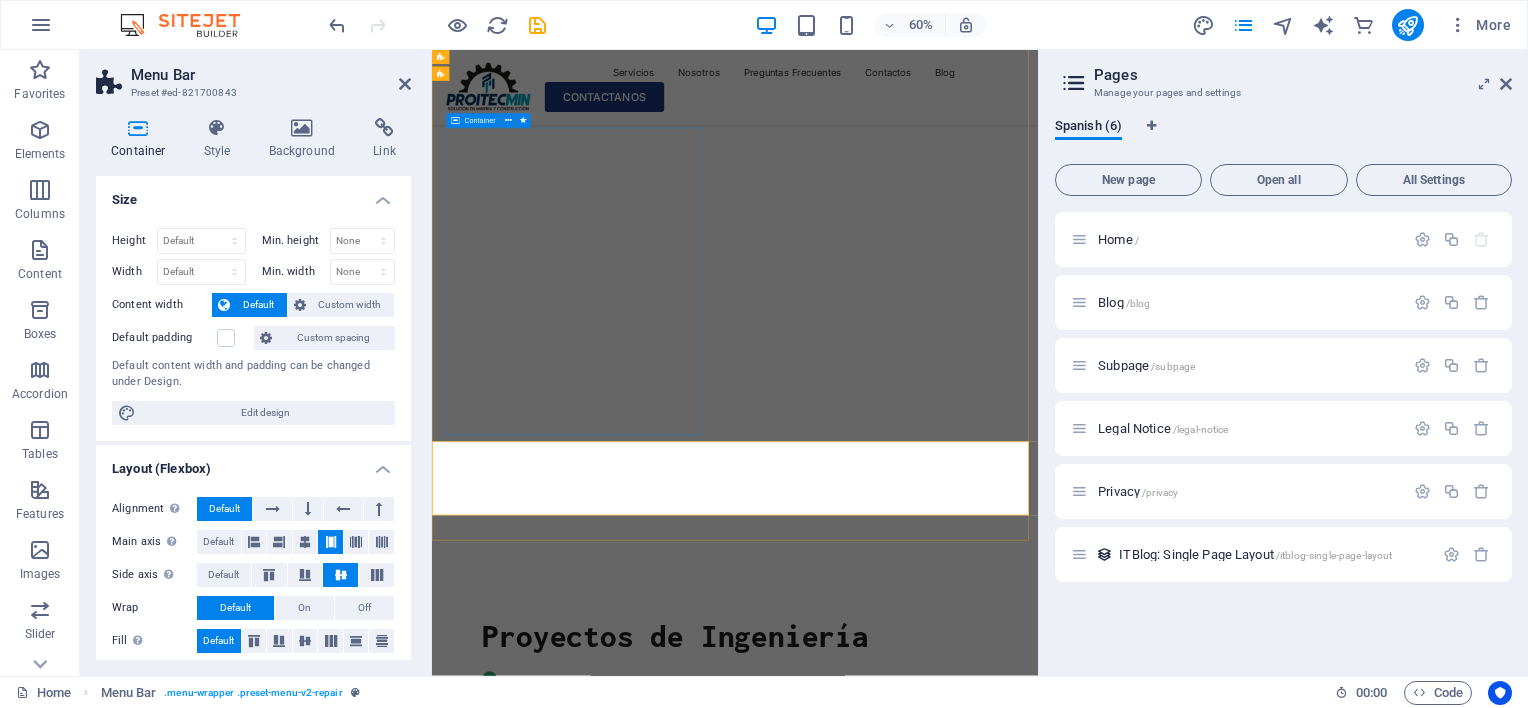 scroll, scrollTop: 0, scrollLeft: 0, axis: both 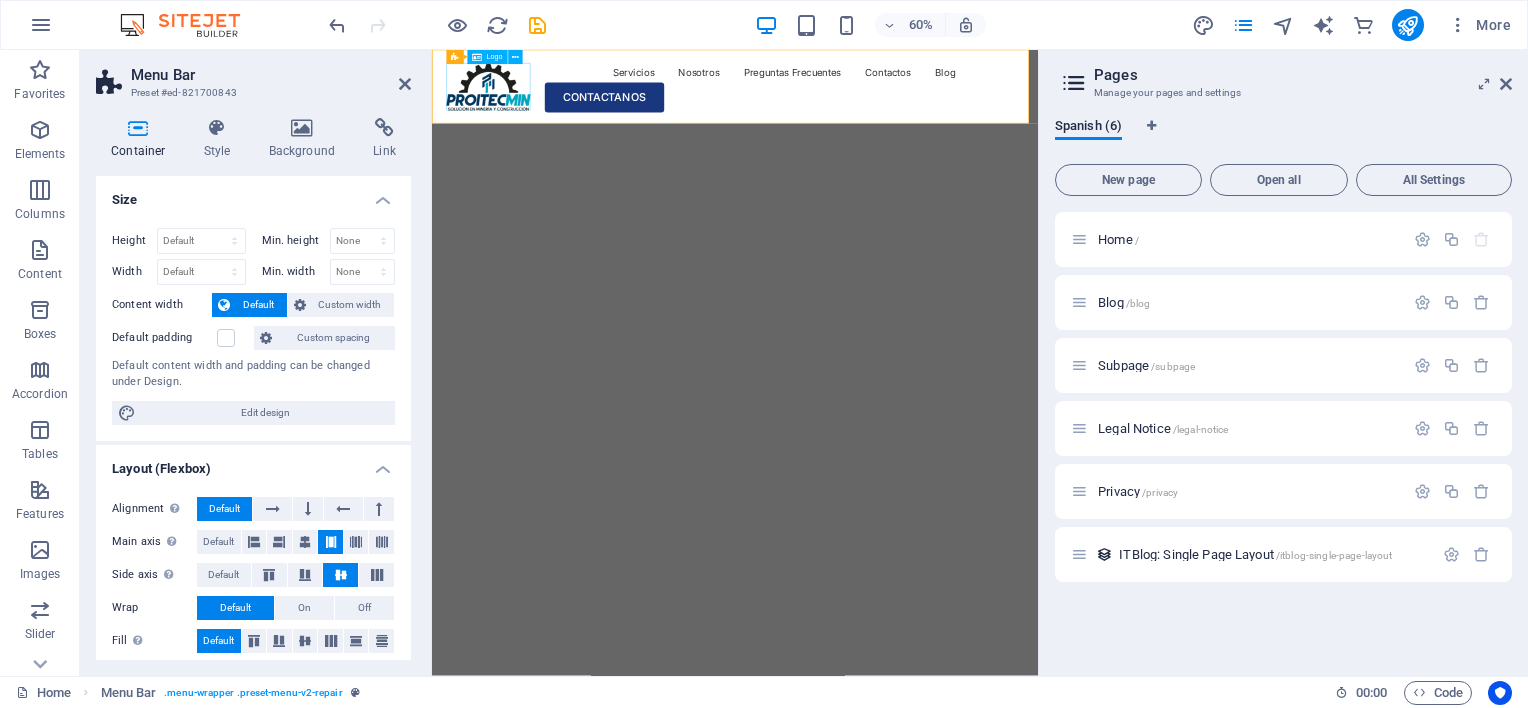 click at bounding box center (526, 111) 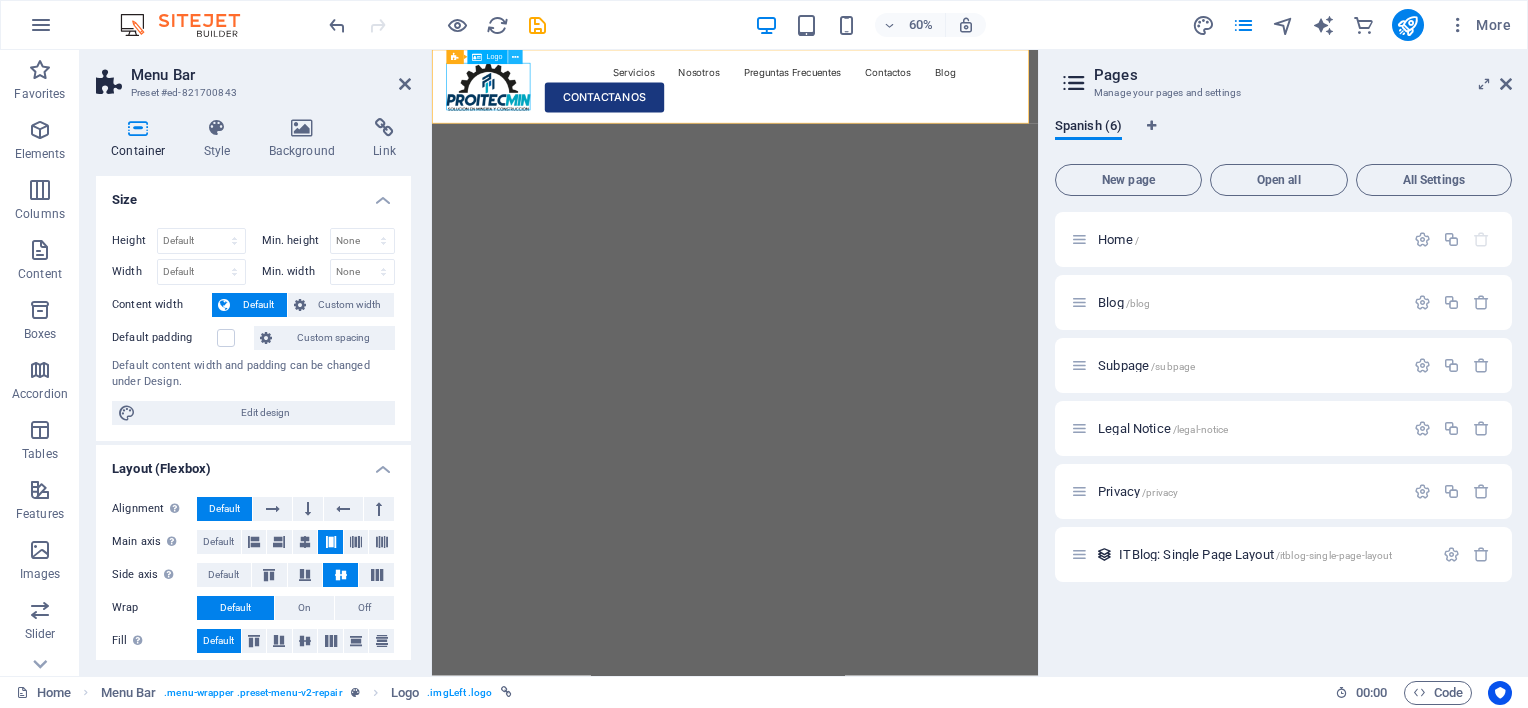 click at bounding box center [515, 57] 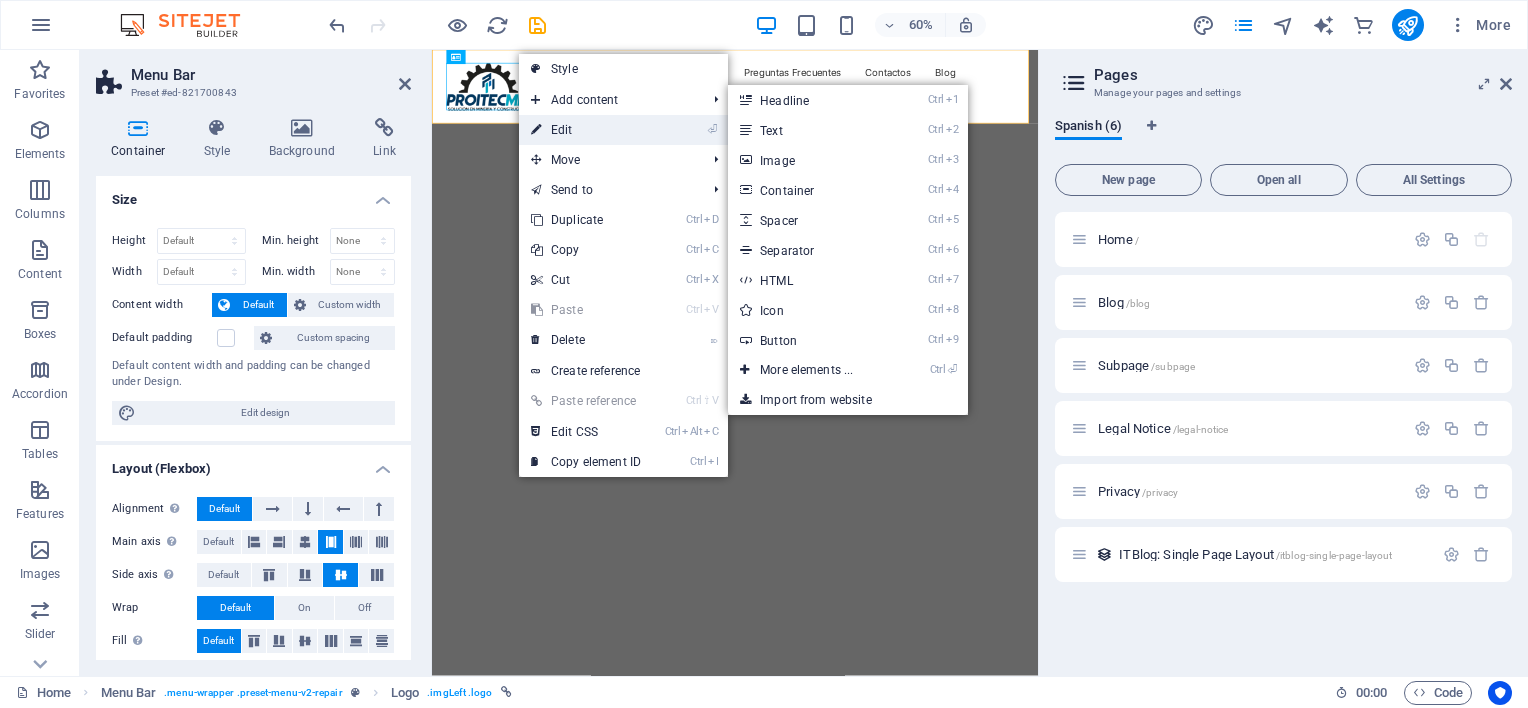 click on "⏎  Edit" at bounding box center (586, 130) 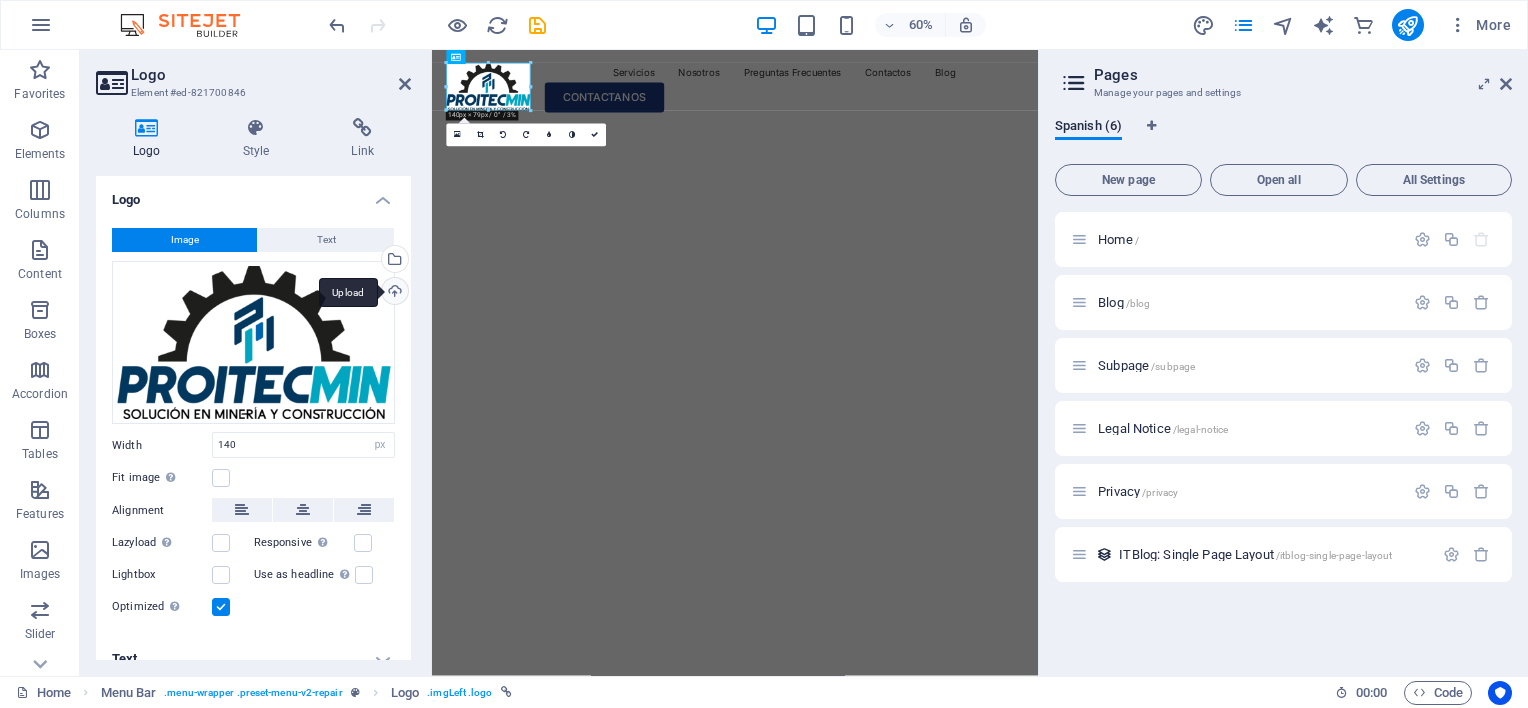 click on "Upload" at bounding box center [393, 293] 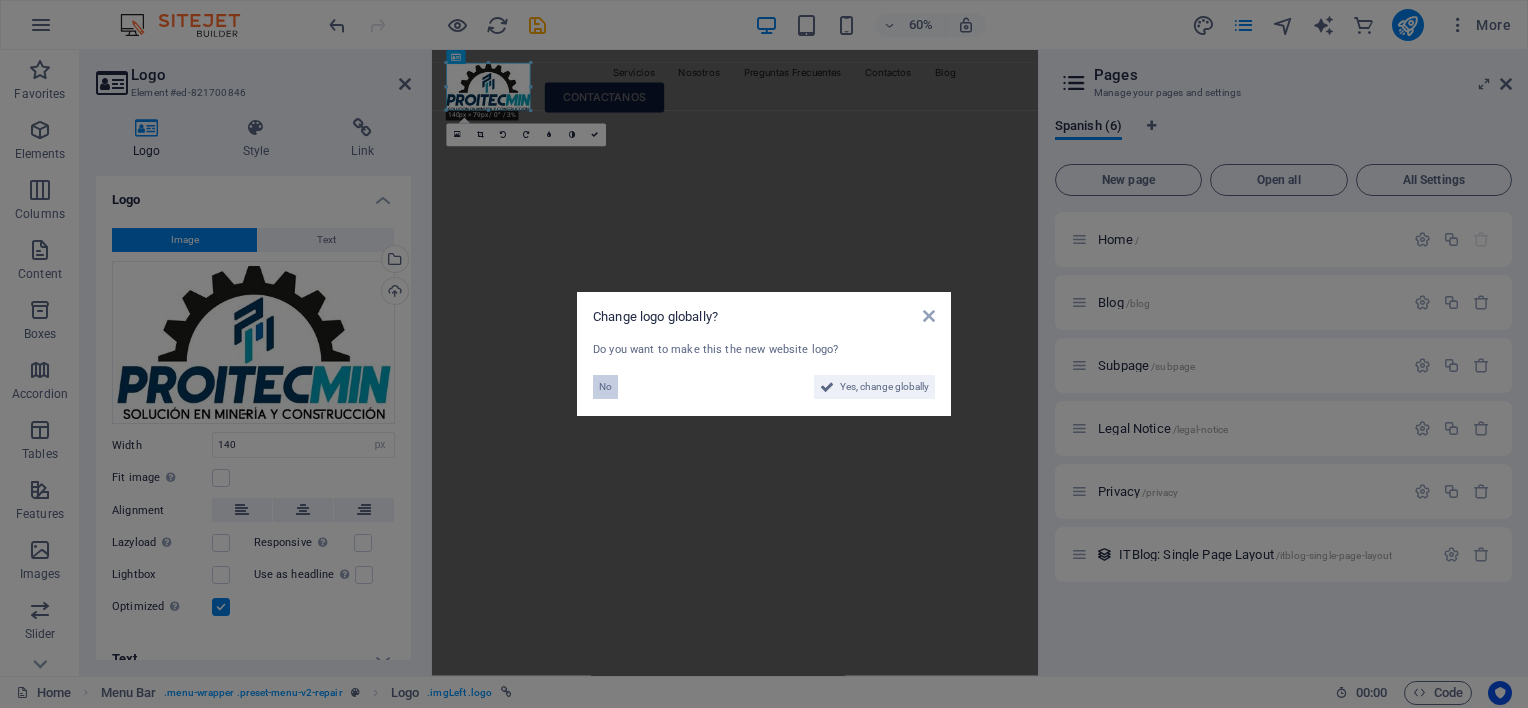 click on "No" at bounding box center [605, 387] 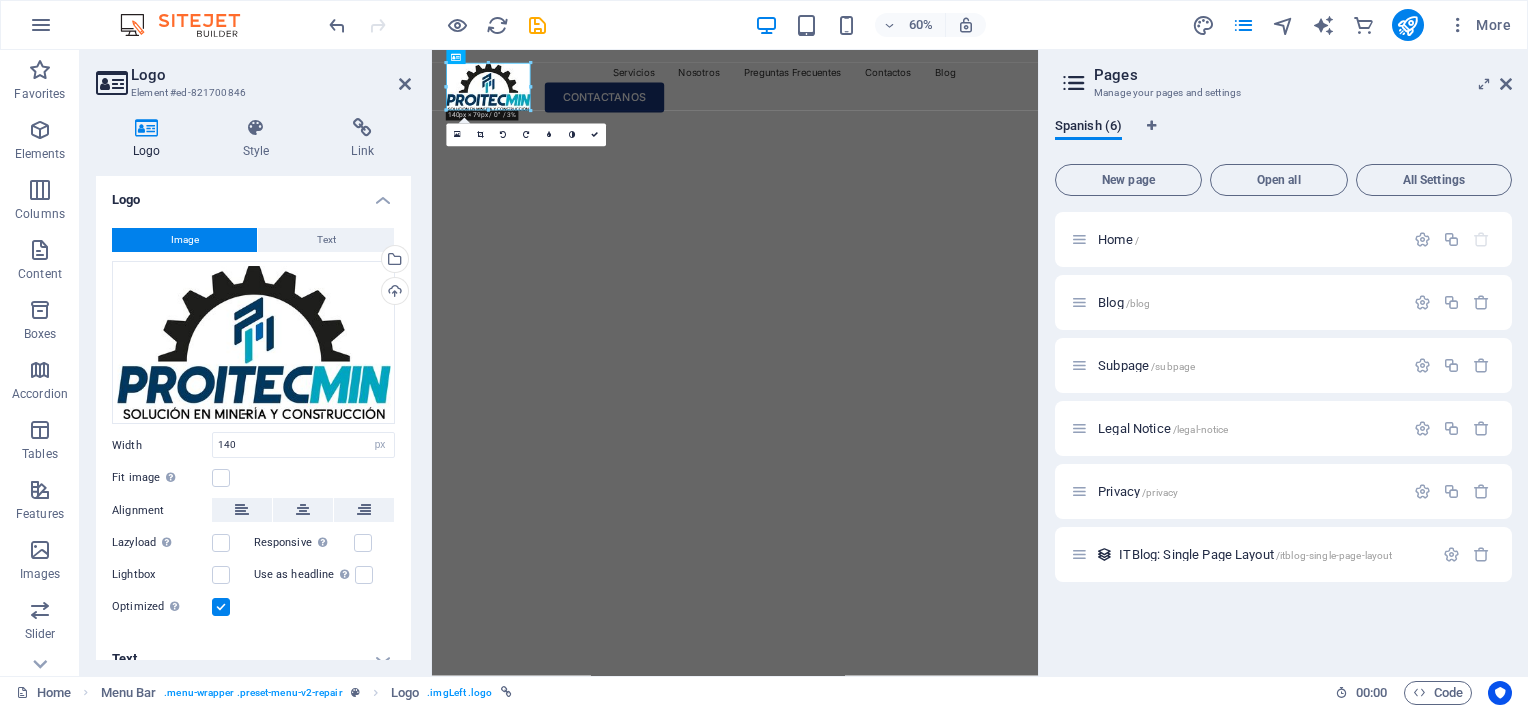 click at bounding box center (-66, 176) 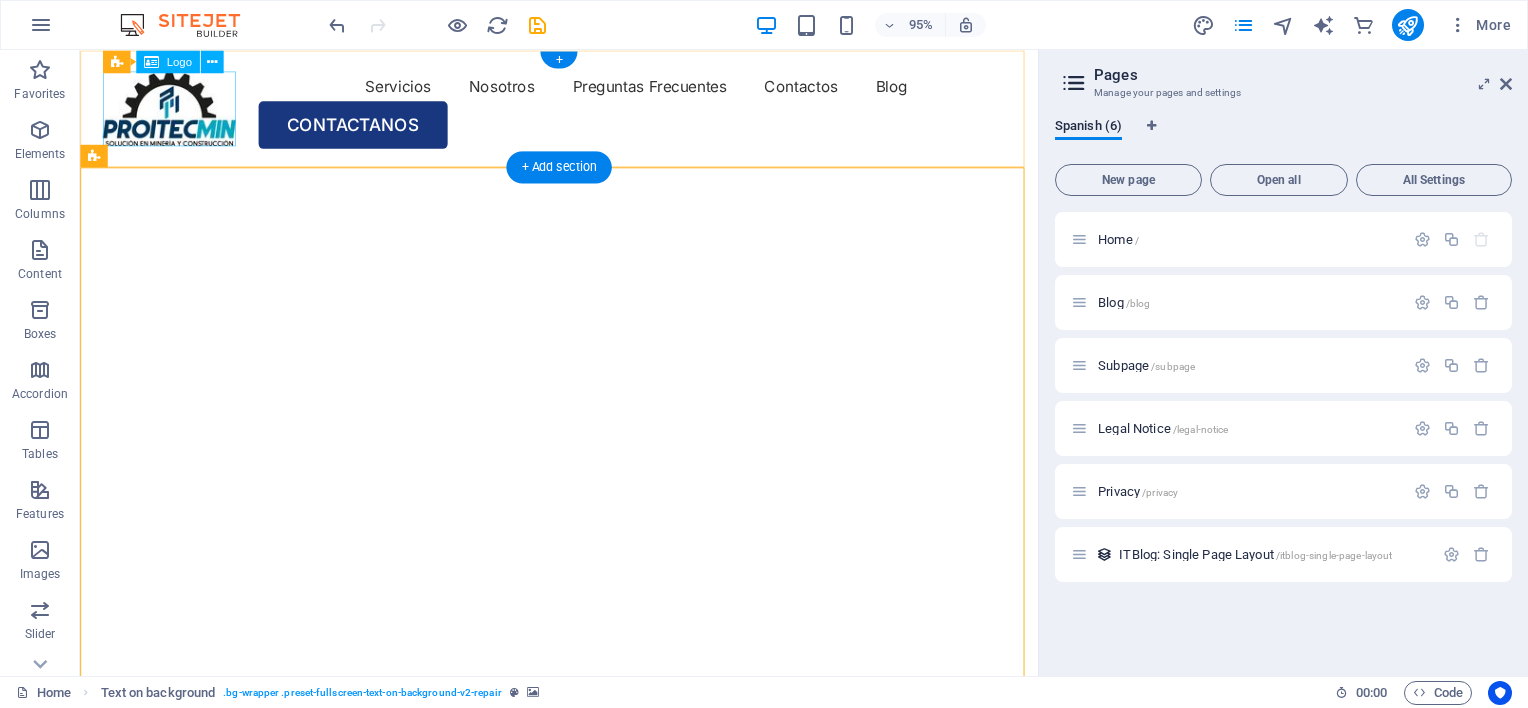 click at bounding box center (174, 111) 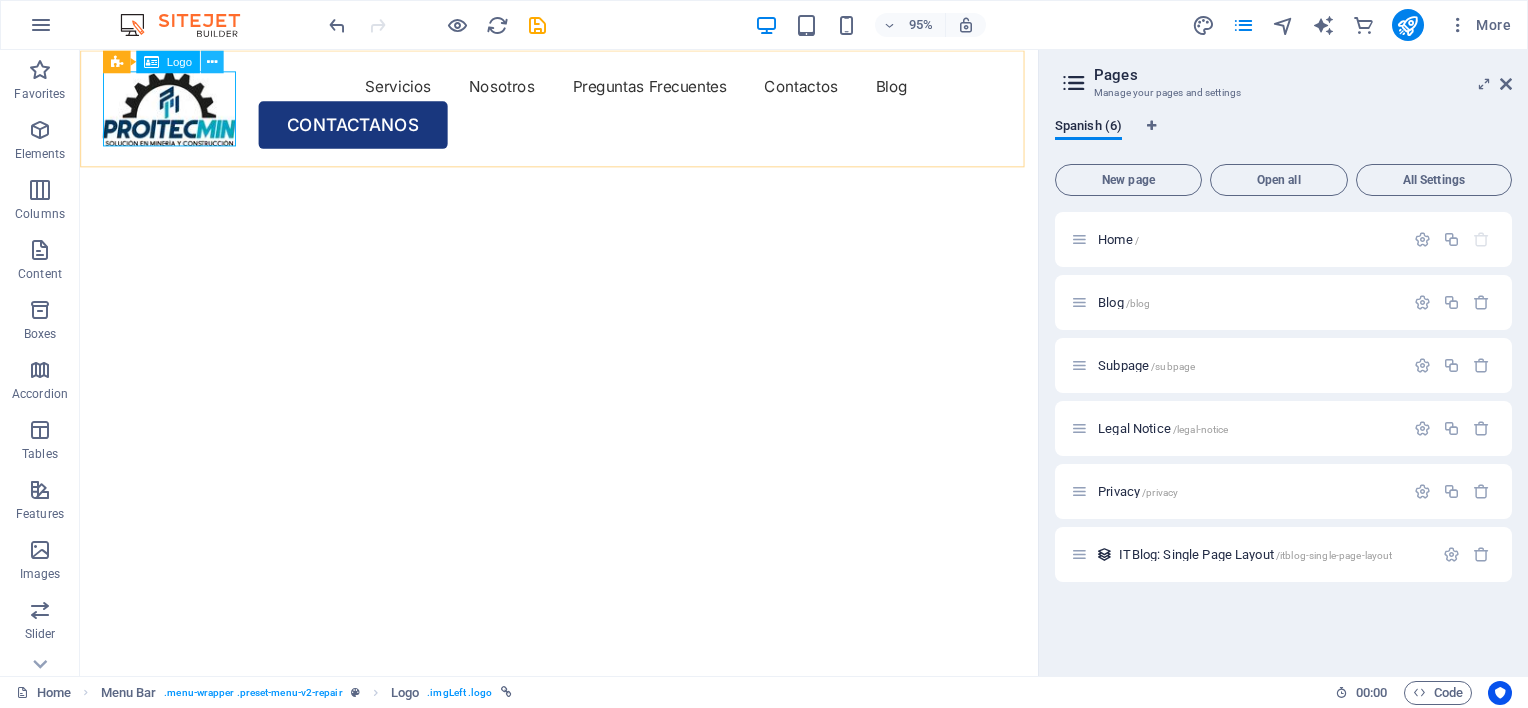 click at bounding box center (212, 61) 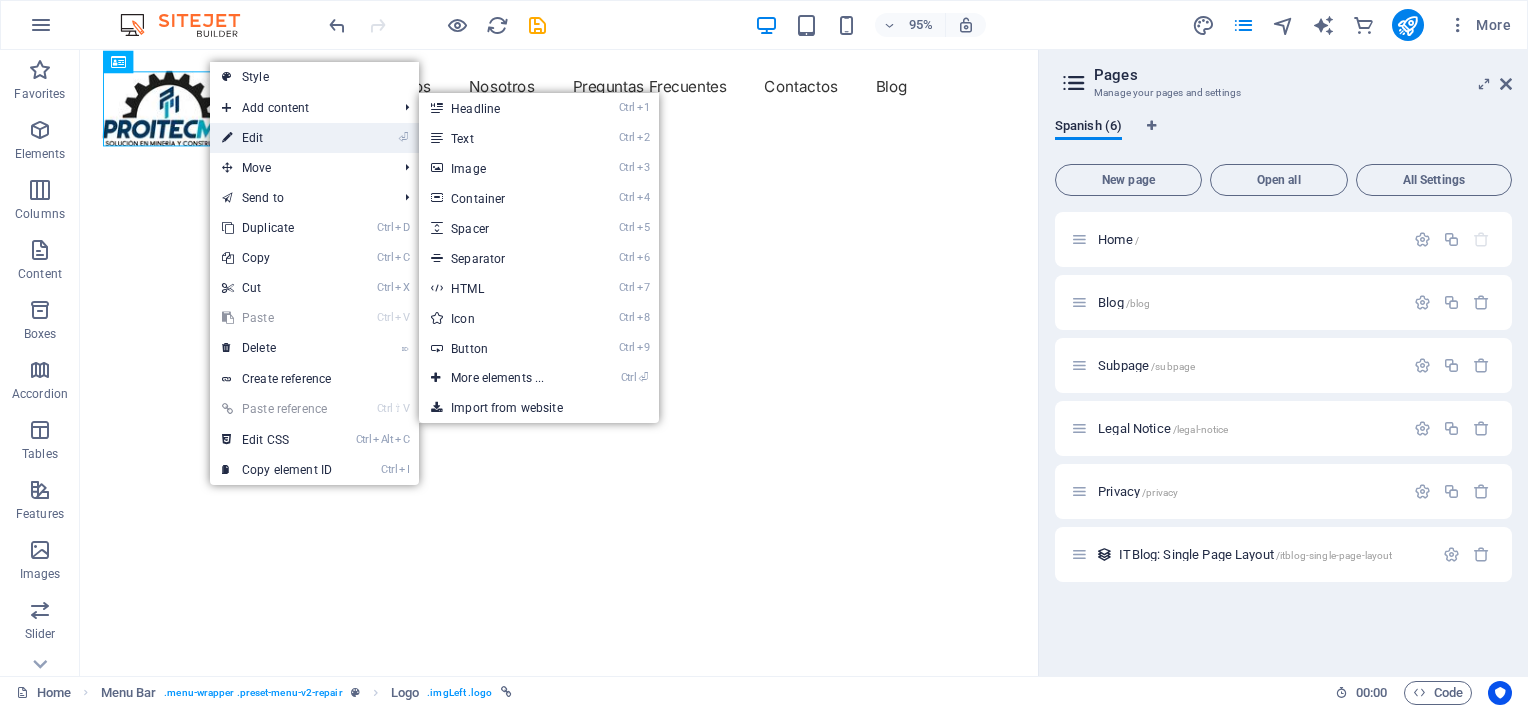 click on "⏎  Edit" at bounding box center (277, 138) 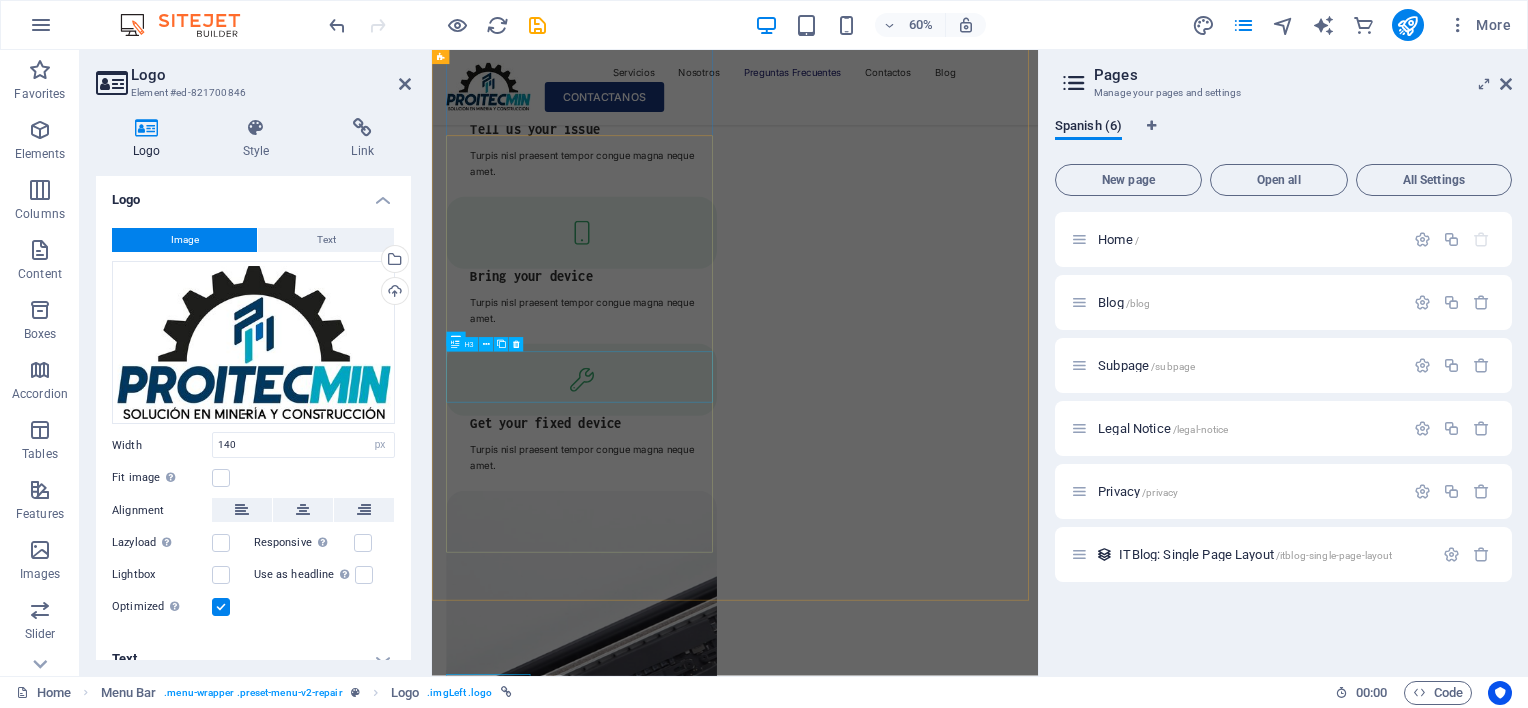 scroll, scrollTop: 3720, scrollLeft: 0, axis: vertical 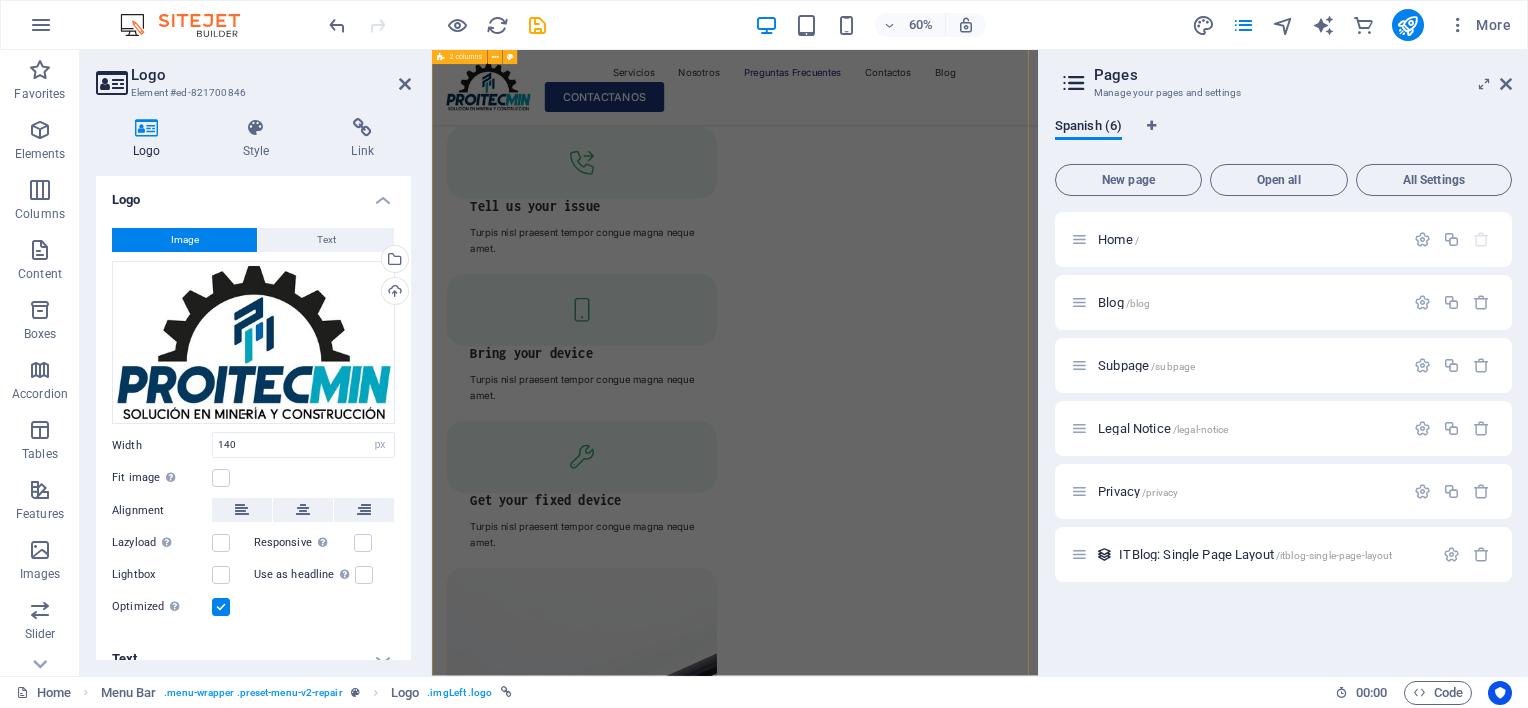 click on "FAQ Frequently Asked Questions What services does RepairIT cover? Sem morbi netus mauris purus eros blandit tristique at maecenas. Eu tellus enim cursus lectus nunc. Do you offer emergency repair? Sem morbi netus mauris purus eros blandit tristique at maecenas. Eu tellus enim cursus lectus nunc. Can I send my device to you? Sem morbi netus mauris purus eros blandit tristique at maecenas. Eu tellus enim cursus lectus nunc. Do you offer a warranty? Sem morbi netus mauris purus eros blandit tristique at maecenas. Eu tellus enim cursus lectus nunc. Need More Help? Sem morbi netus mauris purus eros blandit tristique at maecenas. Eu tellus enim. Need More Help? Sem morbi netus mauris purus eros blandit tristique at maecenas. Eu tellus enim. Contact Us" at bounding box center (937, 5408) 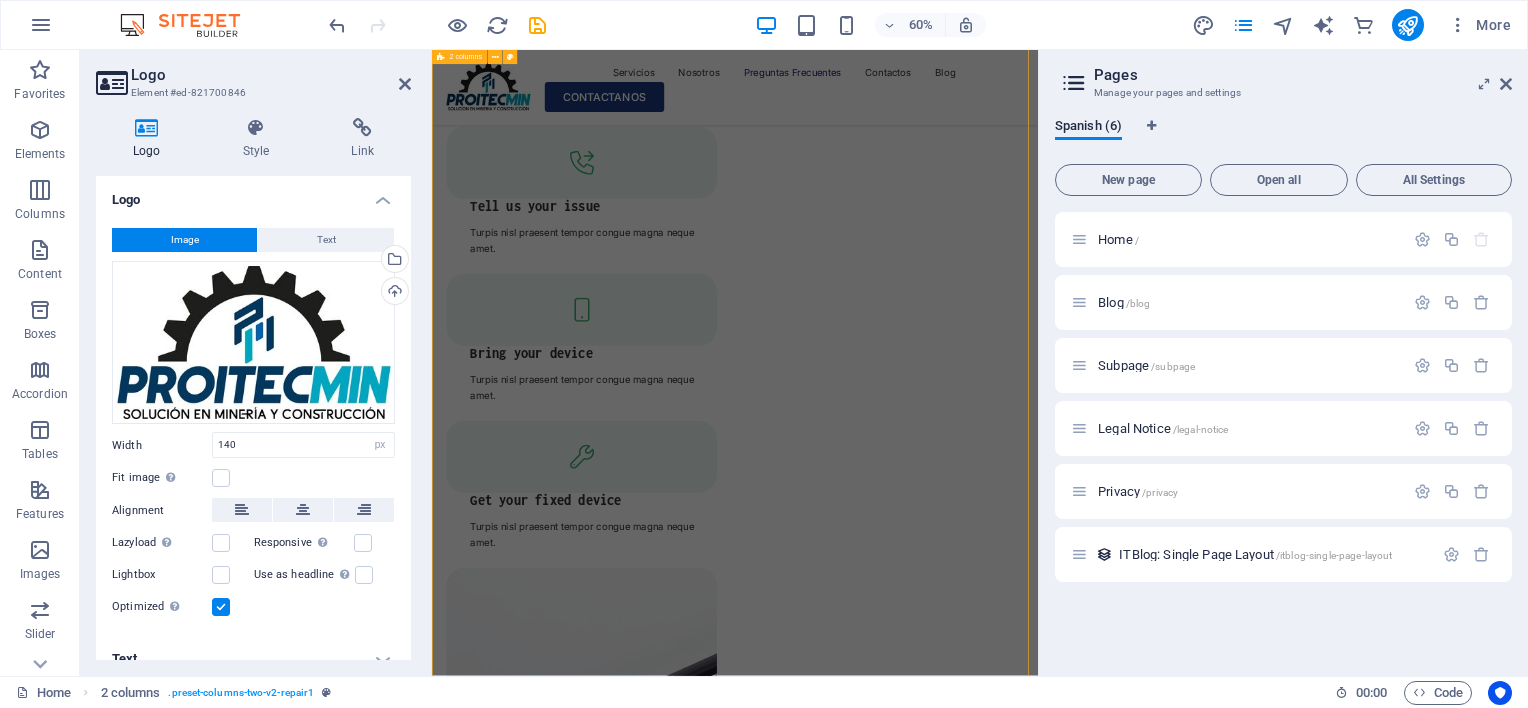 click on "FAQ Frequently Asked Questions What services does RepairIT cover? Sem morbi netus mauris purus eros blandit tristique at maecenas. Eu tellus enim cursus lectus nunc. Do you offer emergency repair? Sem morbi netus mauris purus eros blandit tristique at maecenas. Eu tellus enim cursus lectus nunc. Can I send my device to you? Sem morbi netus mauris purus eros blandit tristique at maecenas. Eu tellus enim cursus lectus nunc. Do you offer a warranty? Sem morbi netus mauris purus eros blandit tristique at maecenas. Eu tellus enim cursus lectus nunc. Need More Help? Sem morbi netus mauris purus eros blandit tristique at maecenas. Eu tellus enim. Need More Help? Sem morbi netus mauris purus eros blandit tristique at maecenas. Eu tellus enim. Contact Us" at bounding box center (937, 5408) 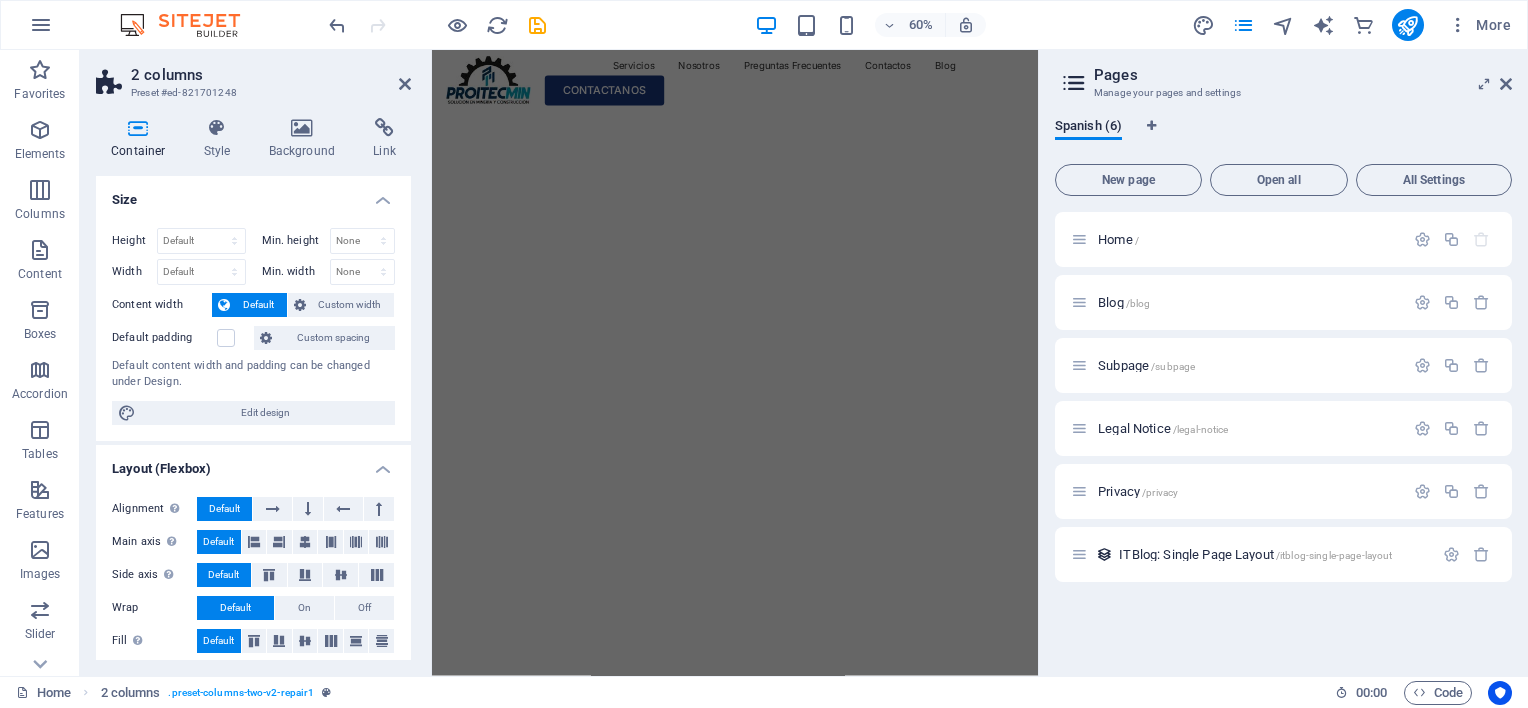 scroll, scrollTop: 0, scrollLeft: 0, axis: both 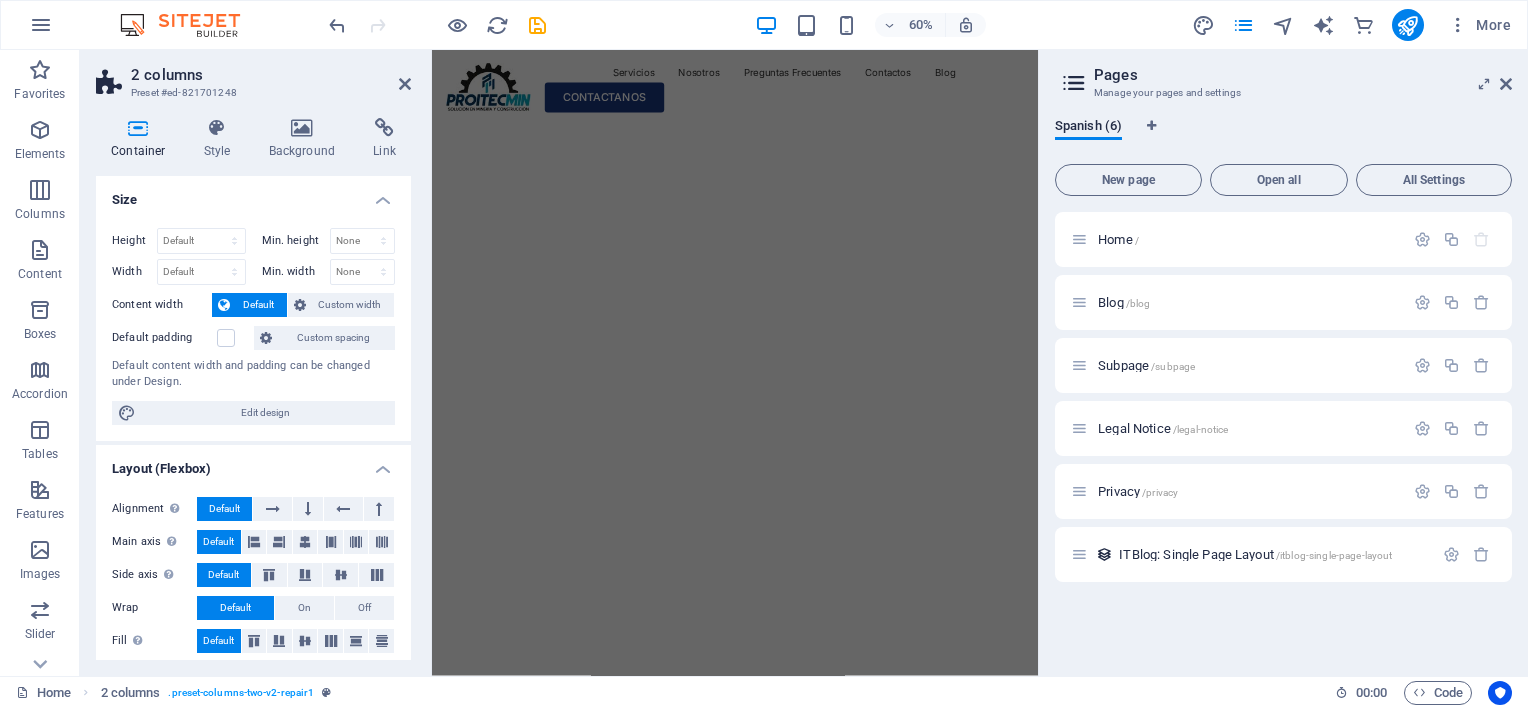 click at bounding box center [930, 176] 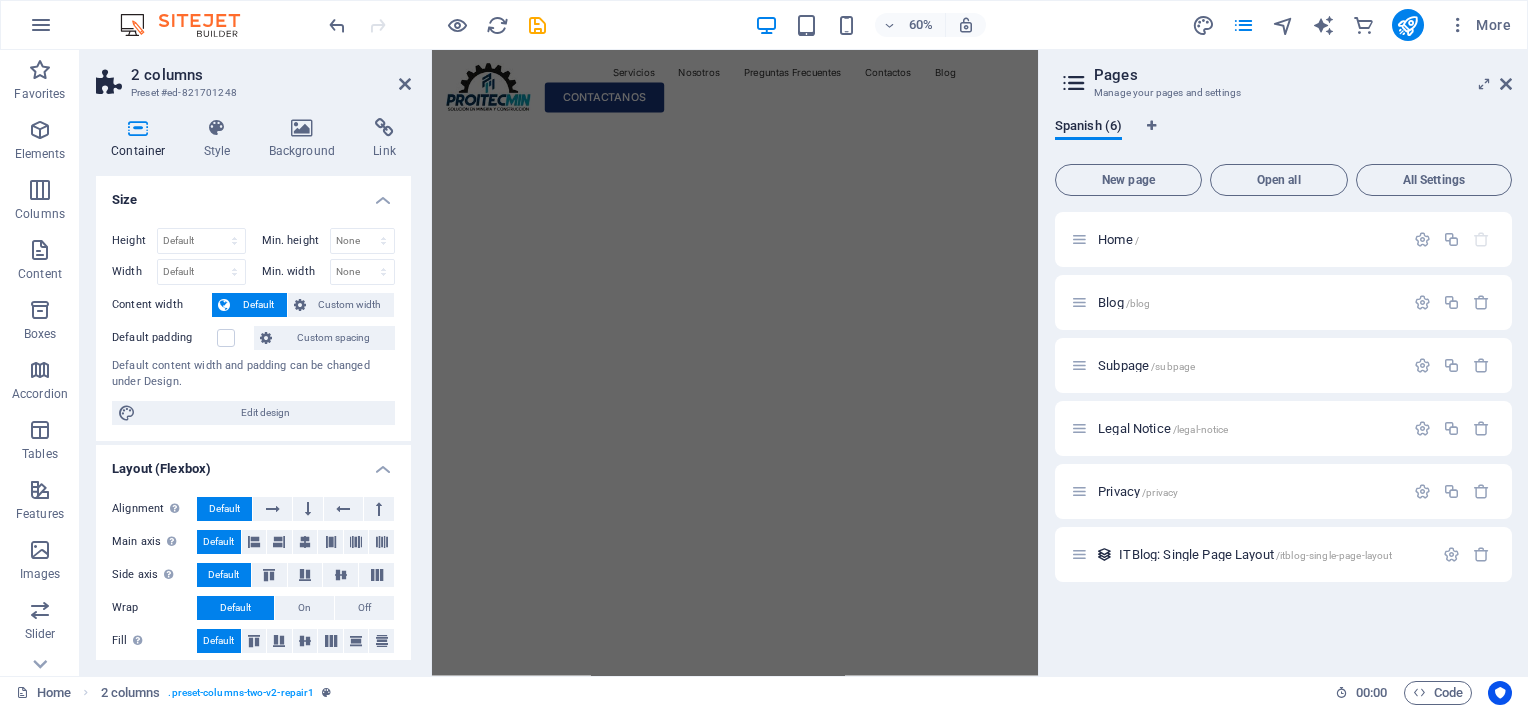 click at bounding box center (930, 176) 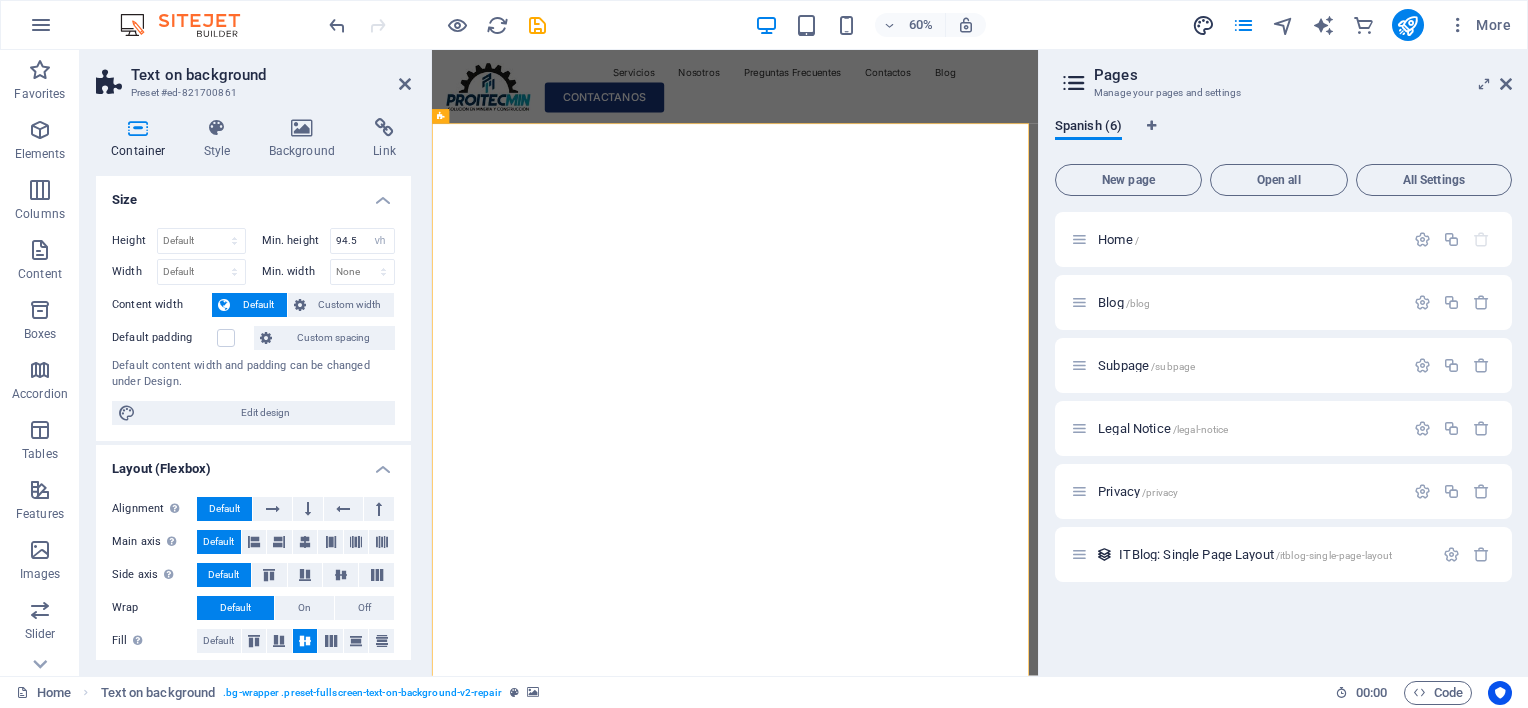 click at bounding box center [1203, 25] 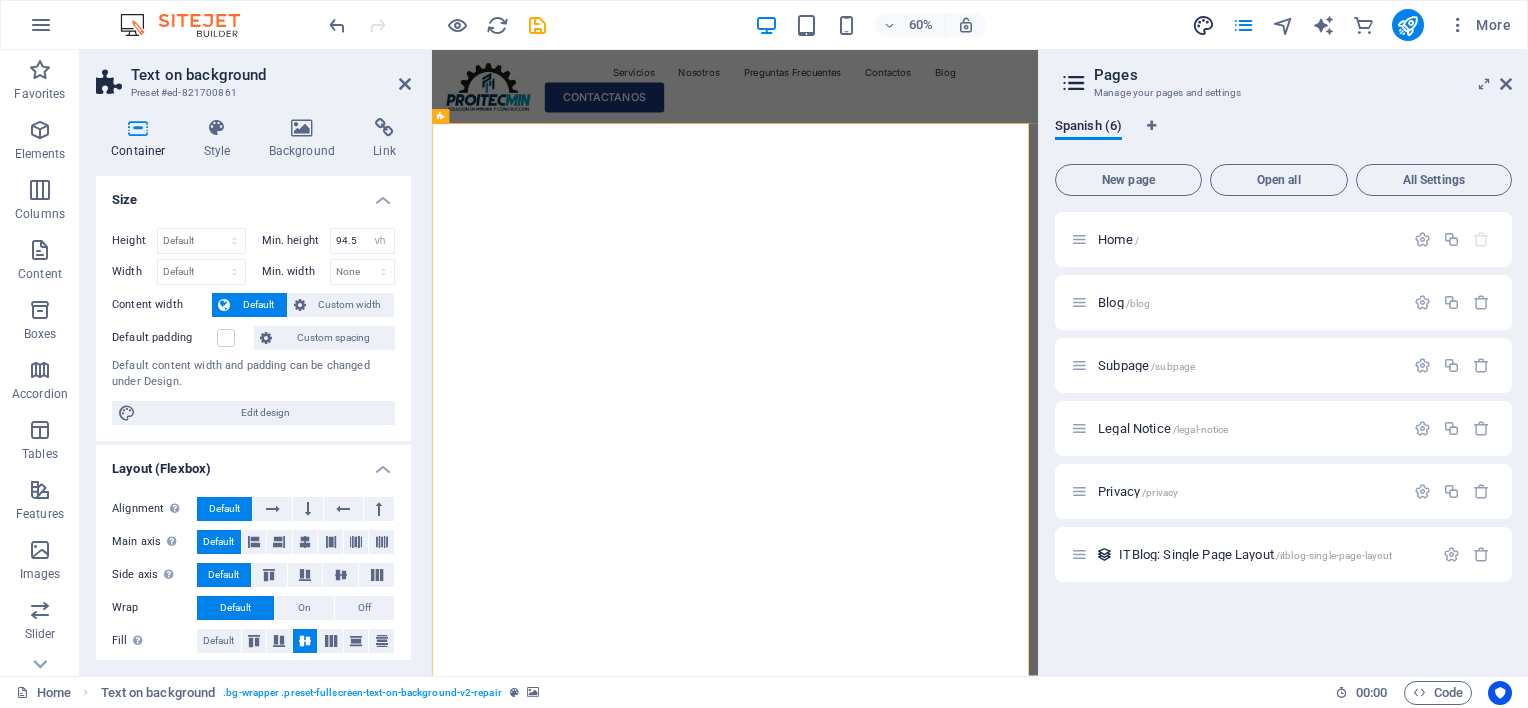 select on "px" 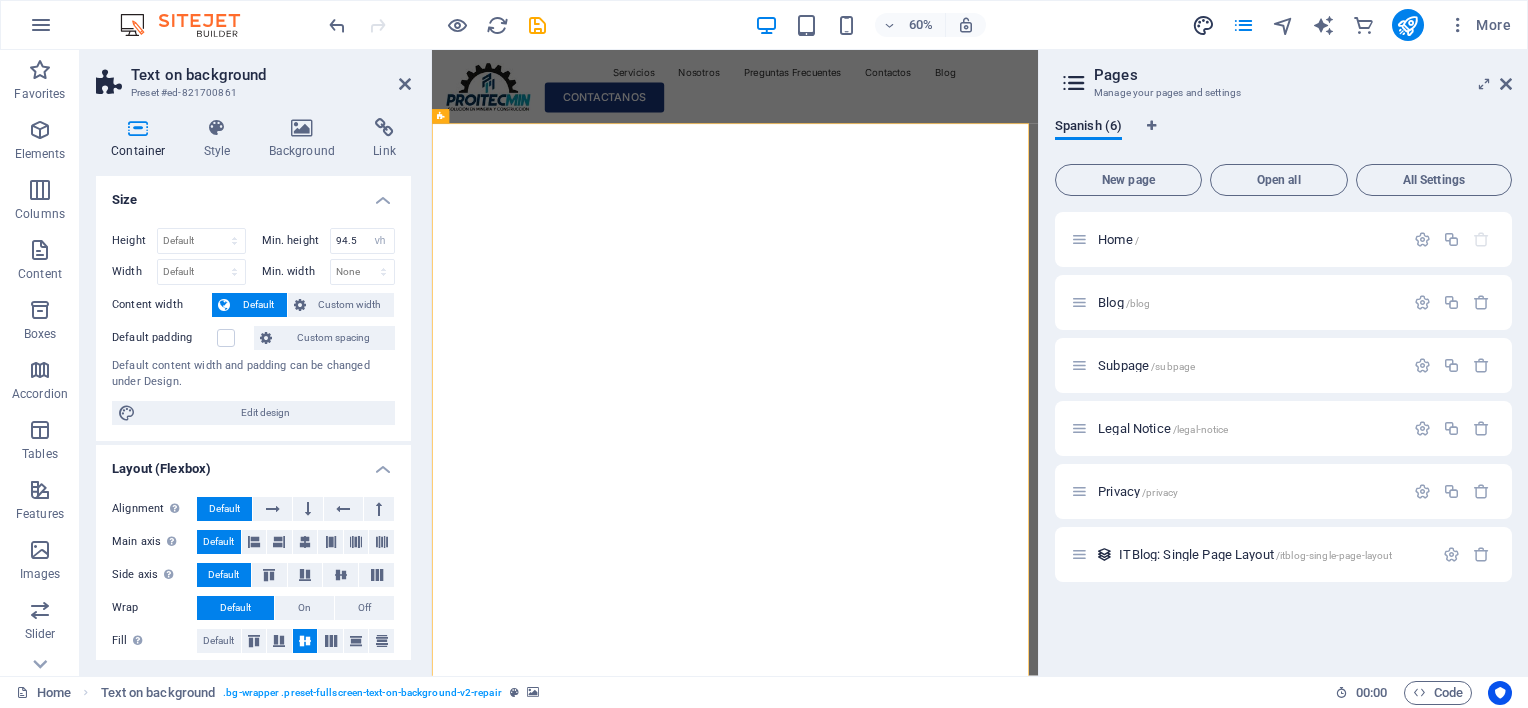 select on "400" 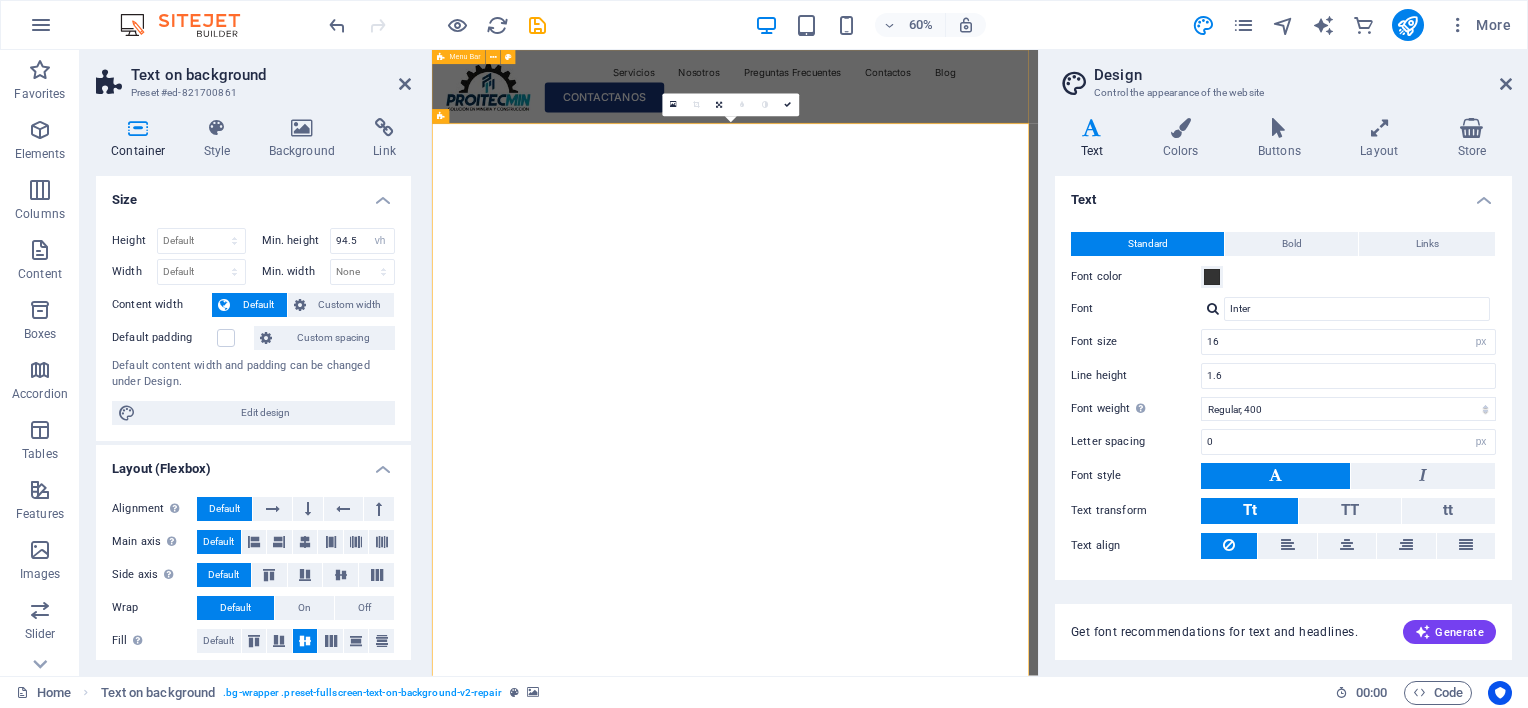 click on "Servicios Nosotros Preguntas Frecuentes Contactos Blog CONTACTANOS" at bounding box center (937, 113) 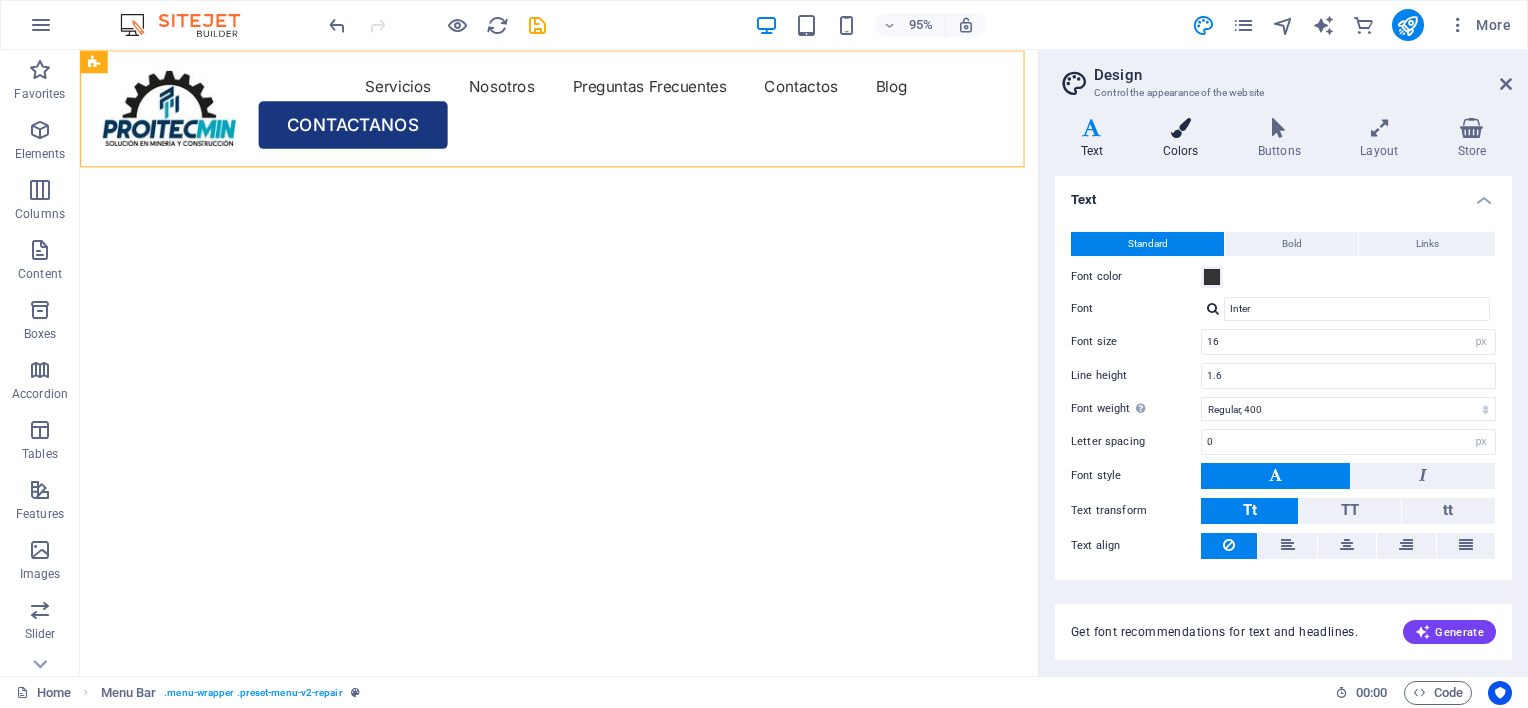 click at bounding box center (1180, 128) 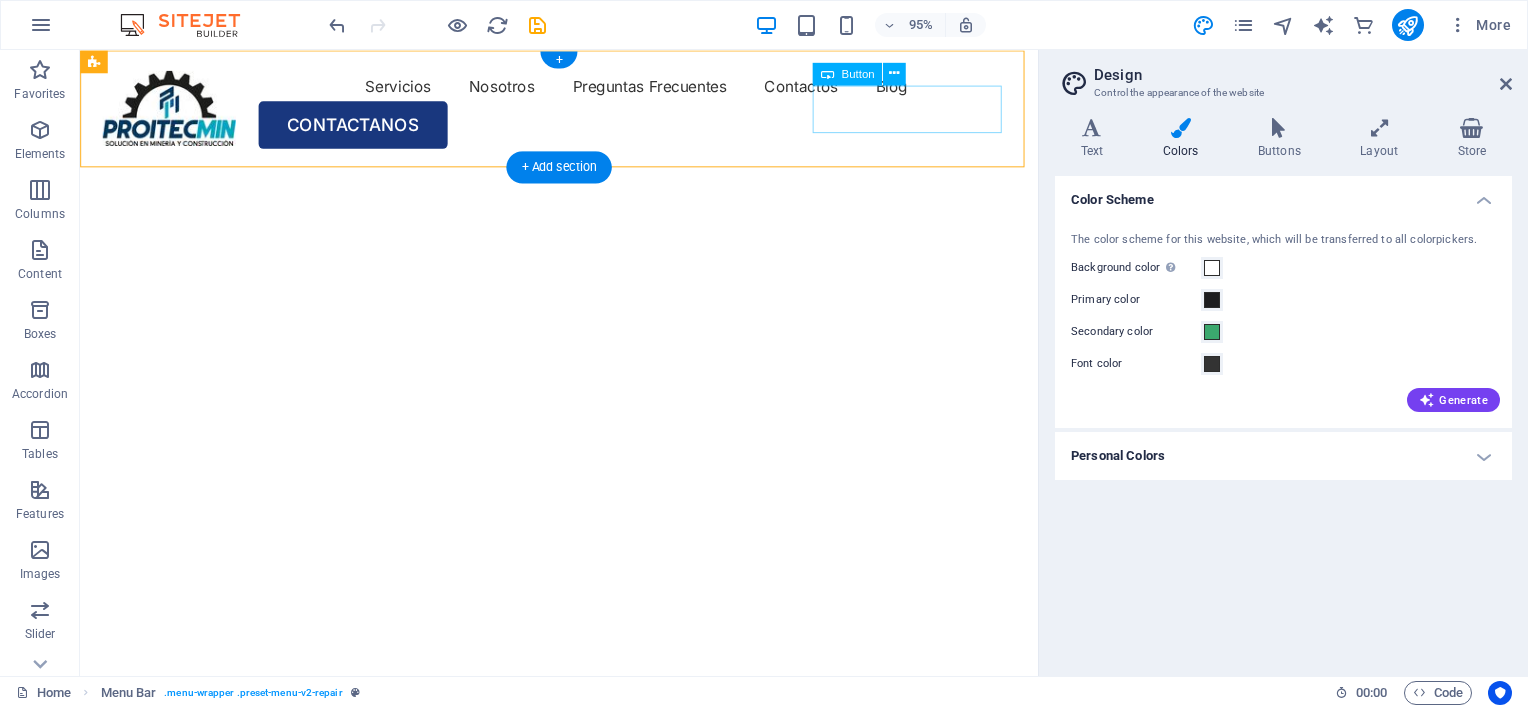 click on "CONTACTANOS" at bounding box center [584, 129] 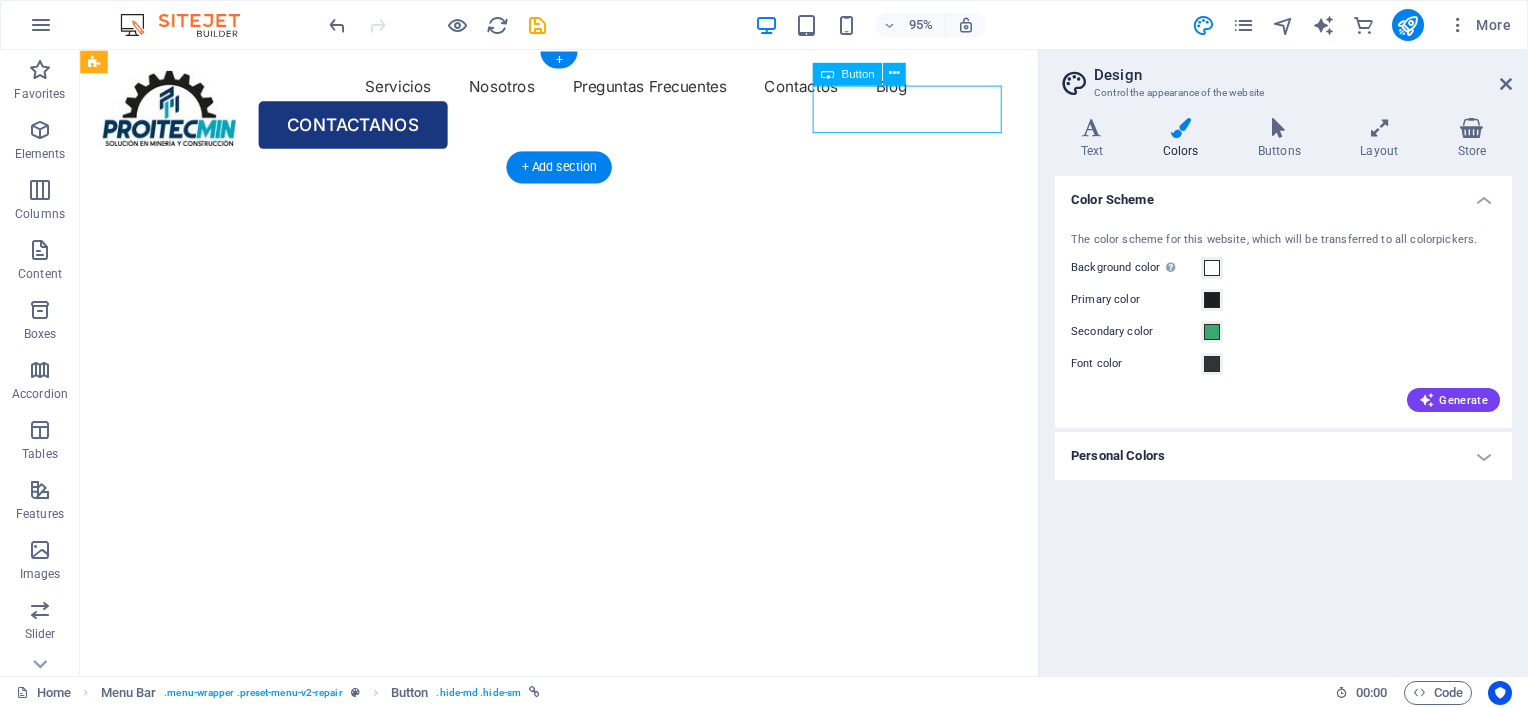 click on "CONTACTANOS" at bounding box center (584, 129) 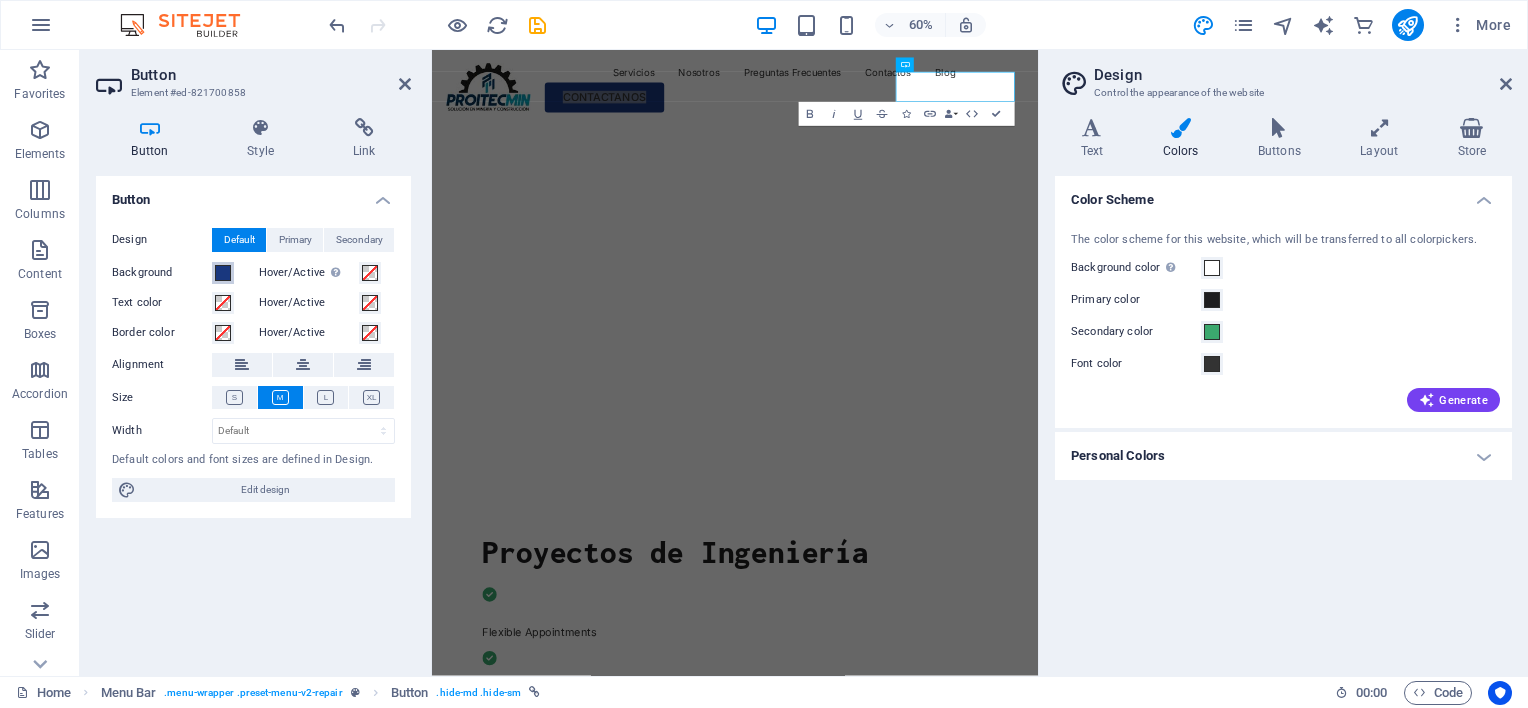 click at bounding box center (223, 273) 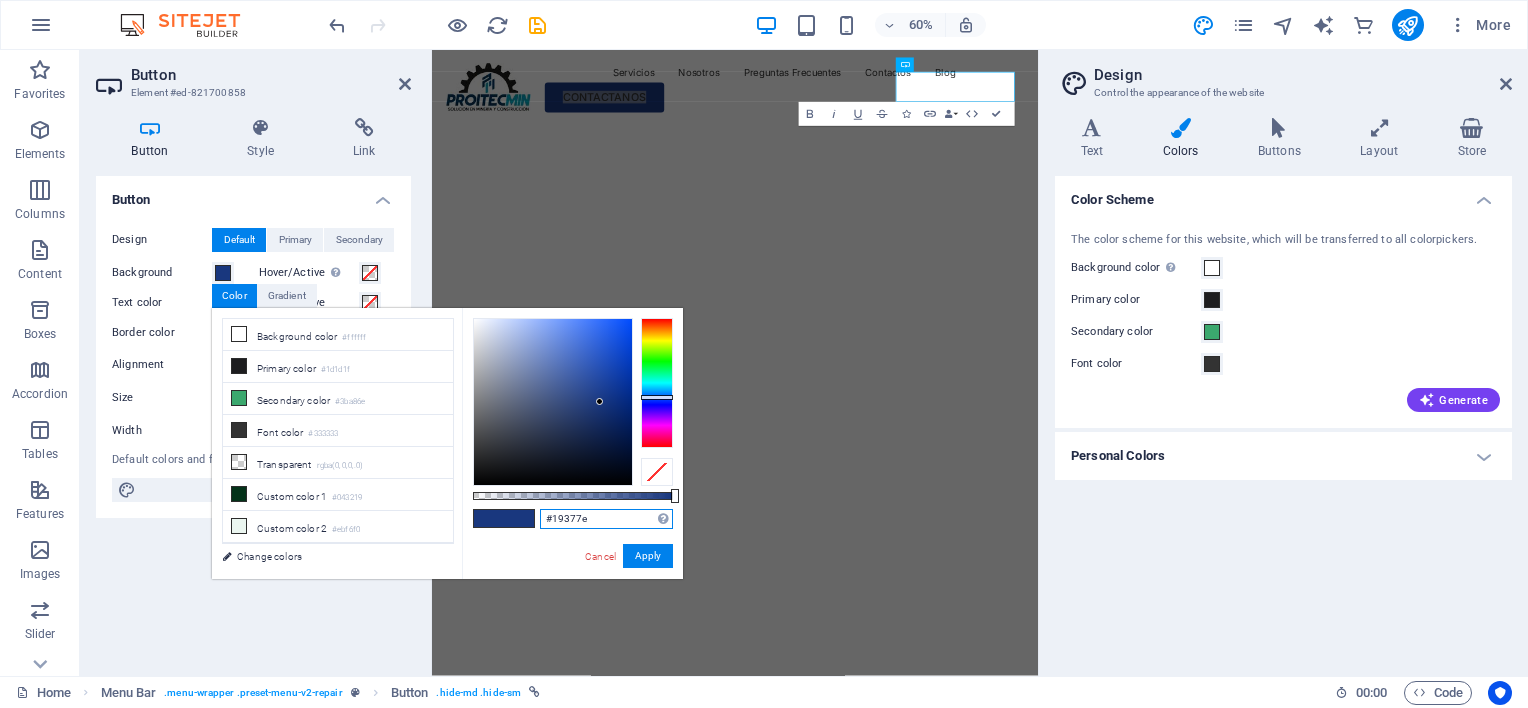 drag, startPoint x: 588, startPoint y: 516, endPoint x: 484, endPoint y: 504, distance: 104.69002 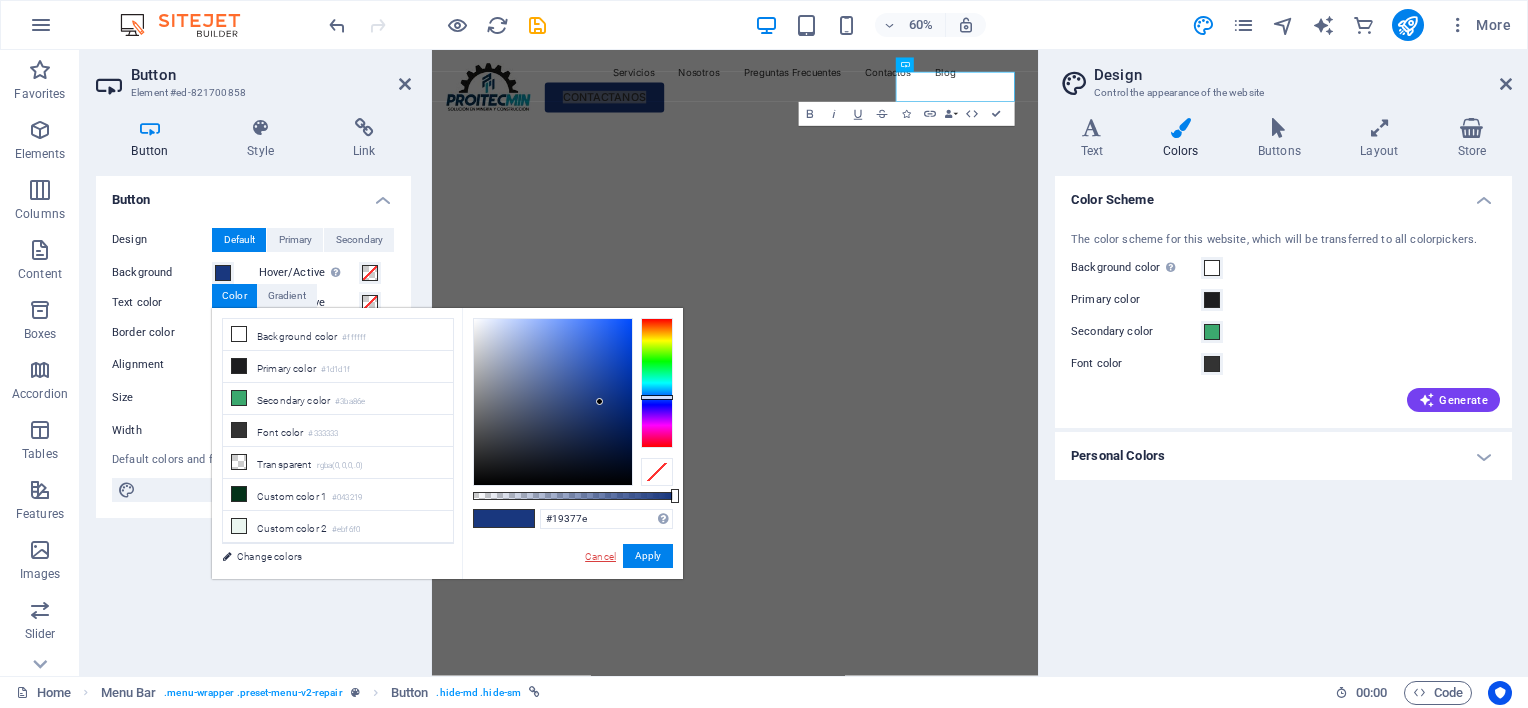 click on "Cancel" at bounding box center [600, 556] 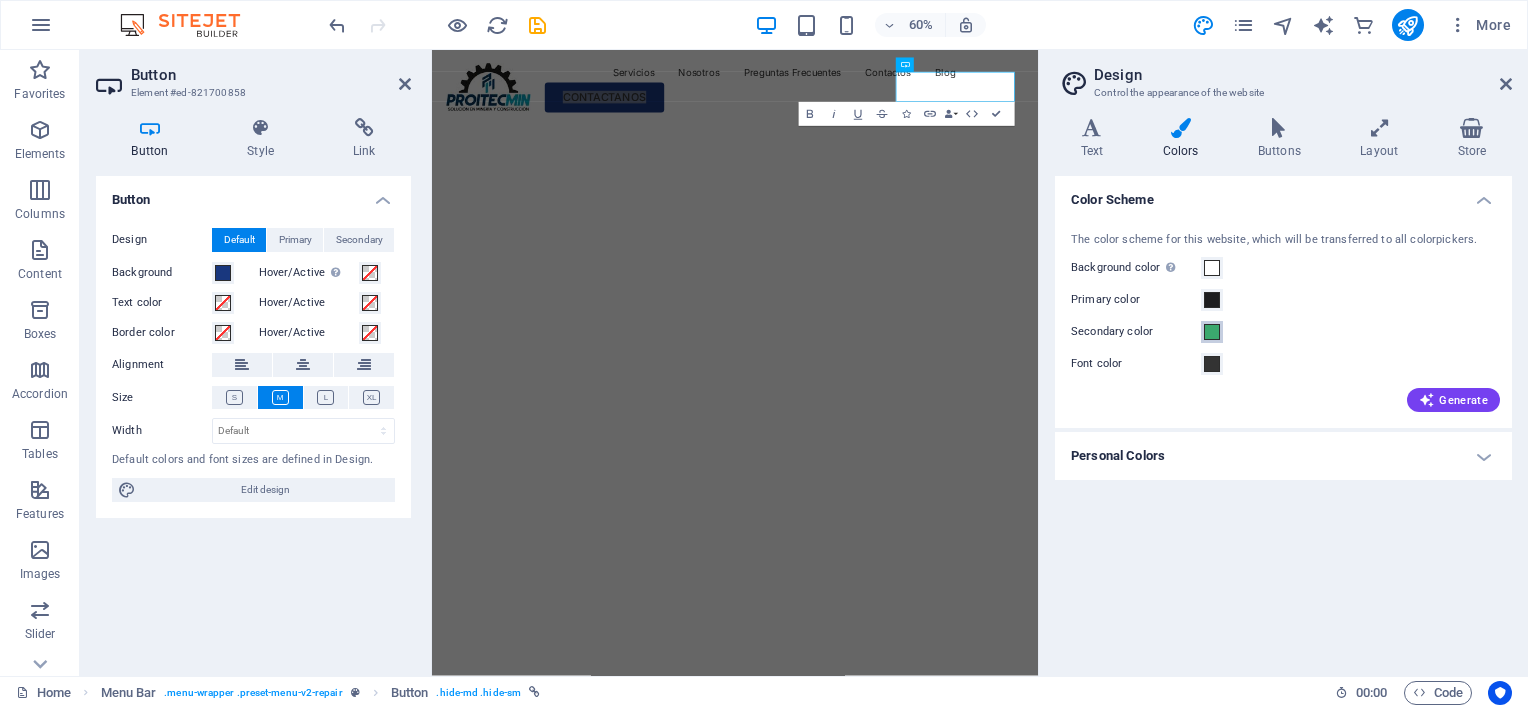 click at bounding box center (1212, 332) 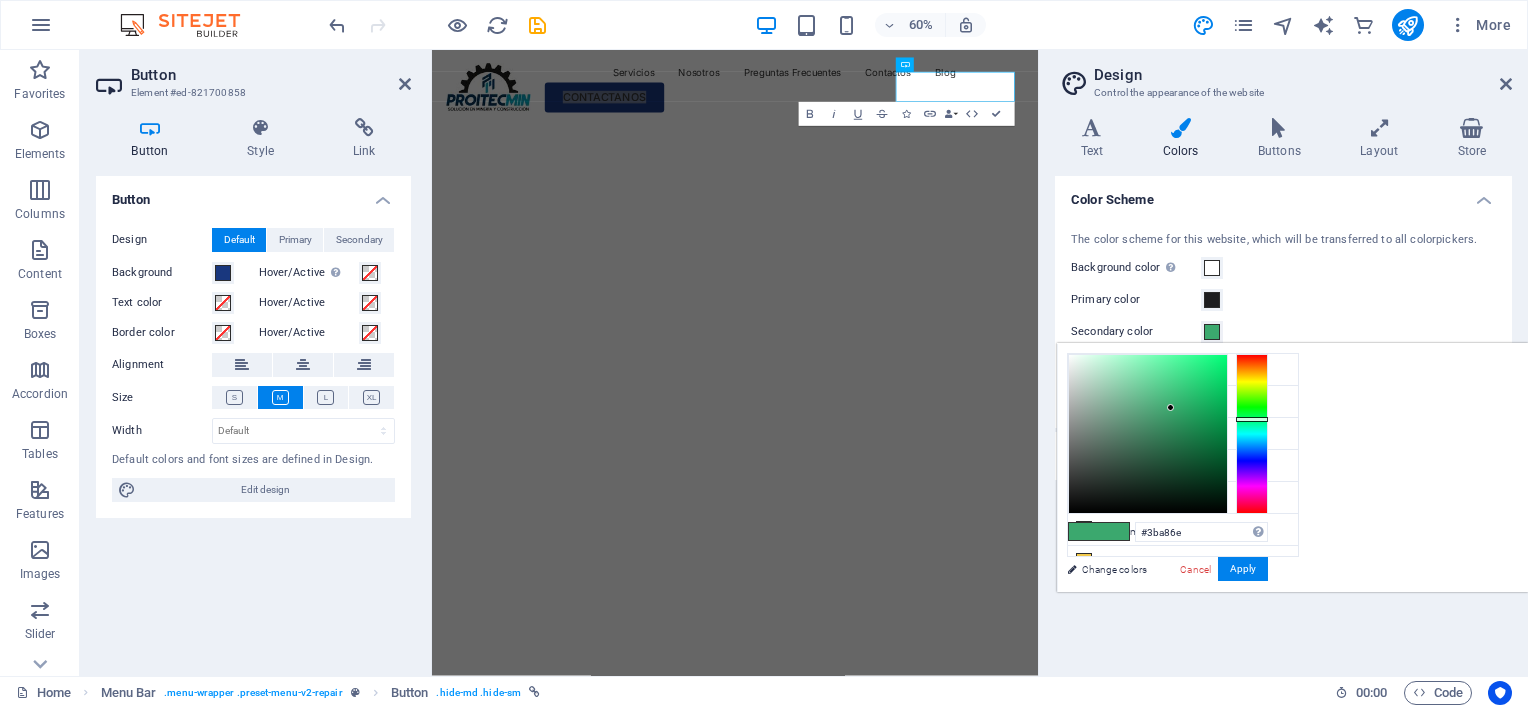 click at bounding box center (1212, 332) 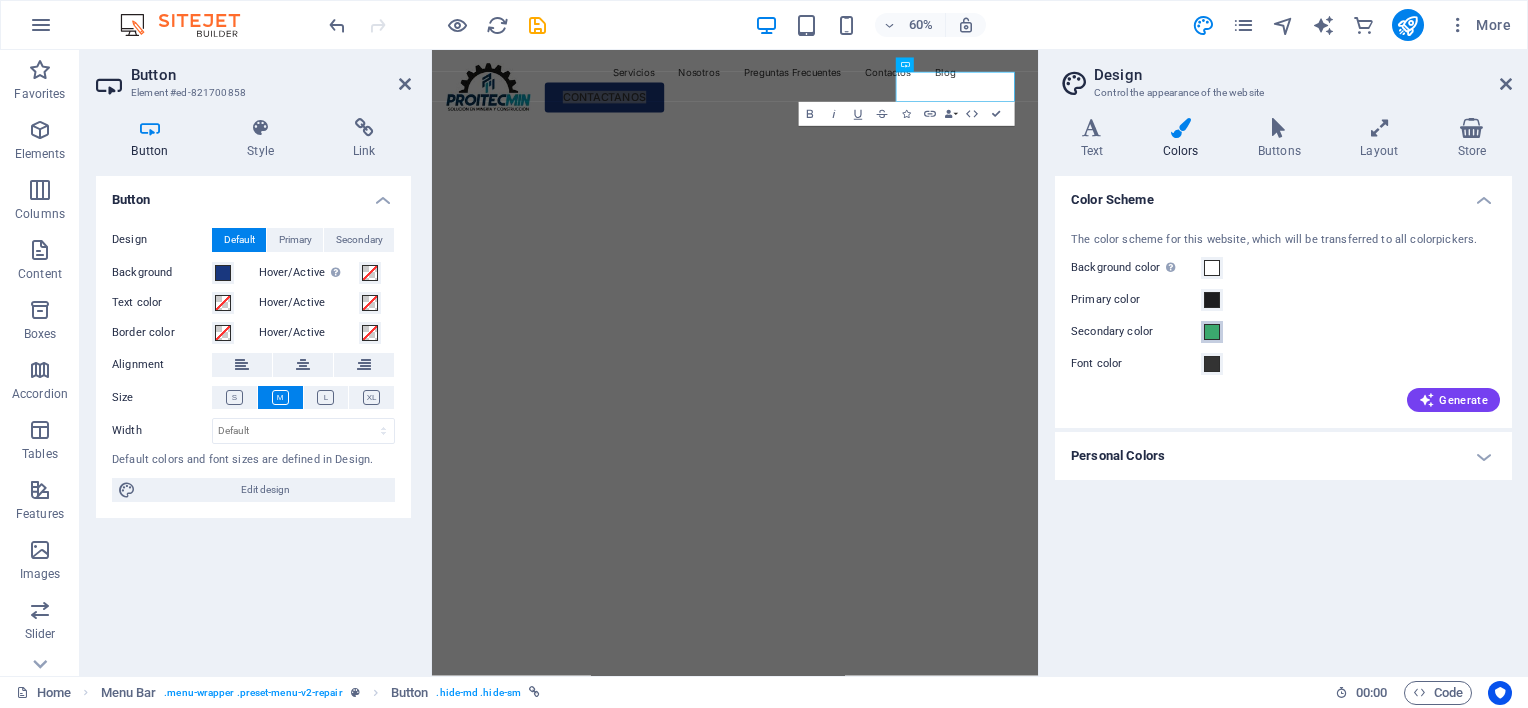 click at bounding box center (1212, 332) 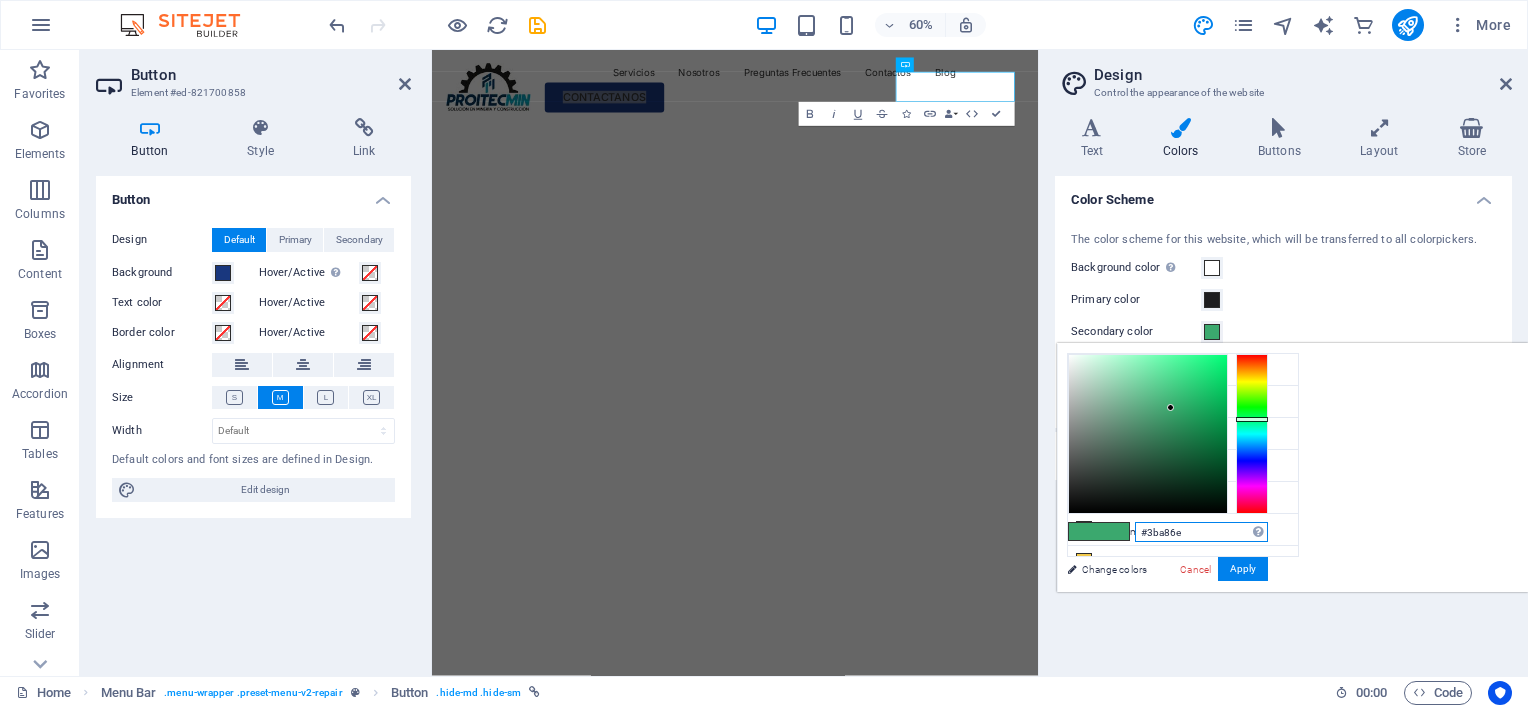 drag, startPoint x: 1452, startPoint y: 539, endPoint x: 1346, endPoint y: 533, distance: 106.16968 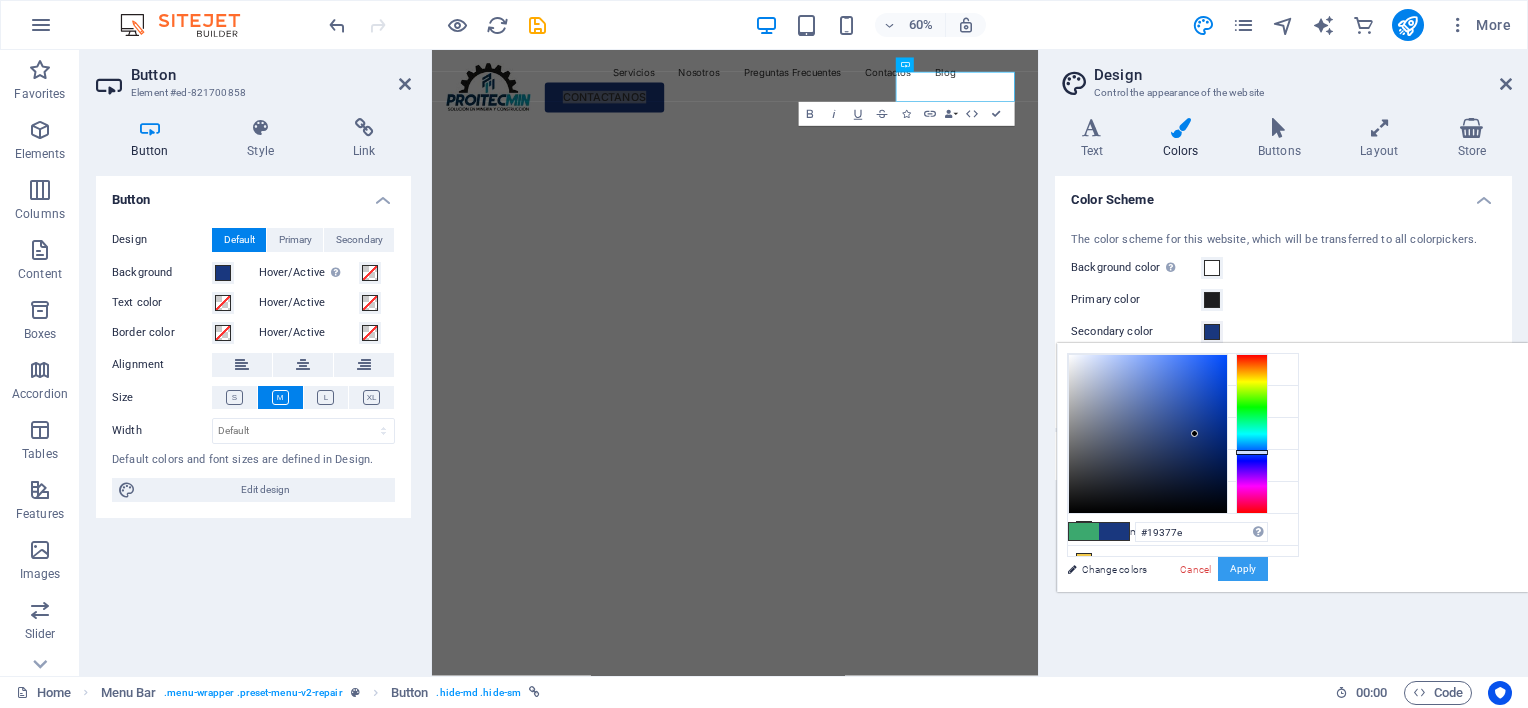 click on "Apply" at bounding box center [1243, 569] 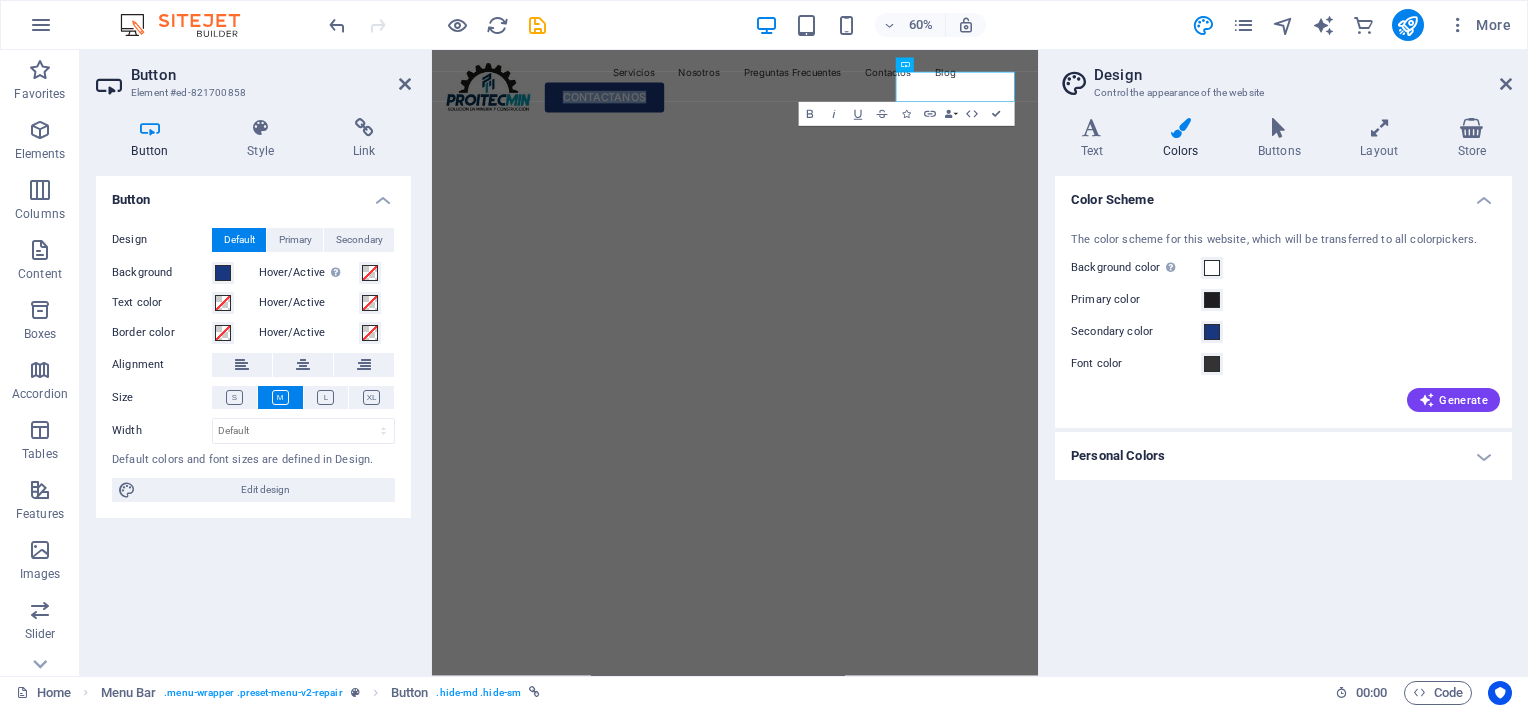 click at bounding box center [930, 176] 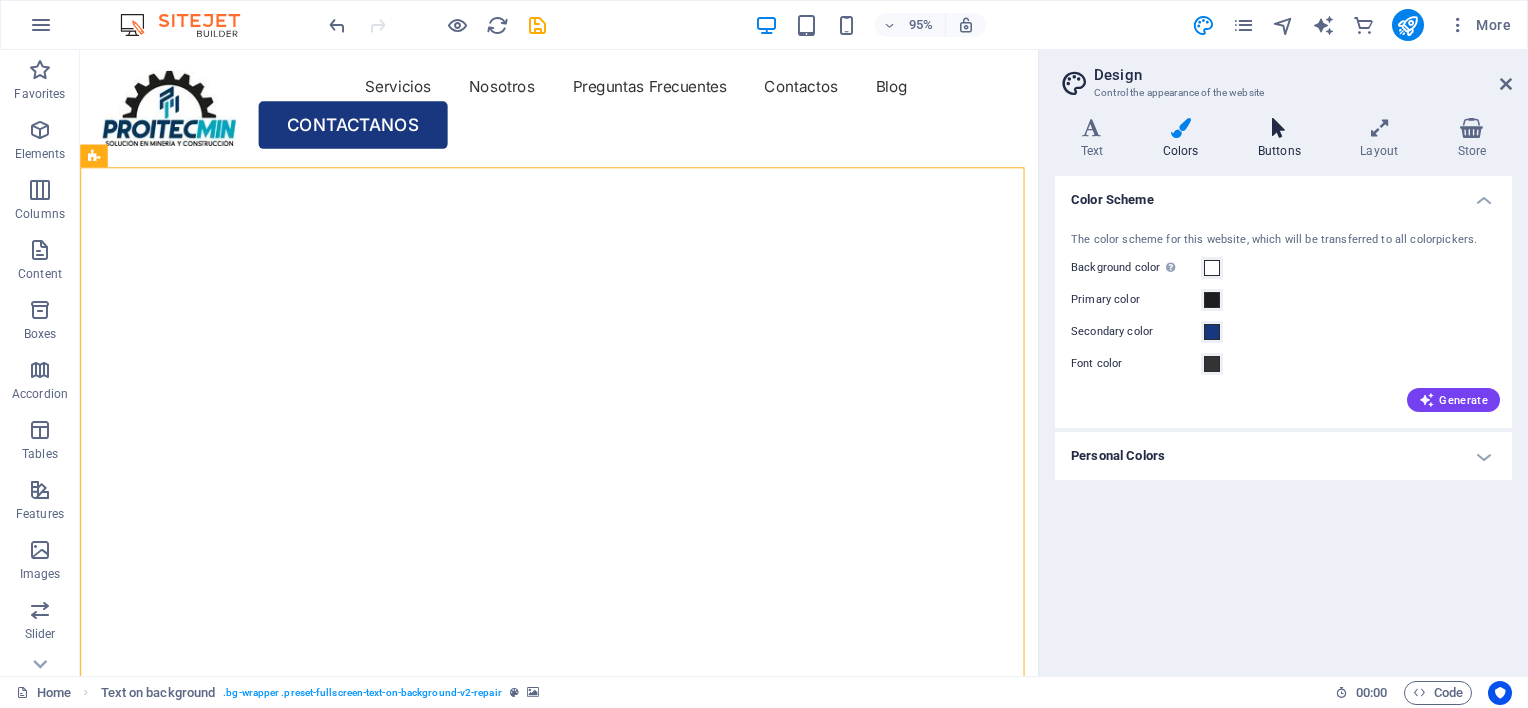 click on "Buttons" at bounding box center (1283, 139) 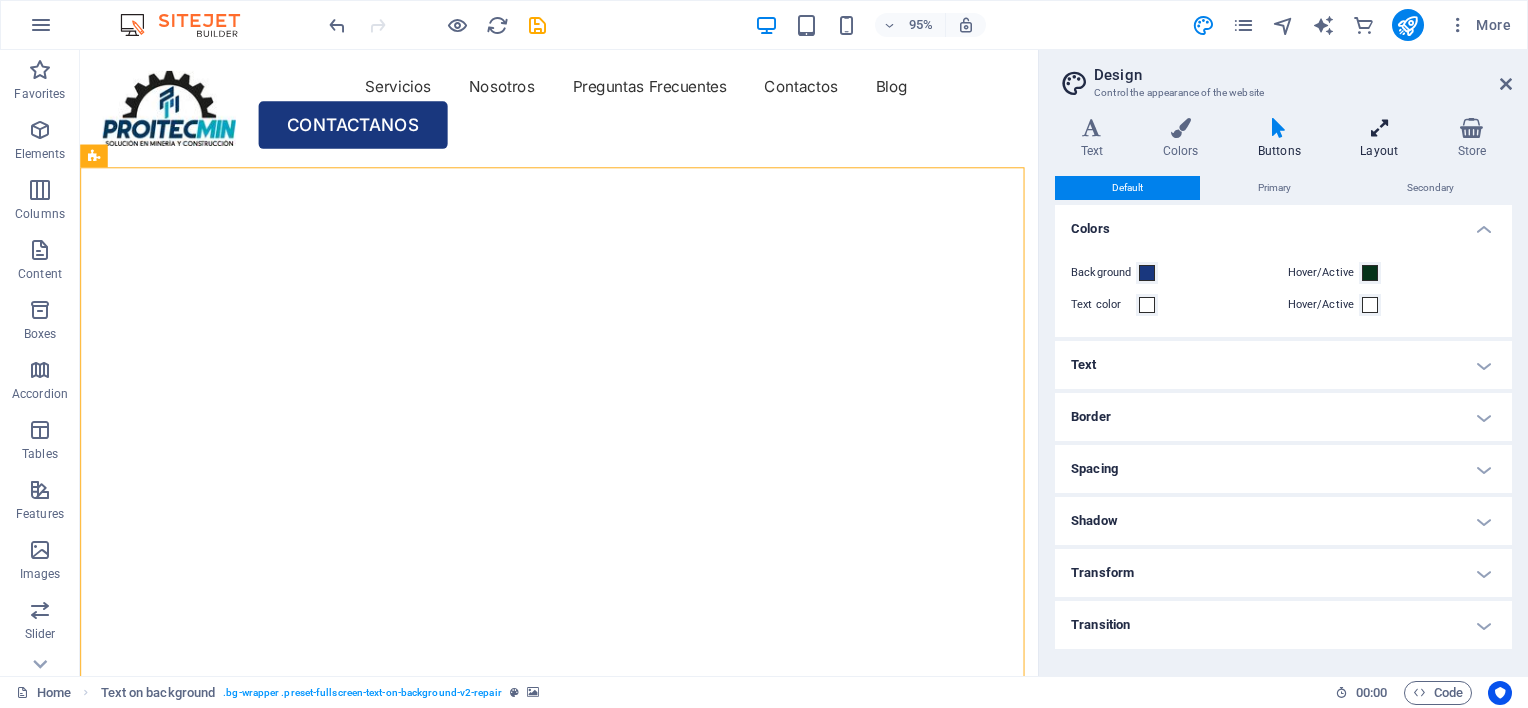 click at bounding box center (1379, 128) 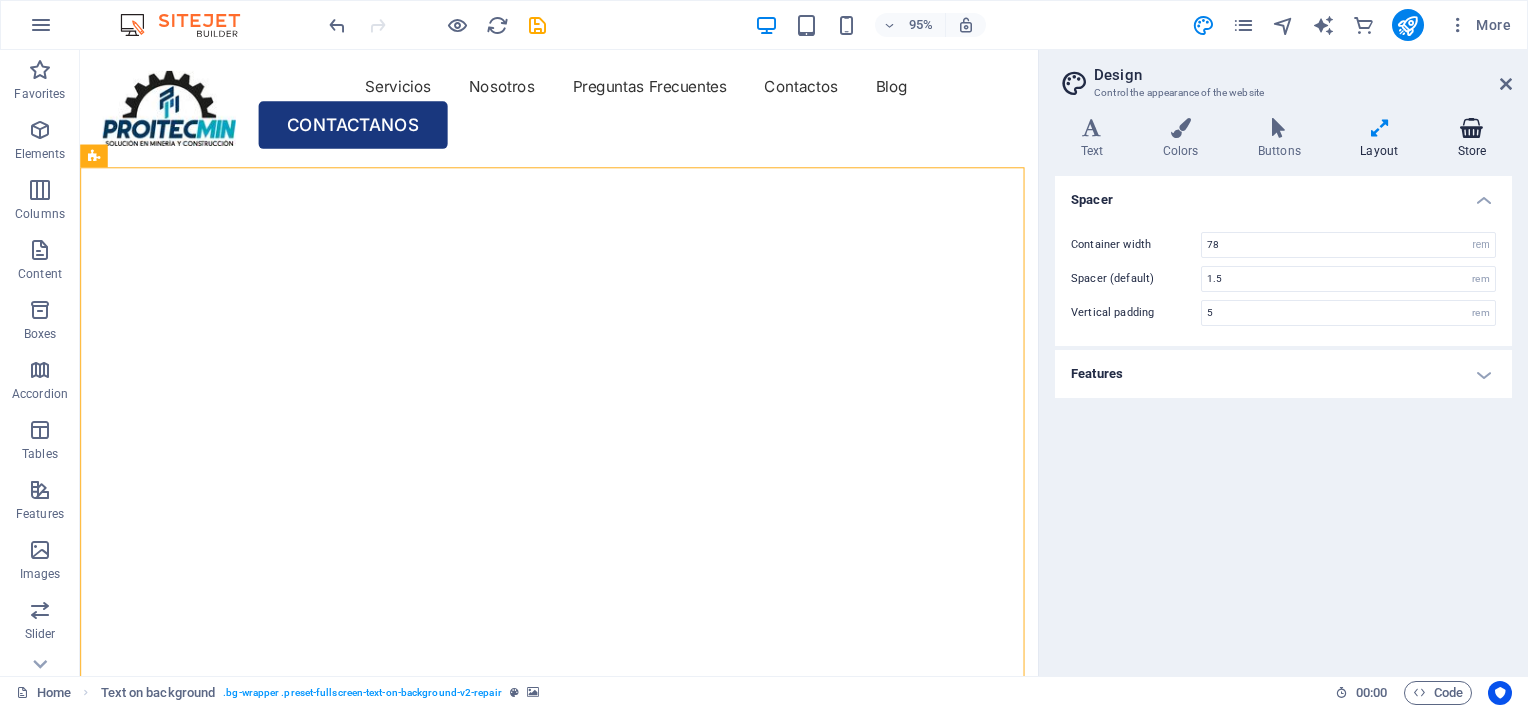 click at bounding box center (1472, 128) 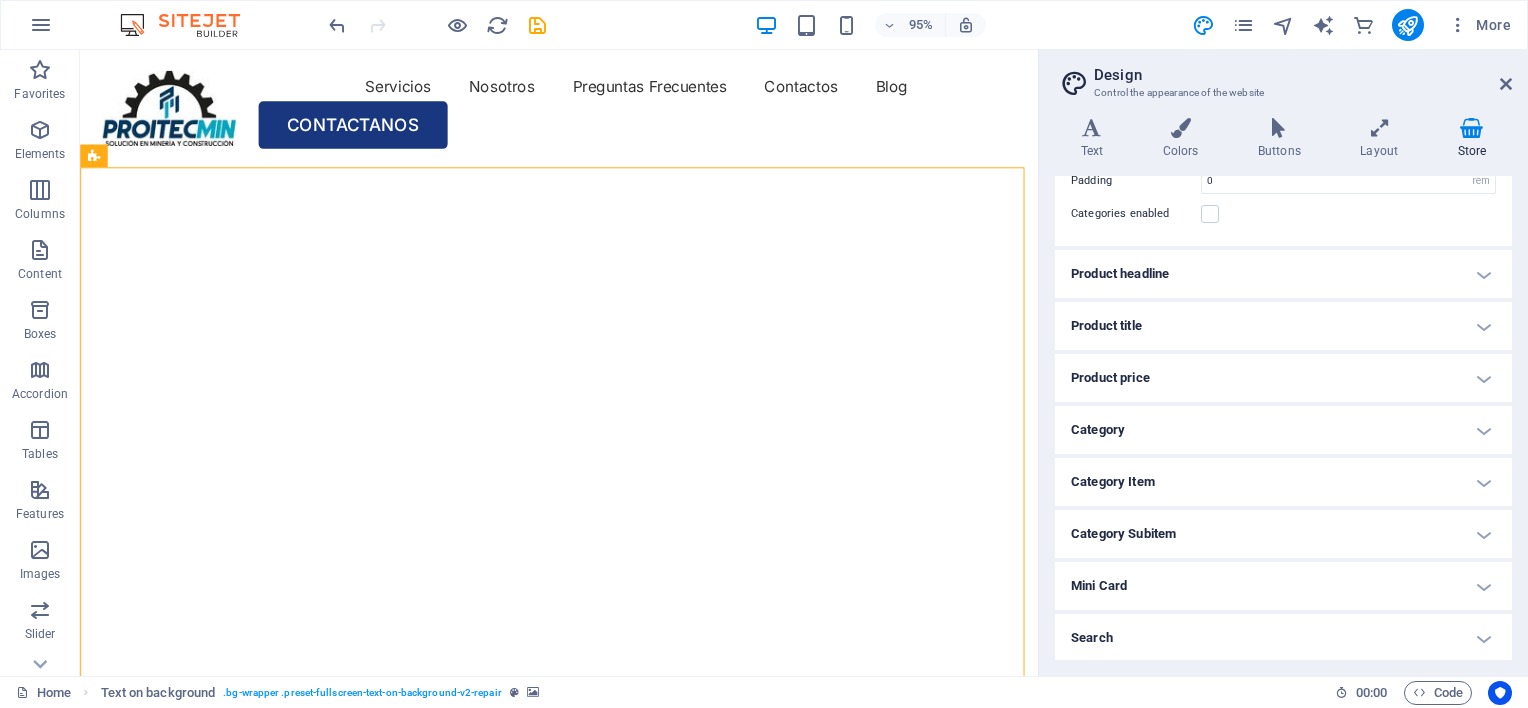 scroll, scrollTop: 0, scrollLeft: 0, axis: both 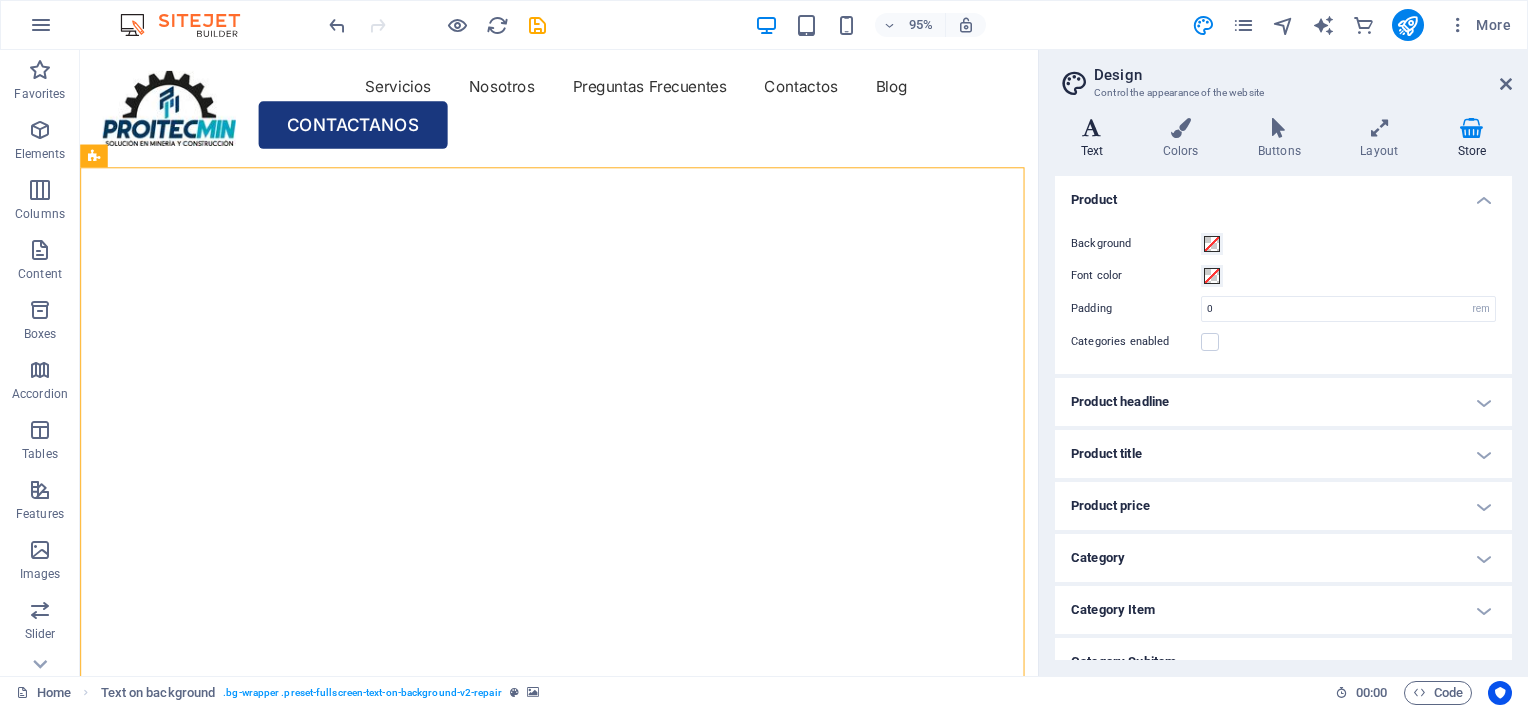 click on "Text" at bounding box center (1096, 139) 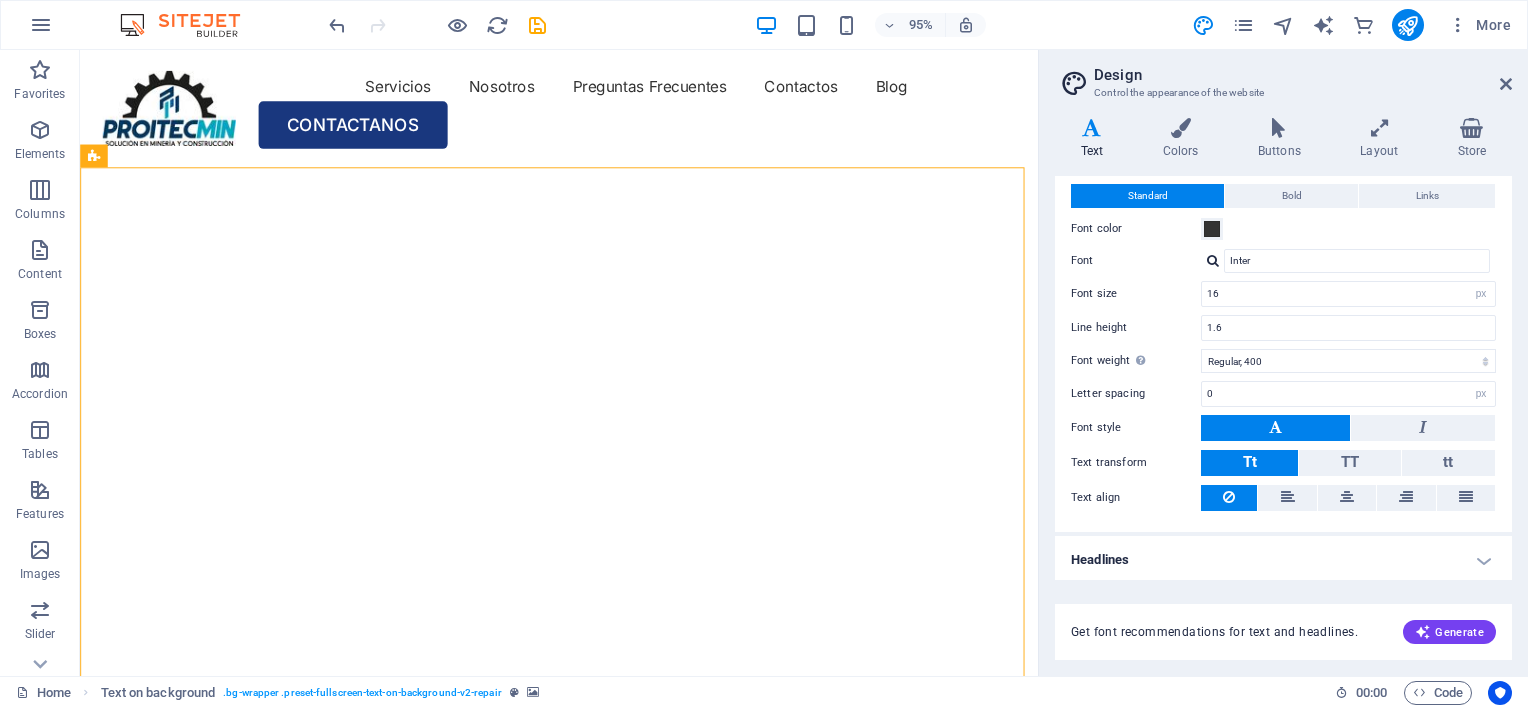 scroll, scrollTop: 0, scrollLeft: 0, axis: both 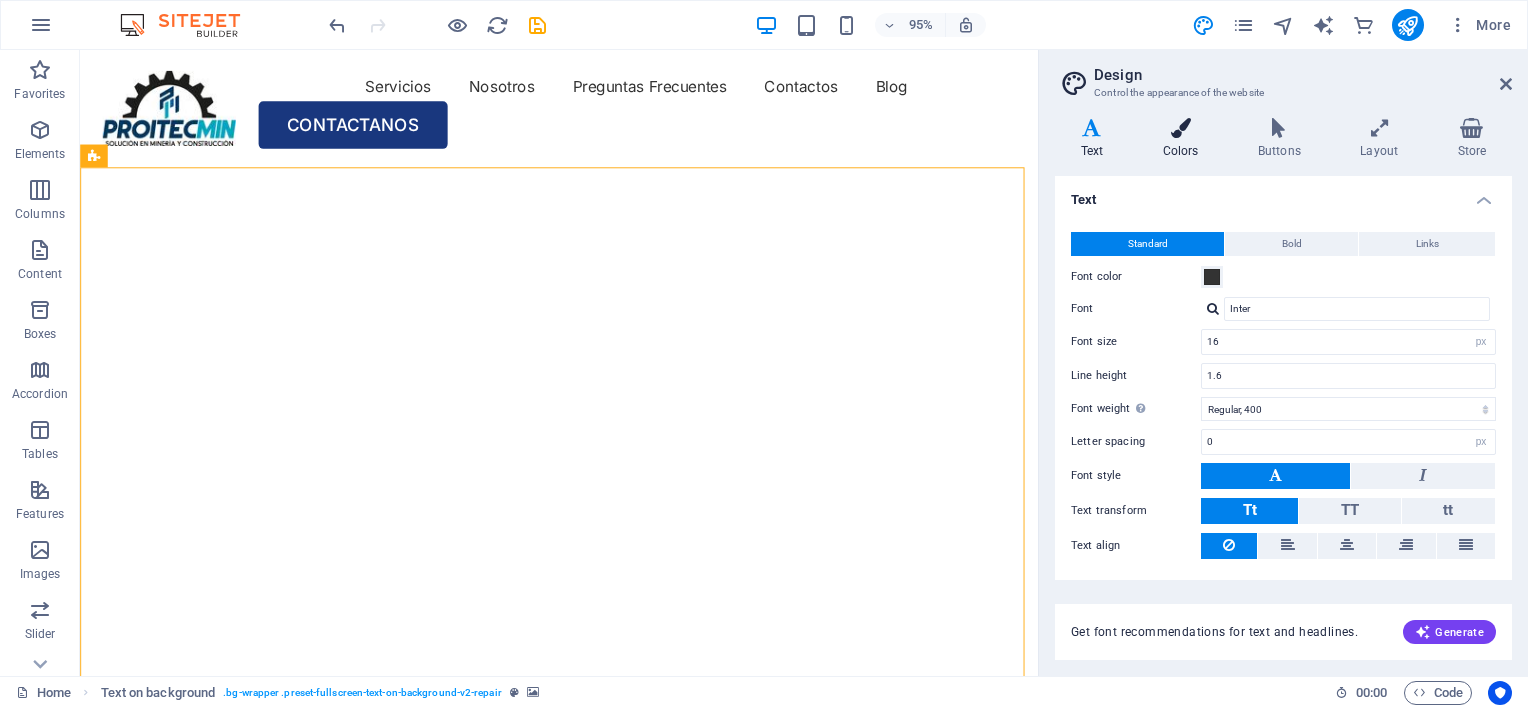 click on "Colors" at bounding box center [1184, 139] 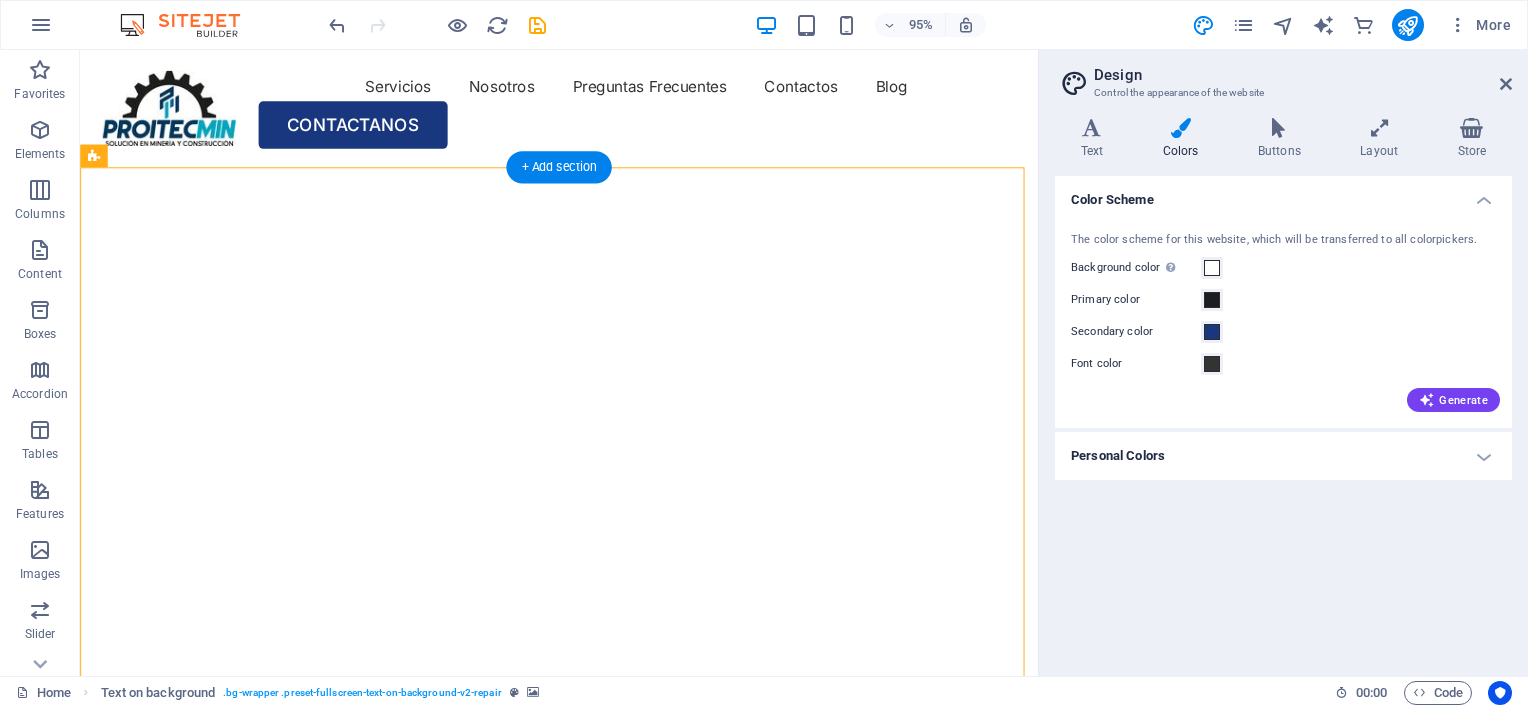 click at bounding box center [577, 176] 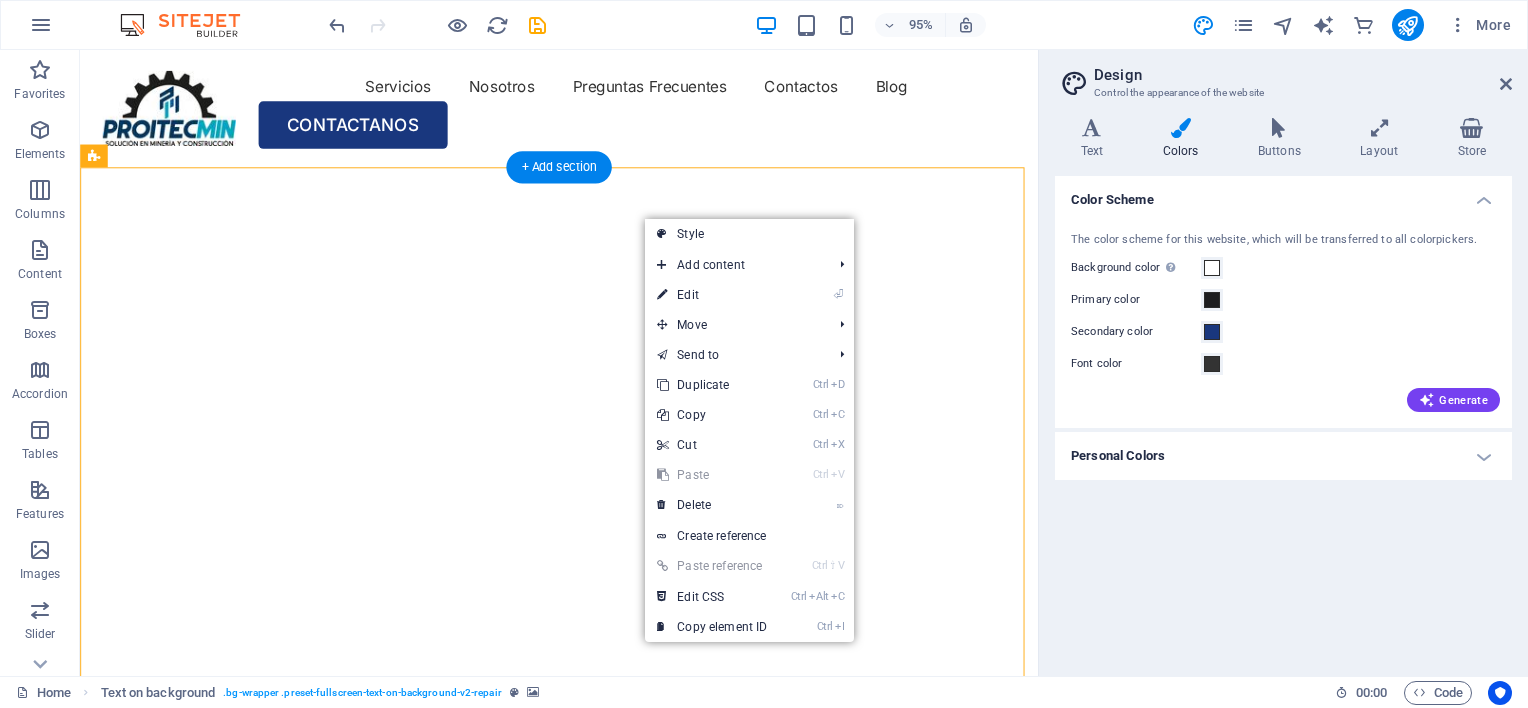 click at bounding box center [577, 176] 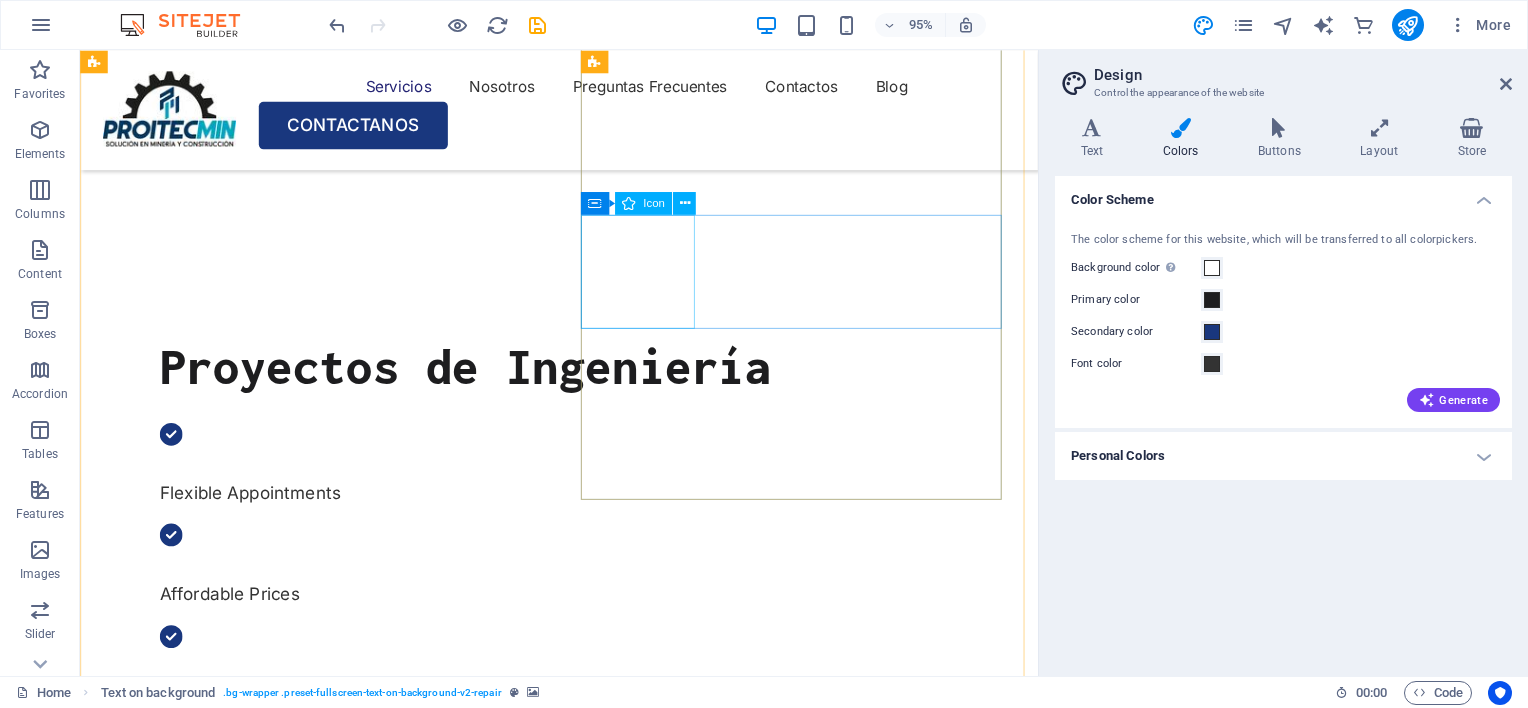 scroll, scrollTop: 1000, scrollLeft: 0, axis: vertical 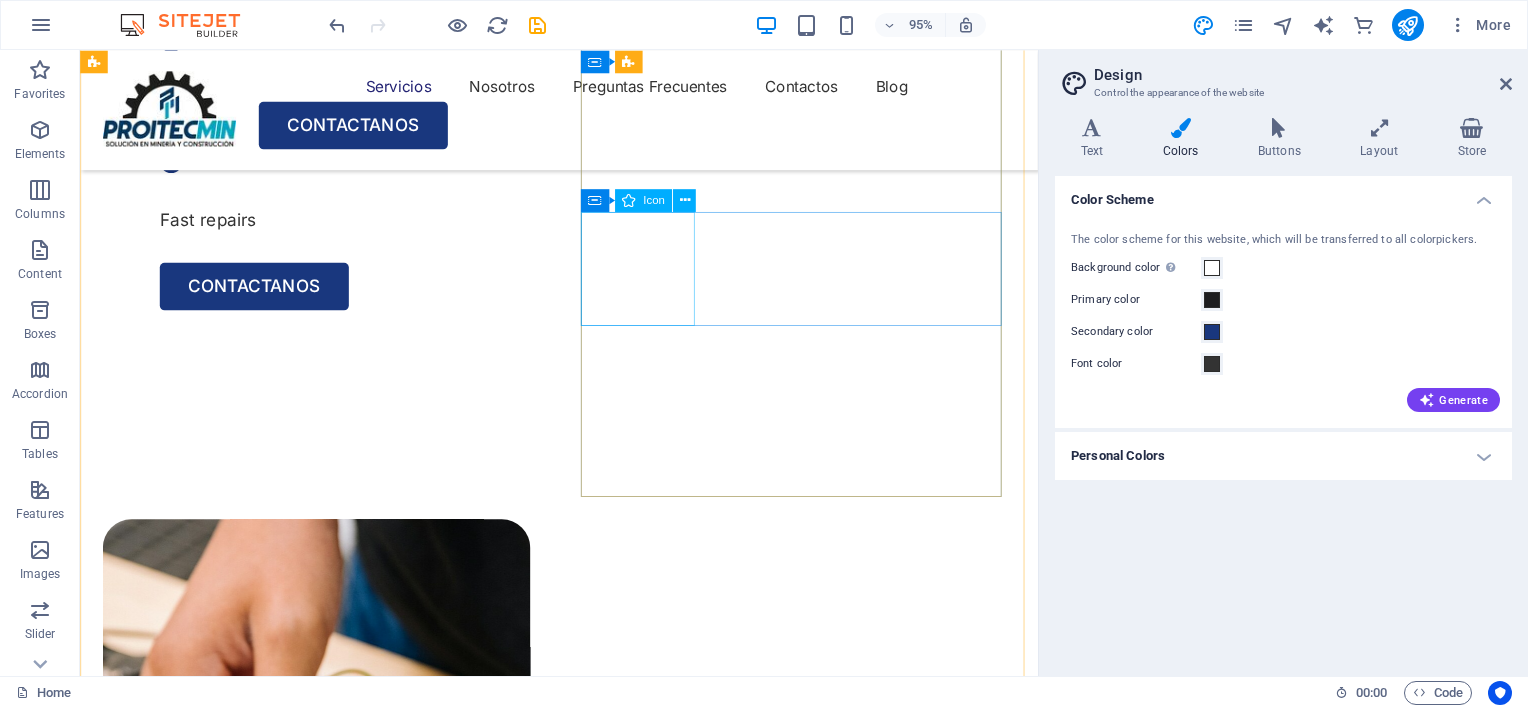 click at bounding box center [329, 1922] 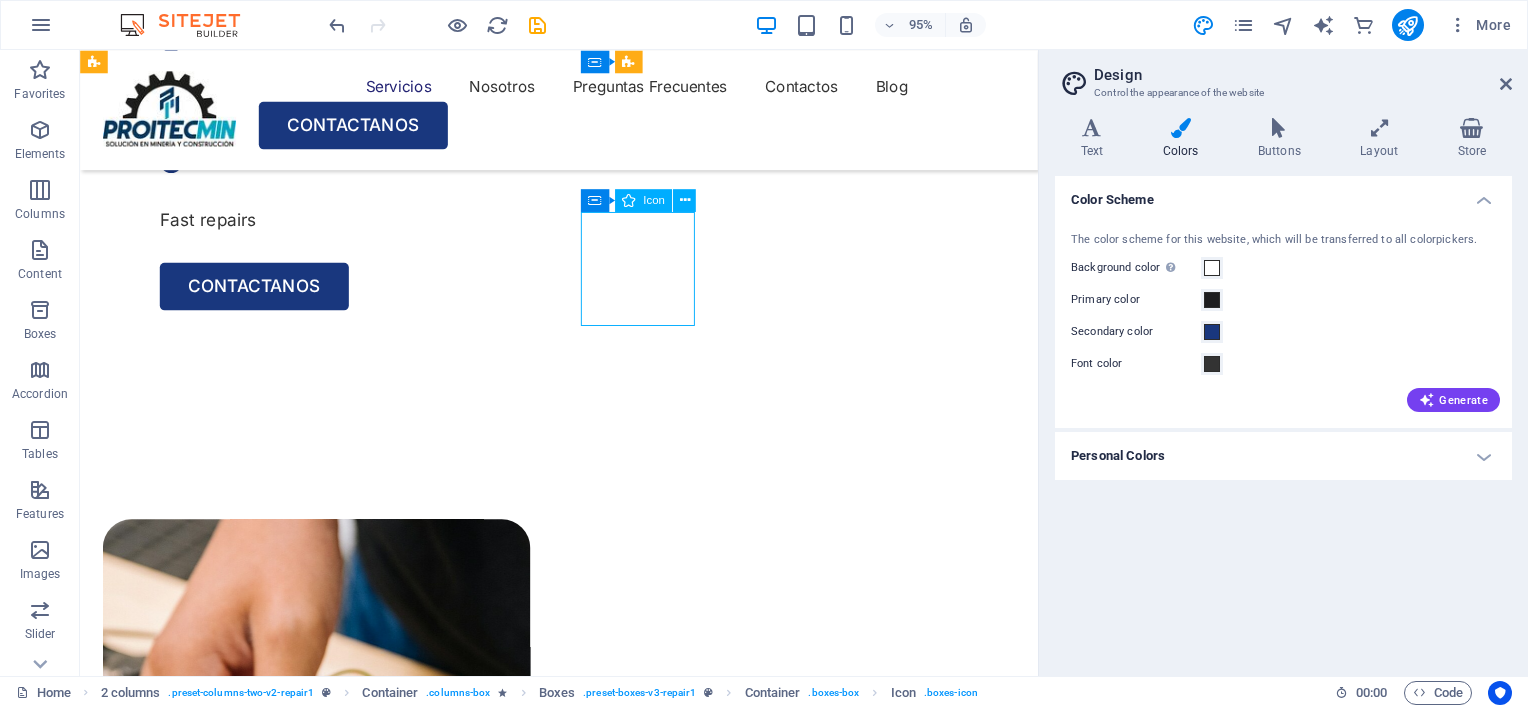 click at bounding box center (329, 1922) 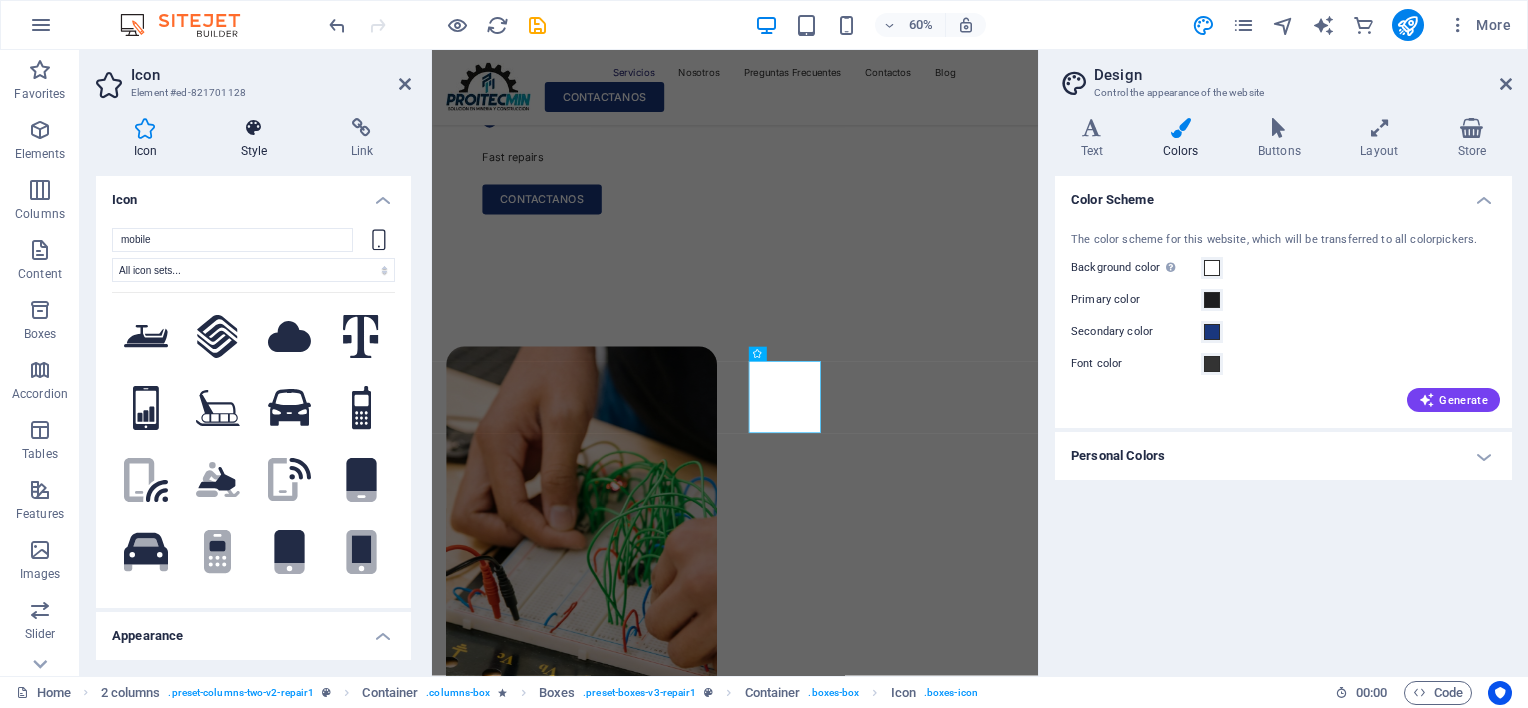 click at bounding box center (254, 128) 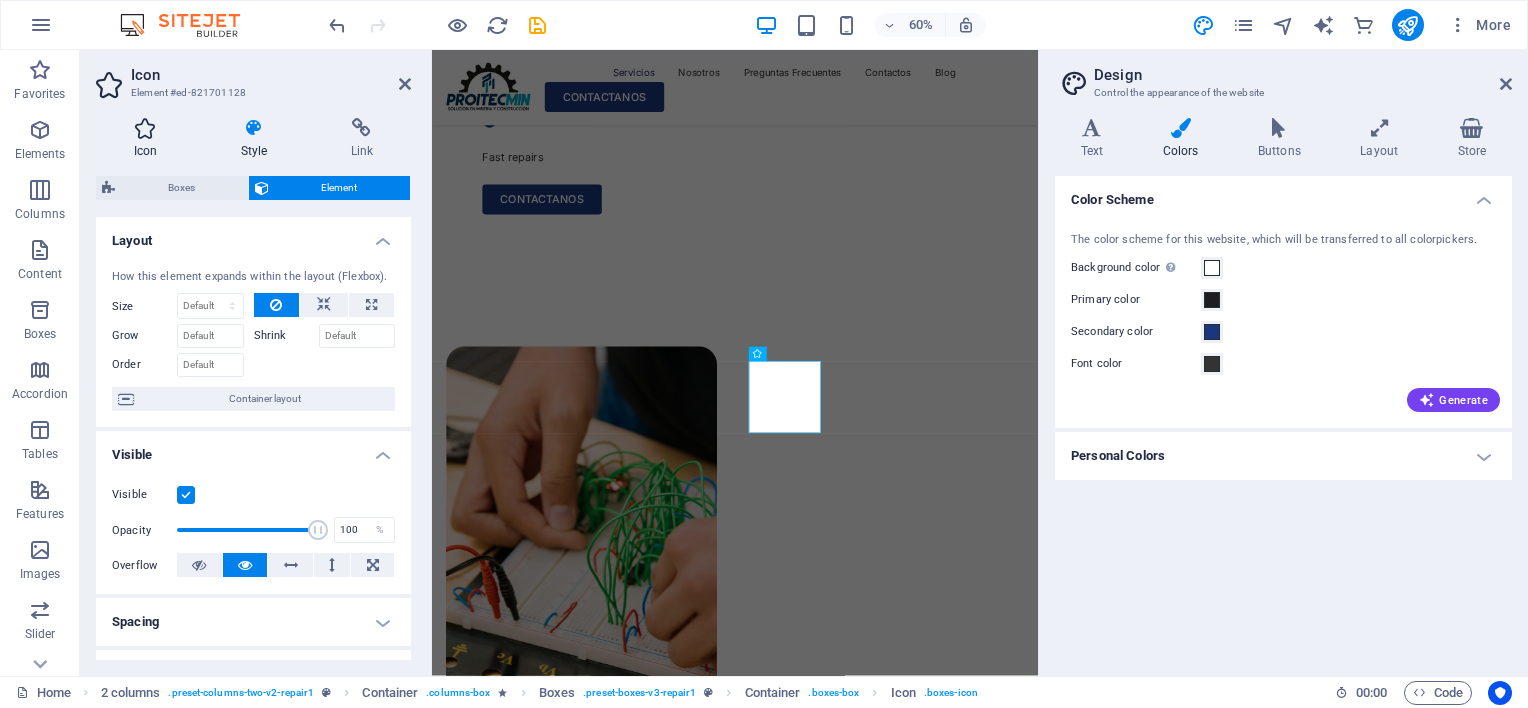 click on "Icon" at bounding box center [149, 139] 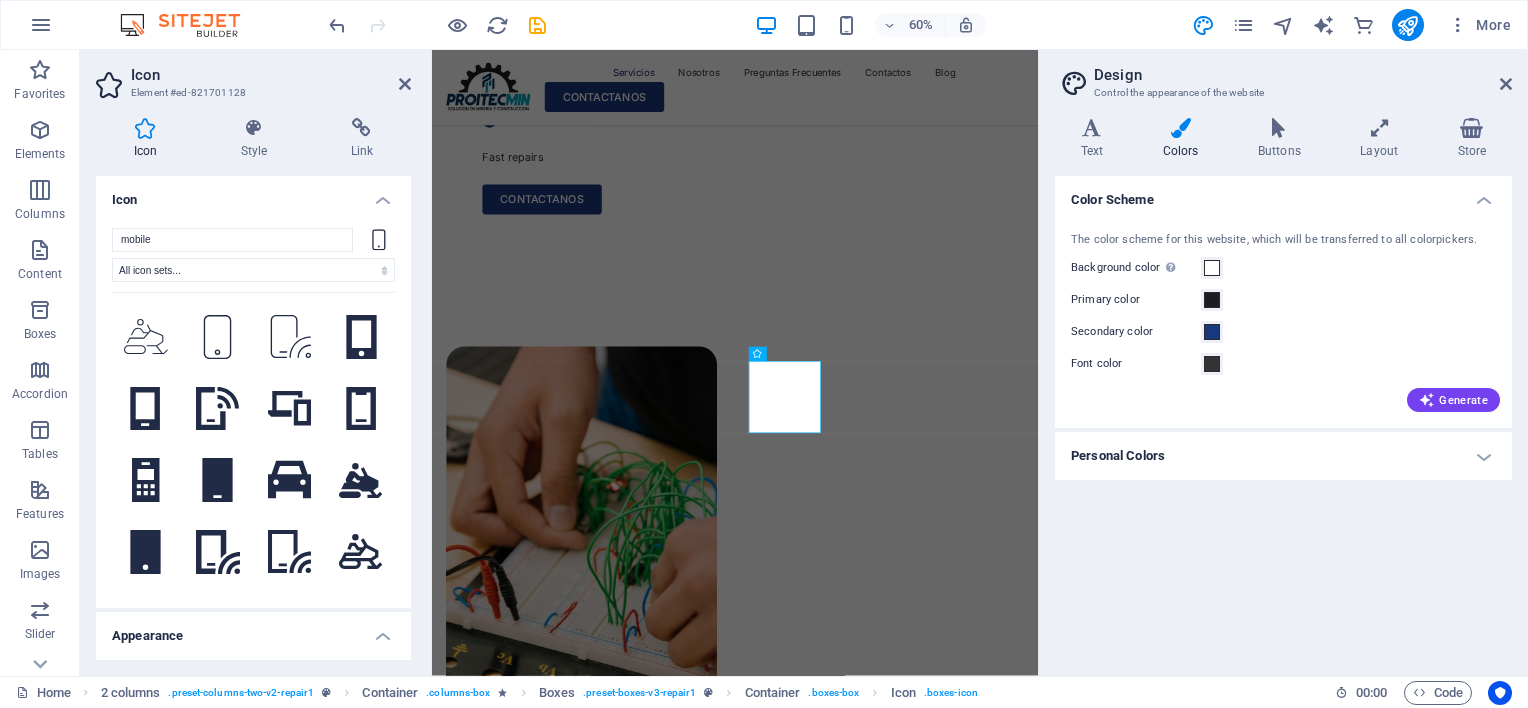 scroll, scrollTop: 1100, scrollLeft: 0, axis: vertical 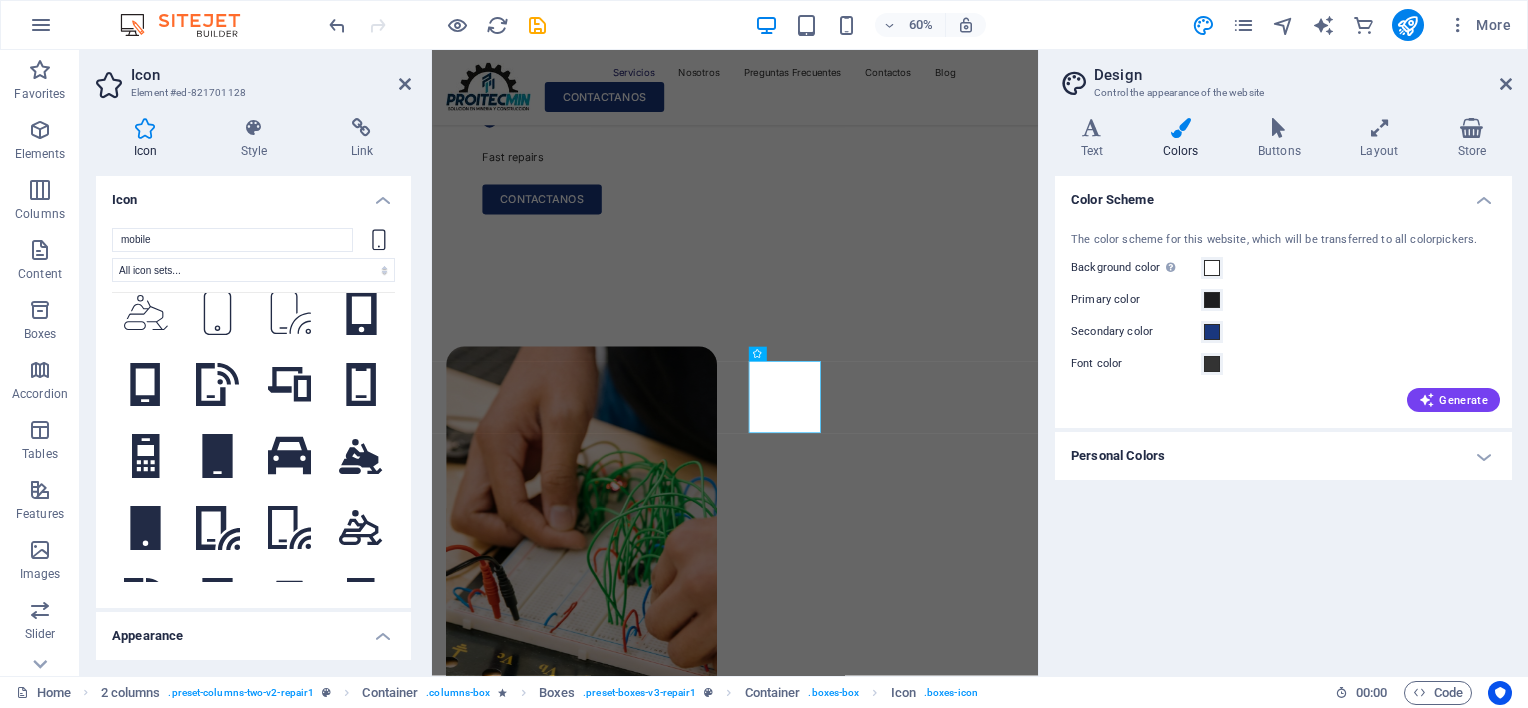 click on "Appearance" at bounding box center [253, 630] 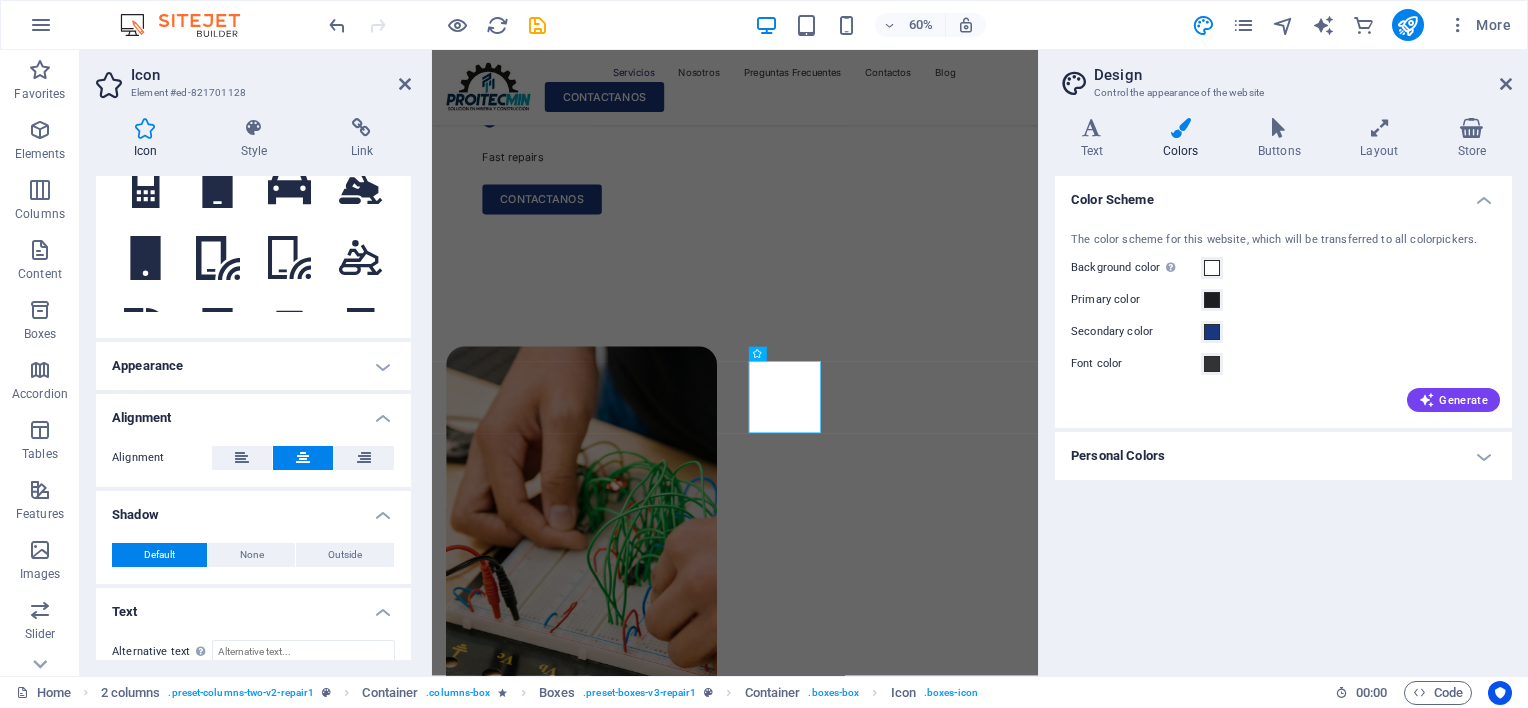 scroll, scrollTop: 289, scrollLeft: 0, axis: vertical 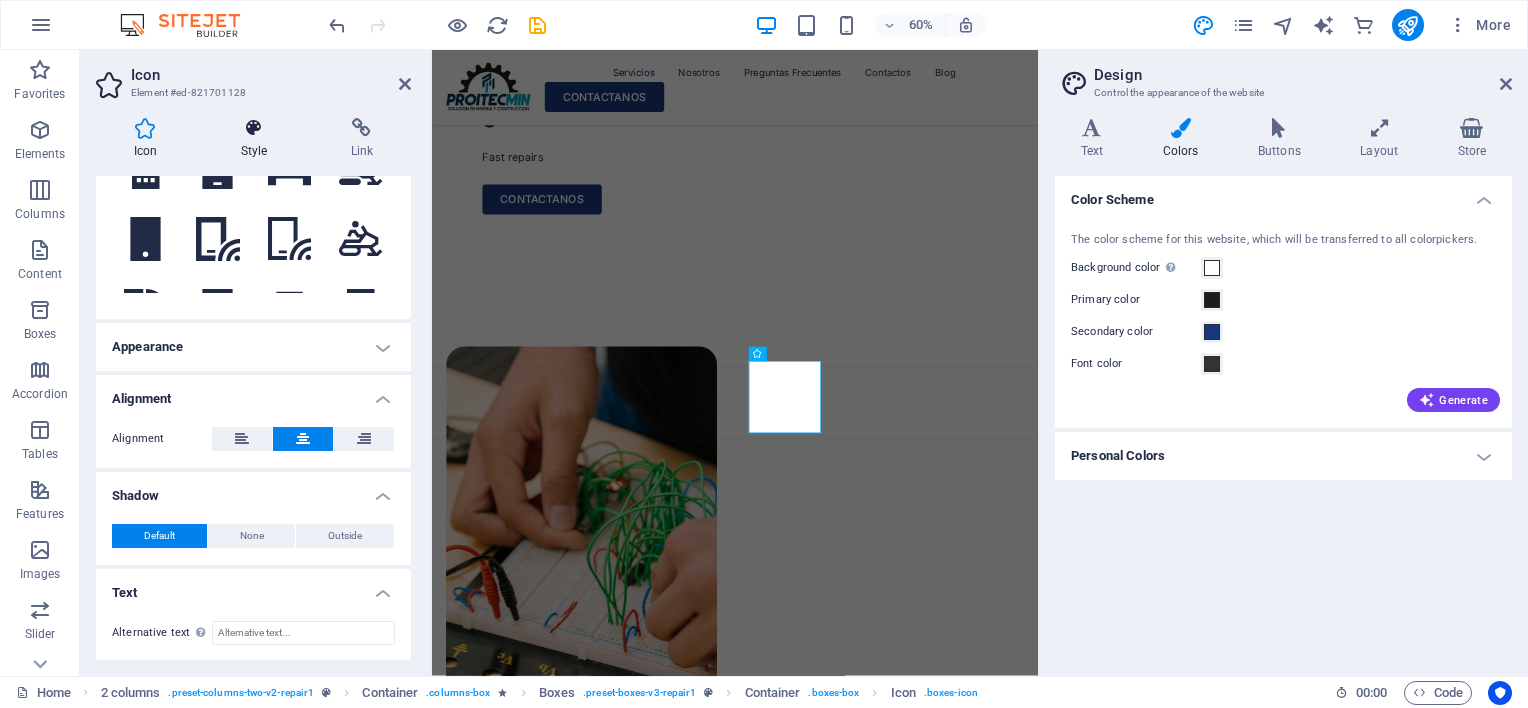 click at bounding box center (254, 128) 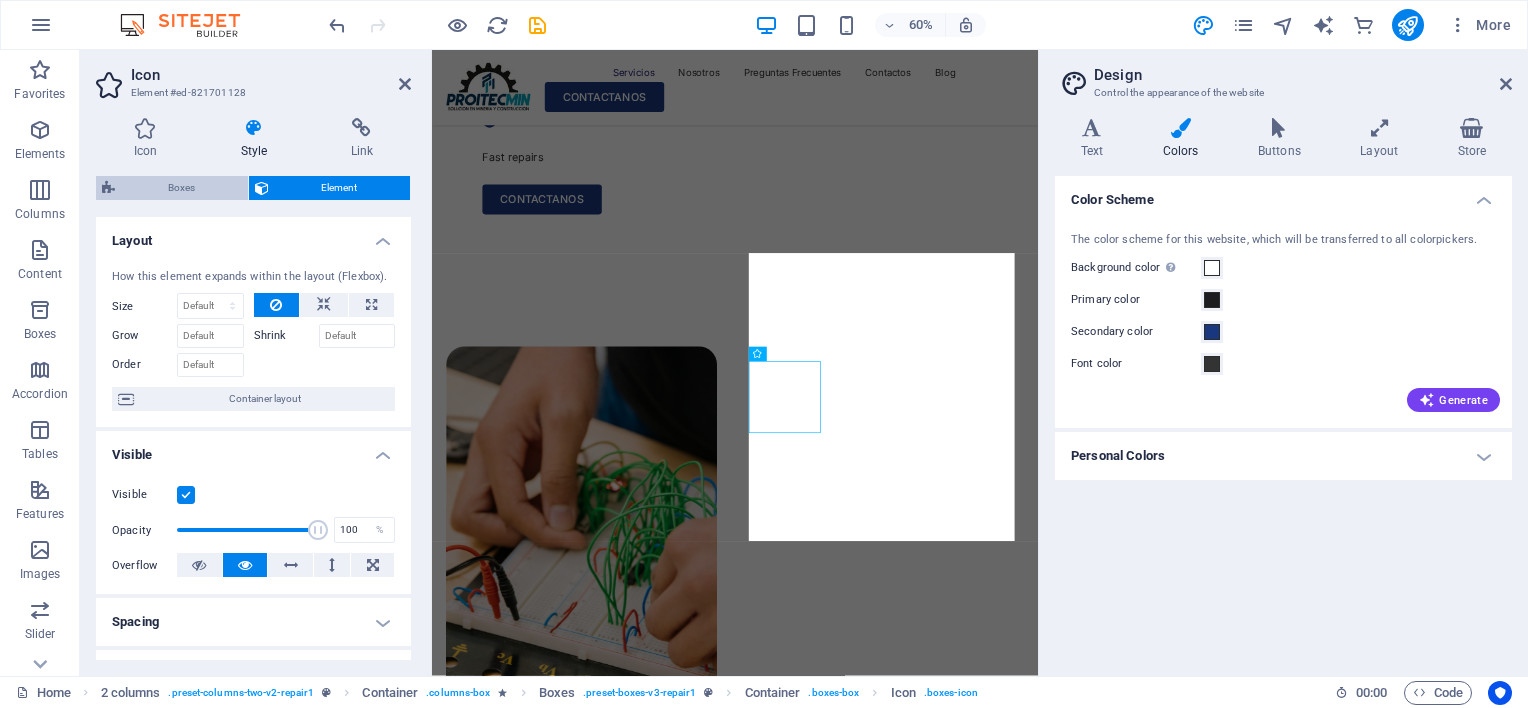 click on "Boxes" at bounding box center (181, 188) 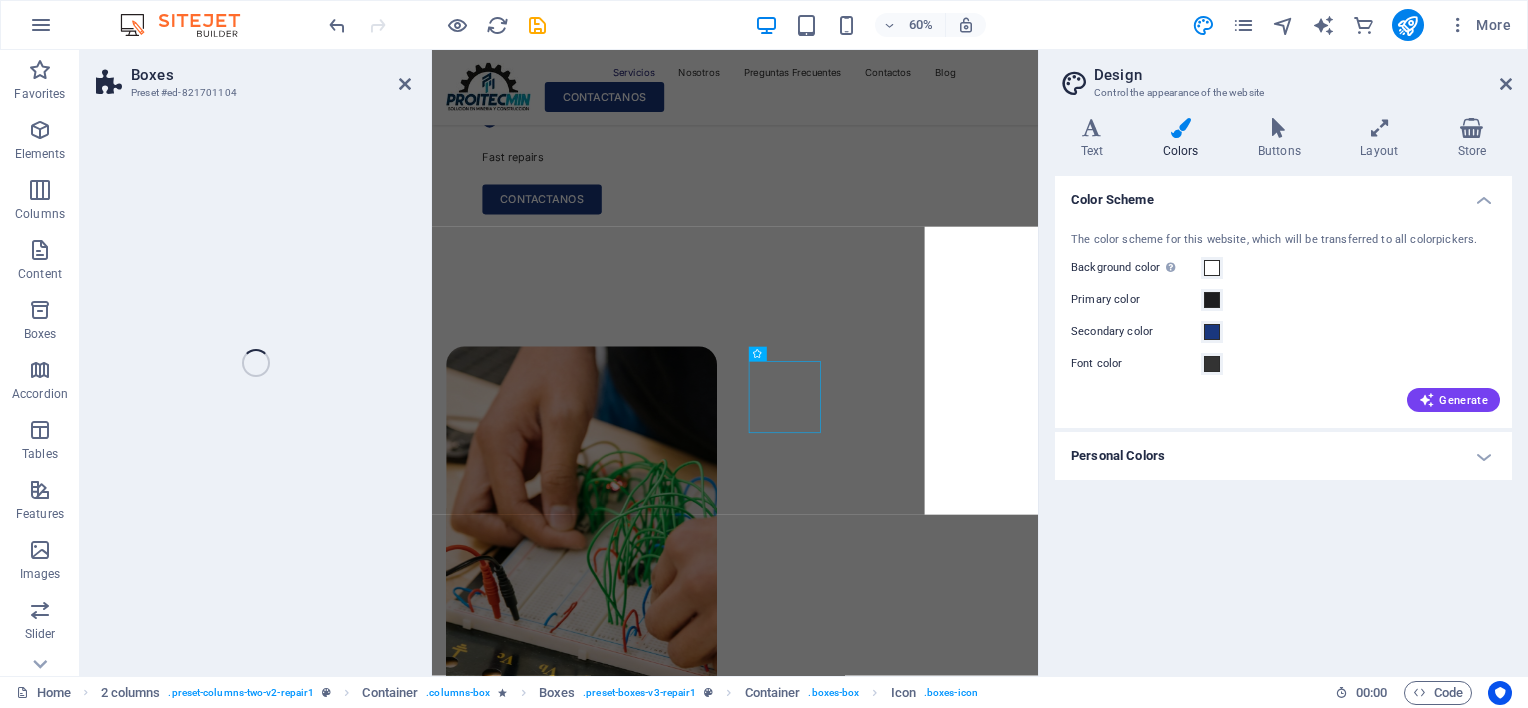 select on "rem" 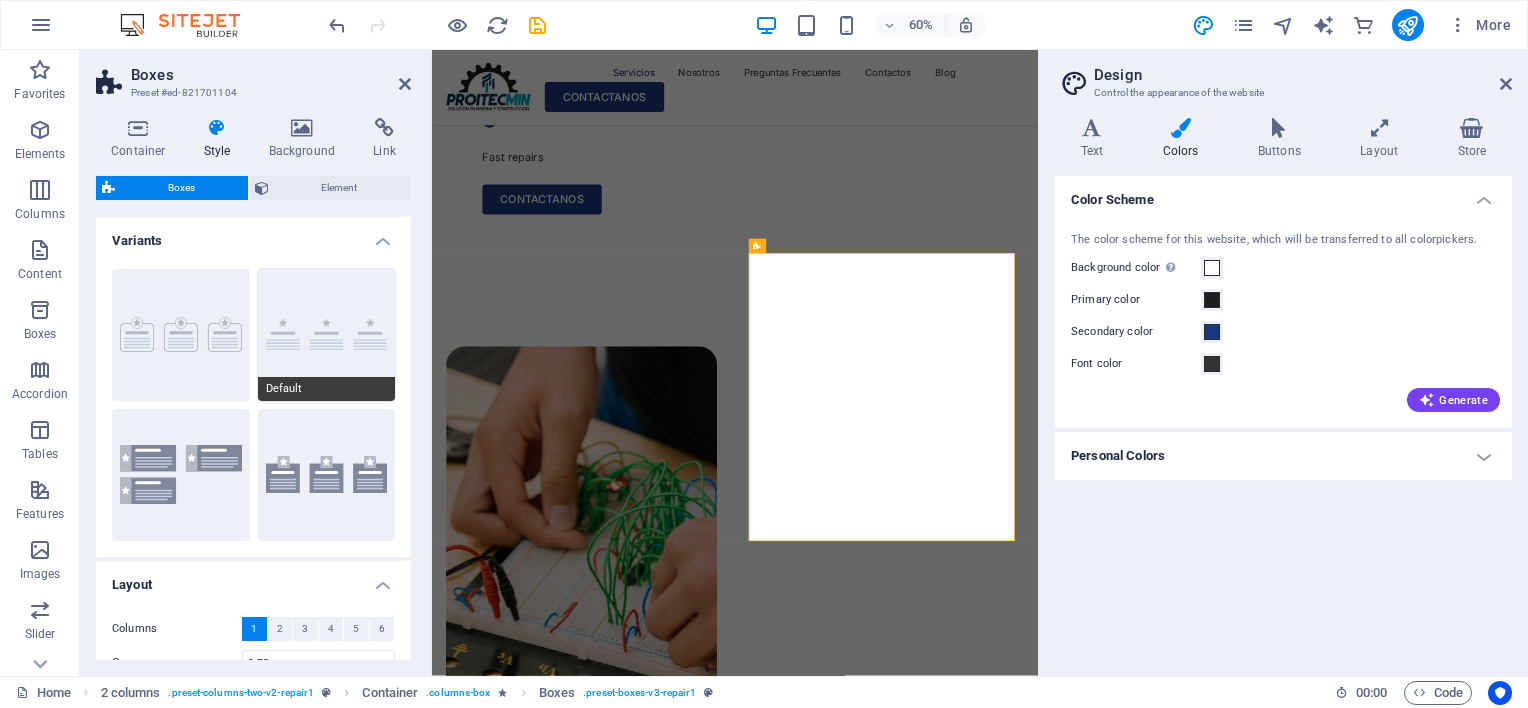 scroll, scrollTop: 200, scrollLeft: 0, axis: vertical 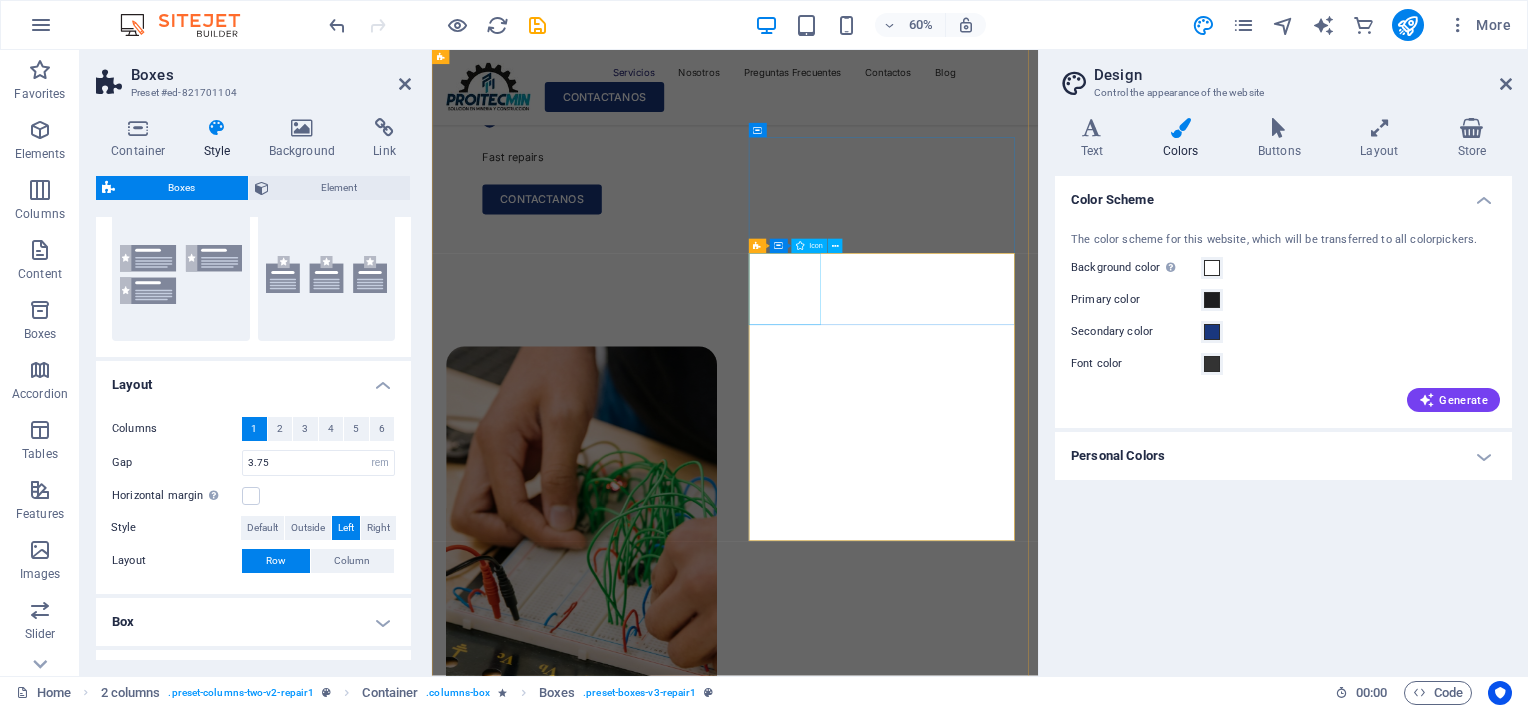 click at bounding box center [681, 1677] 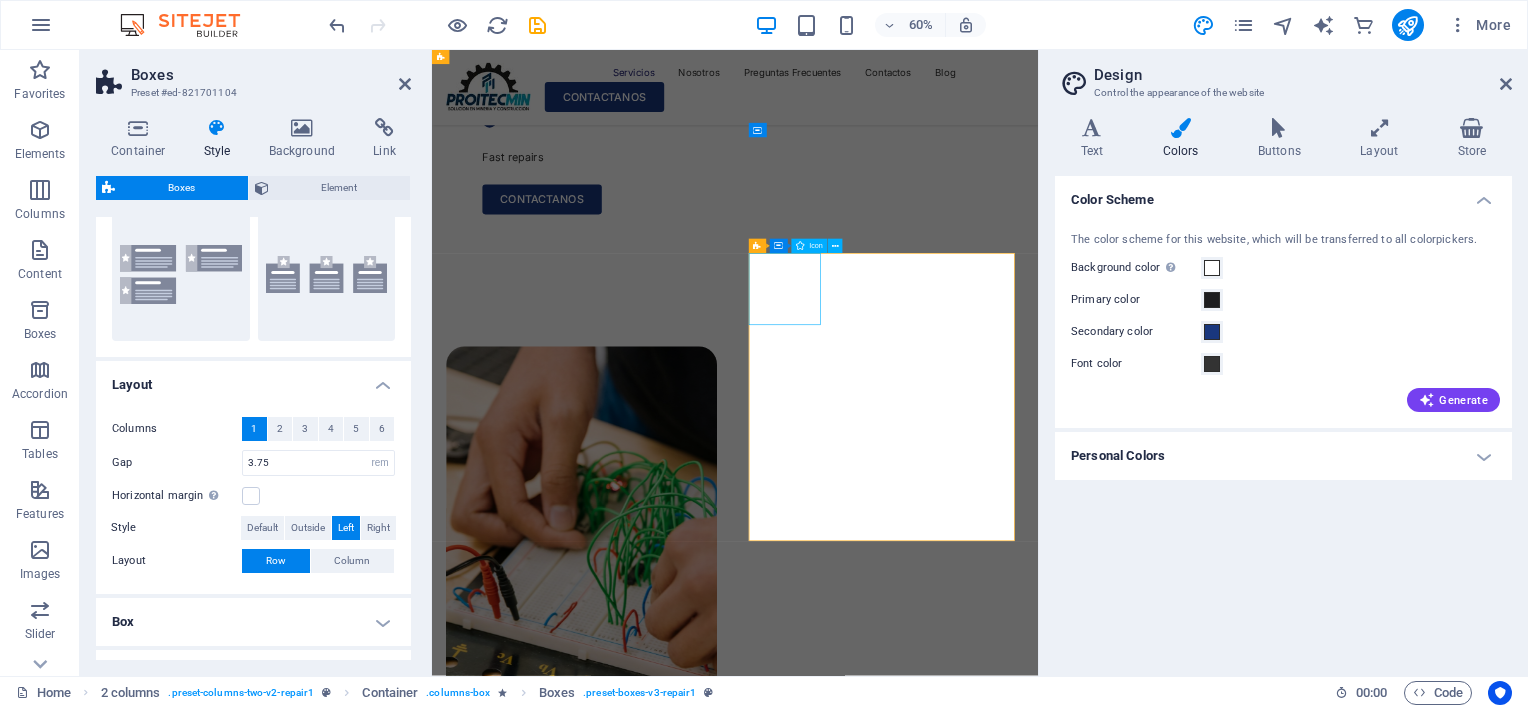 click at bounding box center (681, 1677) 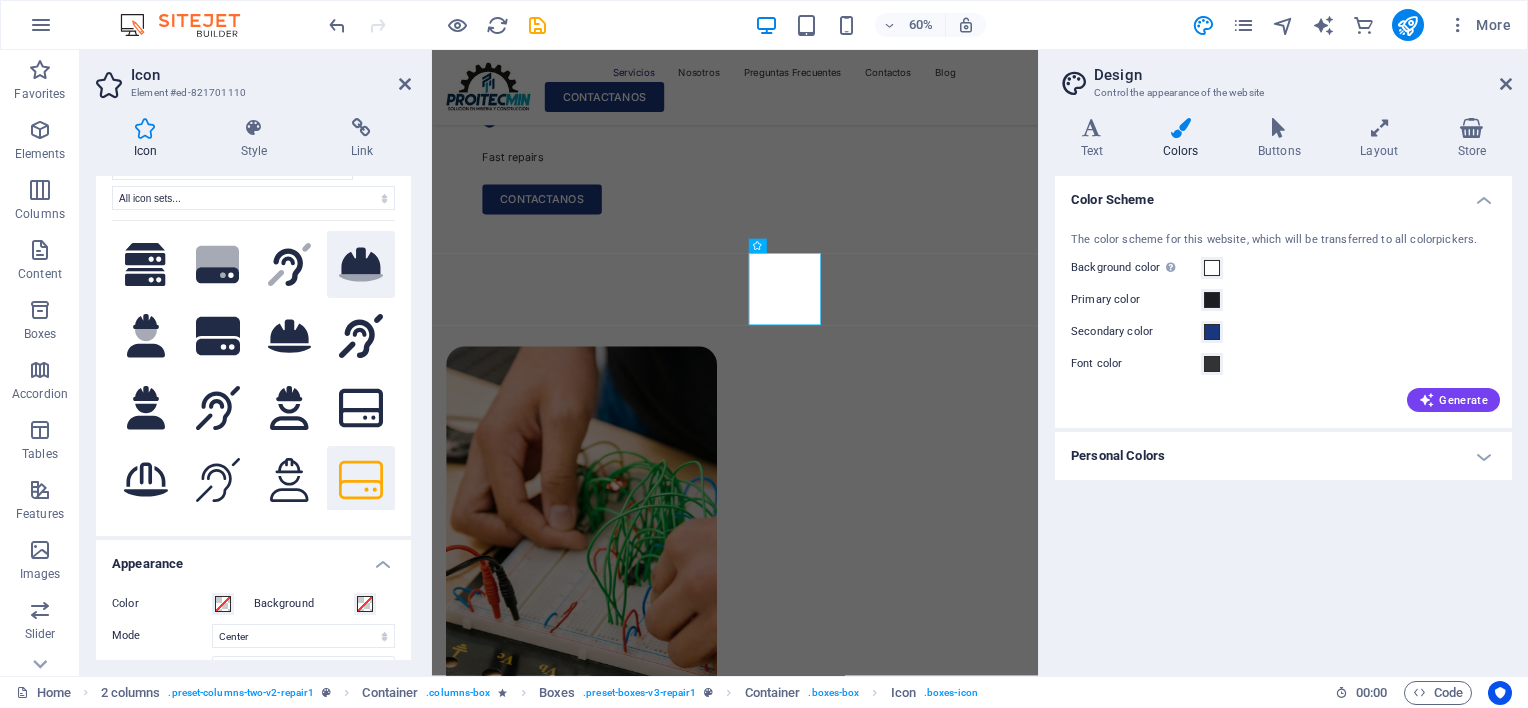 scroll, scrollTop: 100, scrollLeft: 0, axis: vertical 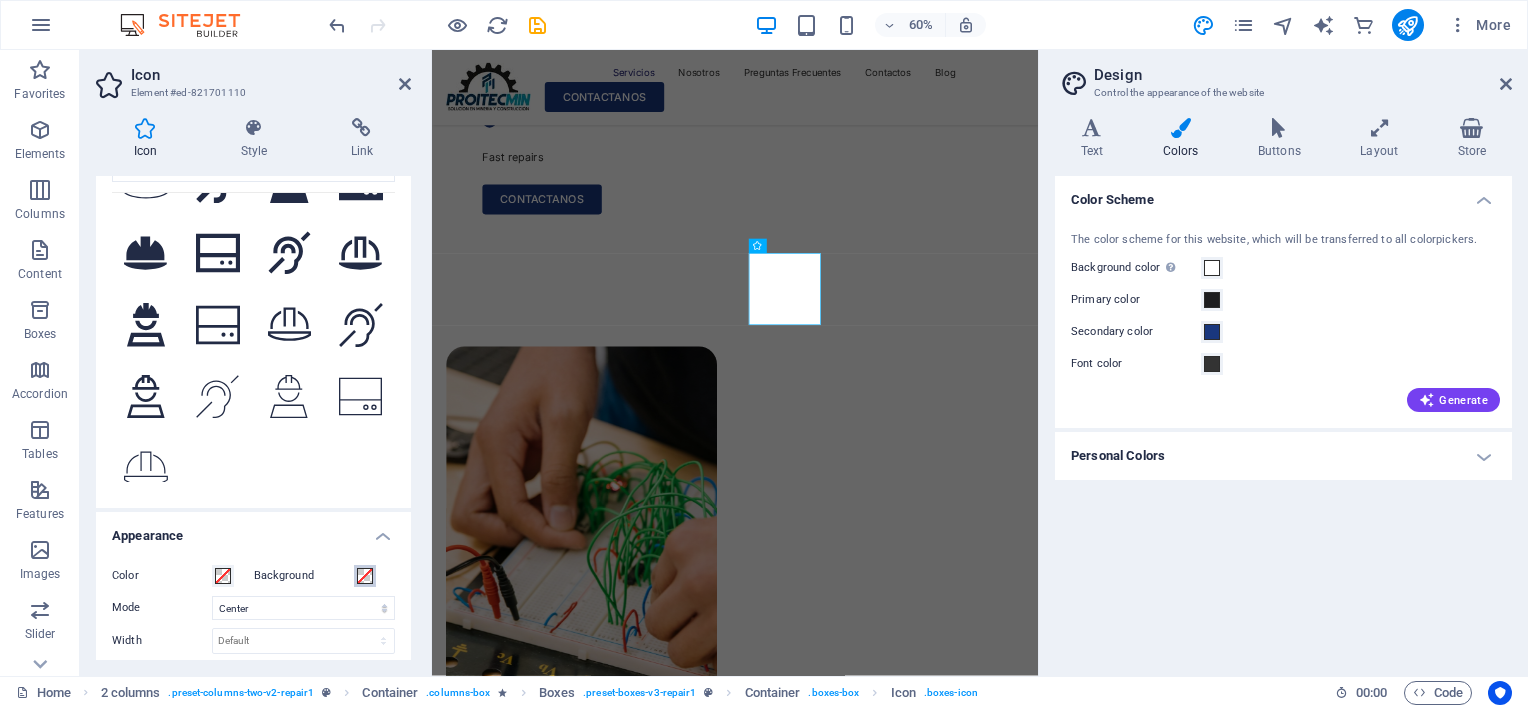 click at bounding box center [365, 576] 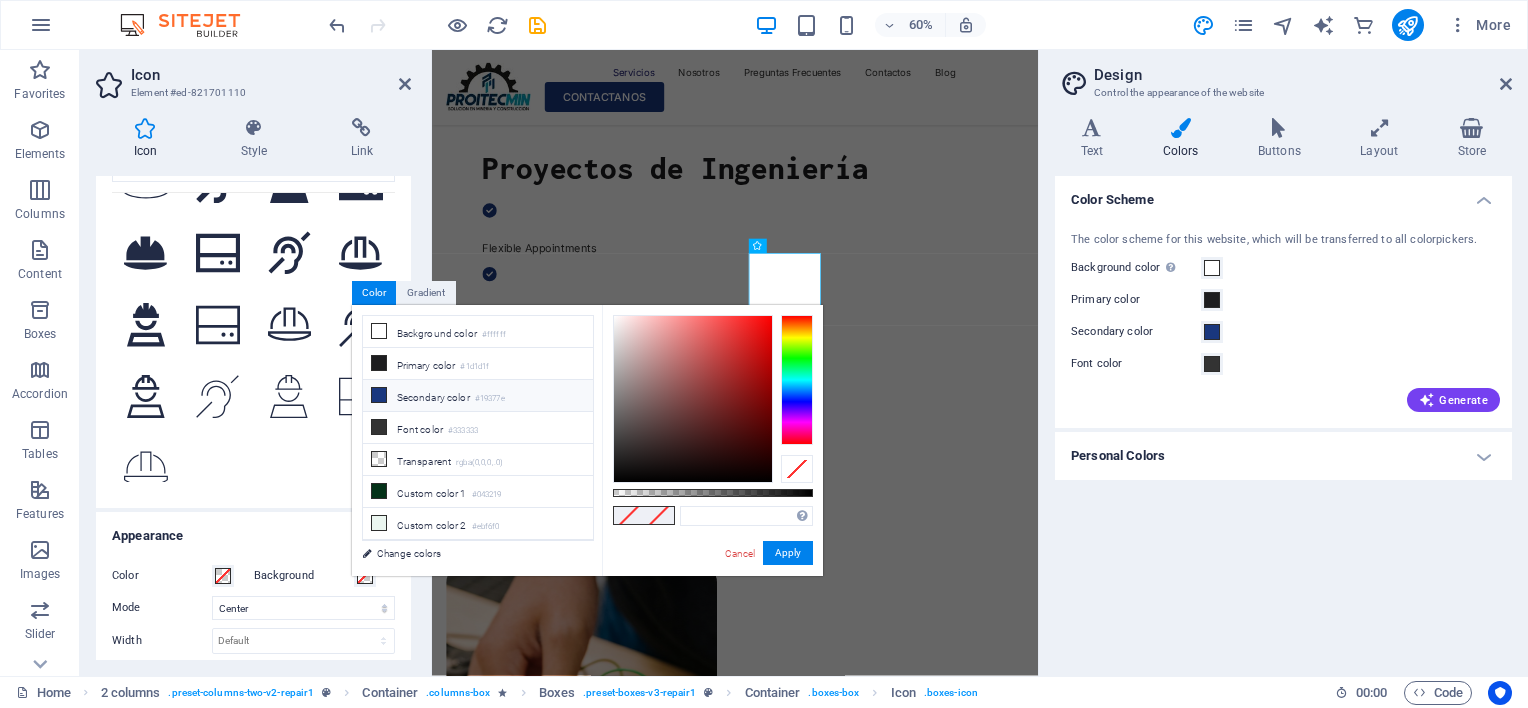 click at bounding box center [379, 395] 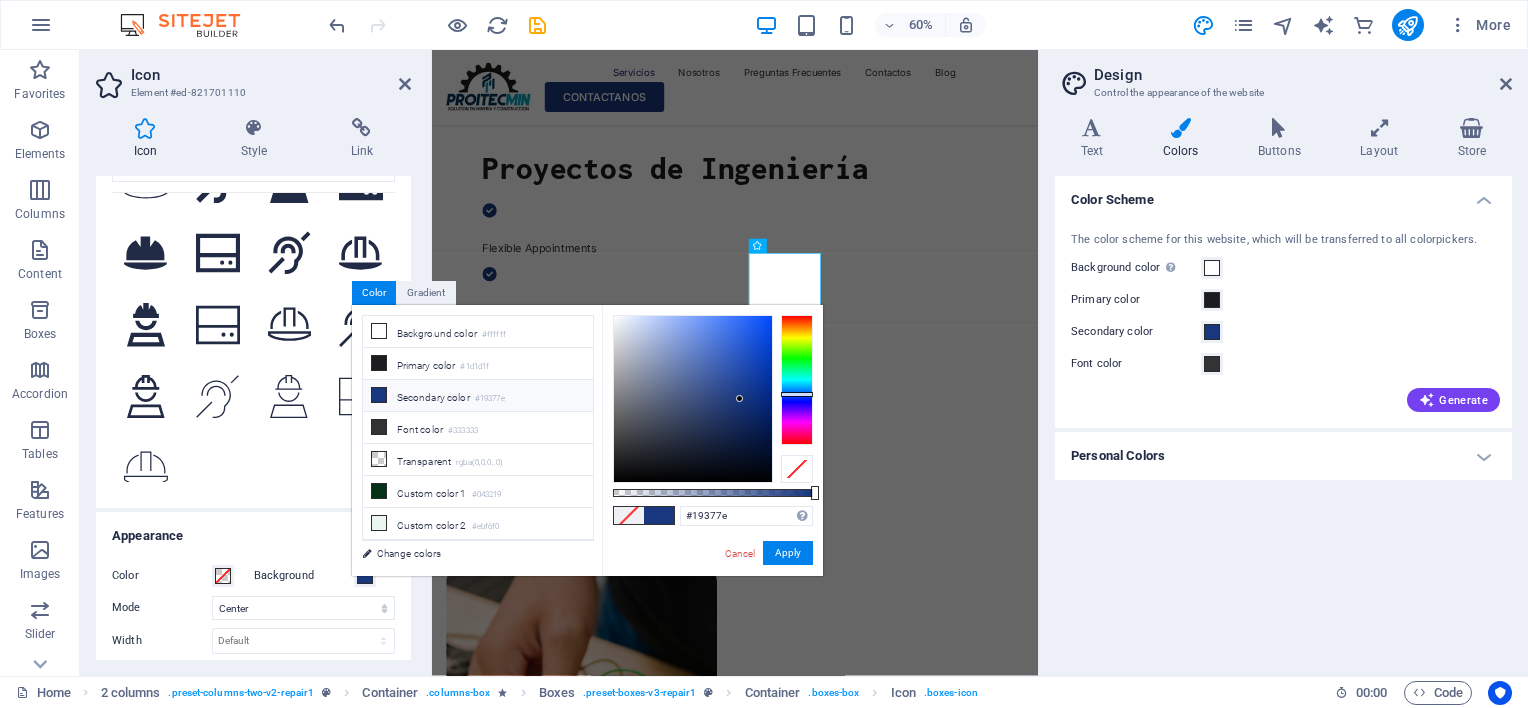 type on "rgba(25, 55, 126, 0.313)" 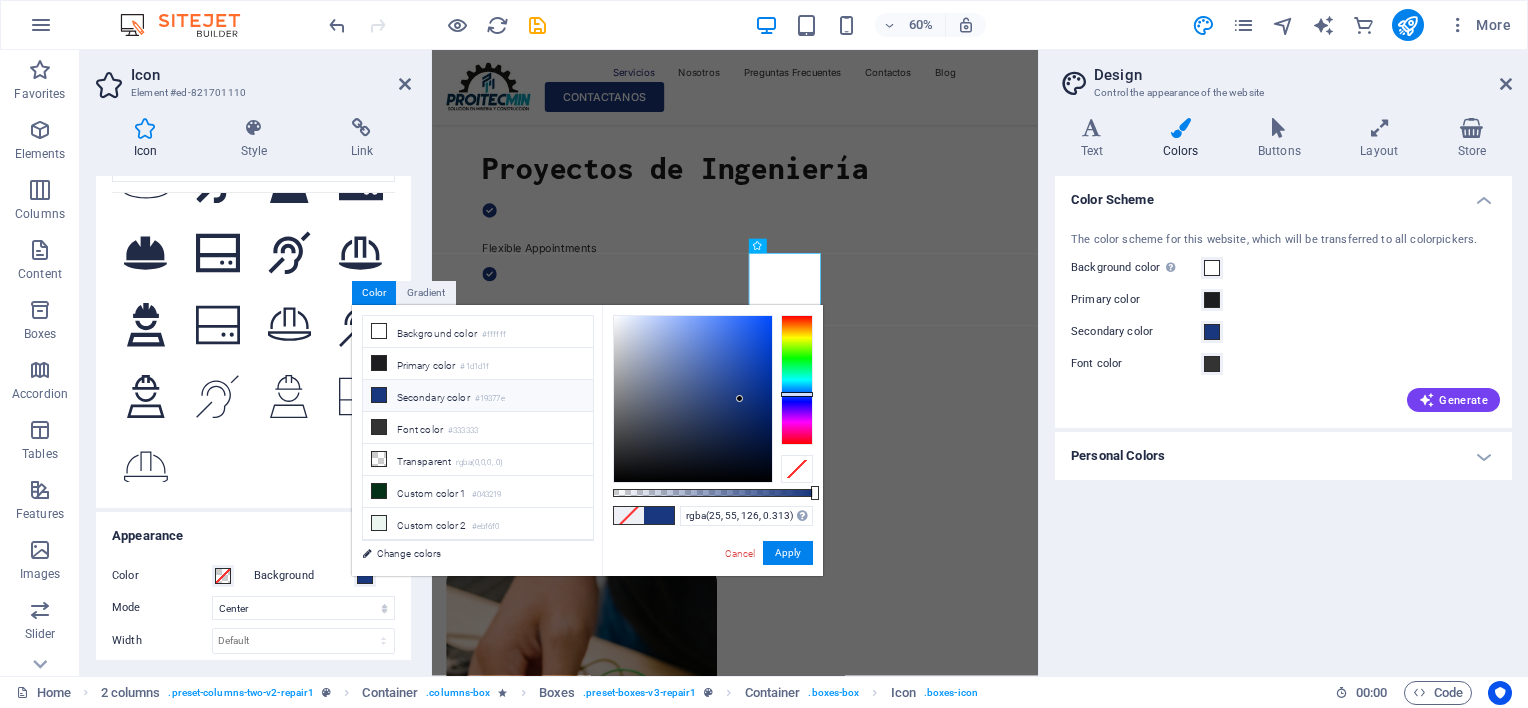 click at bounding box center [713, 493] 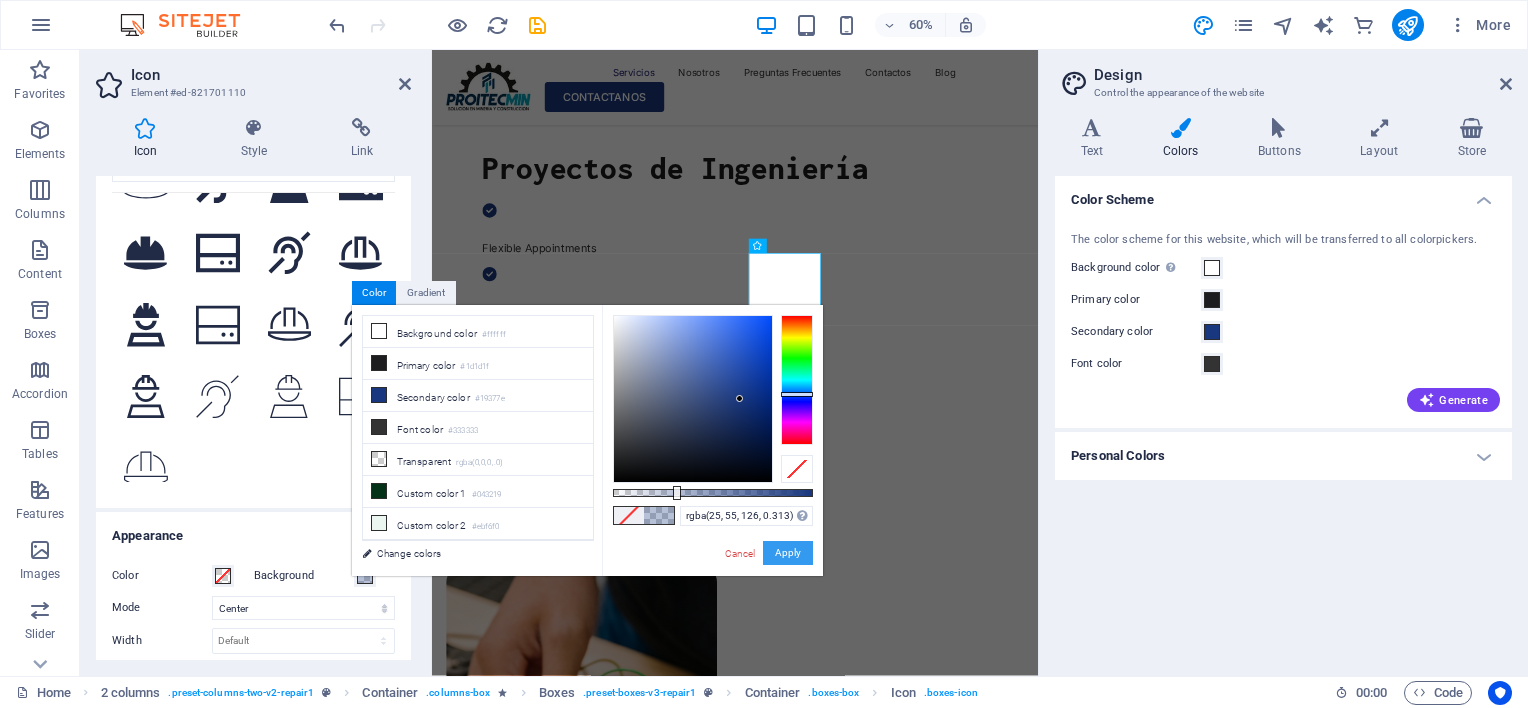 click on "Apply" at bounding box center (788, 553) 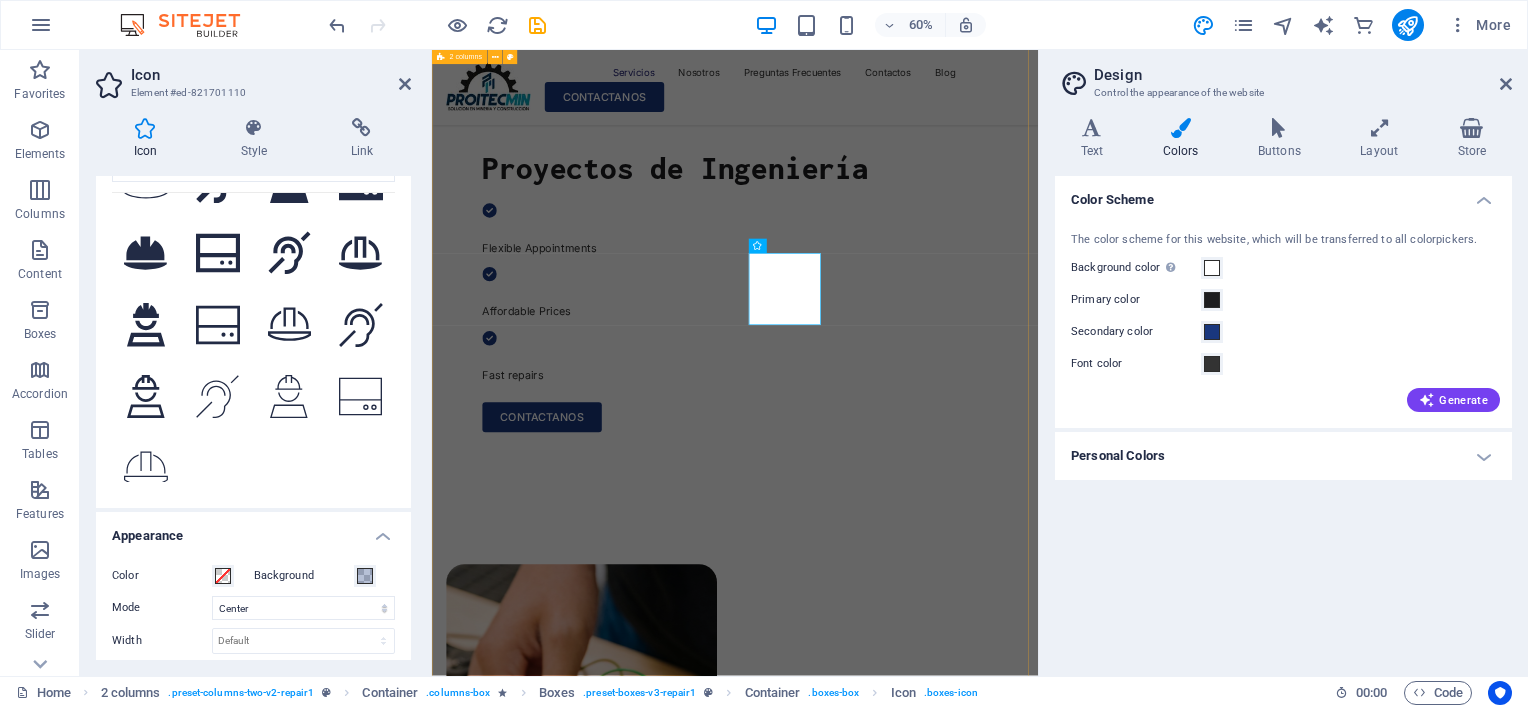 click at bounding box center (681, 2285) 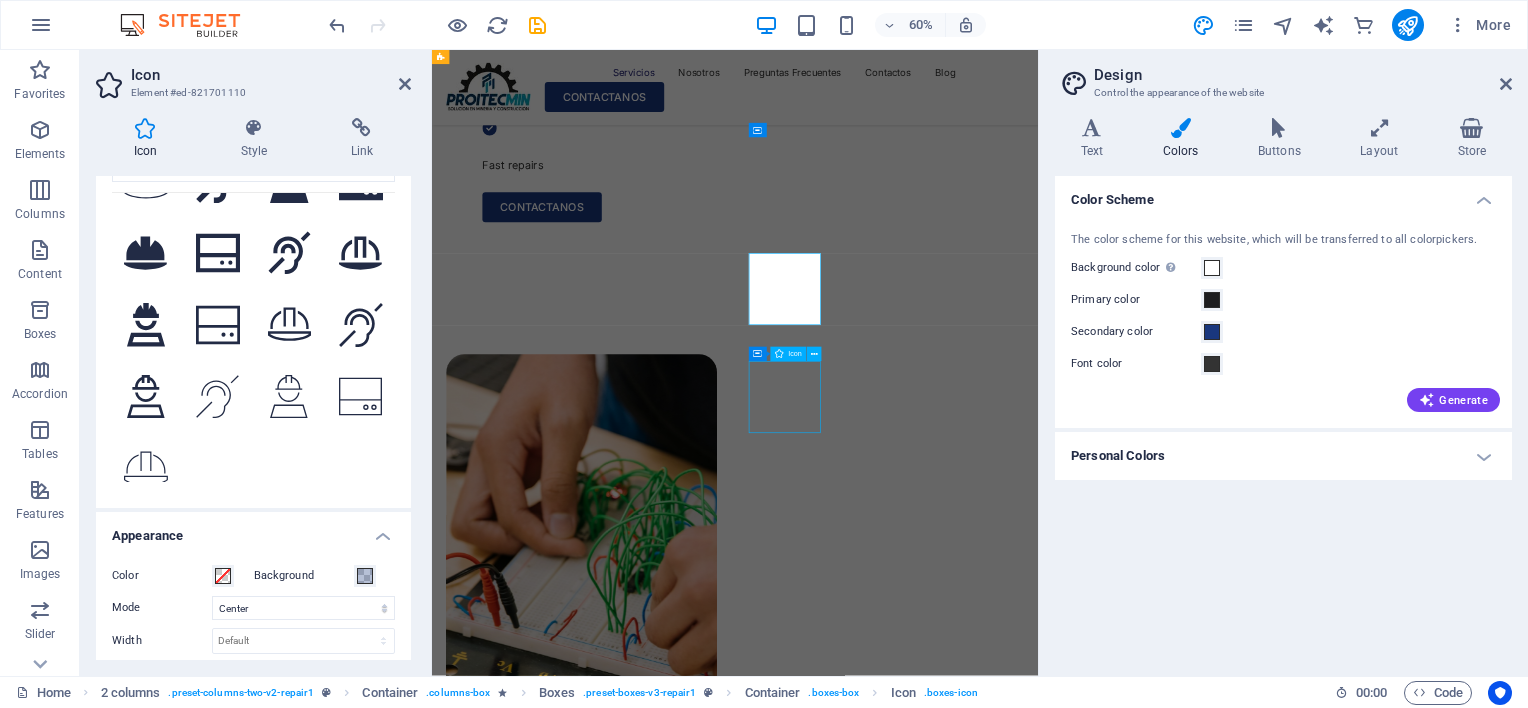 scroll, scrollTop: 651, scrollLeft: 0, axis: vertical 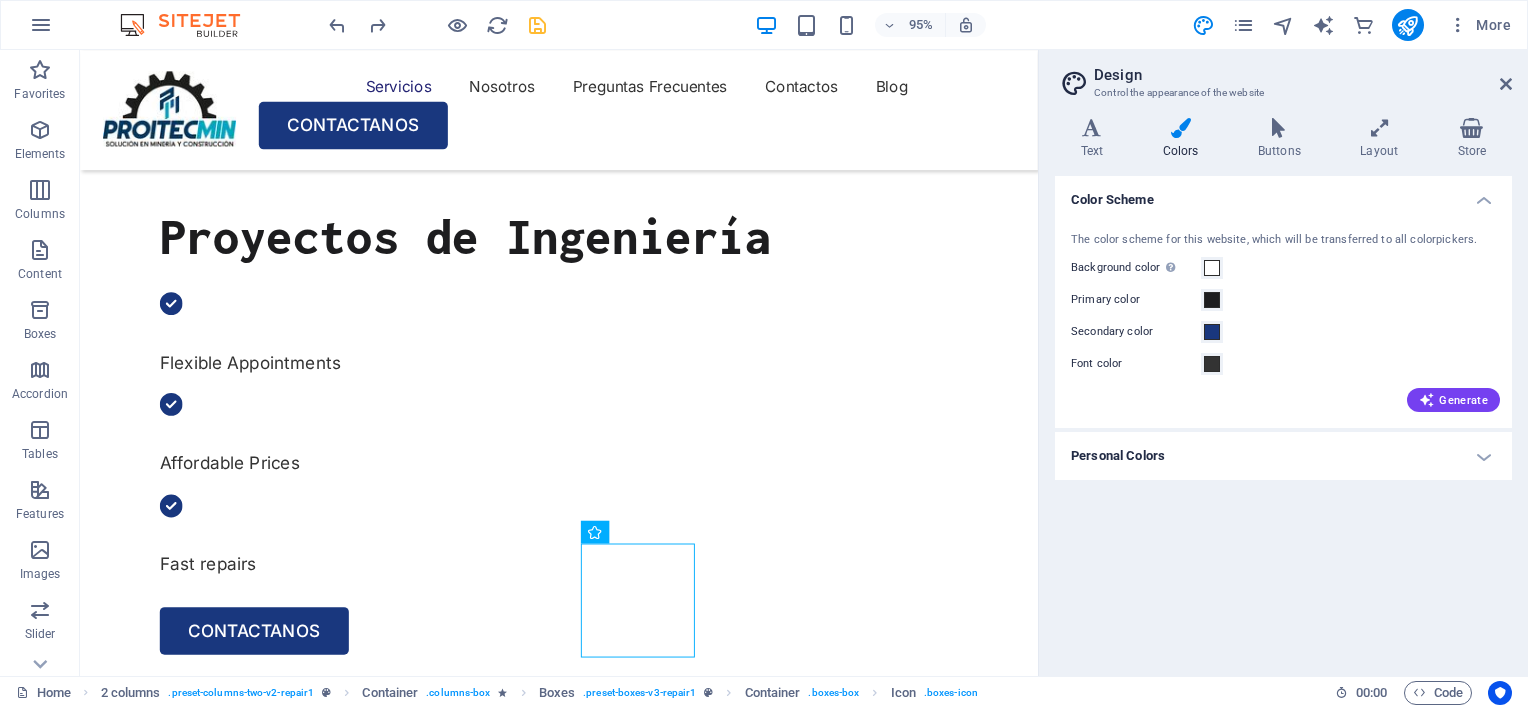 click at bounding box center (537, 25) 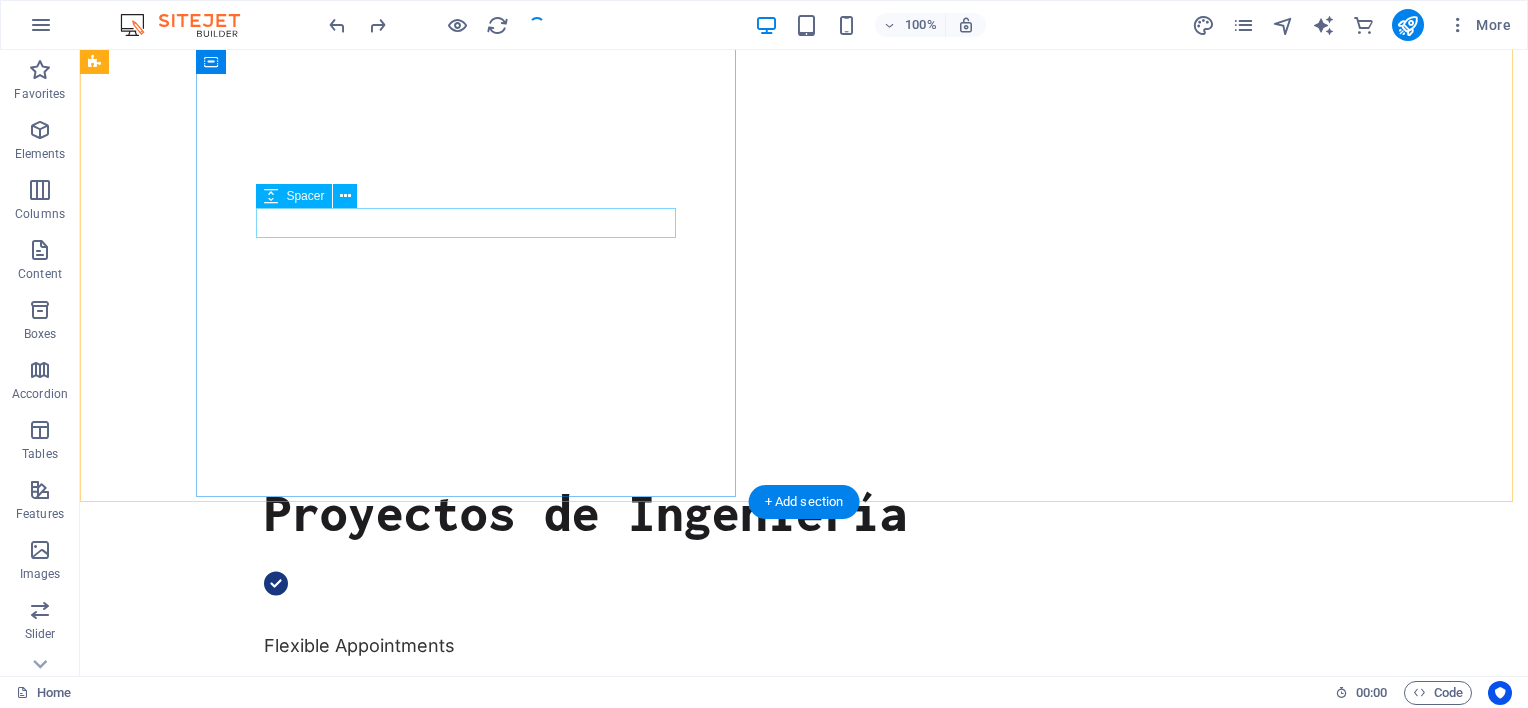 scroll, scrollTop: 6, scrollLeft: 0, axis: vertical 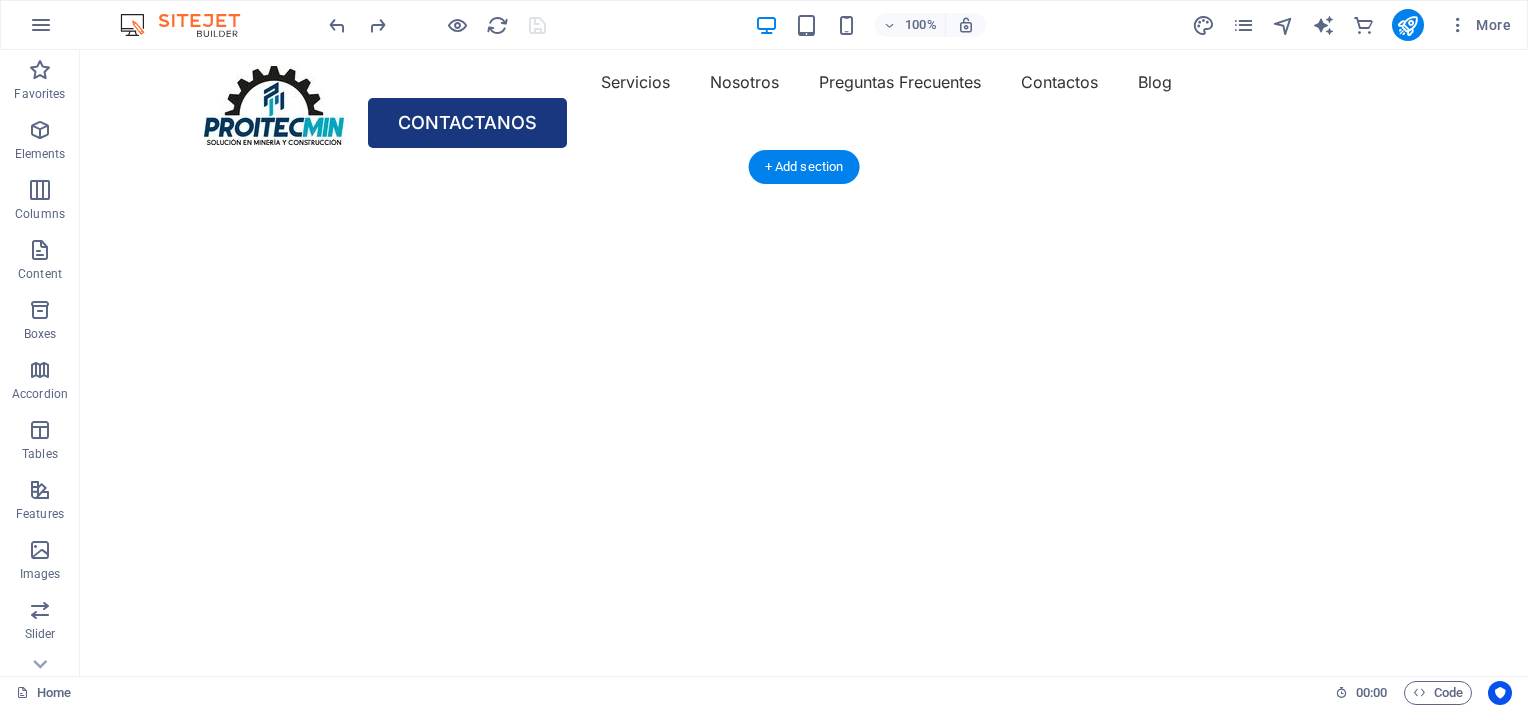 click at bounding box center [796, 170] 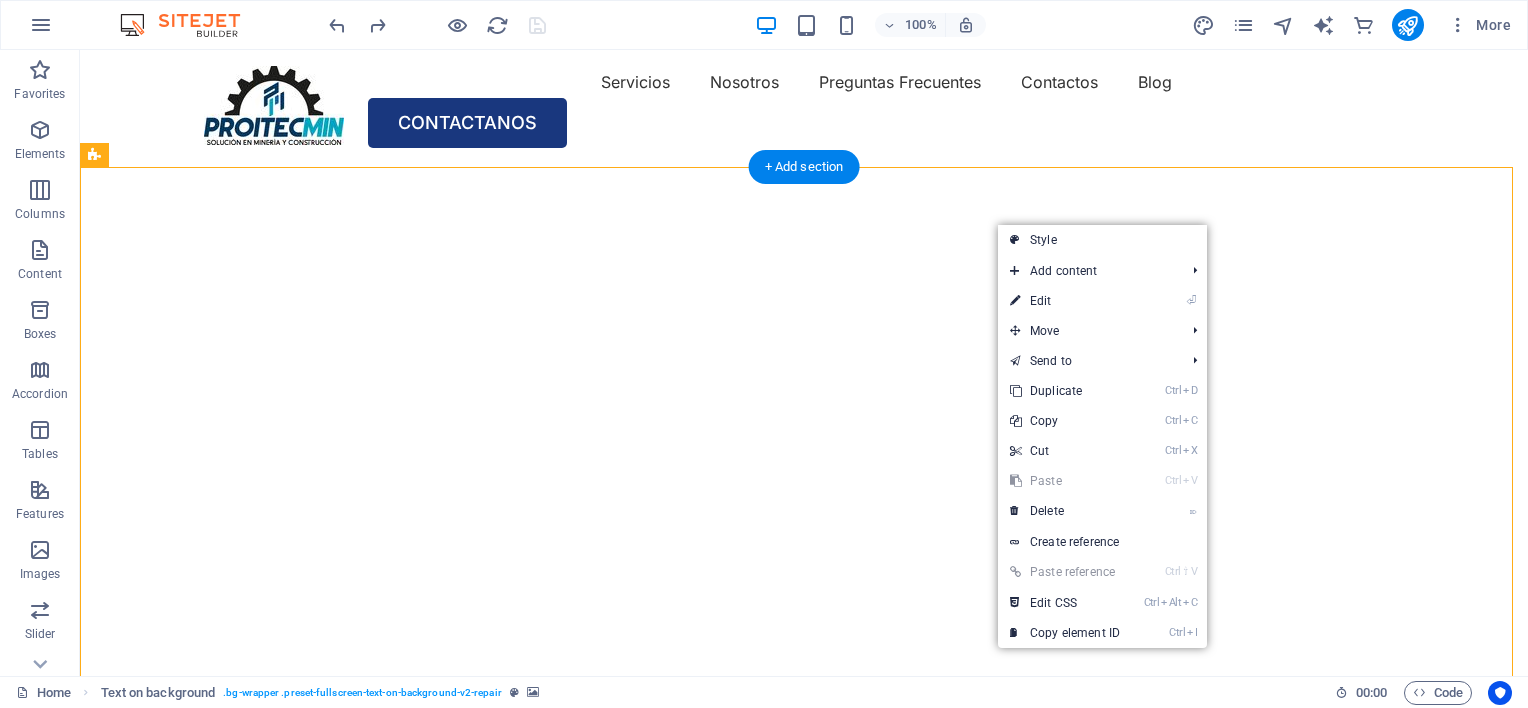 click at bounding box center (796, 170) 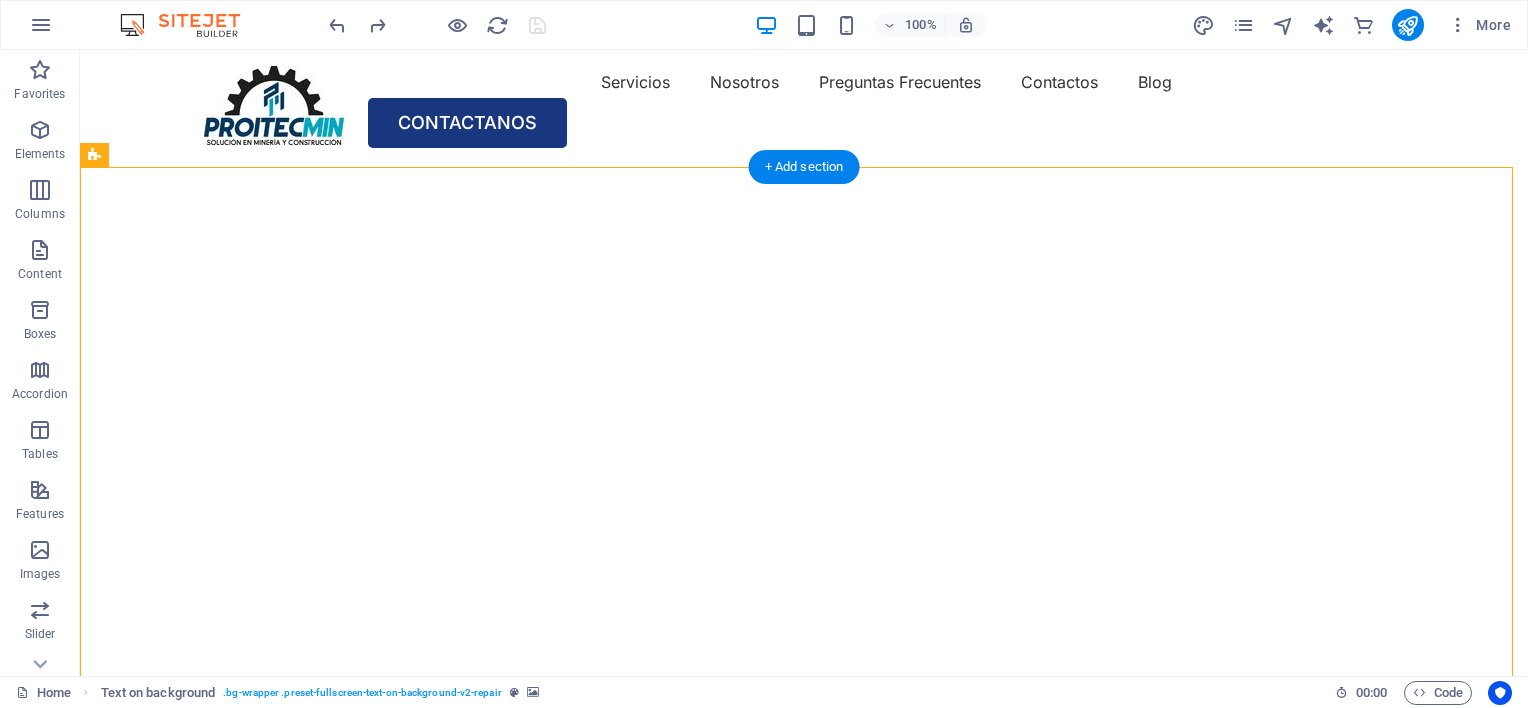 click at bounding box center (796, 170) 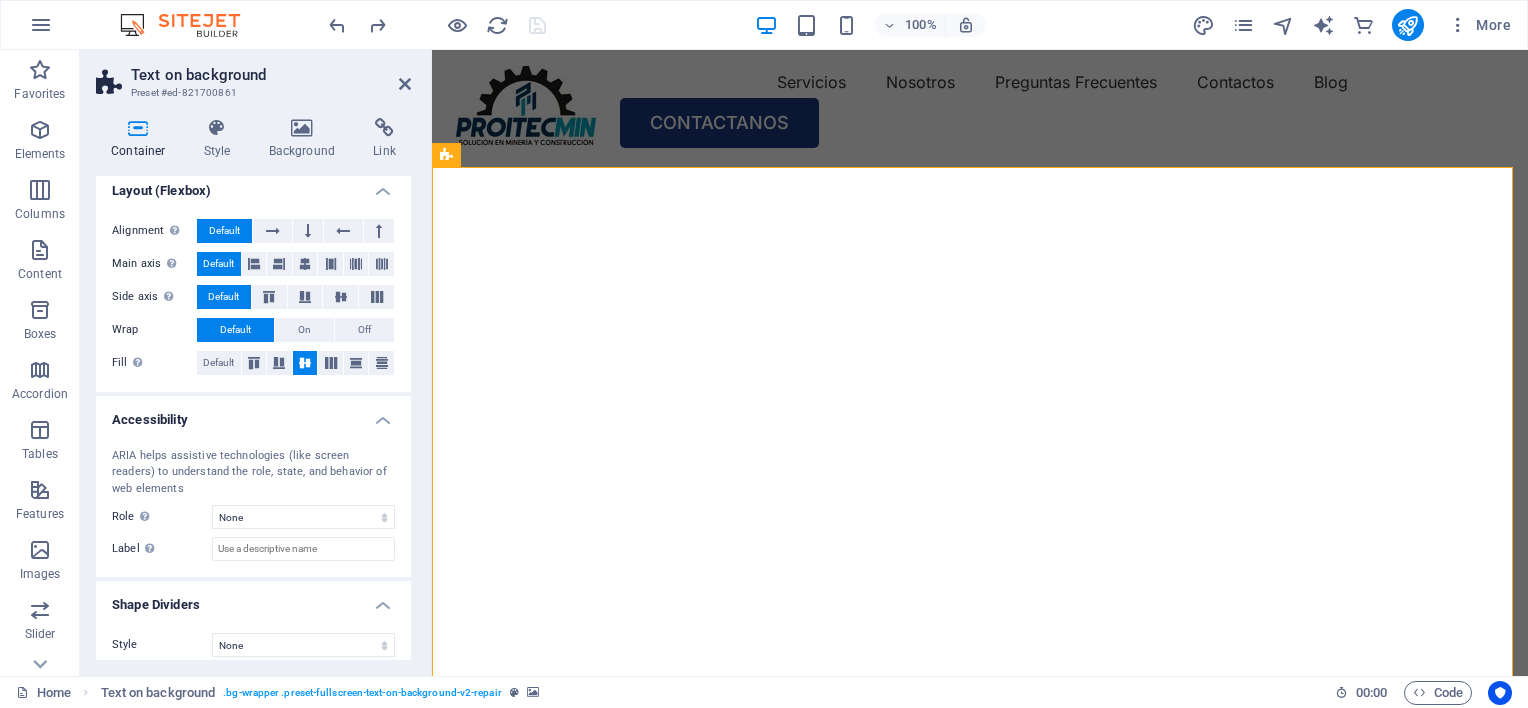 scroll, scrollTop: 289, scrollLeft: 0, axis: vertical 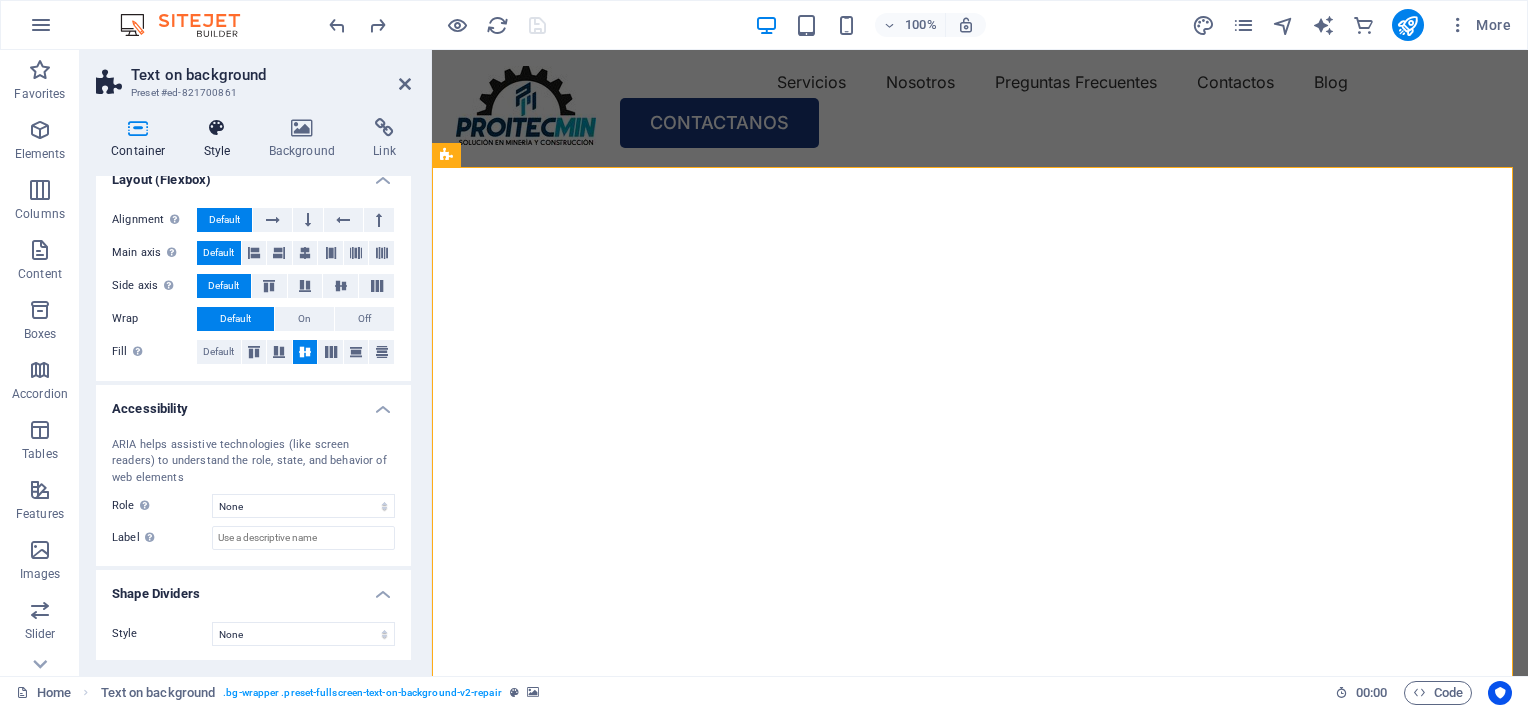 click on "Style" at bounding box center (221, 139) 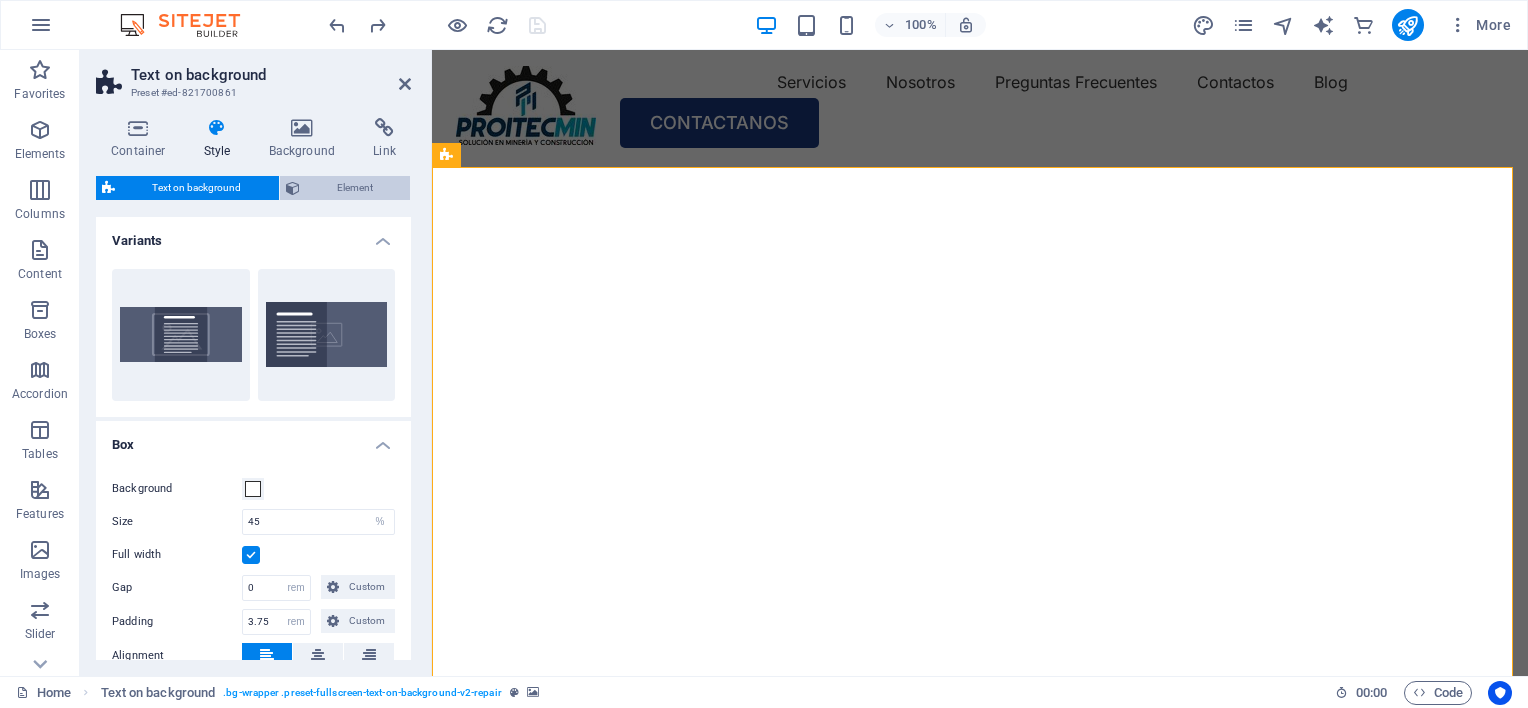 click on "Element" at bounding box center (355, 188) 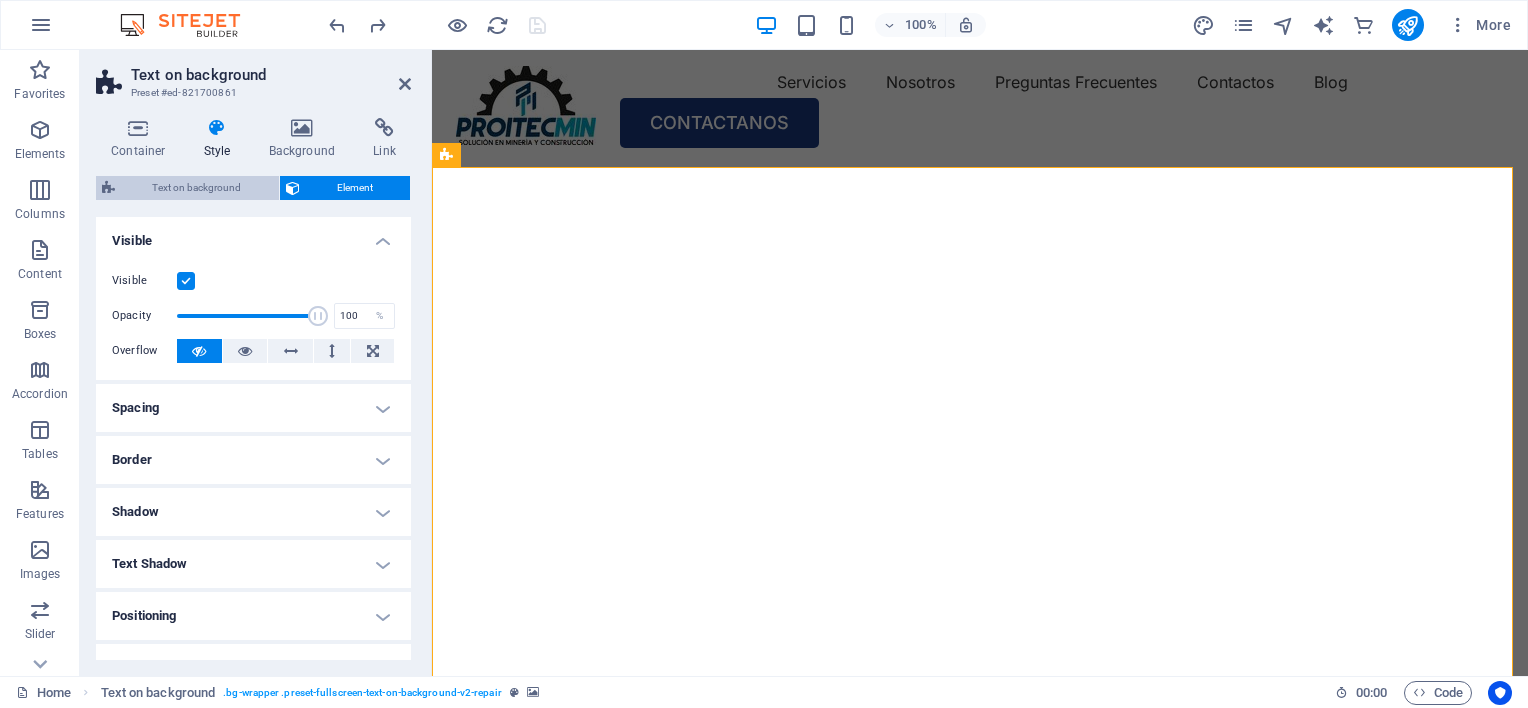 click on "Text on background" at bounding box center (197, 188) 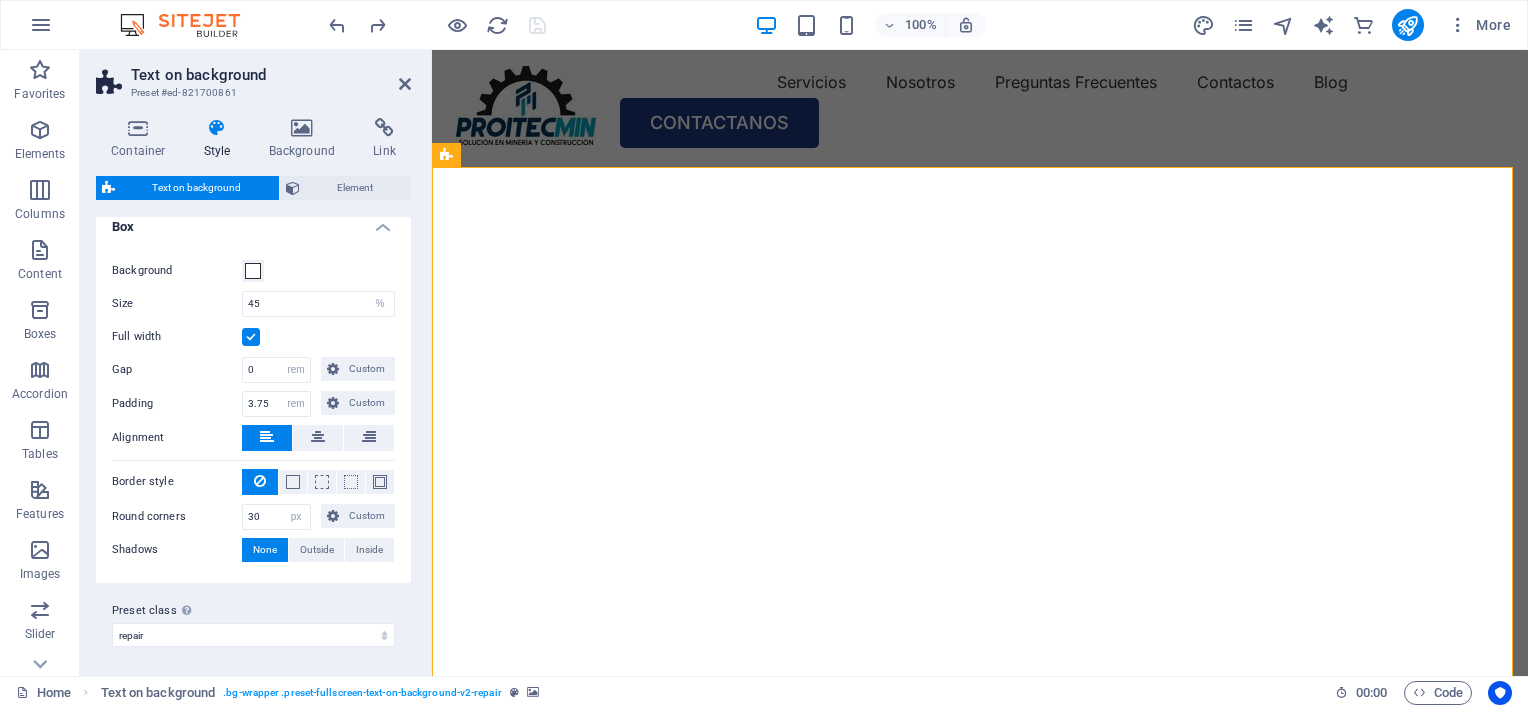 scroll, scrollTop: 0, scrollLeft: 0, axis: both 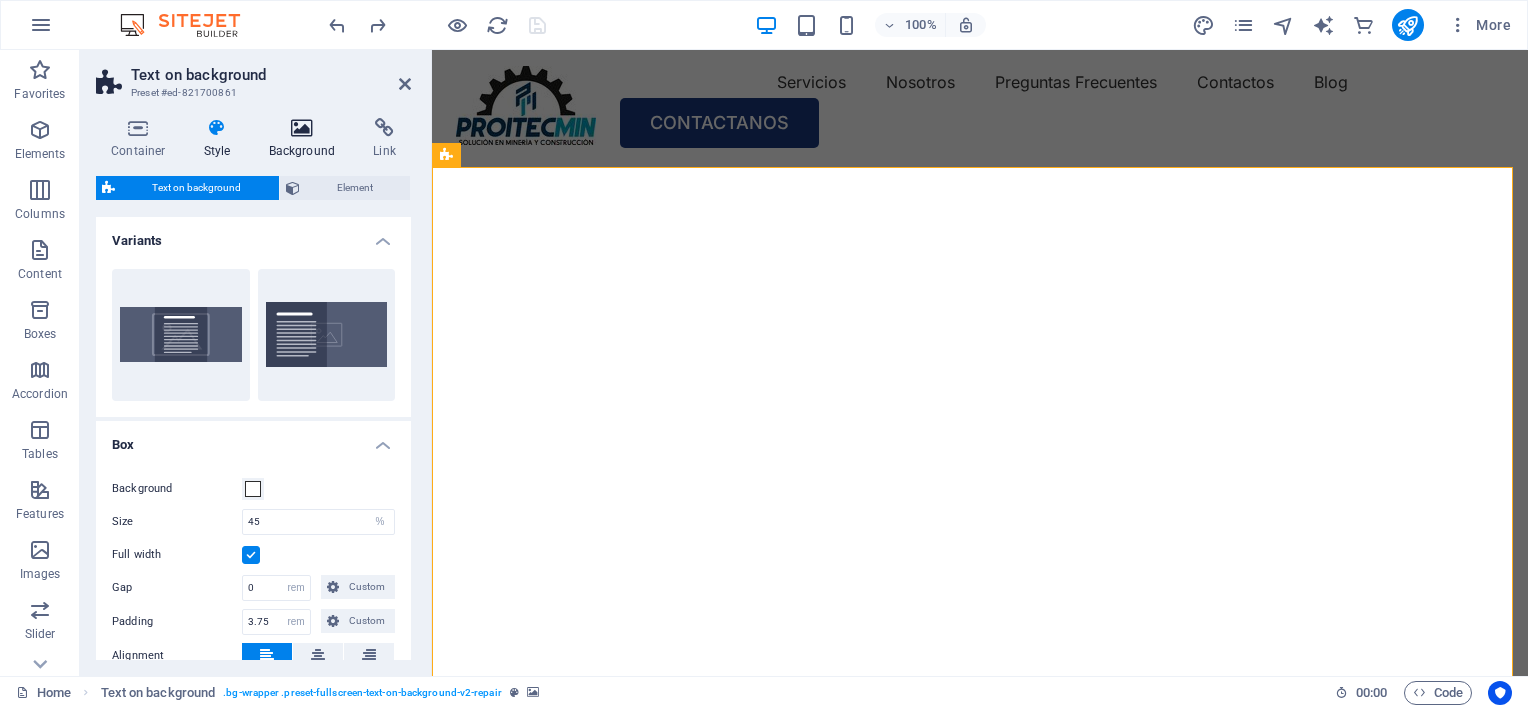 click at bounding box center [302, 128] 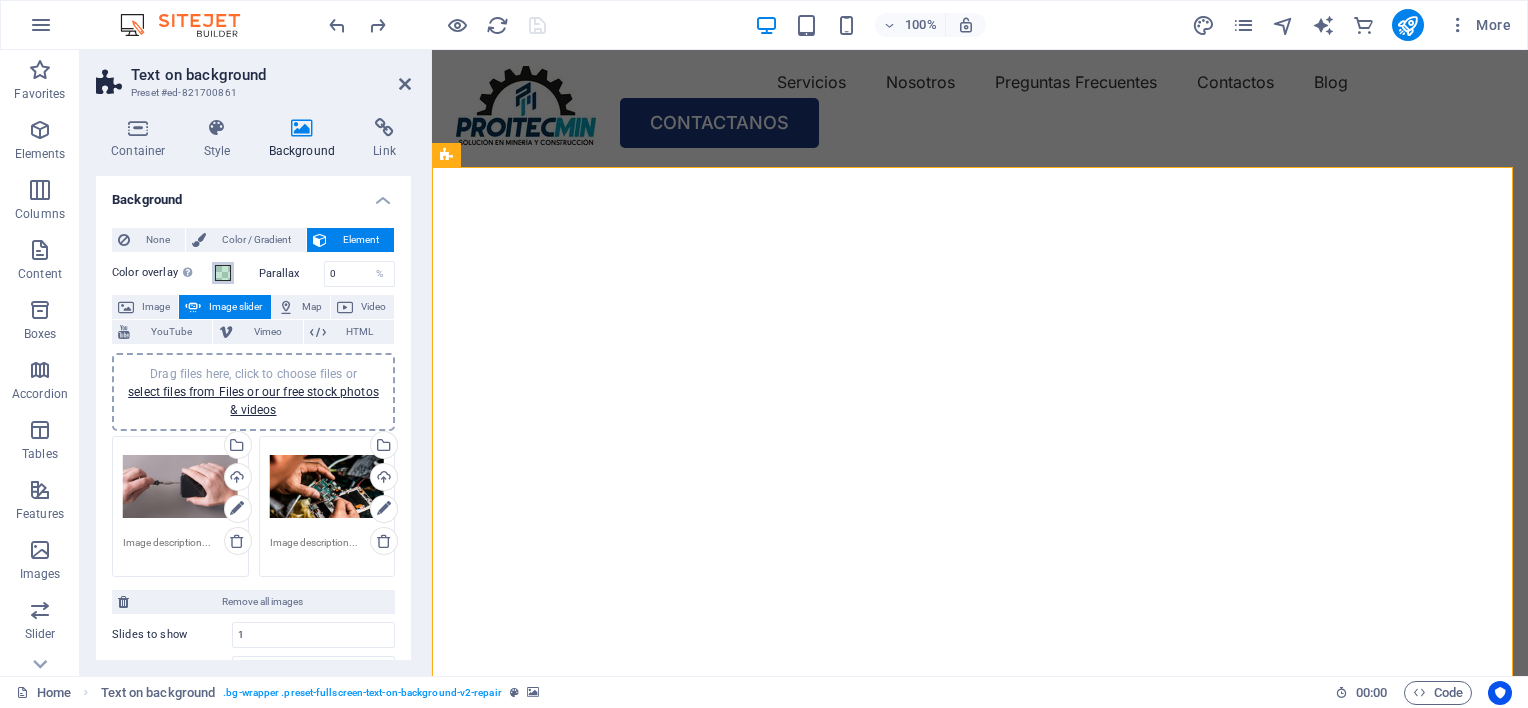 click at bounding box center [223, 273] 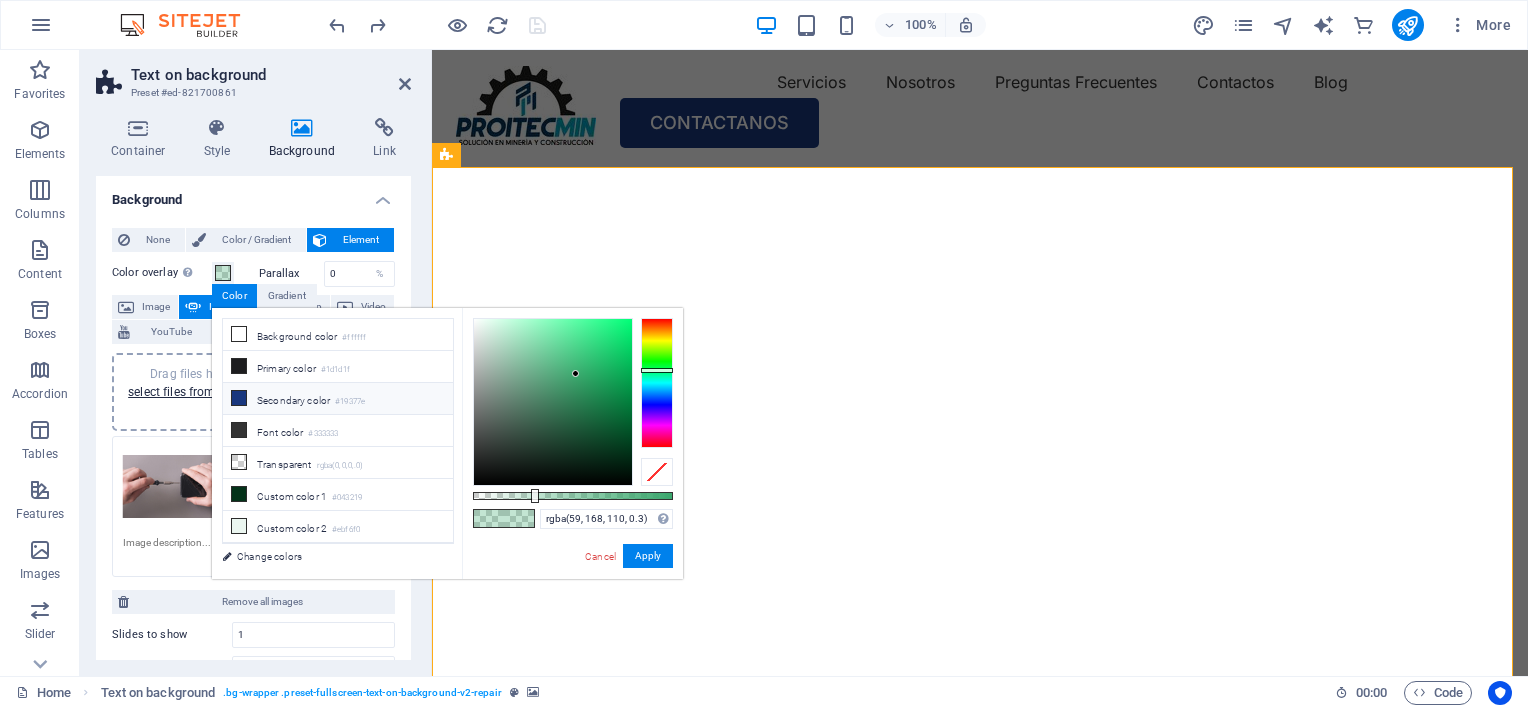 click on "Secondary color
#19377e" at bounding box center (338, 399) 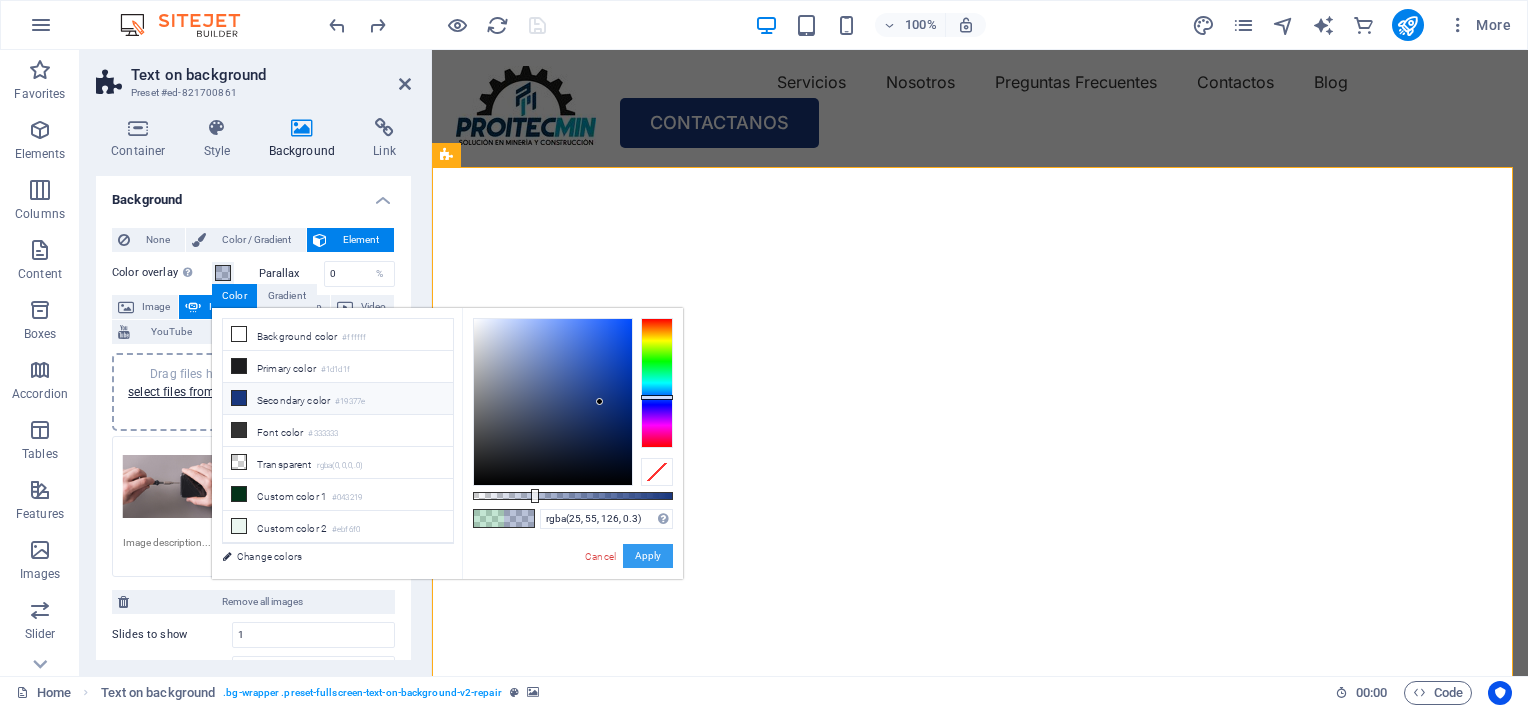 click on "Apply" at bounding box center (648, 556) 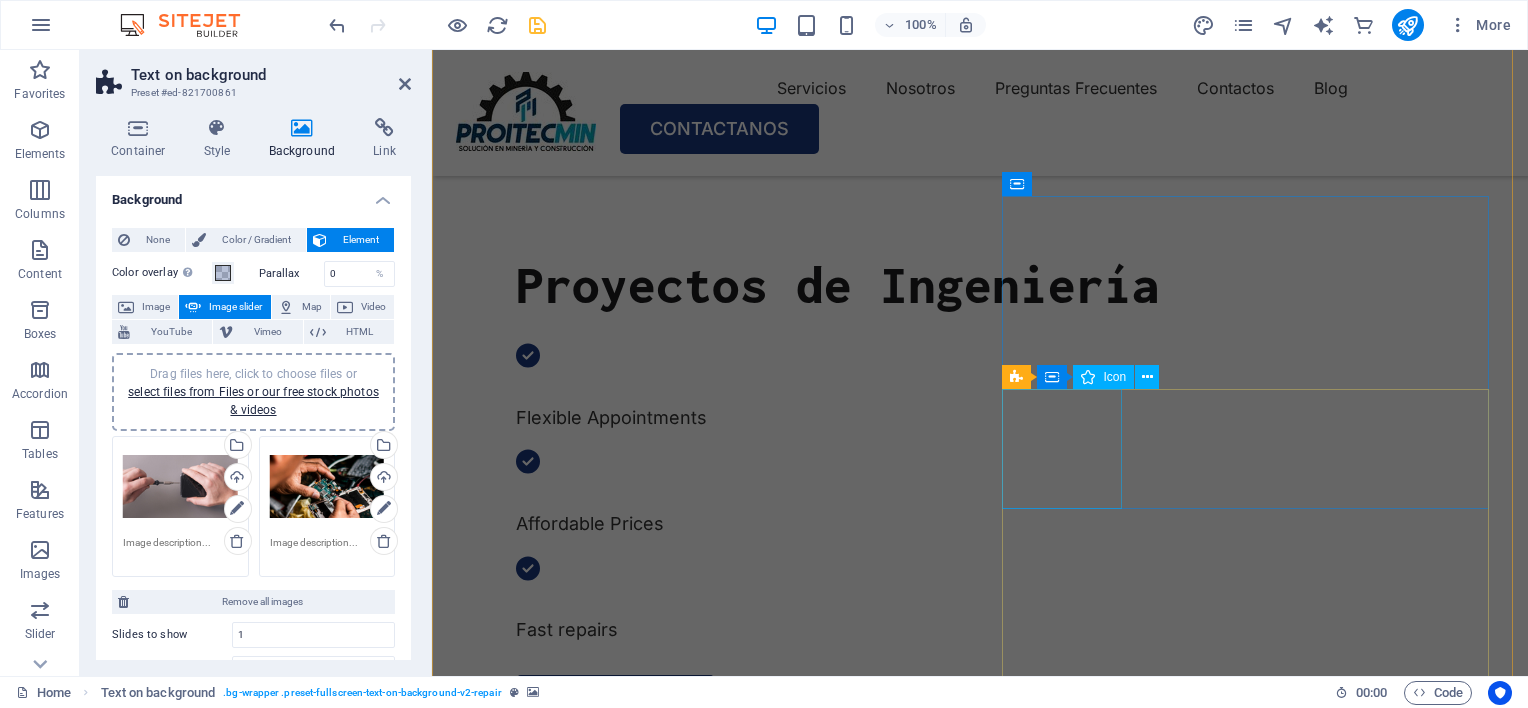scroll, scrollTop: 606, scrollLeft: 0, axis: vertical 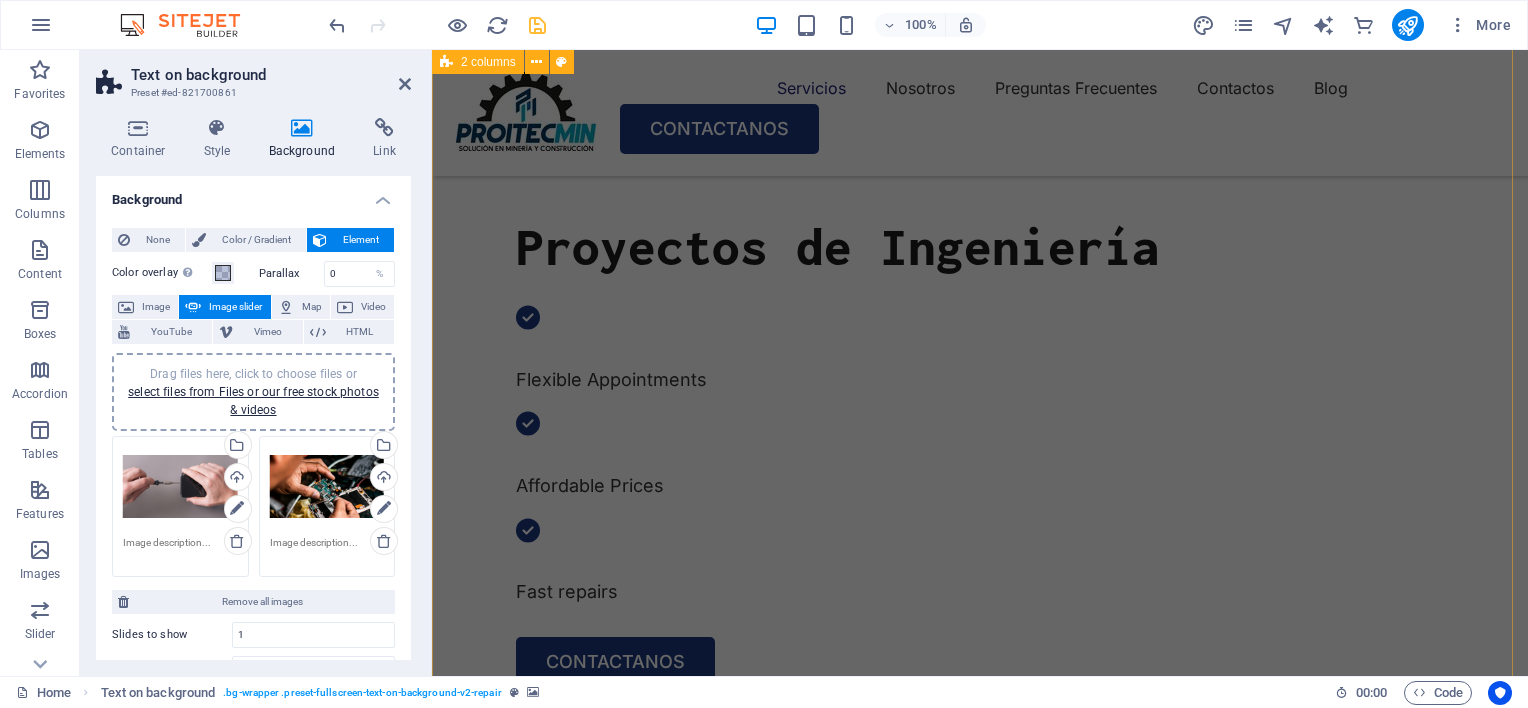 click at bounding box center (703, 1244) 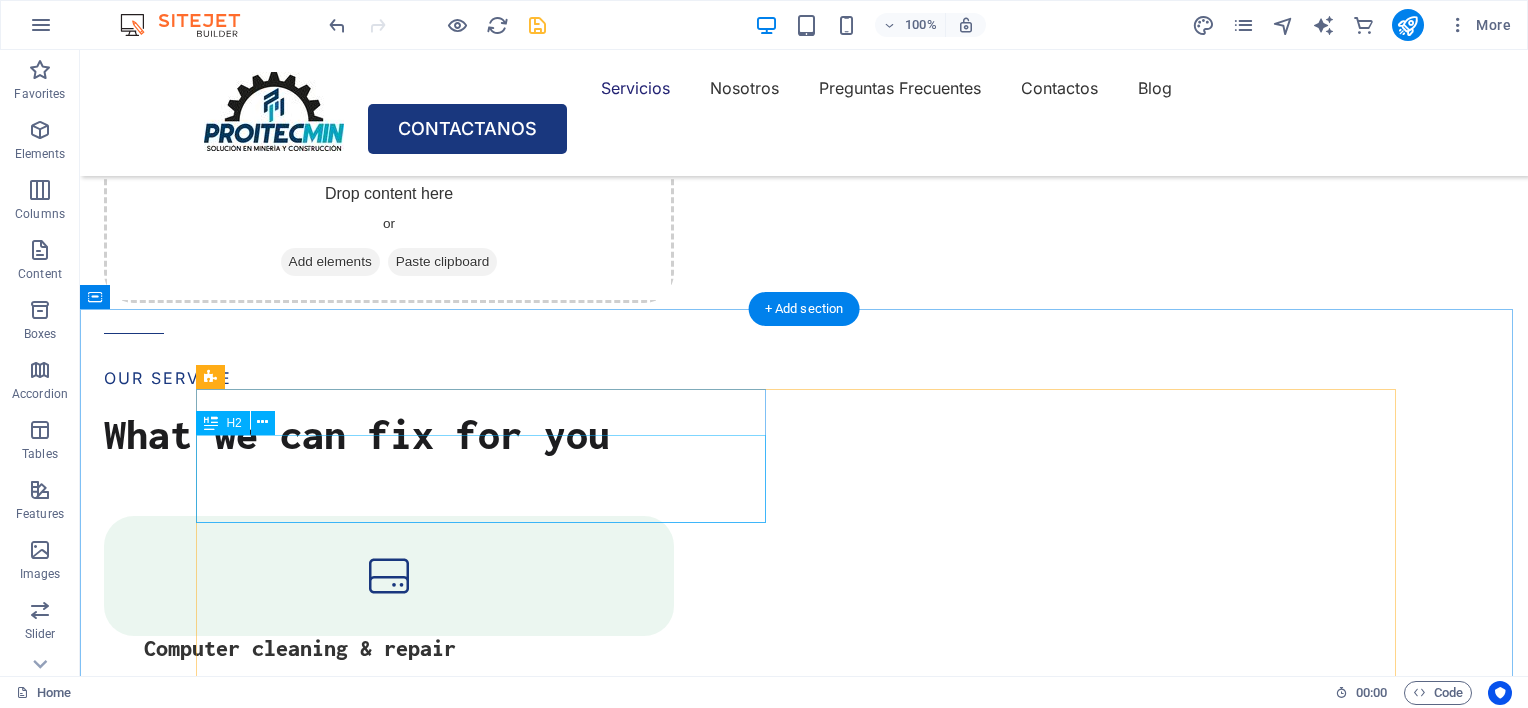 scroll, scrollTop: 1906, scrollLeft: 0, axis: vertical 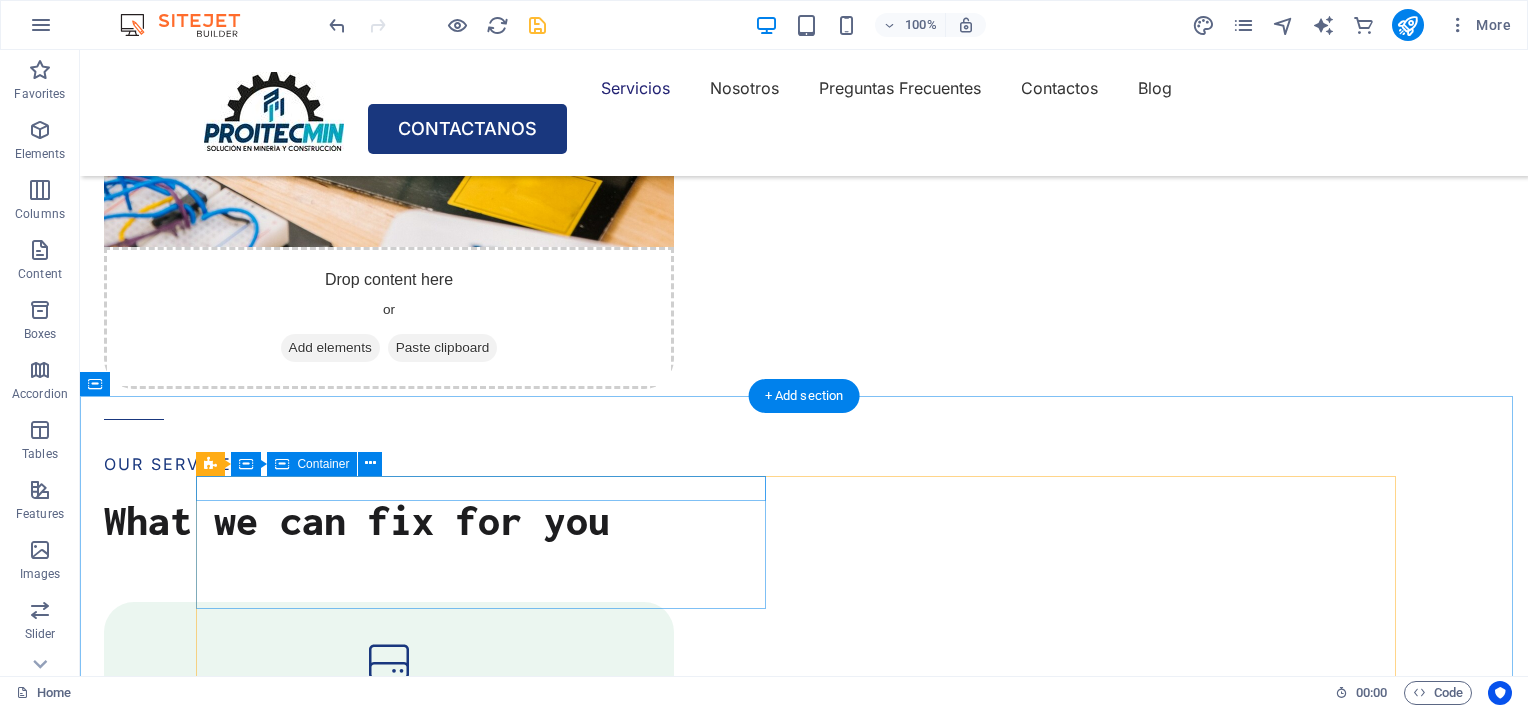 click on "WHY US" at bounding box center (489, 3153) 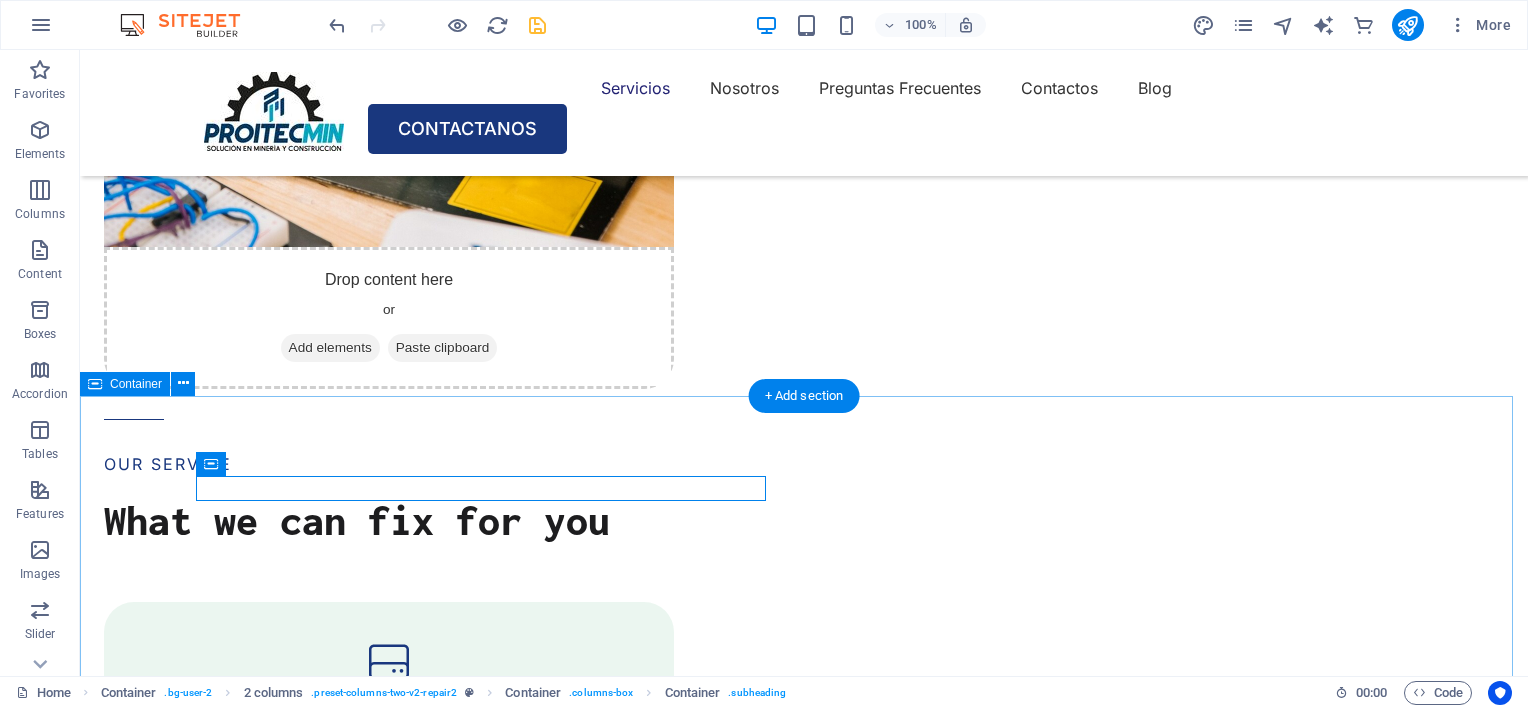 click on "WHY US Trusted Service With Affordable Price 32 + Years Experience 15 + Professional Team 2649 + Client Satisfication Drop content here or  Add elements  Paste clipboard Experienced Turpis nisl praesent tempor congue magna neque amet. Reliable Turpis nisl praesent tempor congue magna neque amet. High-quality Turpis nisl praesent tempor congue magna neque amet. Flexible Turpis nisl praesent tempor congue magna neque amet." at bounding box center (804, 4272) 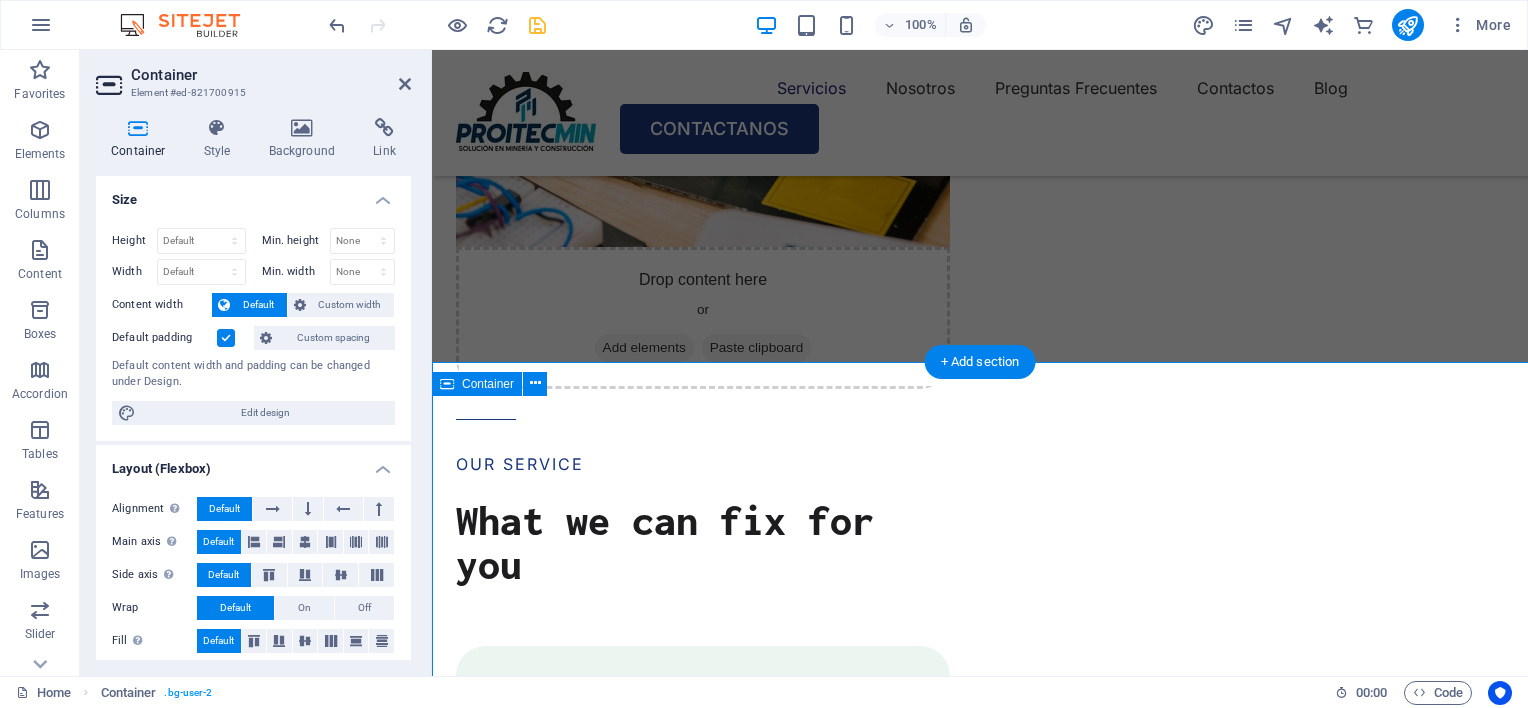 scroll, scrollTop: 1940, scrollLeft: 0, axis: vertical 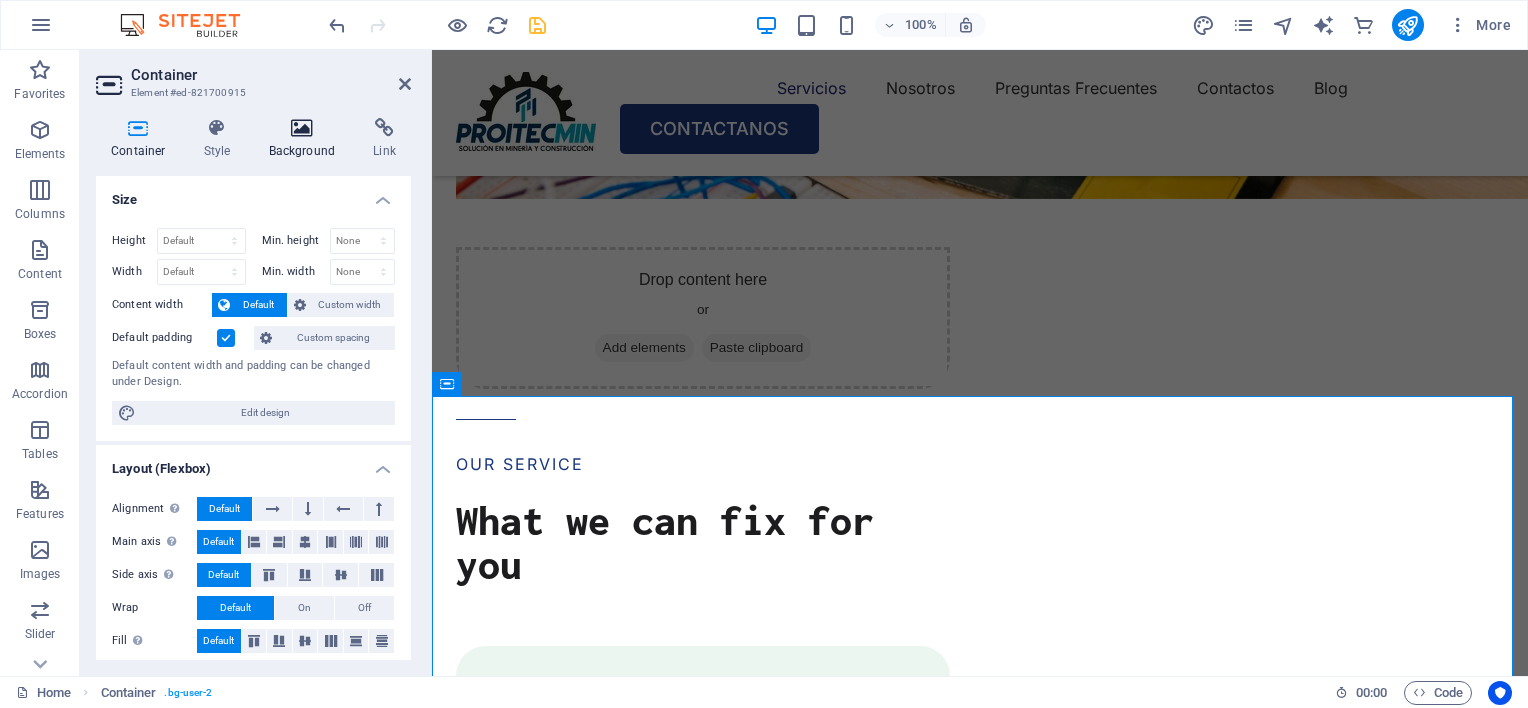 click at bounding box center [302, 128] 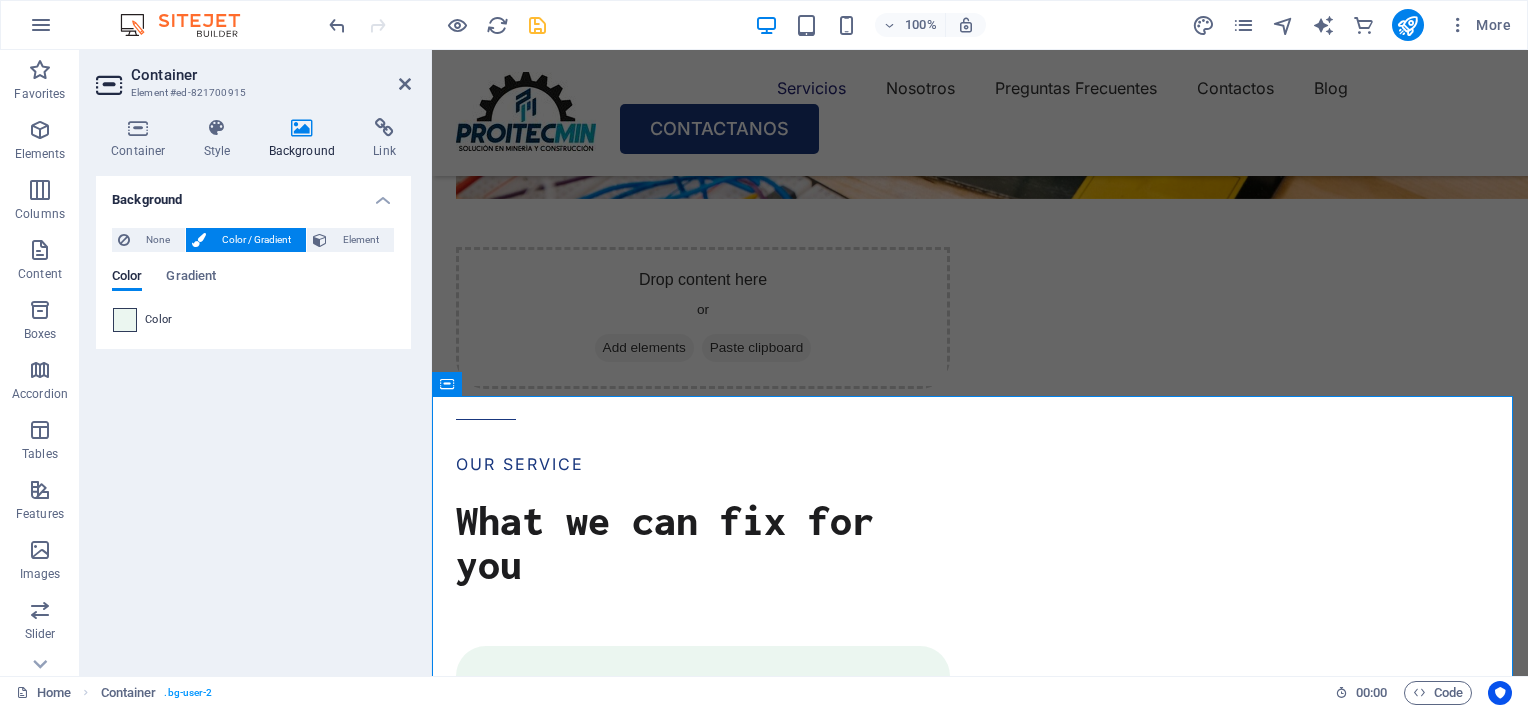 click at bounding box center (125, 320) 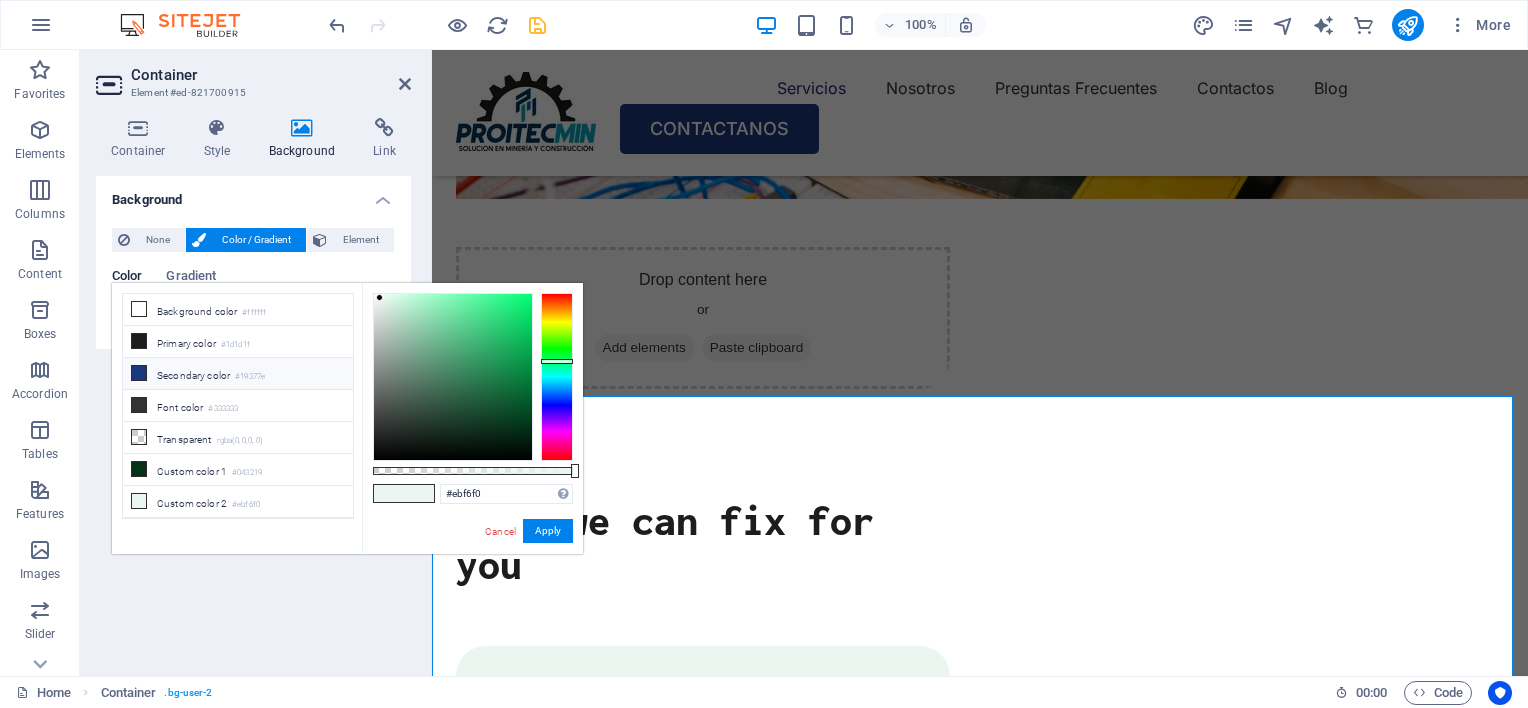 click on "Secondary color
#19377e" at bounding box center [238, 374] 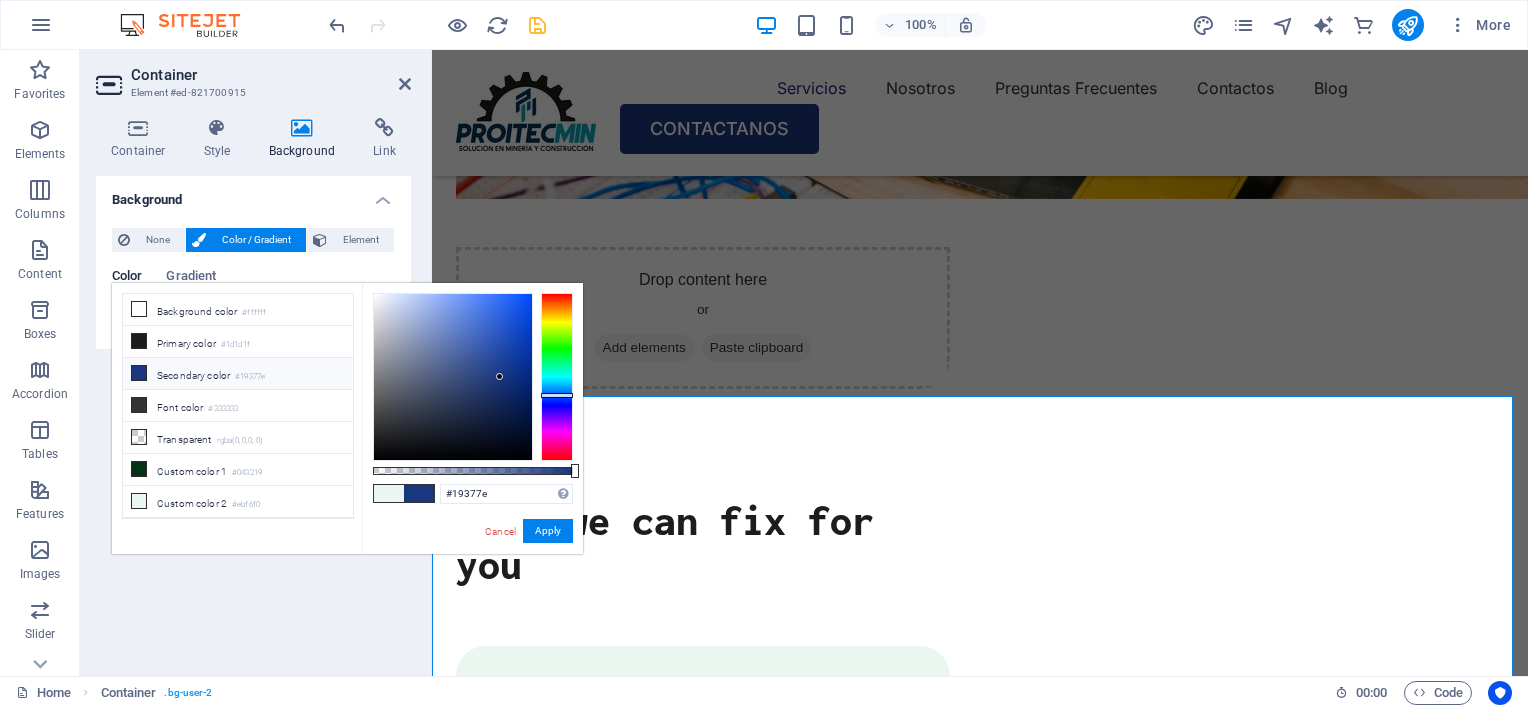 type on "rgba(25, 55, 126, 0.176)" 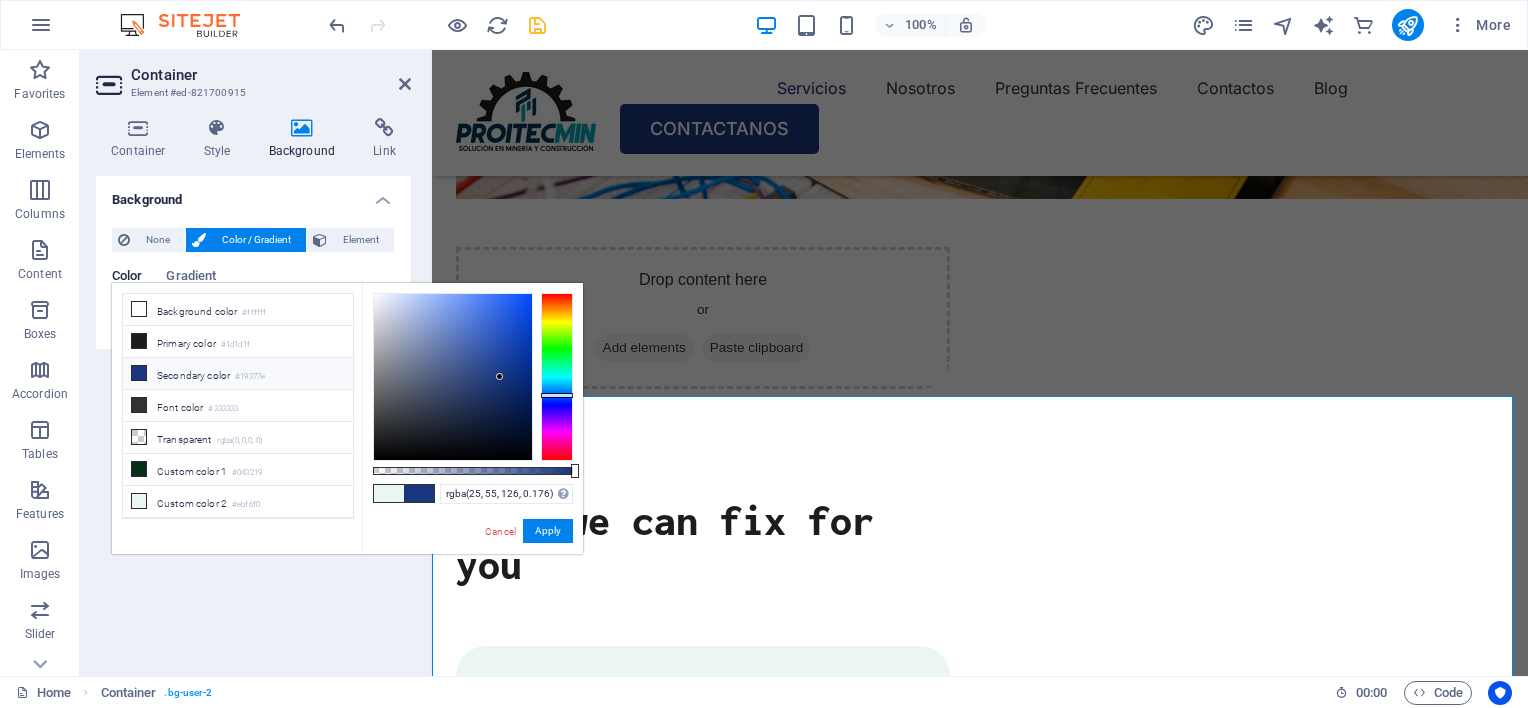 click at bounding box center [473, 471] 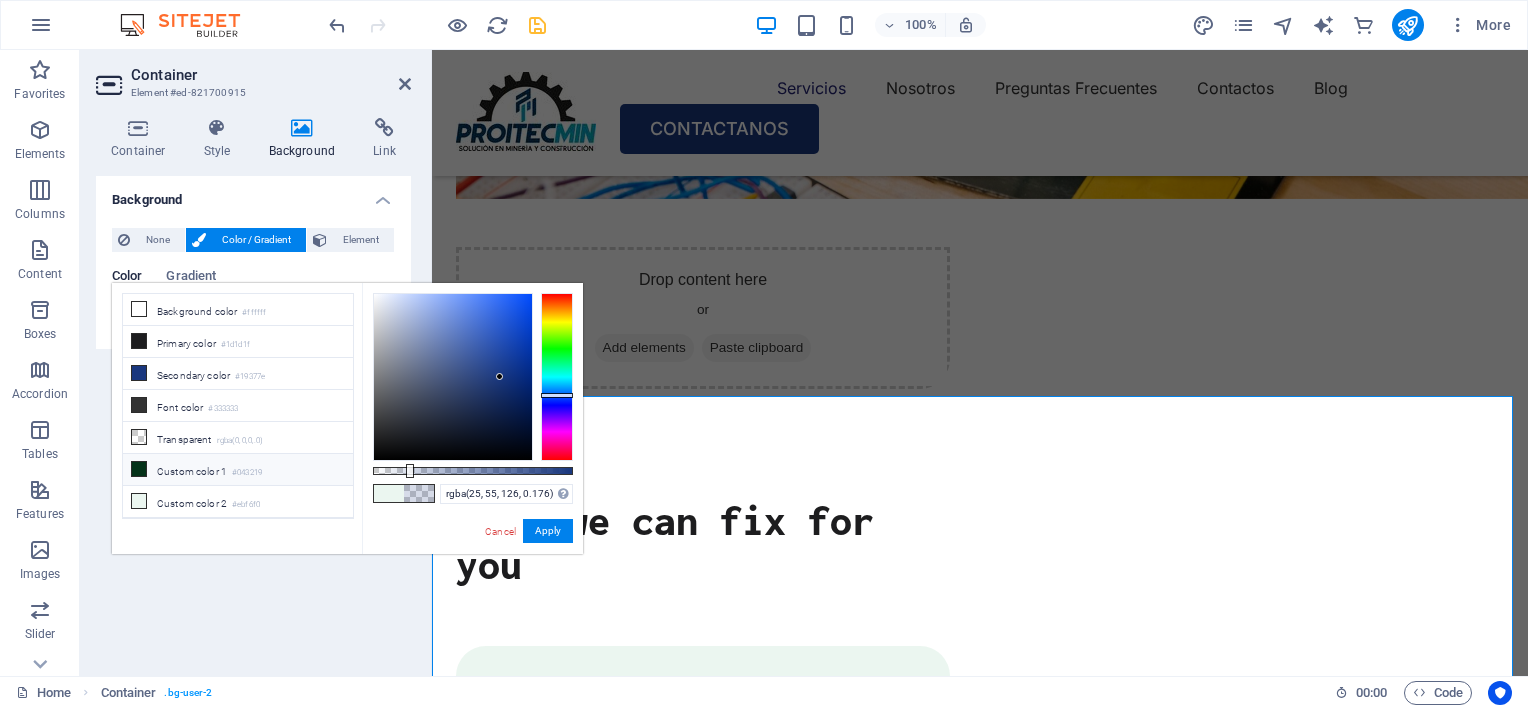 scroll, scrollTop: 52, scrollLeft: 0, axis: vertical 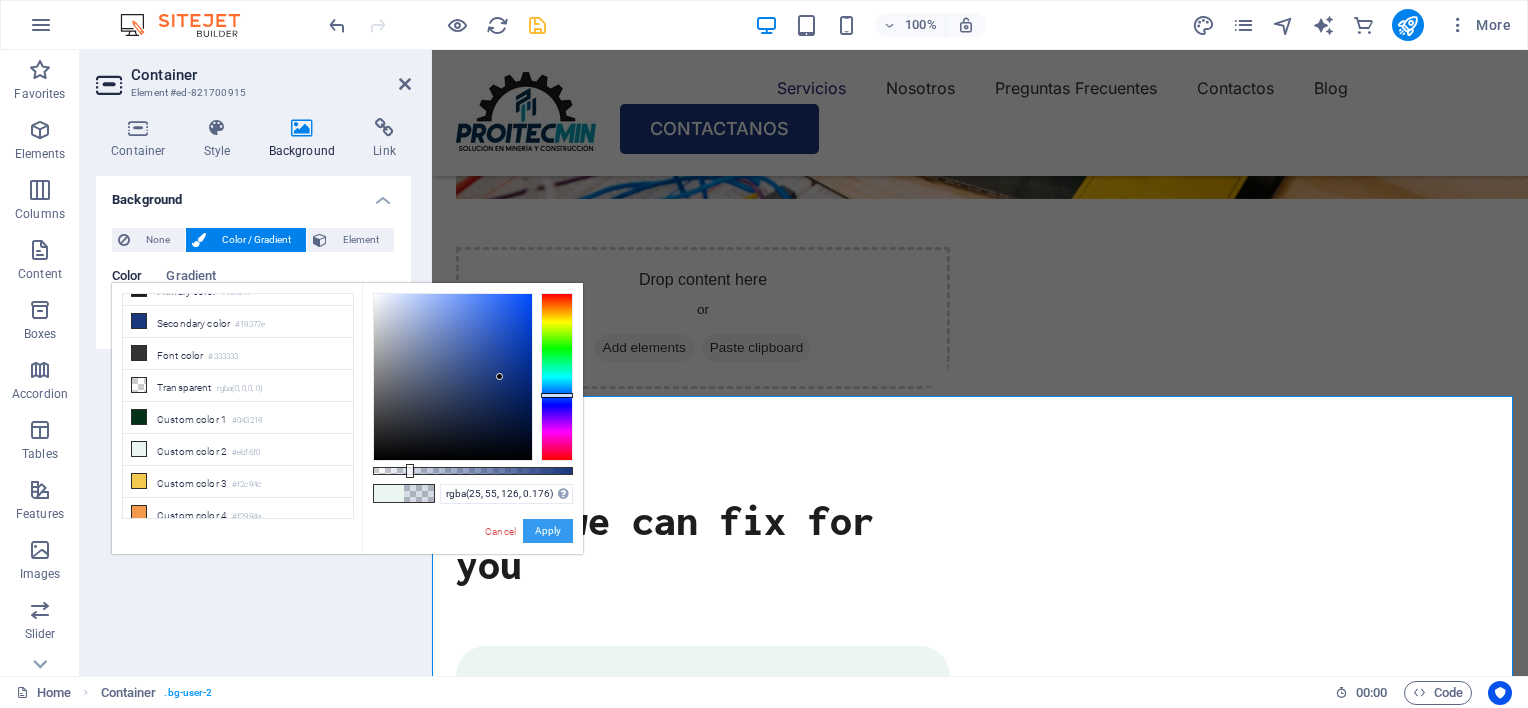 click on "Apply" at bounding box center [548, 531] 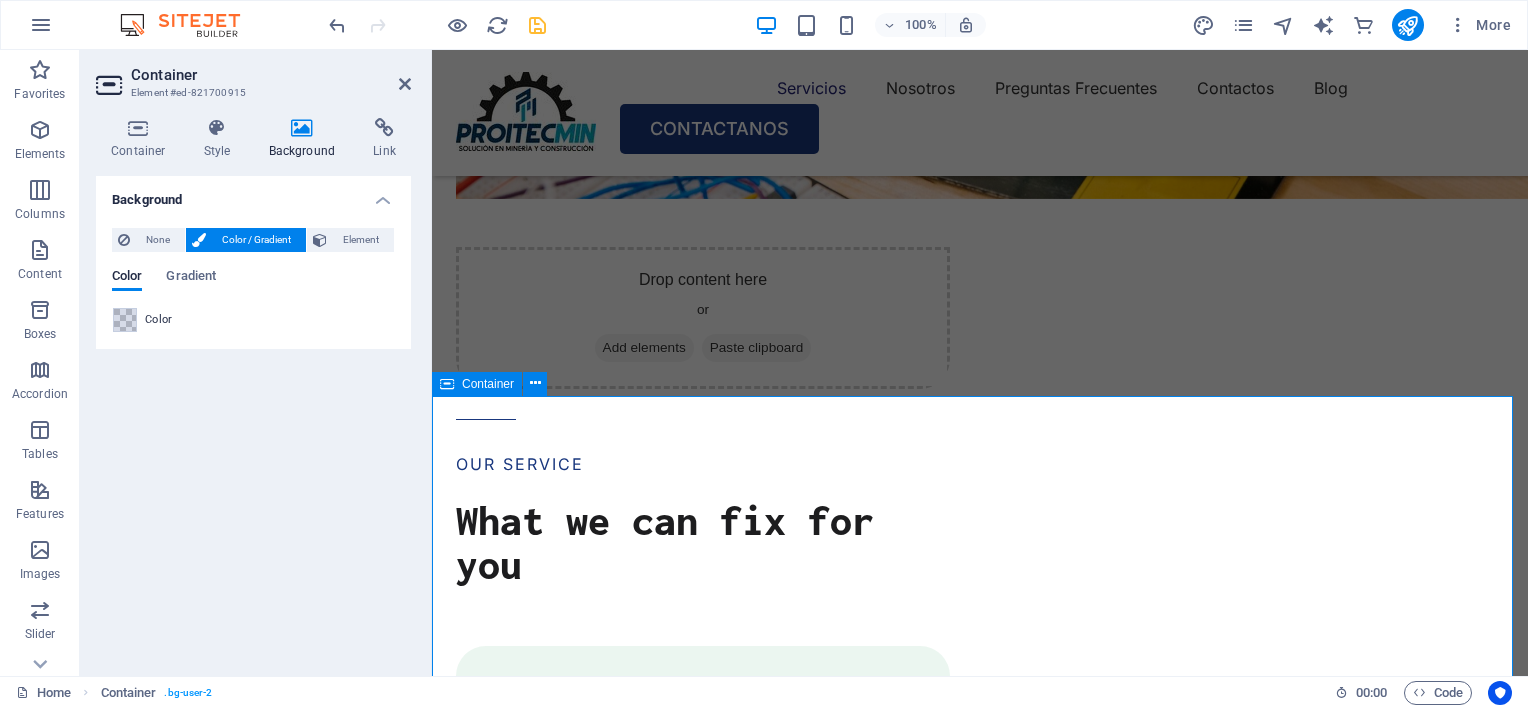 click on "Background None Color / Gradient Element Stretch background to full-width Color overlay Places an overlay over the background to colorize it Parallax 0 % Image Image slider Map Video YouTube Vimeo HTML Color Gradient Color A parent element contains a background. Edit background on parent element" at bounding box center (253, 418) 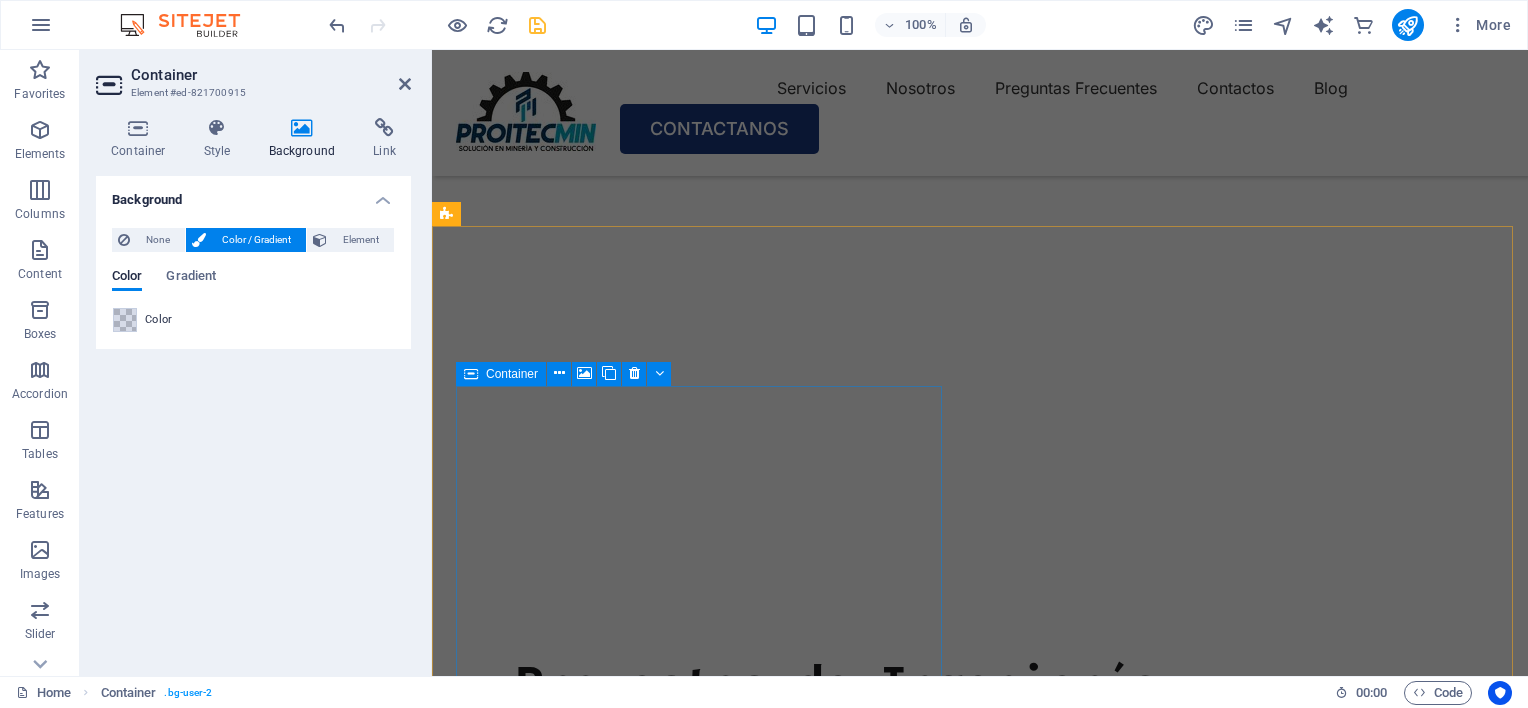 scroll, scrollTop: 40, scrollLeft: 0, axis: vertical 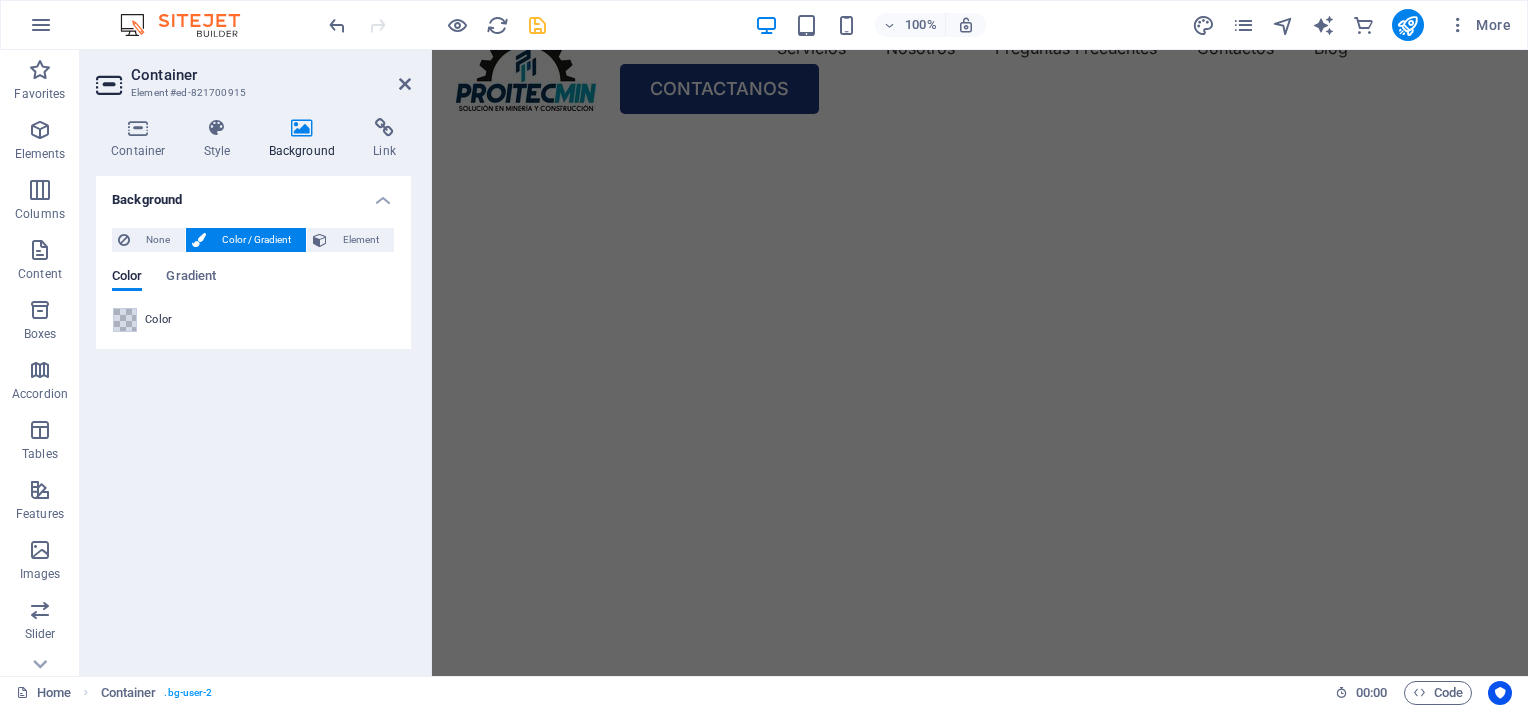 click at bounding box center (972, 136) 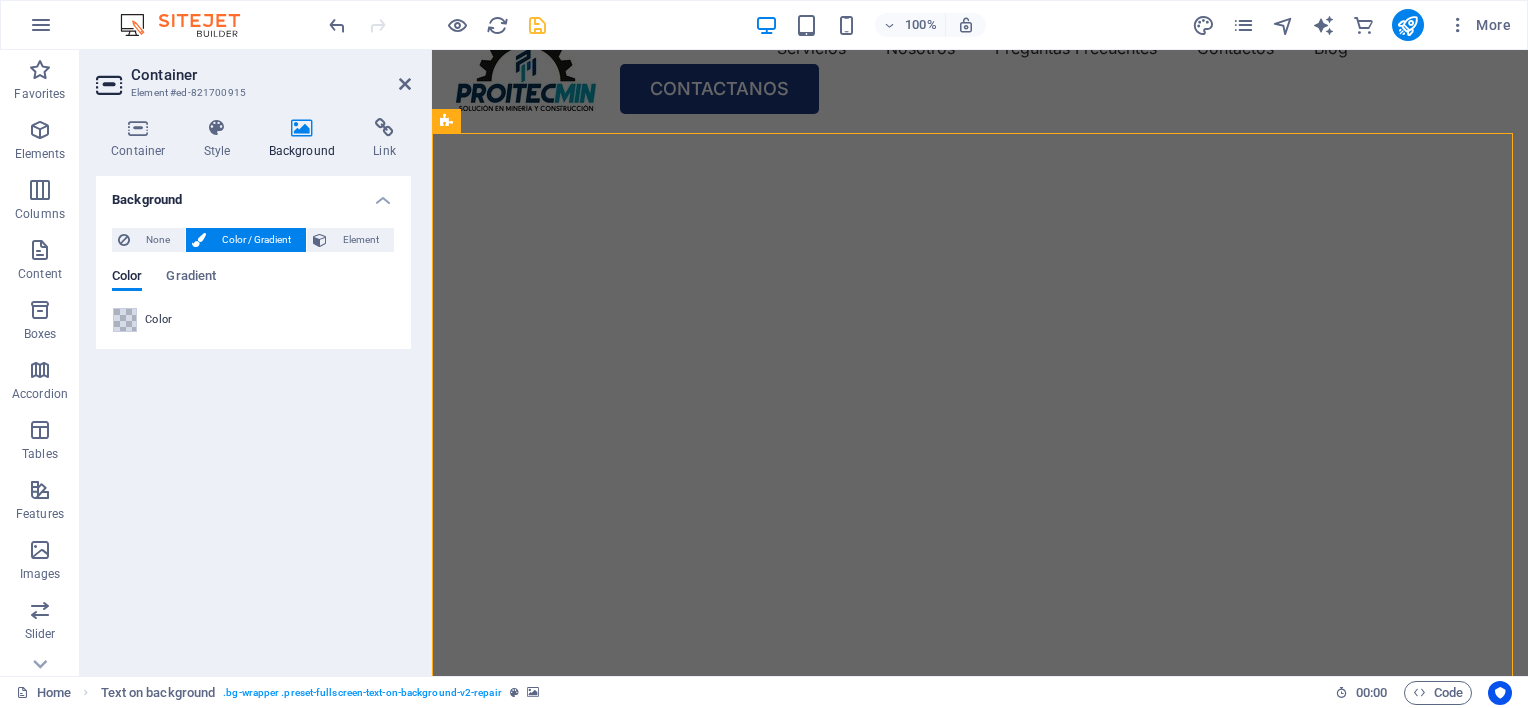 click at bounding box center (972, 136) 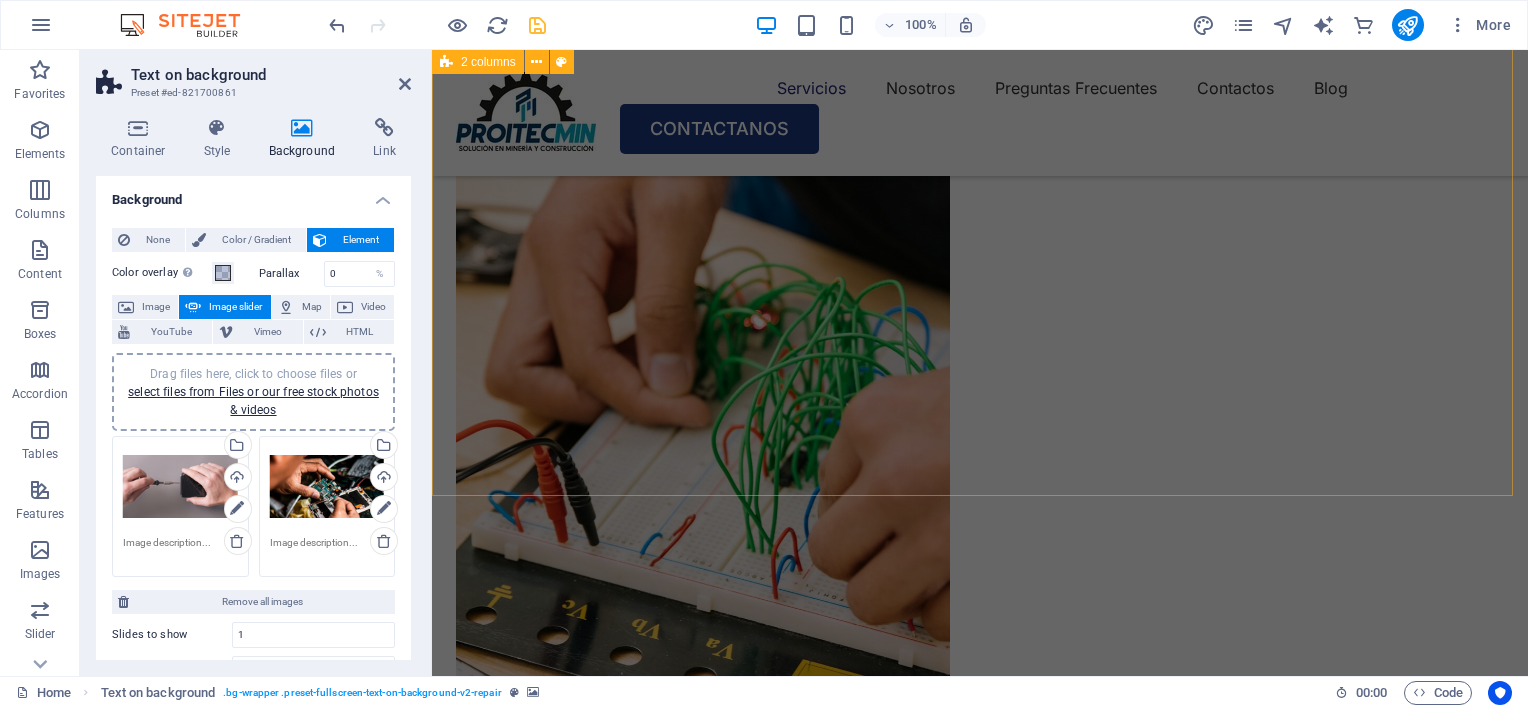 scroll, scrollTop: 1840, scrollLeft: 0, axis: vertical 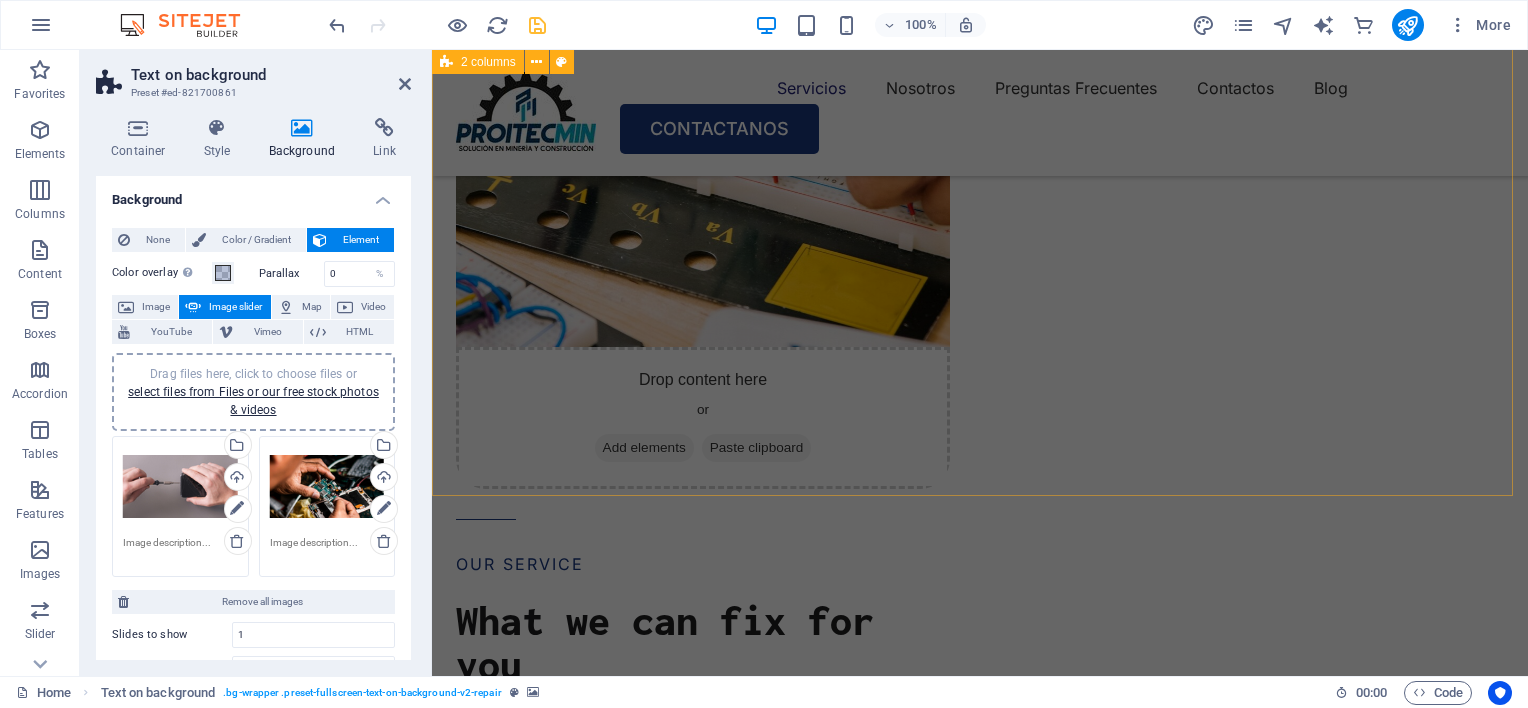 click on "Drop content here or  Add elements  Paste clipboard OUR SERVICE What we can fix for you Computer cleaning & repair Turpis nisl praesent tempor congue magna neque amet. Mobile cleaning & repair Turpis nisl praesent tempor congue magna neque amet. Data recovery Turpis nisl praesent tempor congue magna neque amet. OUR PROCESS How it works Tell us your issue Turpis nisl praesent tempor congue magna neque amet. Bring your device Turpis nisl praesent tempor congue magna neque amet. Get your fixed device Turpis nisl praesent tempor congue magna neque amet. Drop content here or  Add elements  Paste clipboard" at bounding box center (980, 1350) 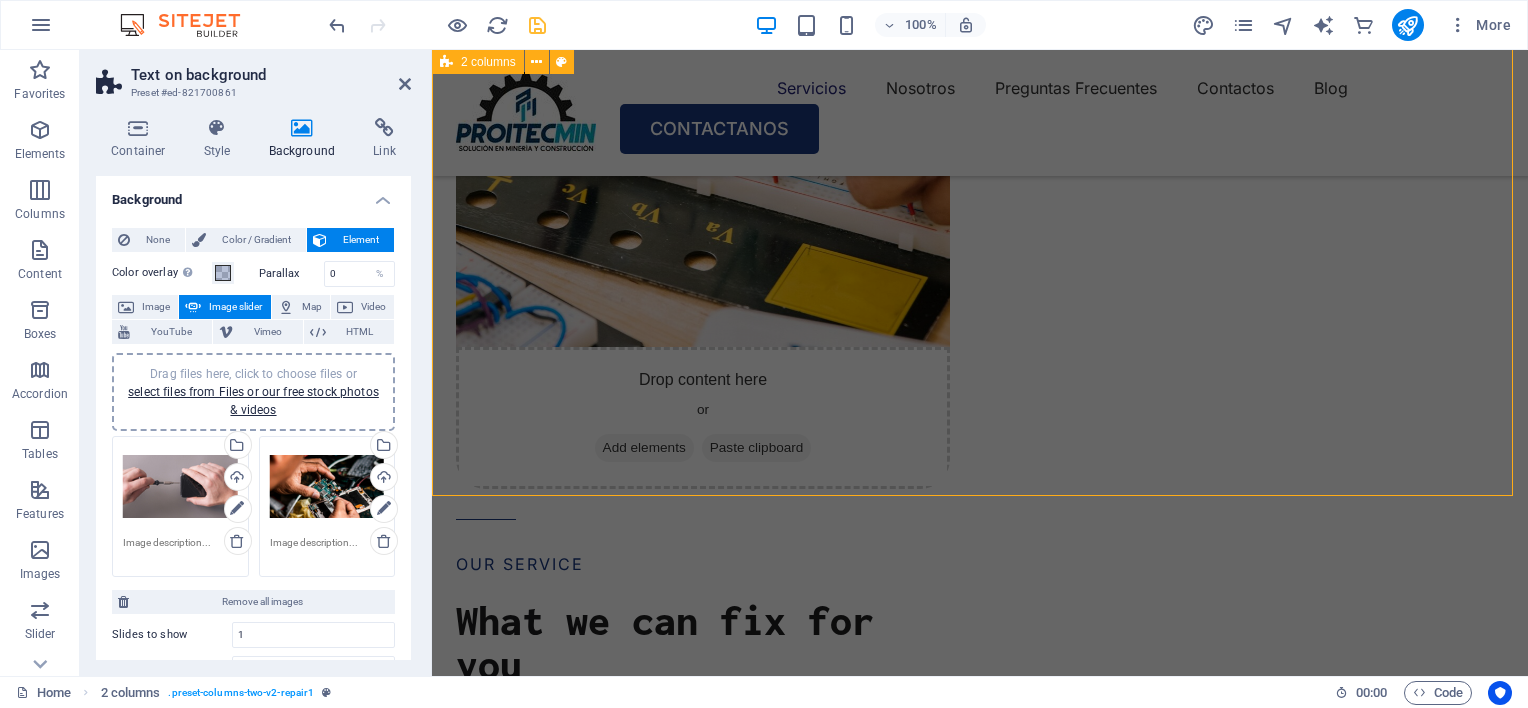 click on "Drop content here or  Add elements  Paste clipboard OUR SERVICE What we can fix for you Computer cleaning & repair Turpis nisl praesent tempor congue magna neque amet. Mobile cleaning & repair Turpis nisl praesent tempor congue magna neque amet. Data recovery Turpis nisl praesent tempor congue magna neque amet. OUR PROCESS How it works Tell us your issue Turpis nisl praesent tempor congue magna neque amet. Bring your device Turpis nisl praesent tempor congue magna neque amet. Get your fixed device Turpis nisl praesent tempor congue magna neque amet. Drop content here or  Add elements  Paste clipboard" at bounding box center (980, 1350) 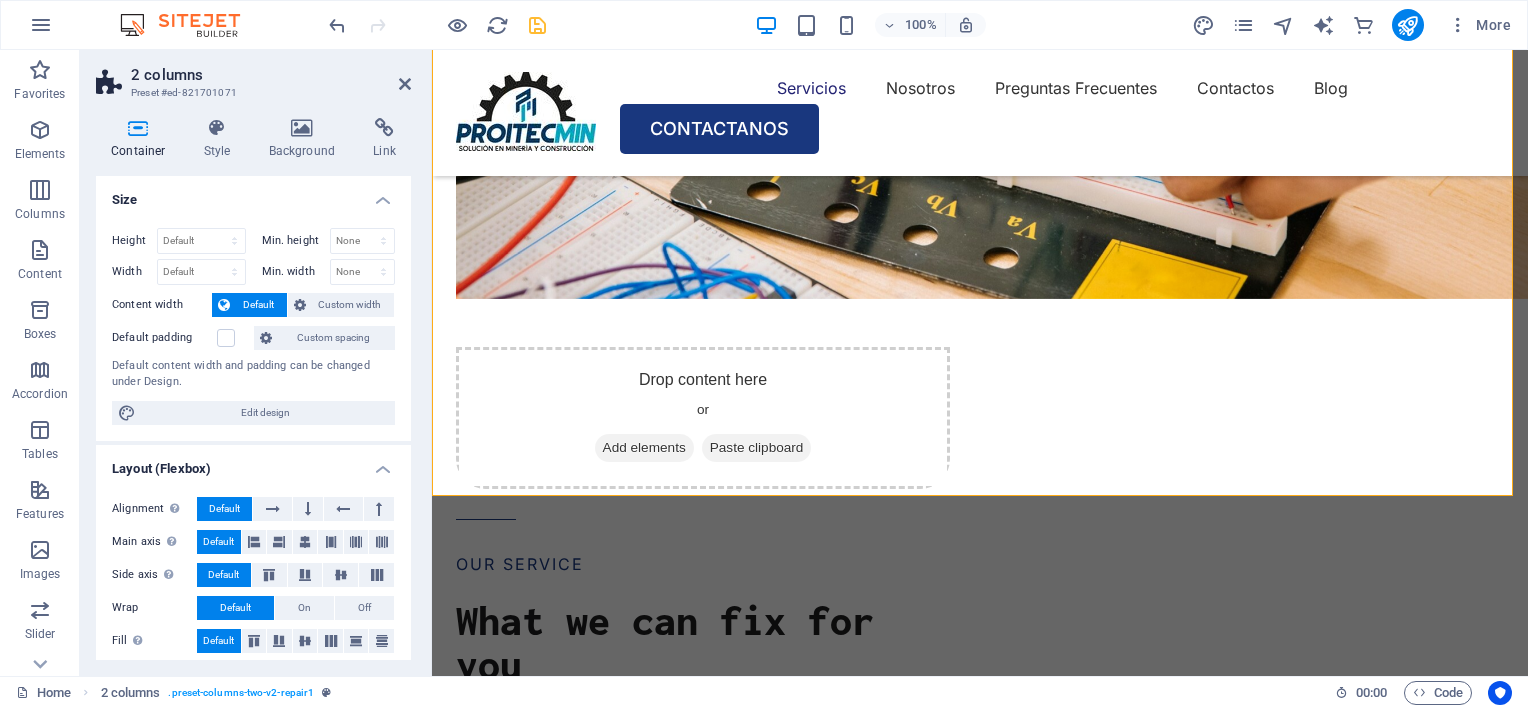 scroll, scrollTop: 2540, scrollLeft: 0, axis: vertical 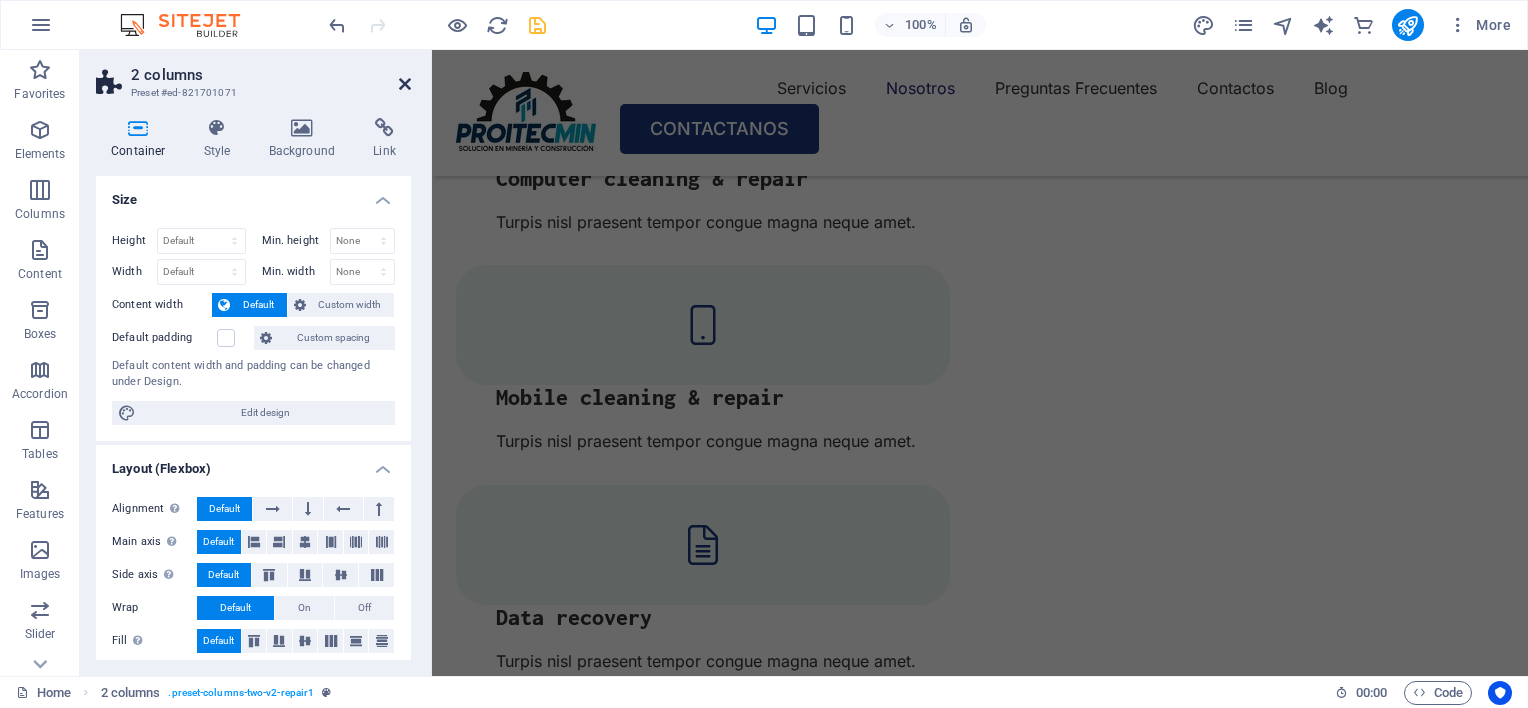 click at bounding box center [405, 84] 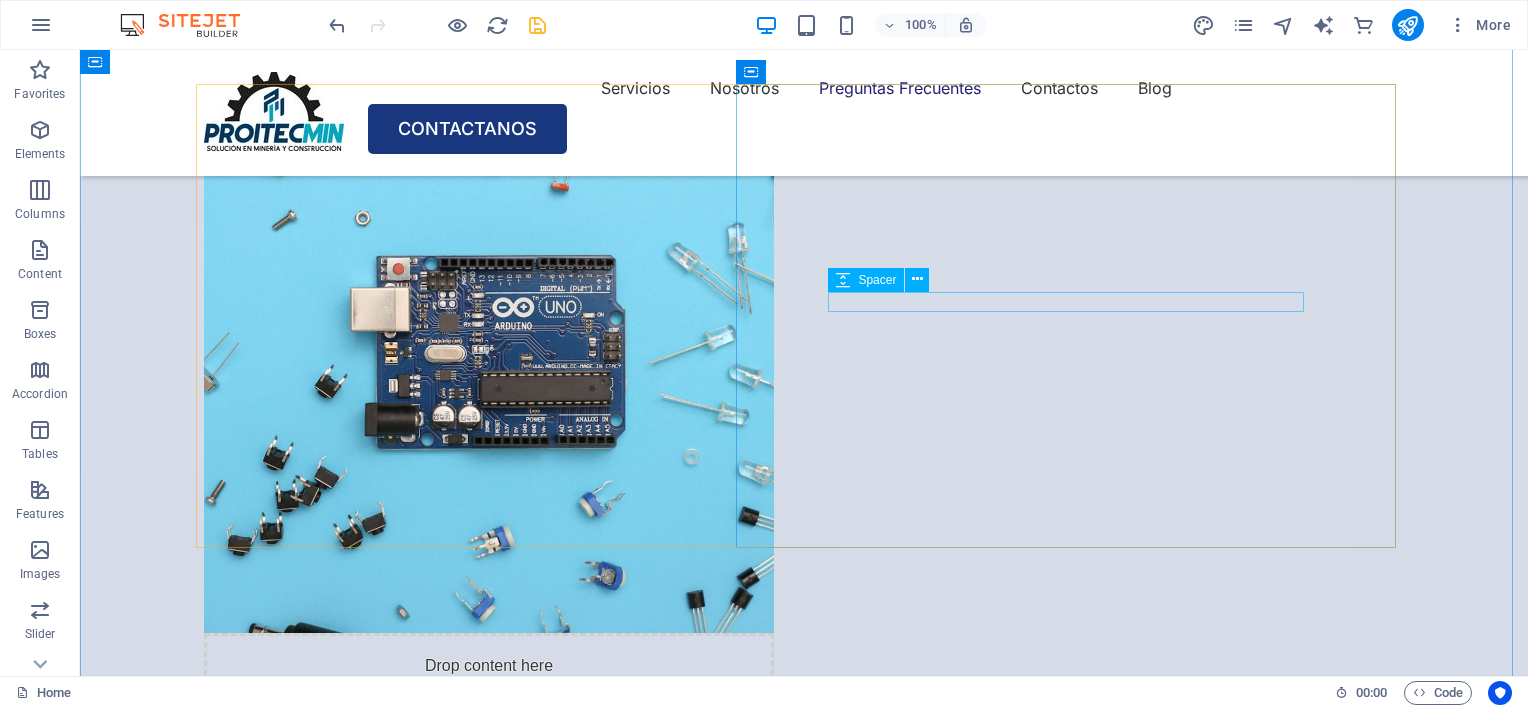 scroll, scrollTop: 5308, scrollLeft: 0, axis: vertical 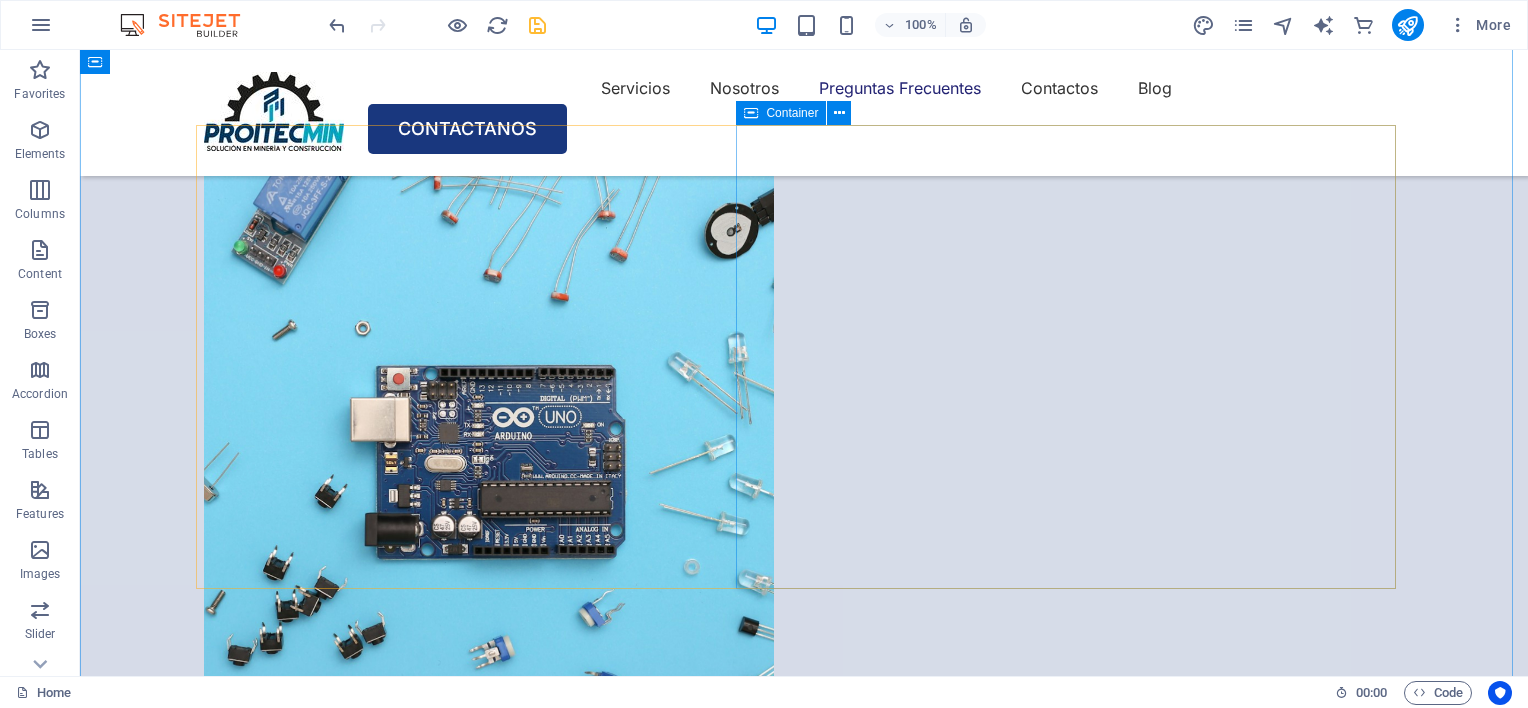 click on "Andrew D. Elliott Problem: Broken Phone Glass 4.5 Lorem ipsum dolor sit amet, consectetur adipiscing elit, sed do eiusmod tempor incididunt ut labore et dolore magna aliqua. Ut enim ad minim veniam, quis nostrud exercitation ullamco laboris." at bounding box center [804, 6353] 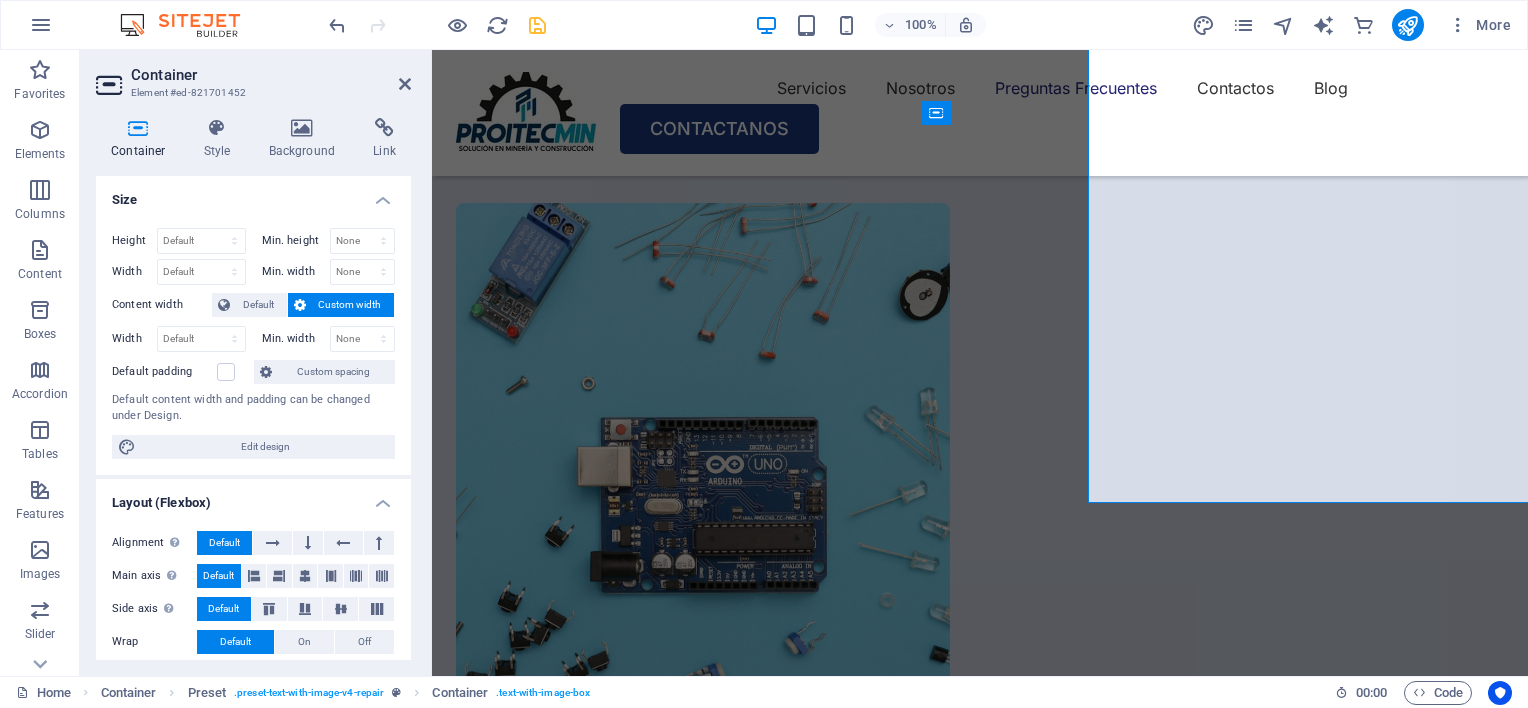 scroll, scrollTop: 5395, scrollLeft: 0, axis: vertical 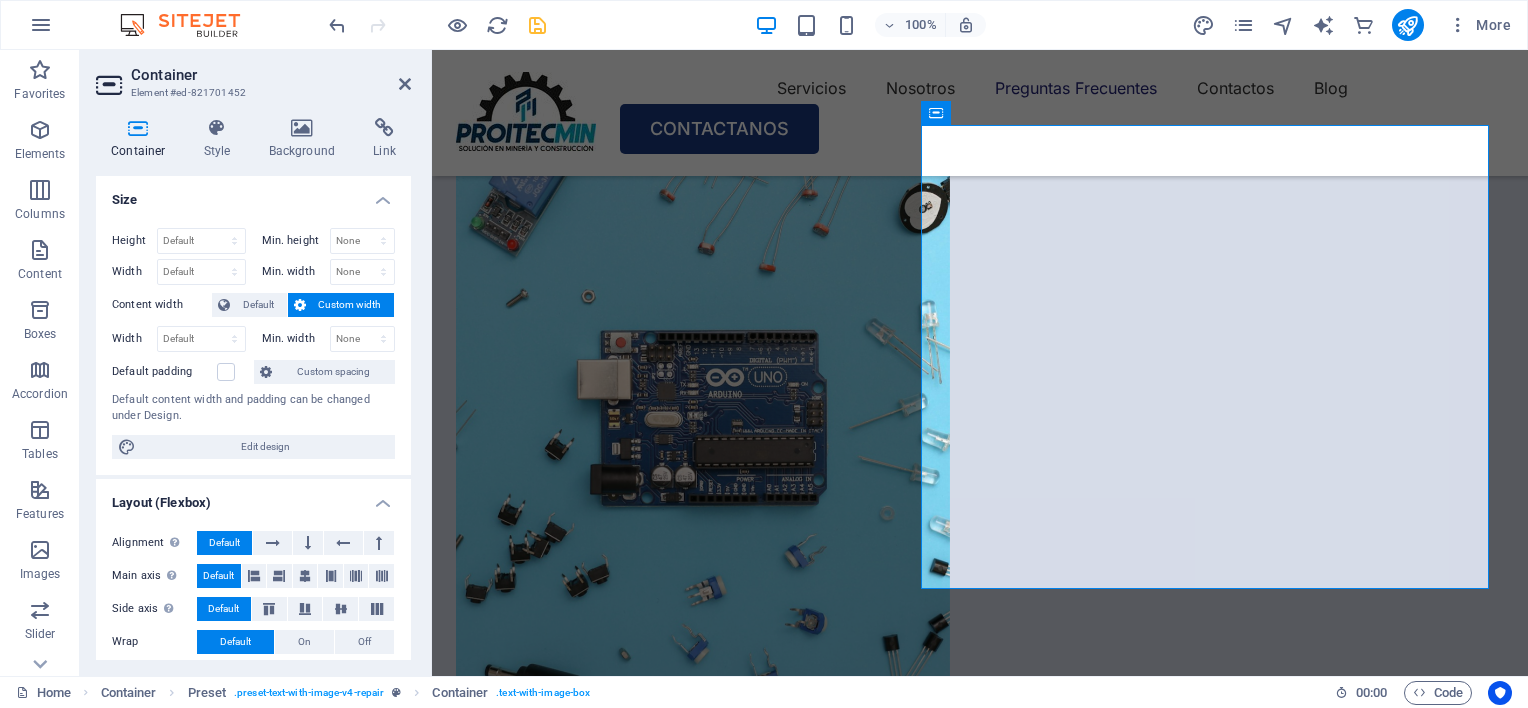click on "Container Style Background Link Size Height Default px rem % vh vw Min. height None px rem % vh vw Width Default px rem % em vh vw Min. width None px rem % vh vw Content width Default Custom width Width Default px rem % em vh vw Min. width None px rem % vh vw Default padding Custom spacing Default content width and padding can be changed under Design. Edit design Layout (Flexbox) Alignment Determines the flex direction. Default Main axis Determine how elements should behave along the main axis inside this container (justify content). Default Side axis Control the vertical direction of the element inside of the container (align items). Default Wrap Default On Off Fill Controls the distances and direction of elements on the y-axis across several lines (align content). Default Accessibility ARIA helps assistive technologies (like screen readers) to understand the role, state, and behavior of web elements Role The ARIA role defines the purpose of an element.  None Alert Article Banner Comment Fan" at bounding box center (253, 389) 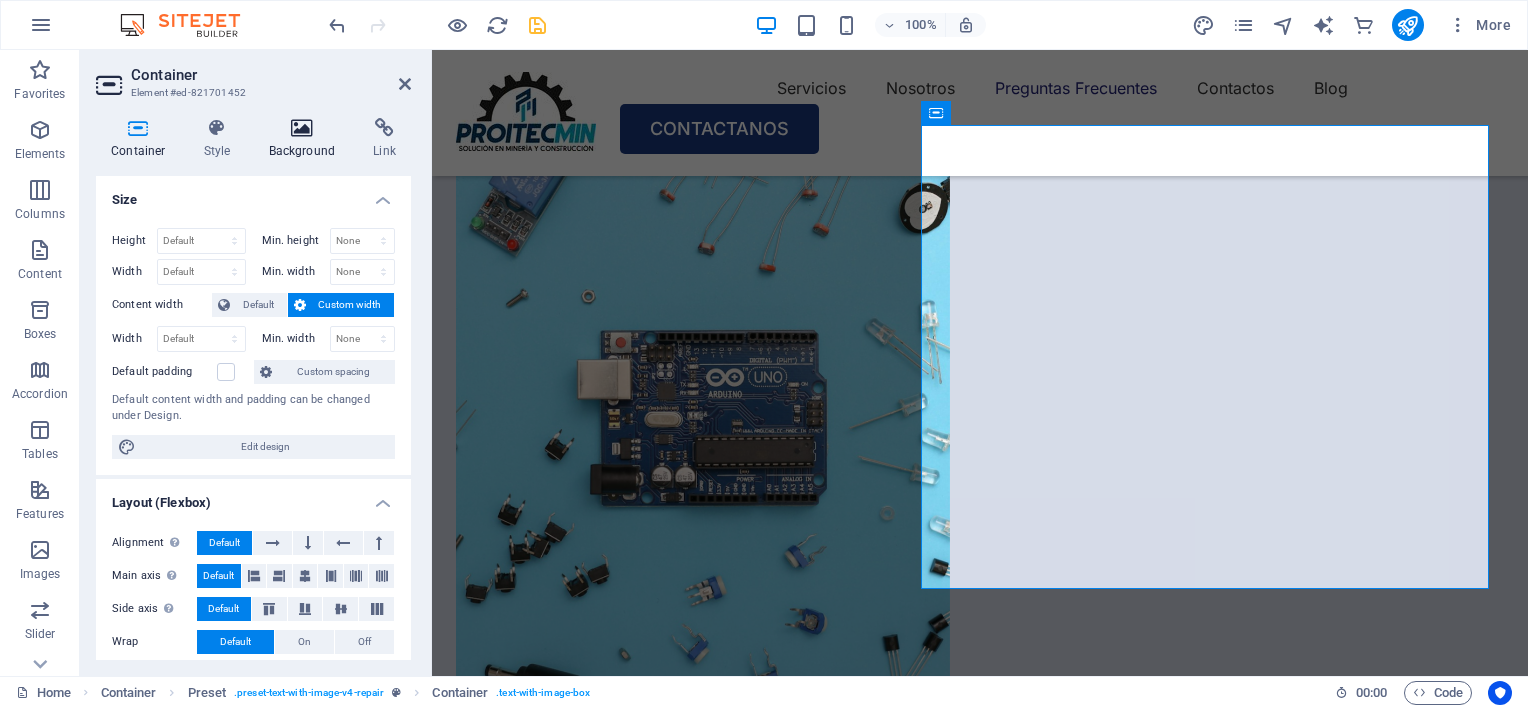 click at bounding box center [302, 128] 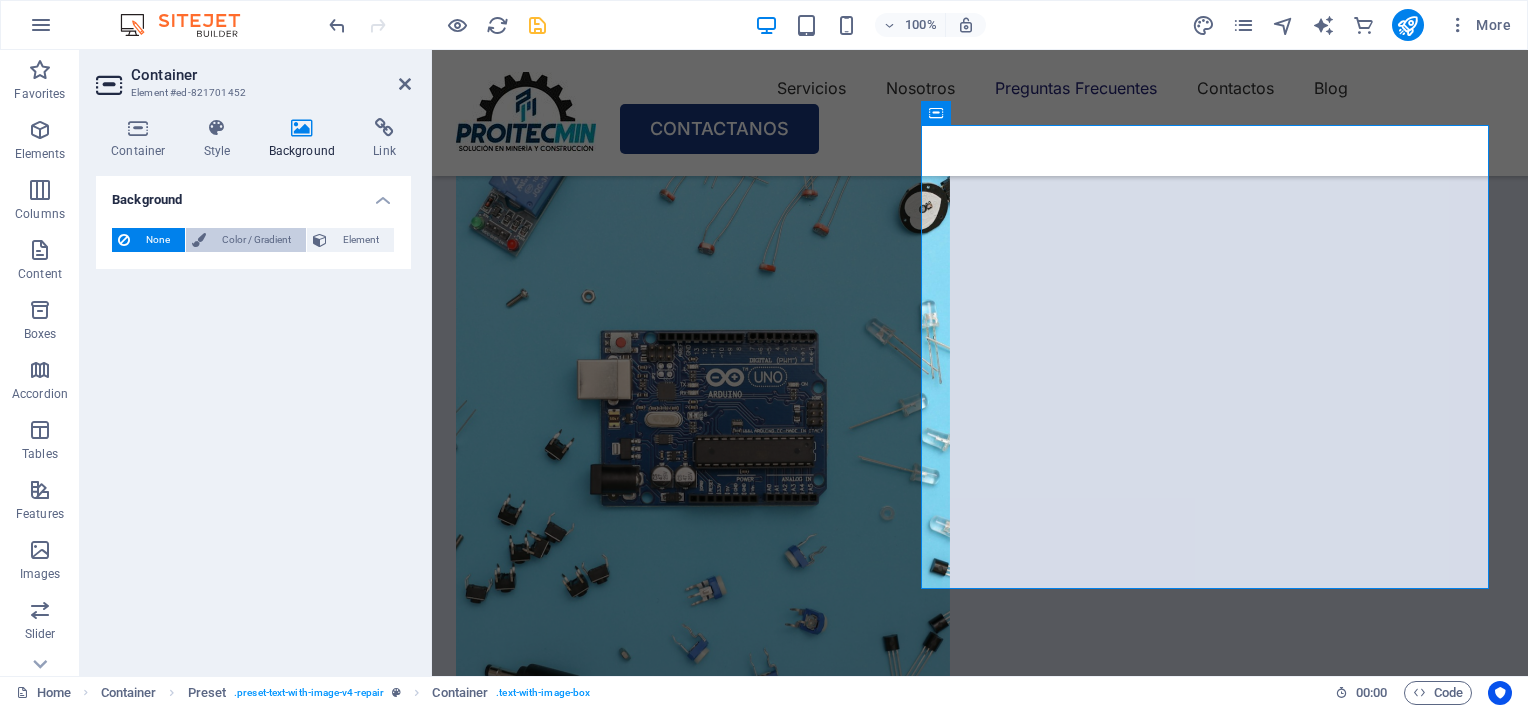 click on "Color / Gradient" at bounding box center [256, 240] 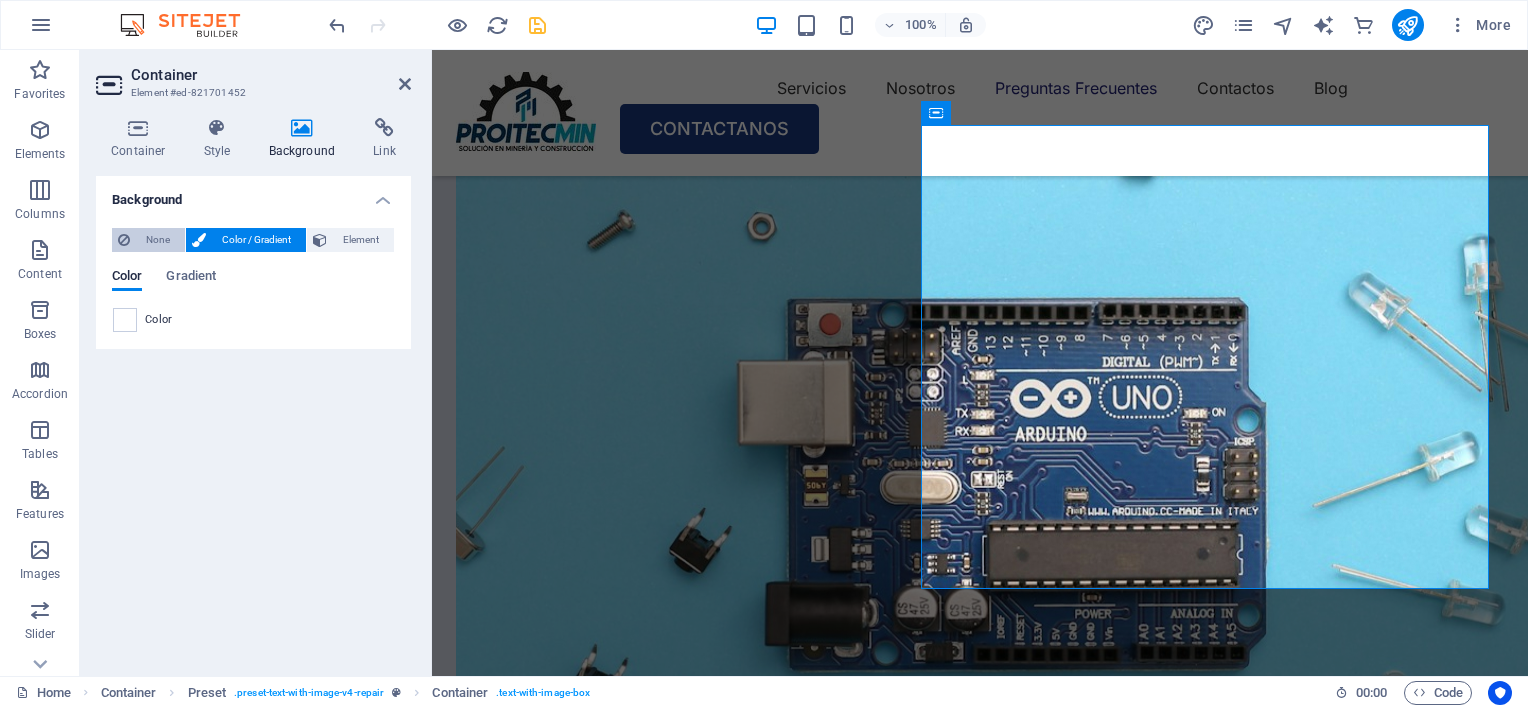 click on "None" at bounding box center (157, 240) 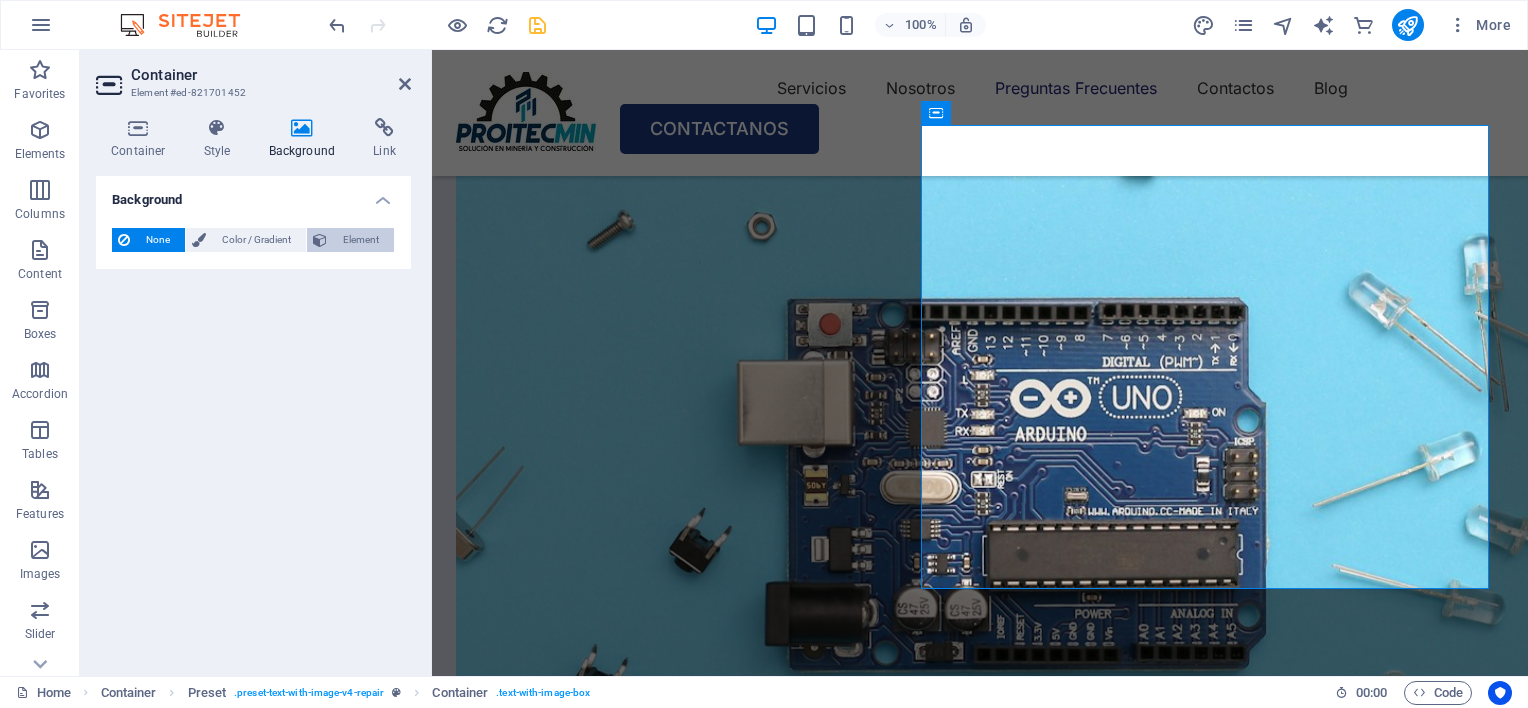 click on "Element" at bounding box center [360, 240] 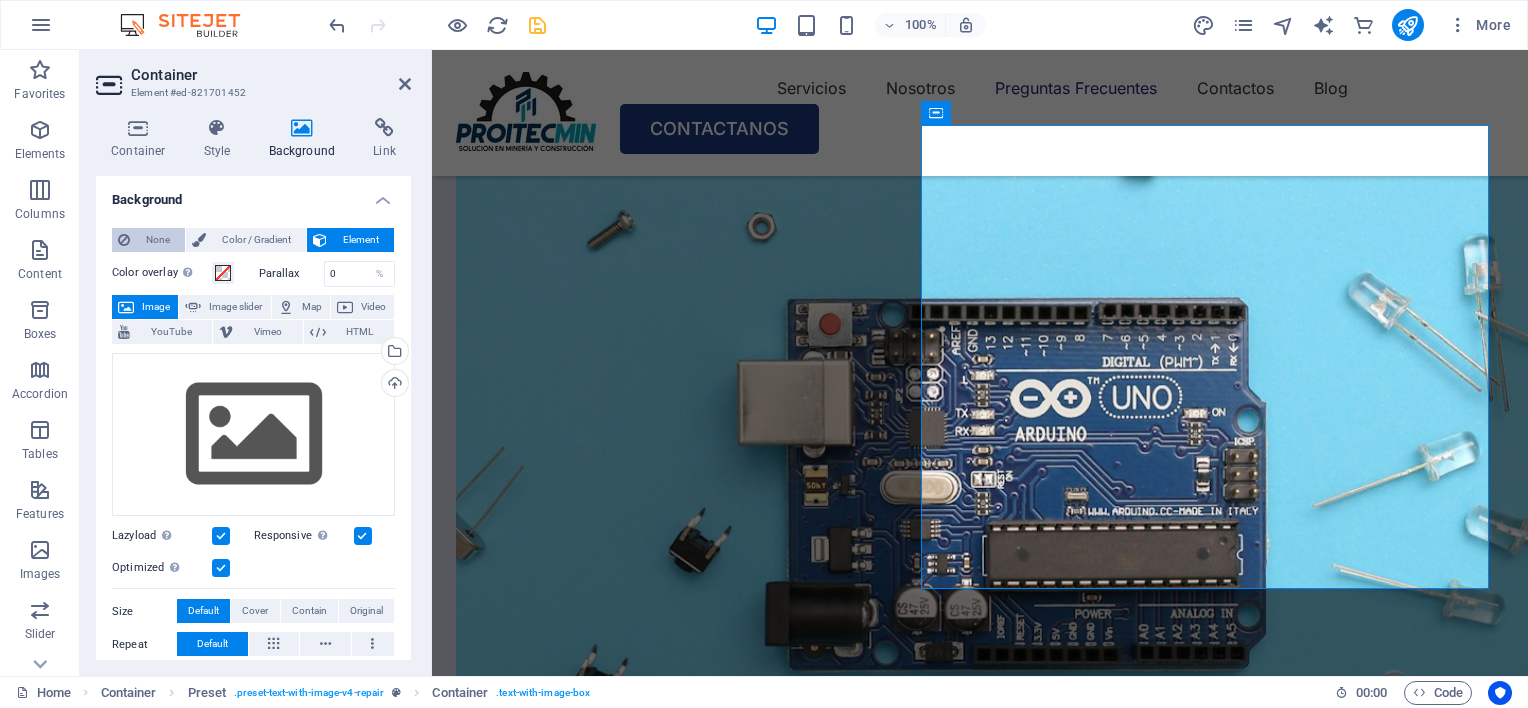 click on "None" at bounding box center [157, 240] 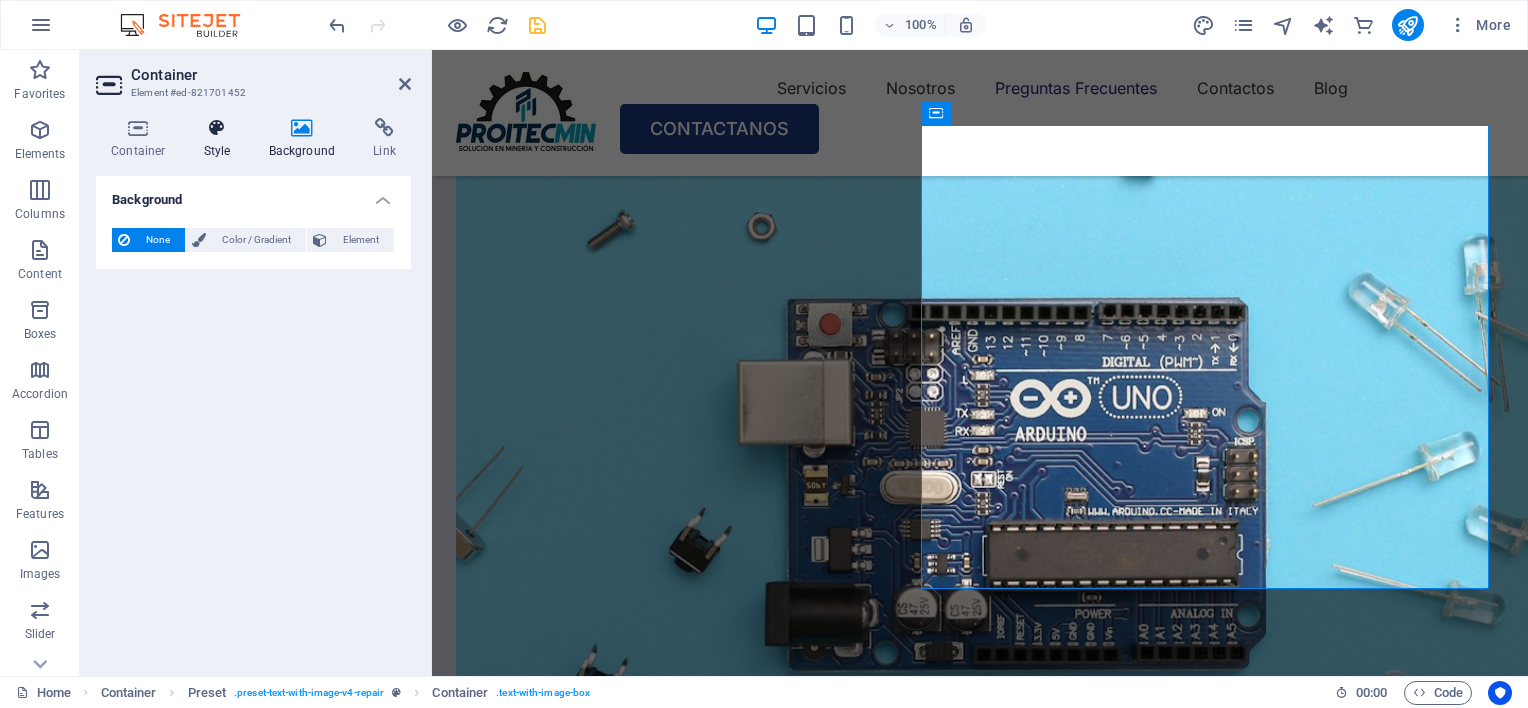 click at bounding box center [217, 128] 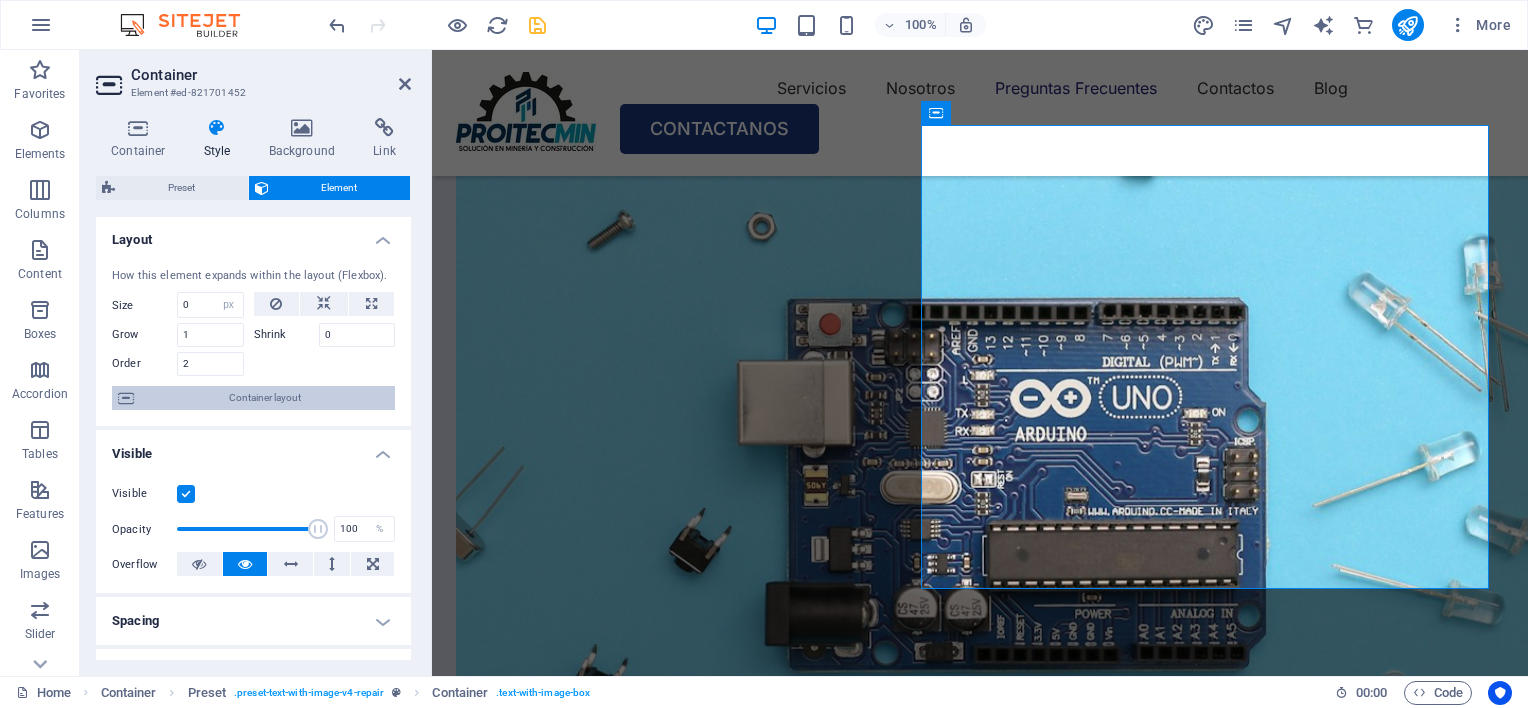 scroll, scrollTop: 0, scrollLeft: 0, axis: both 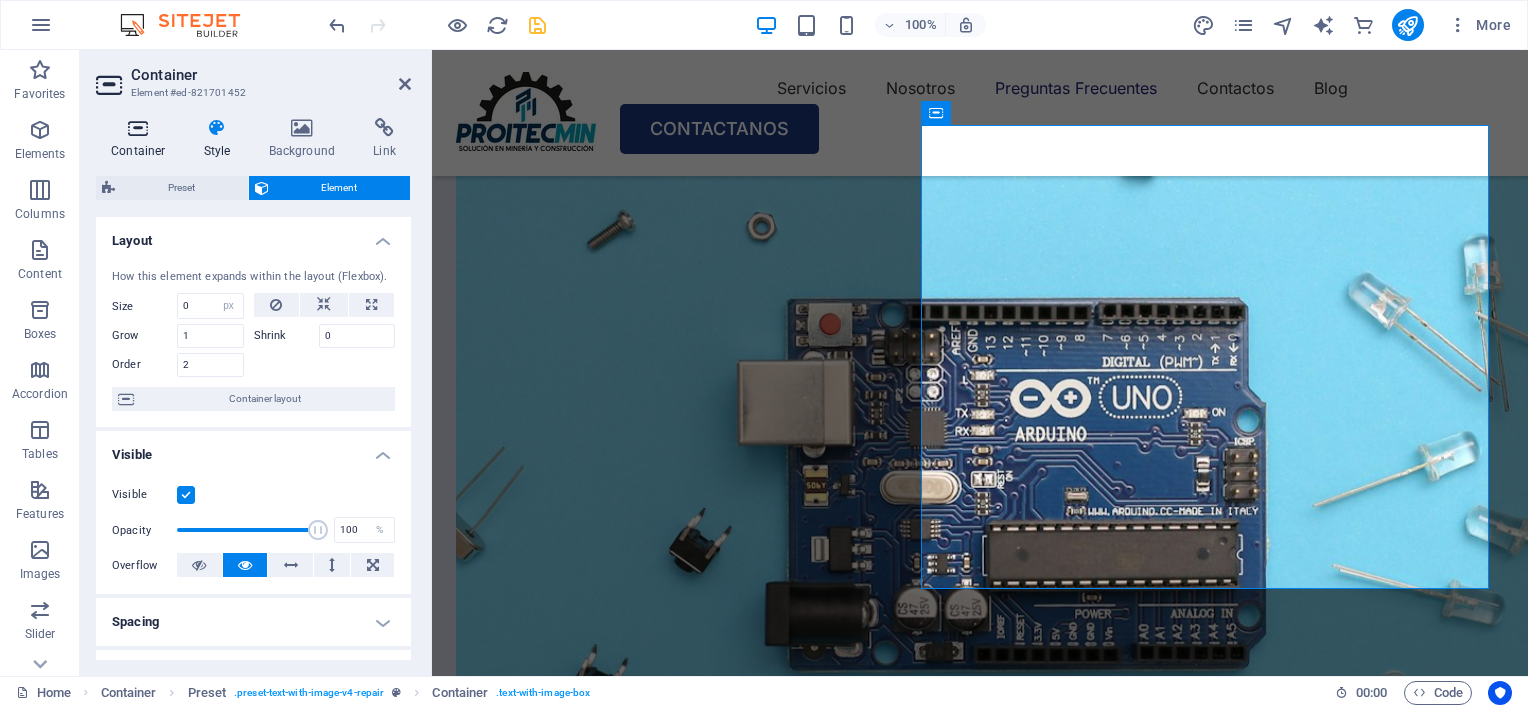 click on "Container" at bounding box center [142, 139] 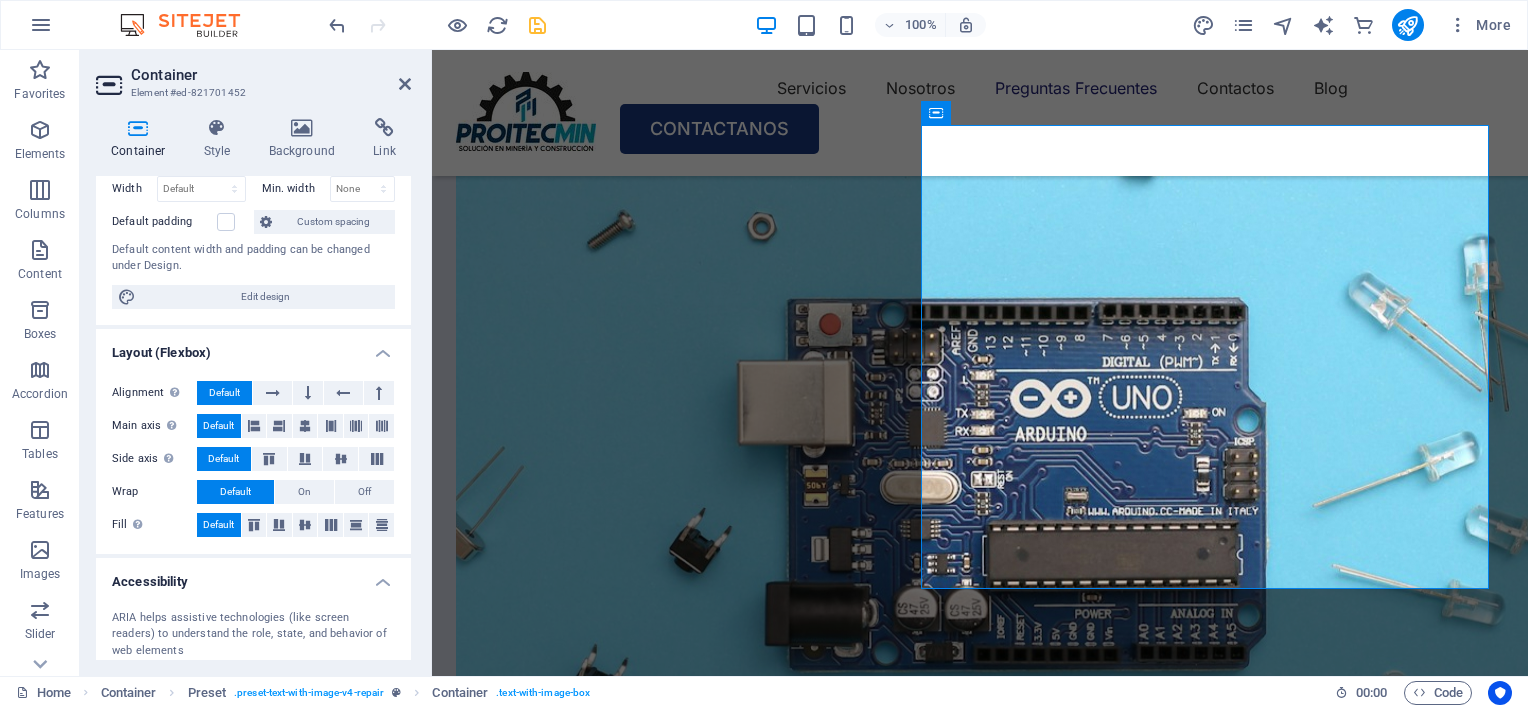 scroll, scrollTop: 0, scrollLeft: 0, axis: both 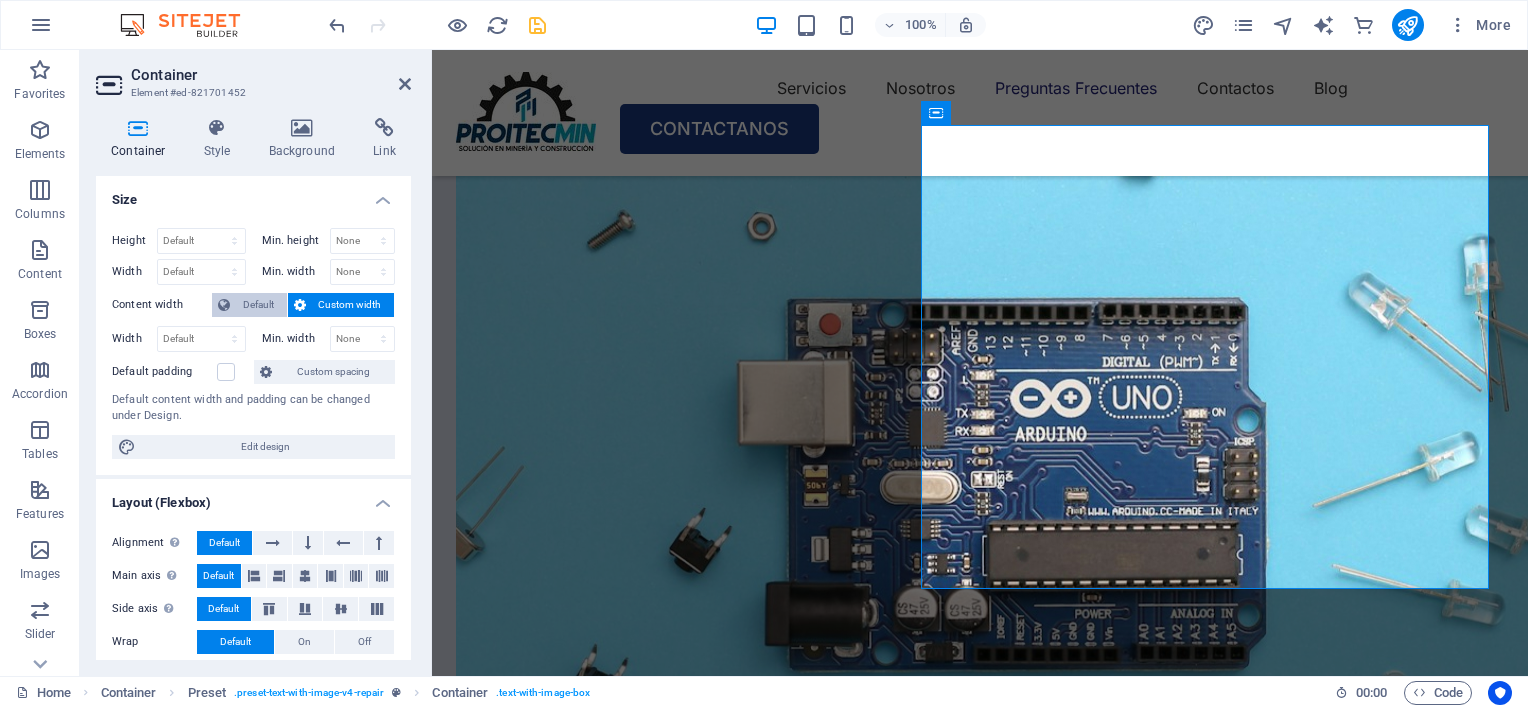click on "Default" at bounding box center [258, 305] 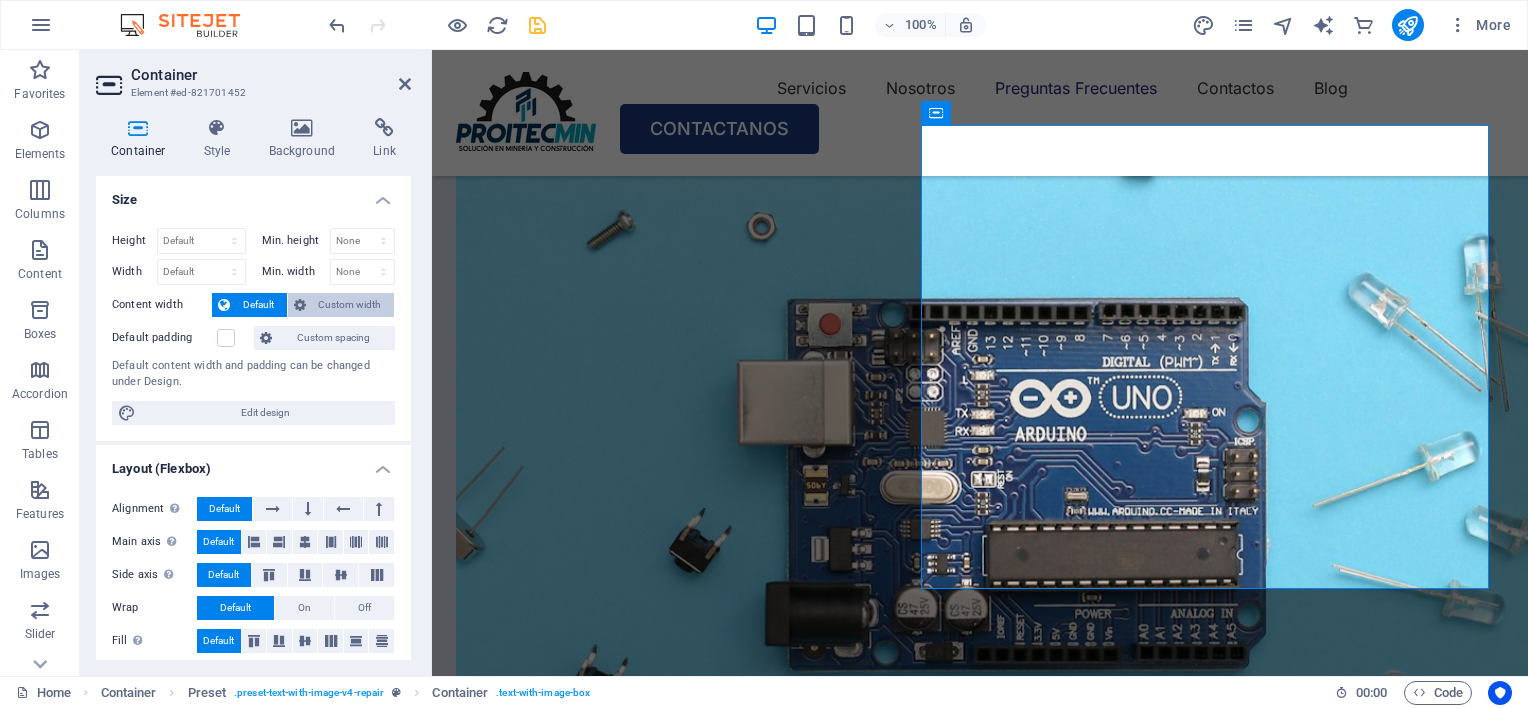click on "Custom width" at bounding box center [350, 305] 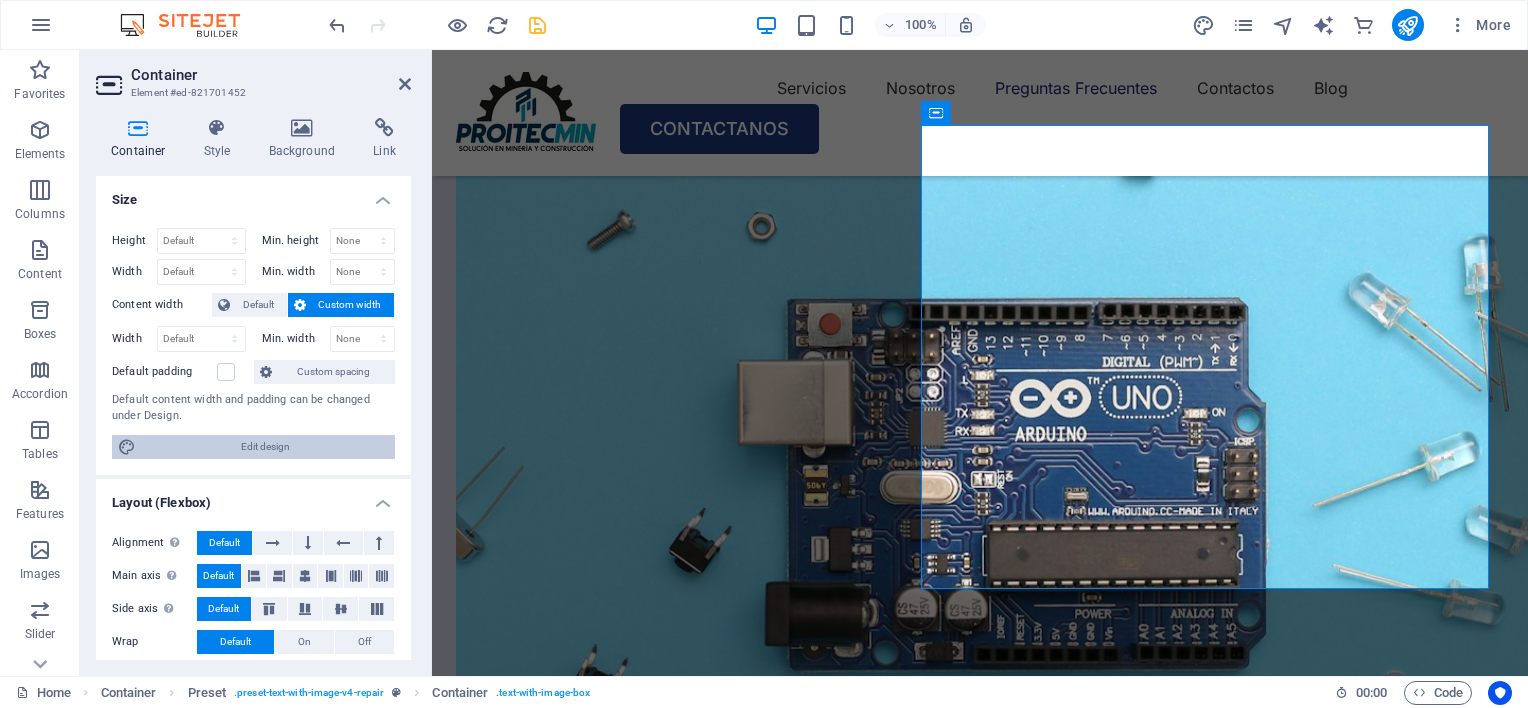 click on "Edit design" at bounding box center [265, 447] 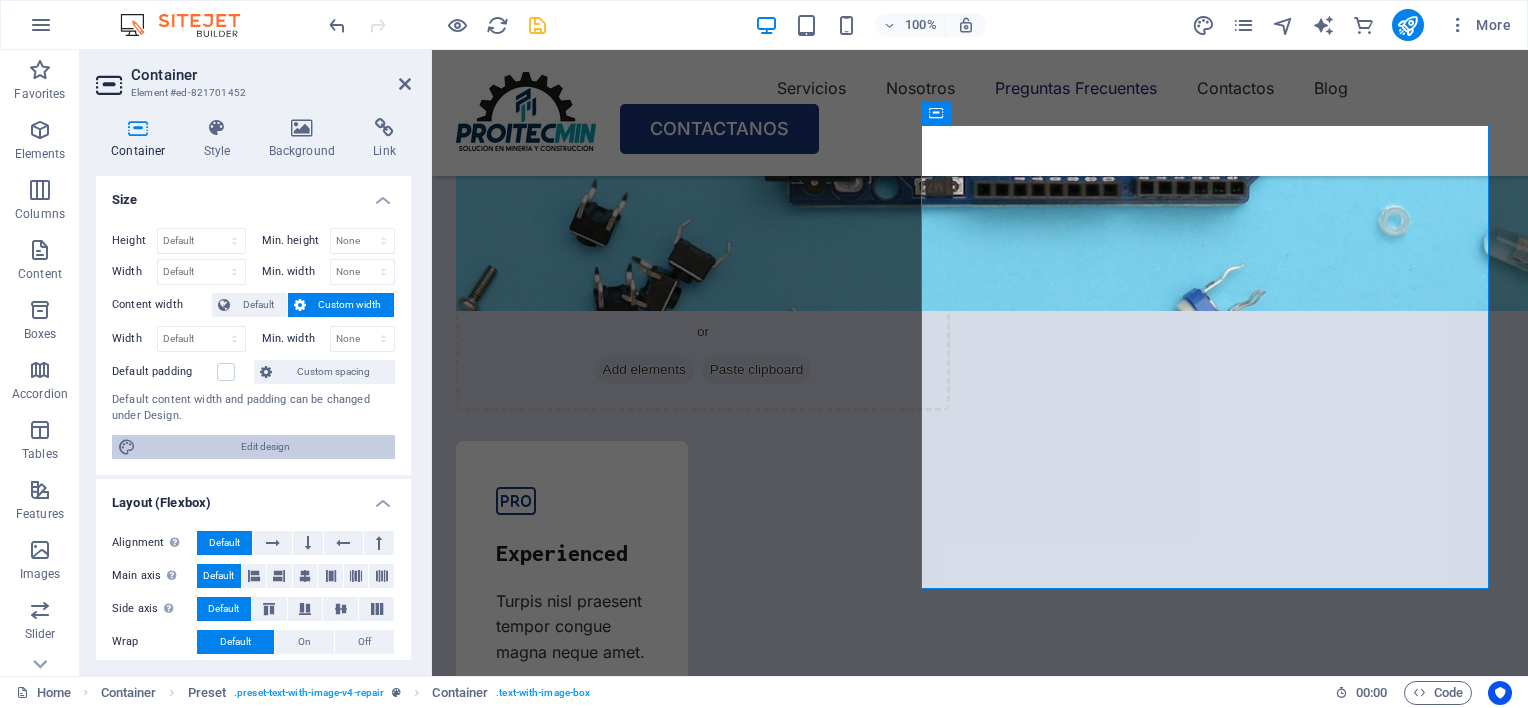 select on "rem" 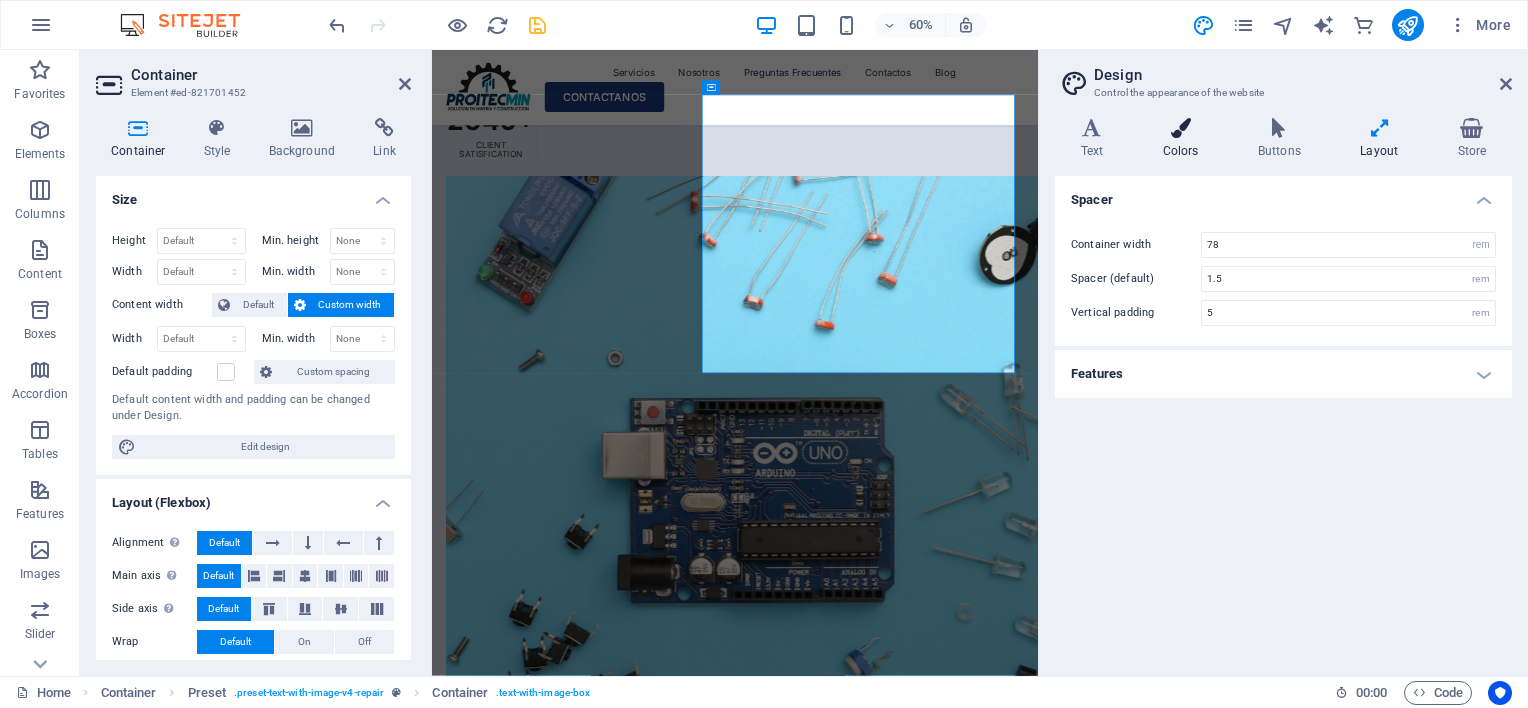 click on "Colors" at bounding box center (1184, 139) 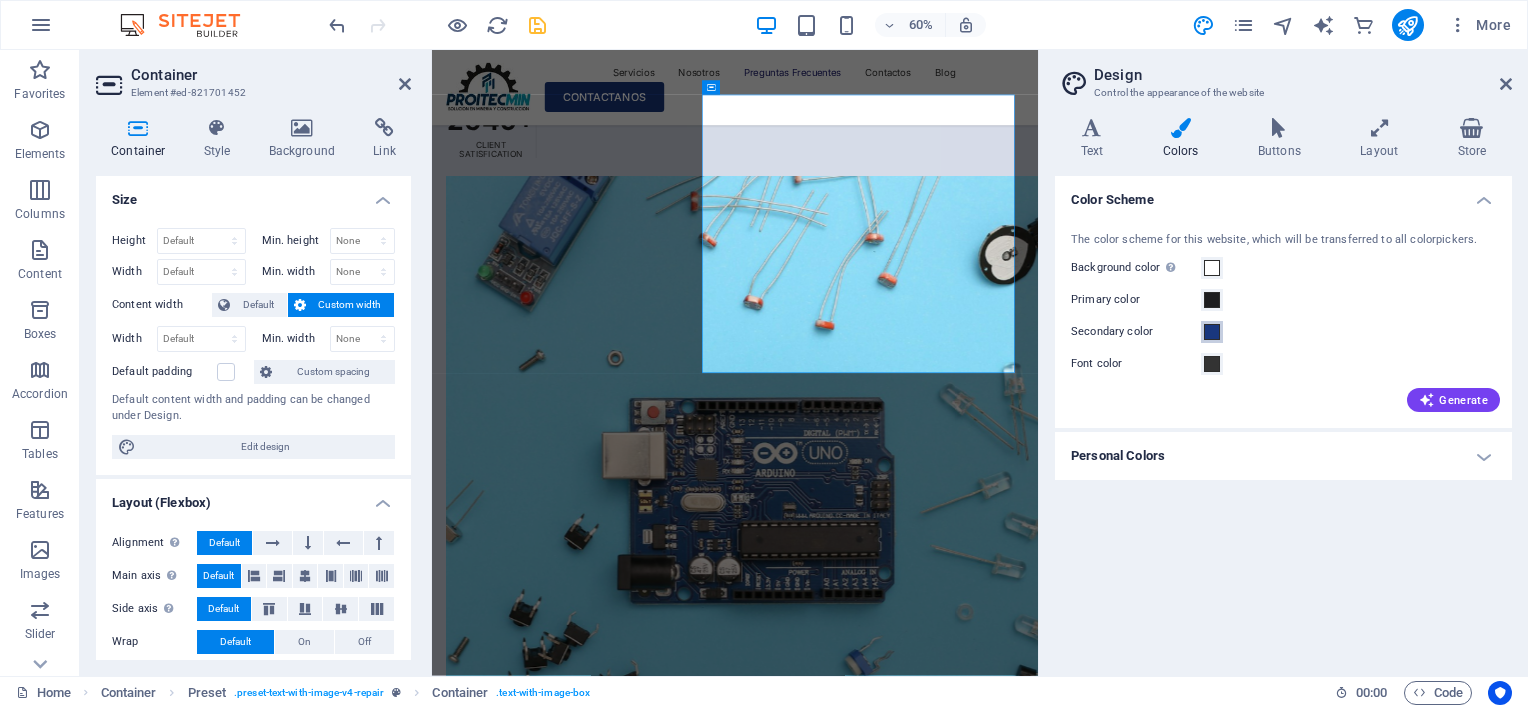 click at bounding box center (1212, 332) 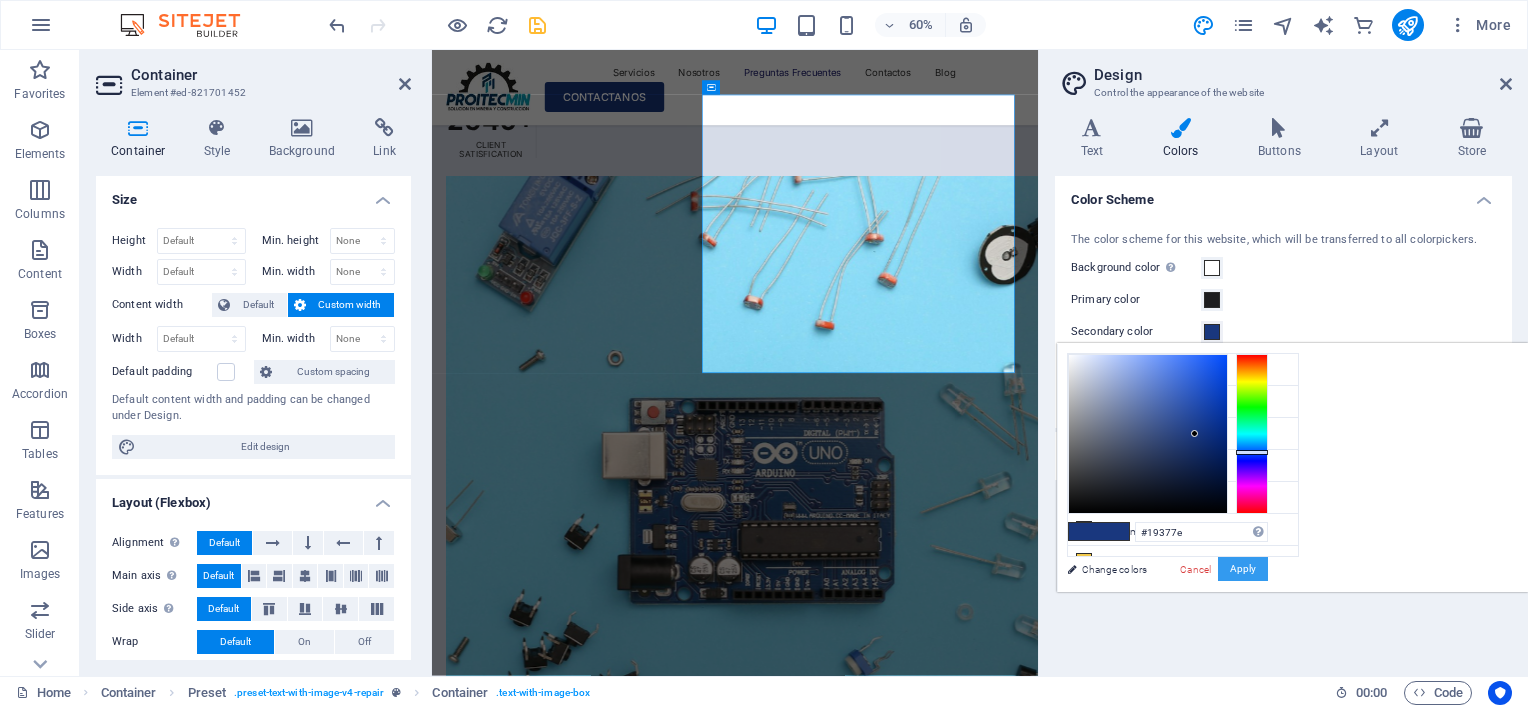click on "Apply" at bounding box center (1243, 569) 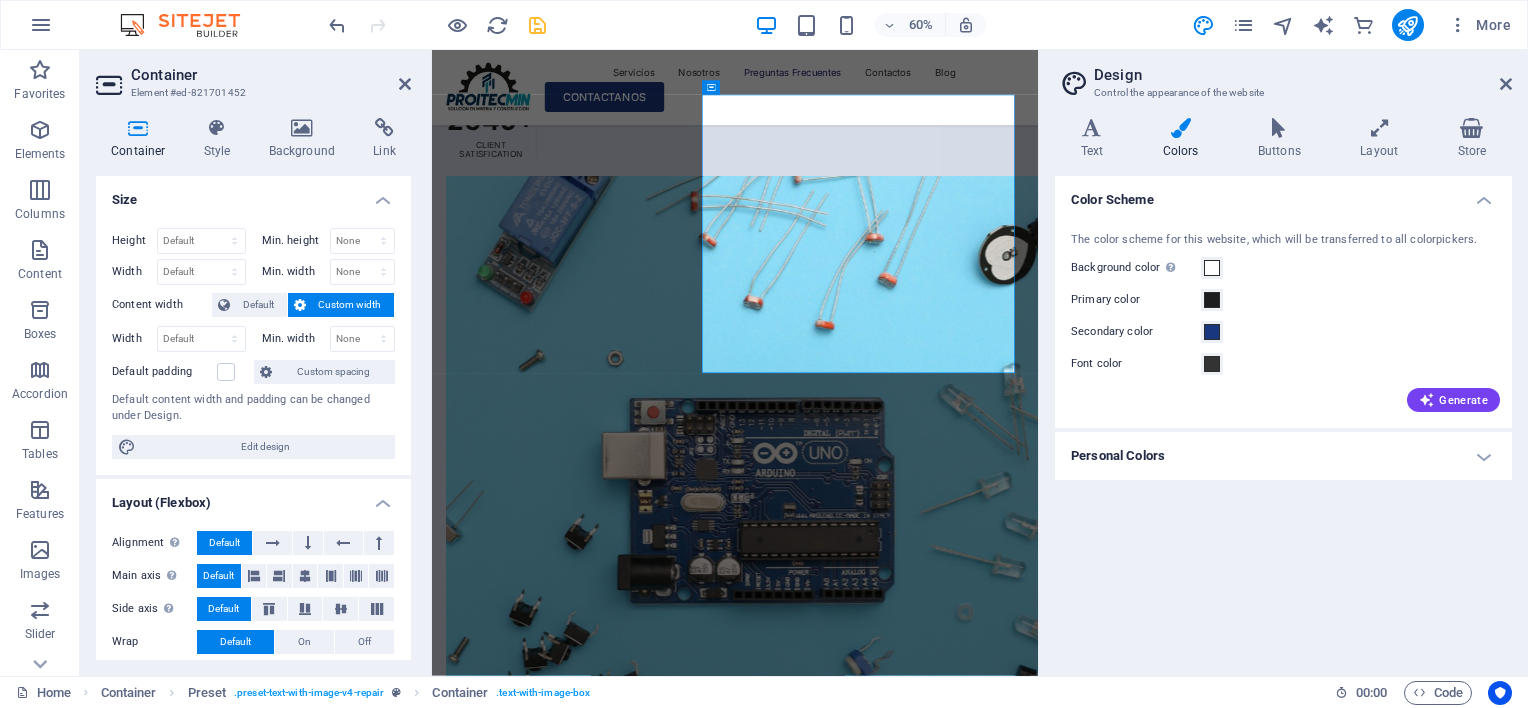 click on "Generate" at bounding box center [1283, 396] 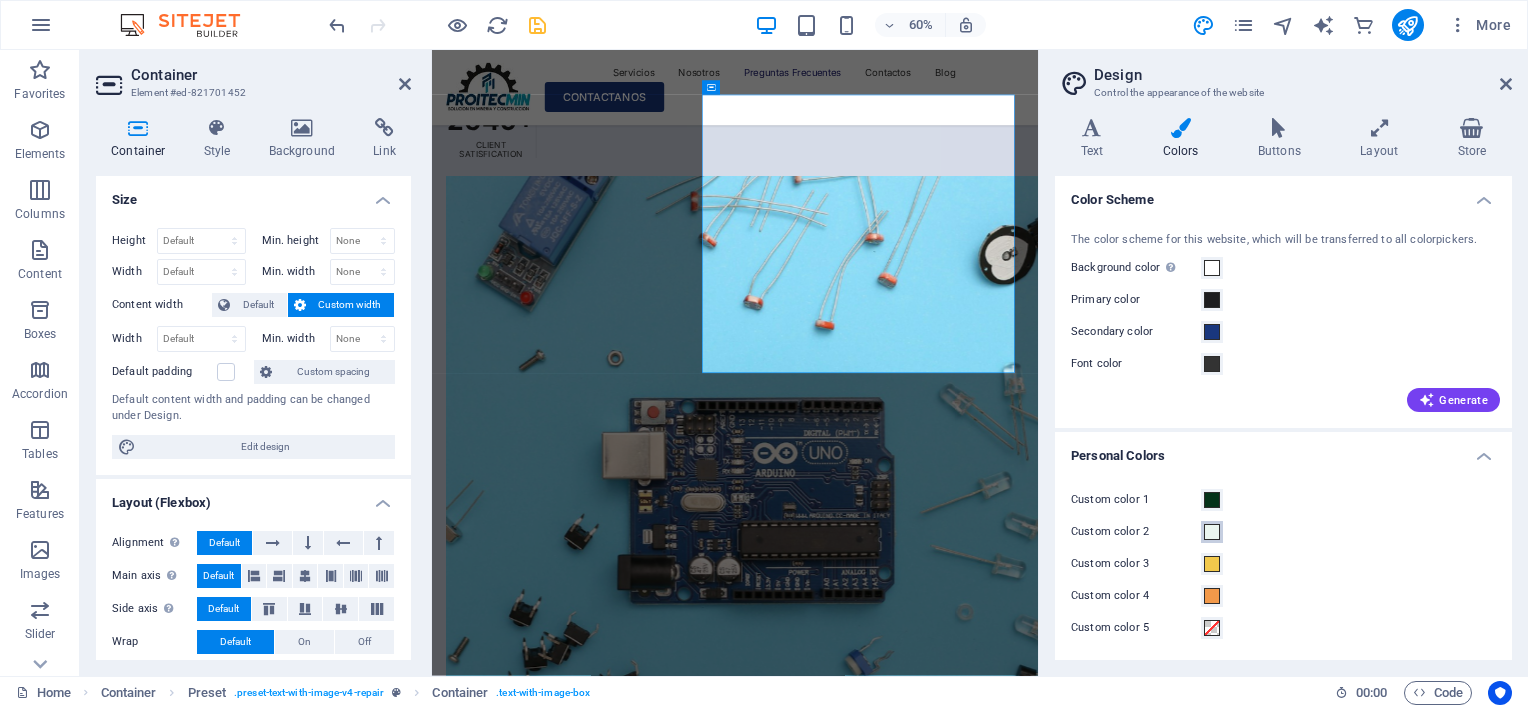 click at bounding box center [1212, 532] 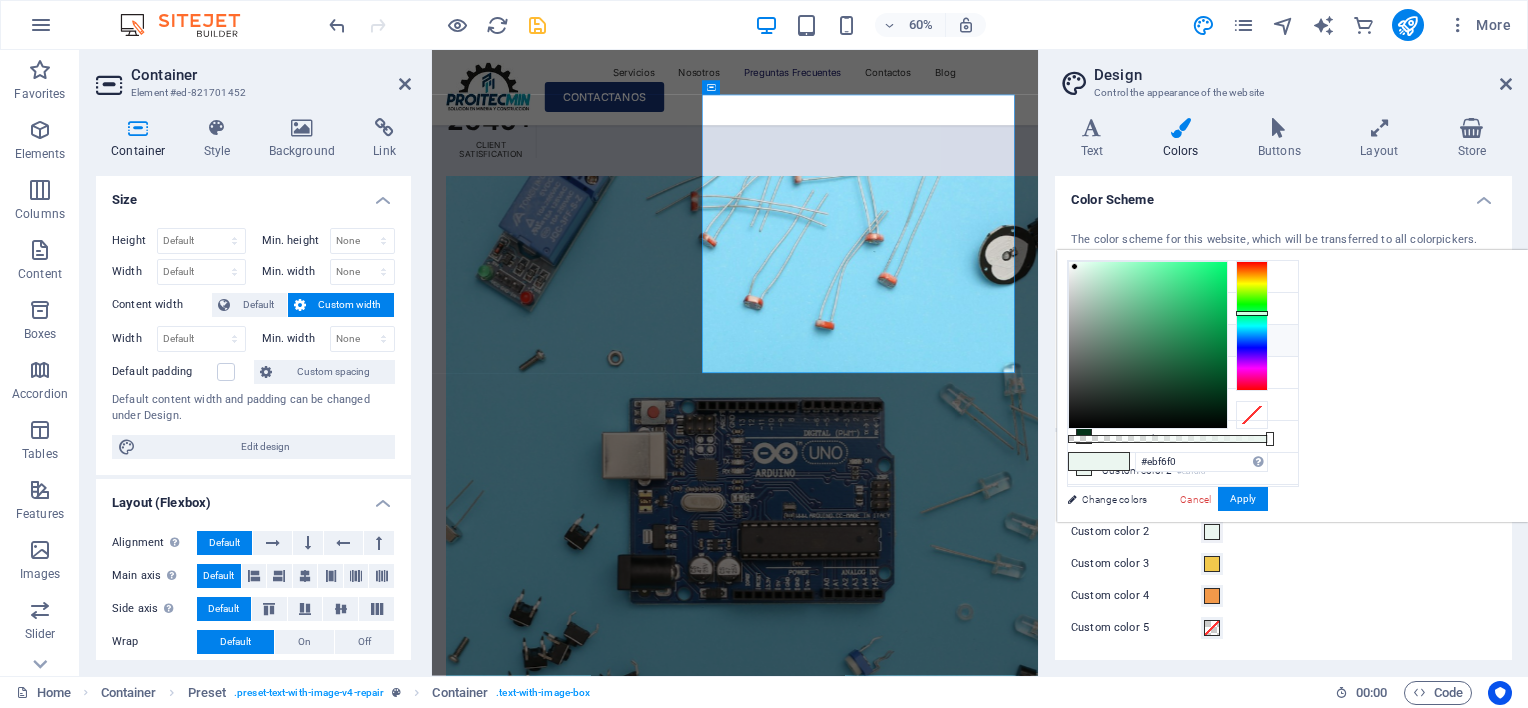 click on "Secondary color
#19377e" at bounding box center (1183, 341) 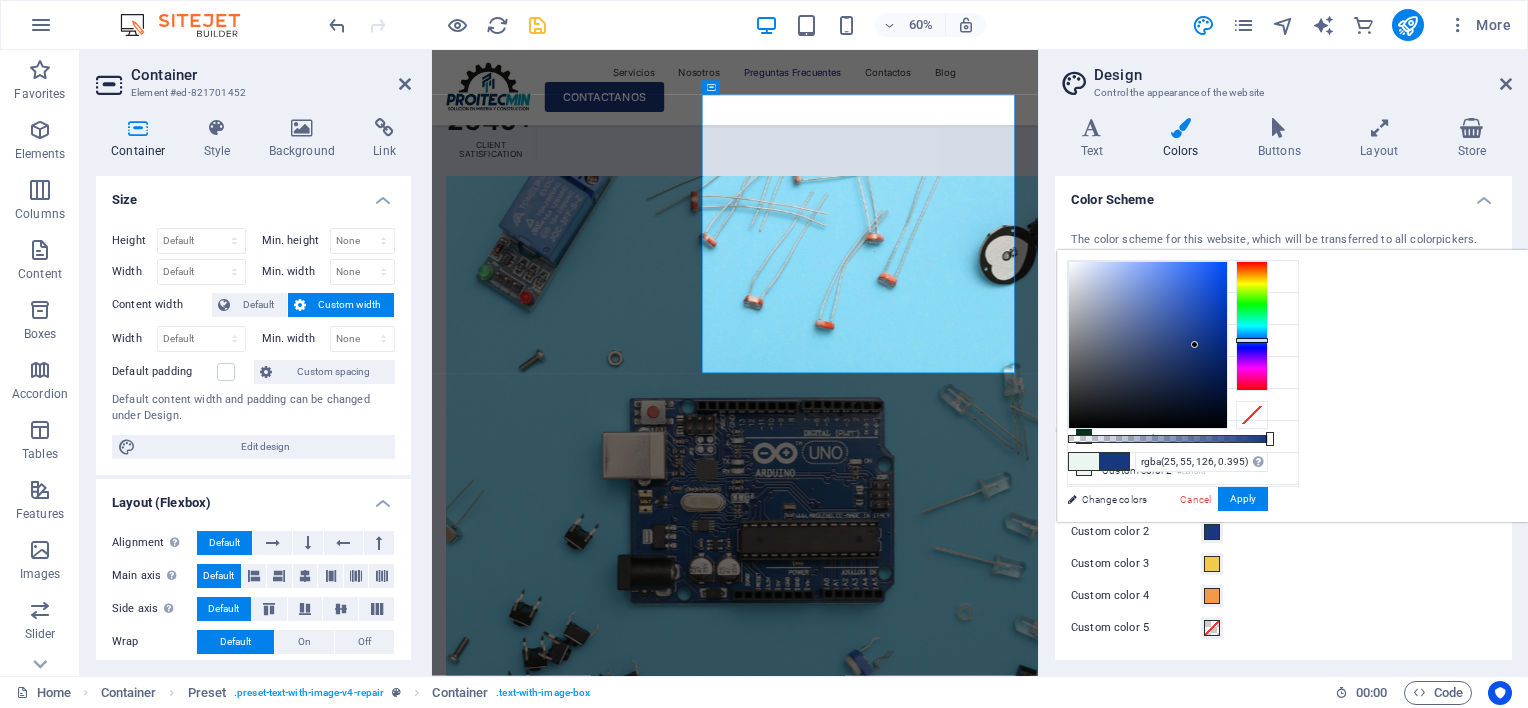 click at bounding box center [1168, 439] 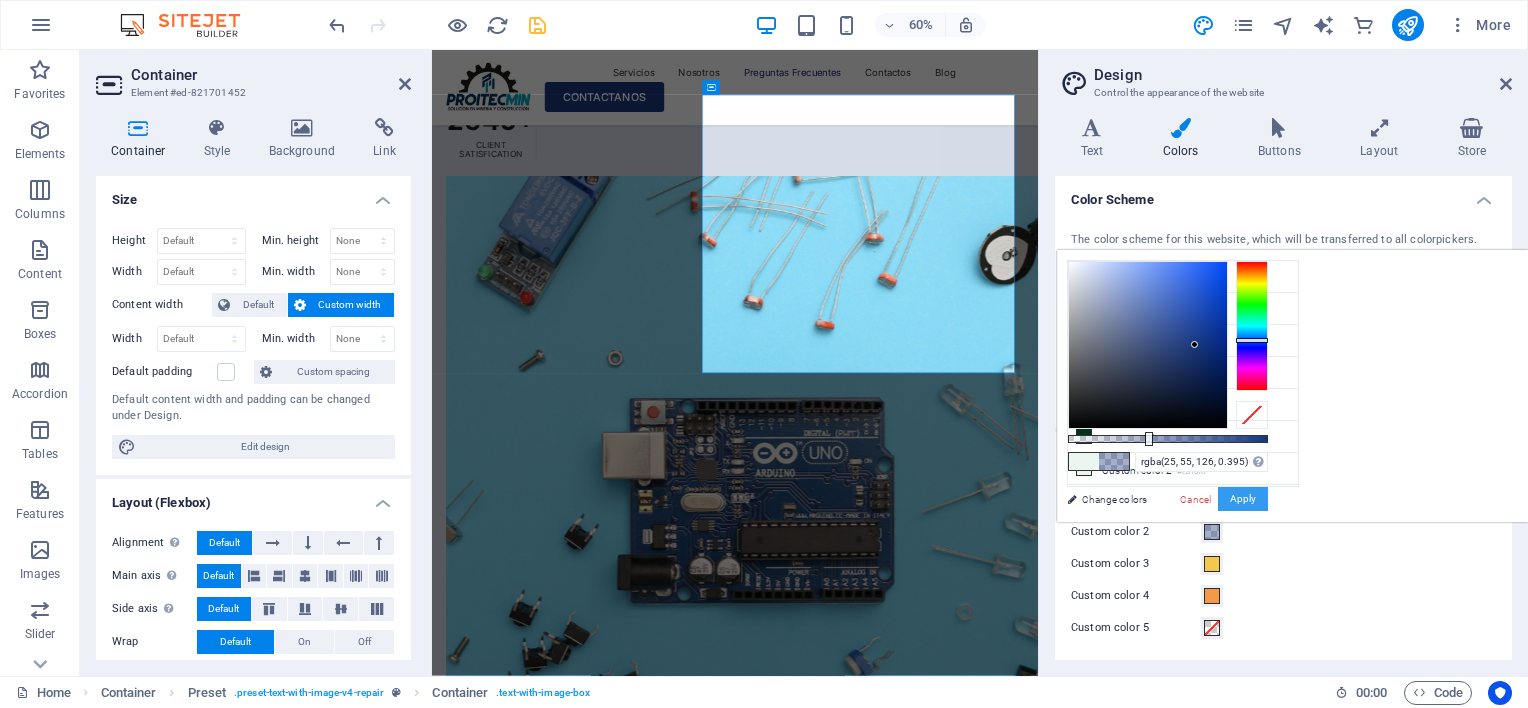 click on "Apply" at bounding box center [1243, 499] 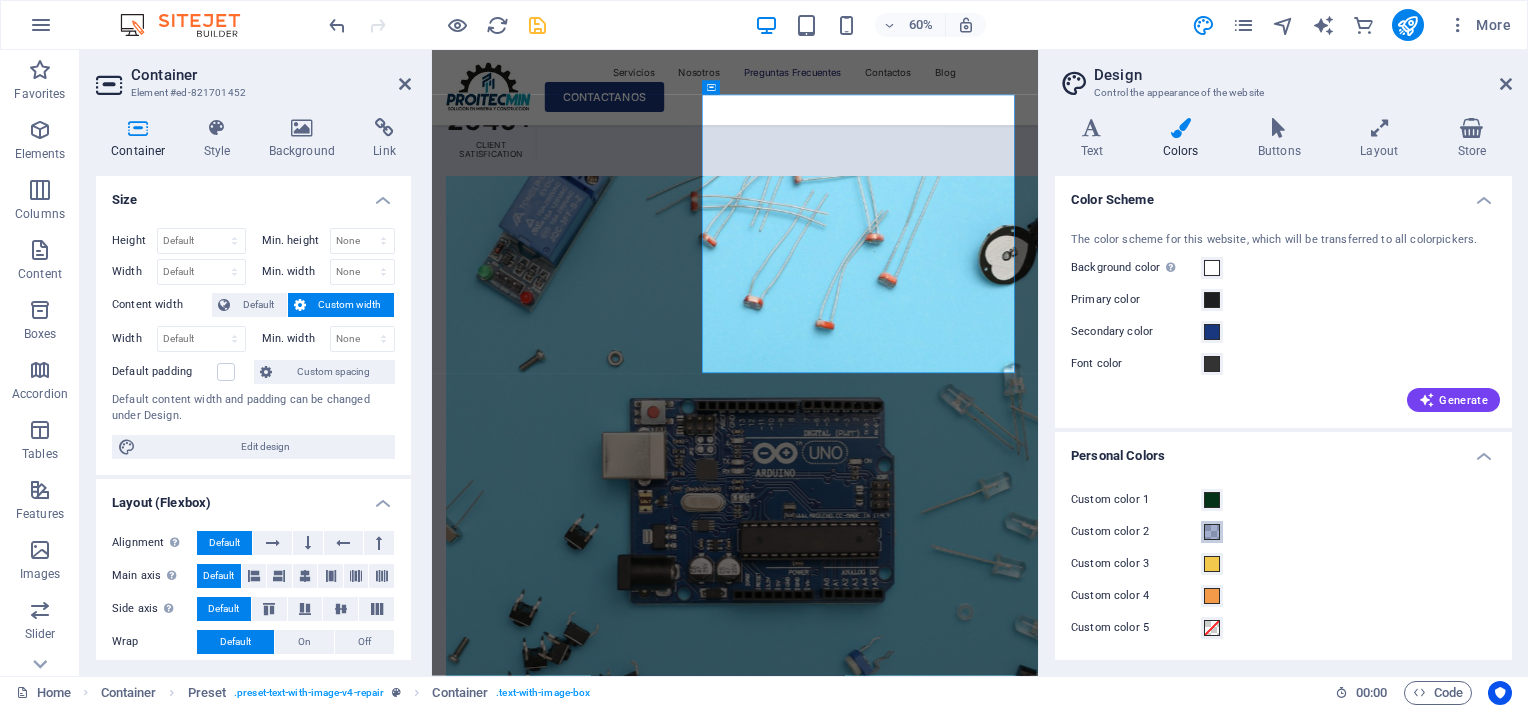 click at bounding box center [1212, 532] 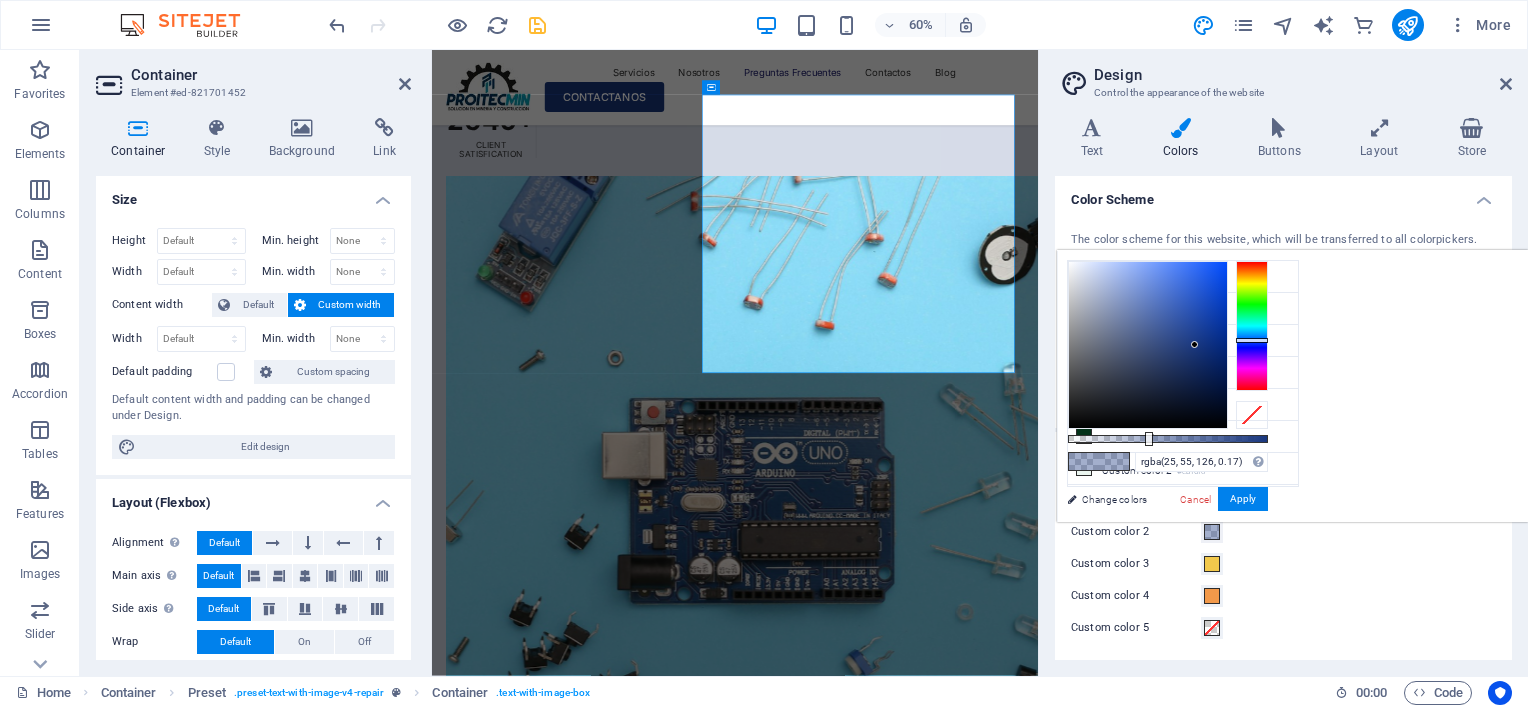 click at bounding box center [1168, 439] 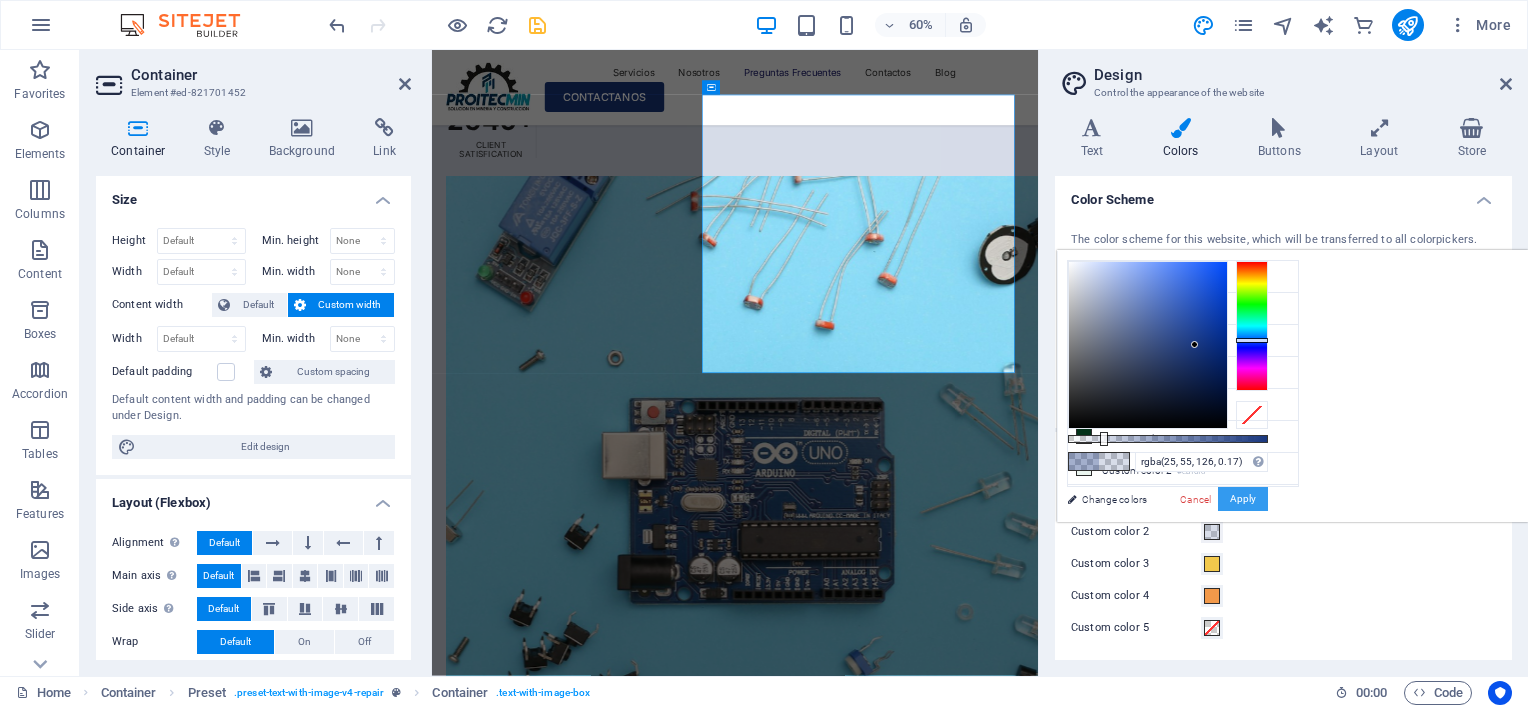 click on "Apply" at bounding box center (1243, 499) 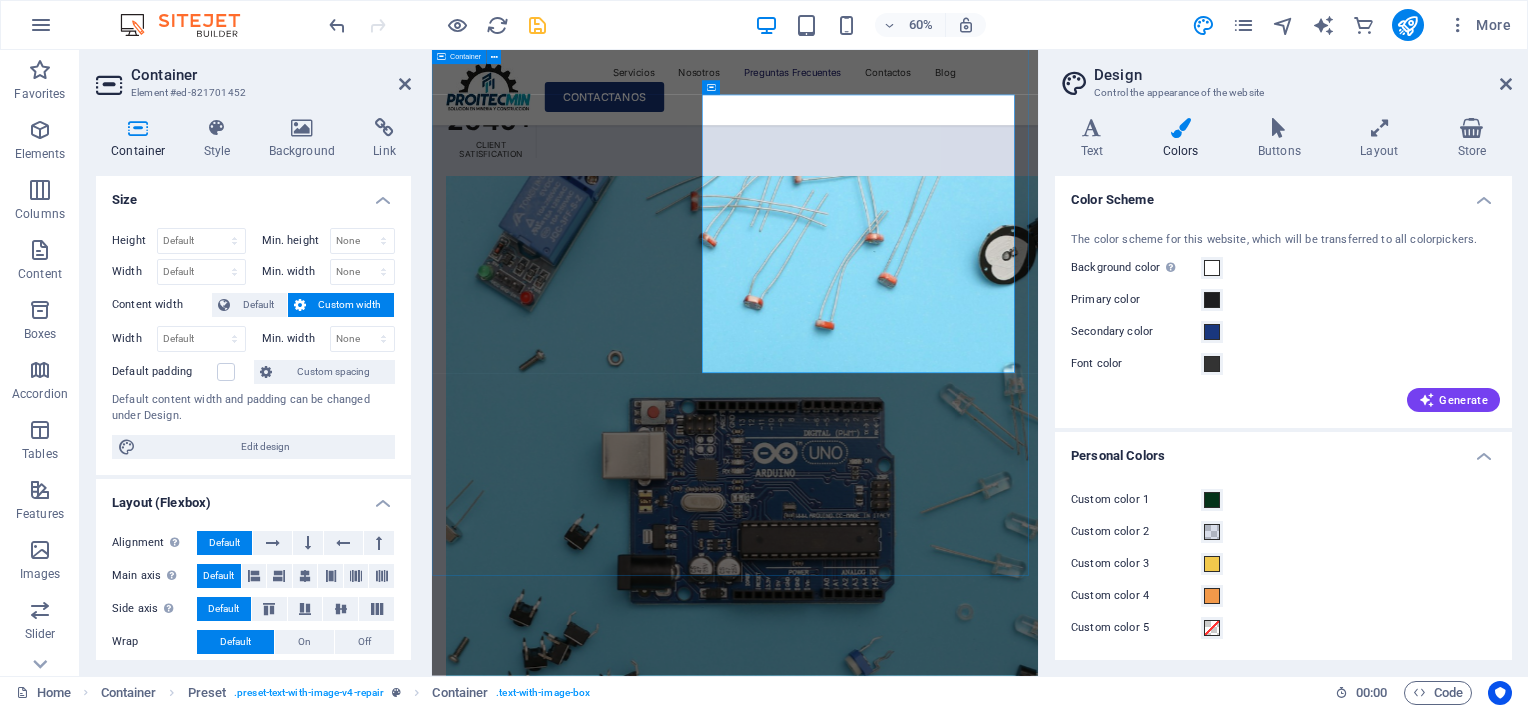click on "CUSTOMER STORIES What Customers Say About Our Service [NAME] [NAME] Problem: Broken Phone Glass 4.5 Lorem ipsum dolor sit amet, consectetur adipiscing elit, sed do eiusmod tempor incididunt ut labore et dolore magna aliqua. Ut enim ad minim veniam, quis nostrud exercitation ullamco laboris. Drop content here or  Add elements  Paste clipboard [NAME] [NAME] Problem : Data Recovery needed 4.5 Lorem ipsum dolor sit amet, consectetur adipiscing elit, sed do eiusmod tempor incididunt ut labore et dolore magna aliqua. [NAME] [NAME] Problem : Laptop didn't start 4.5 Lorem ipsum dolor sit amet, consectetur adipiscing elit, sed do eiusmod tempor incididunt ut labore et dolore magna aliqua." at bounding box center (937, 7301) 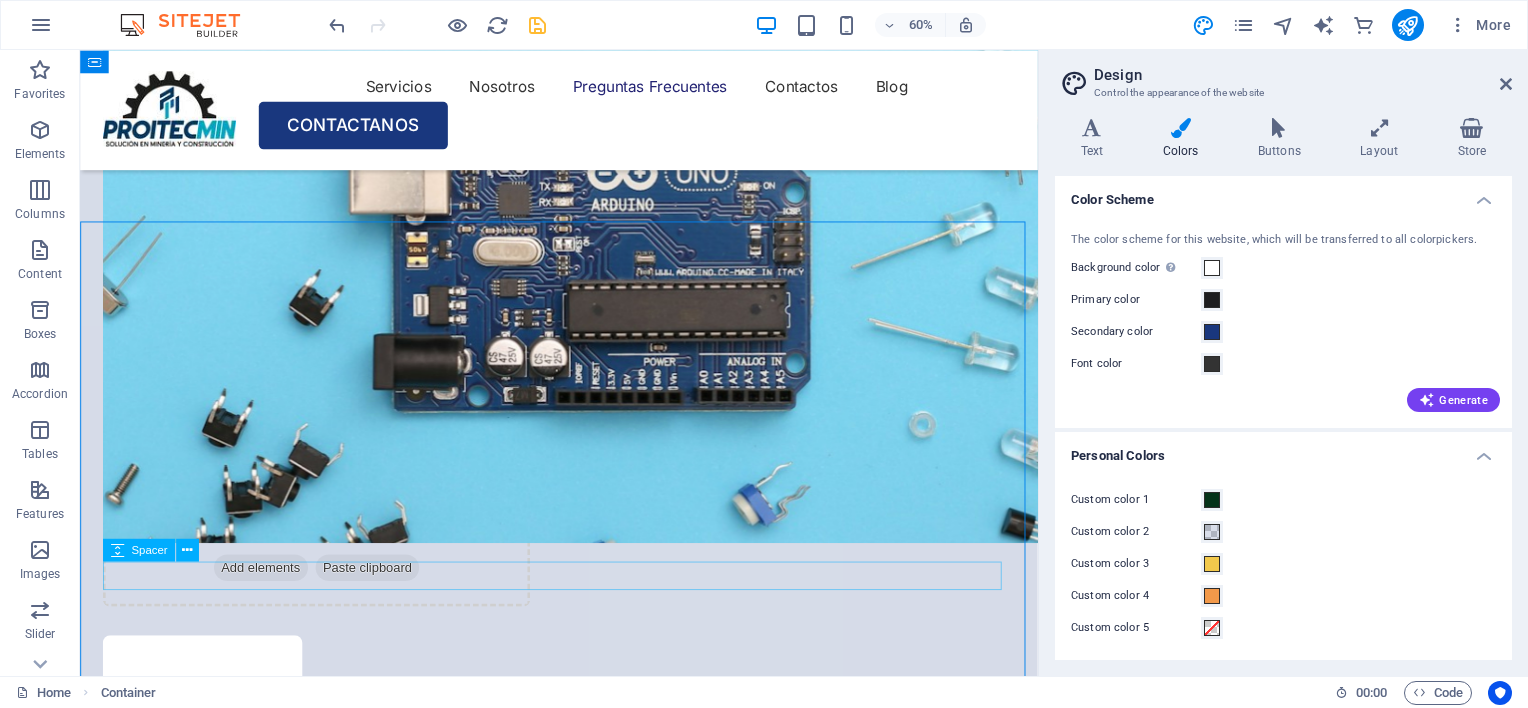 scroll, scrollTop: 5512, scrollLeft: 0, axis: vertical 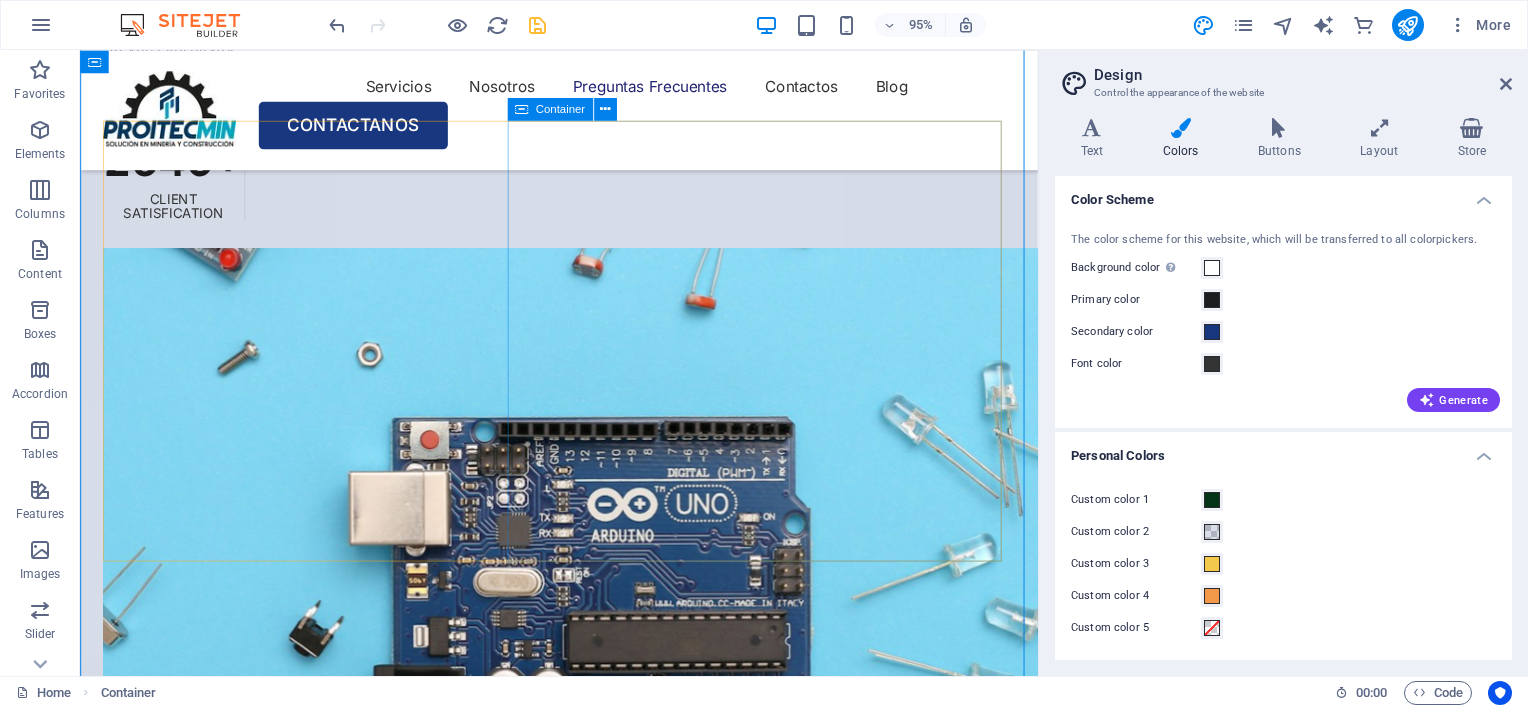 click on "Andrew D. Elliott Problem: Broken Phone Glass 4.5 Lorem ipsum dolor sit amet, consectetur adipiscing elit, sed do eiusmod tempor incididunt ut labore et dolore magna aliqua. Ut enim ad minim veniam, quis nostrud exercitation ullamco laboris." at bounding box center [584, 6558] 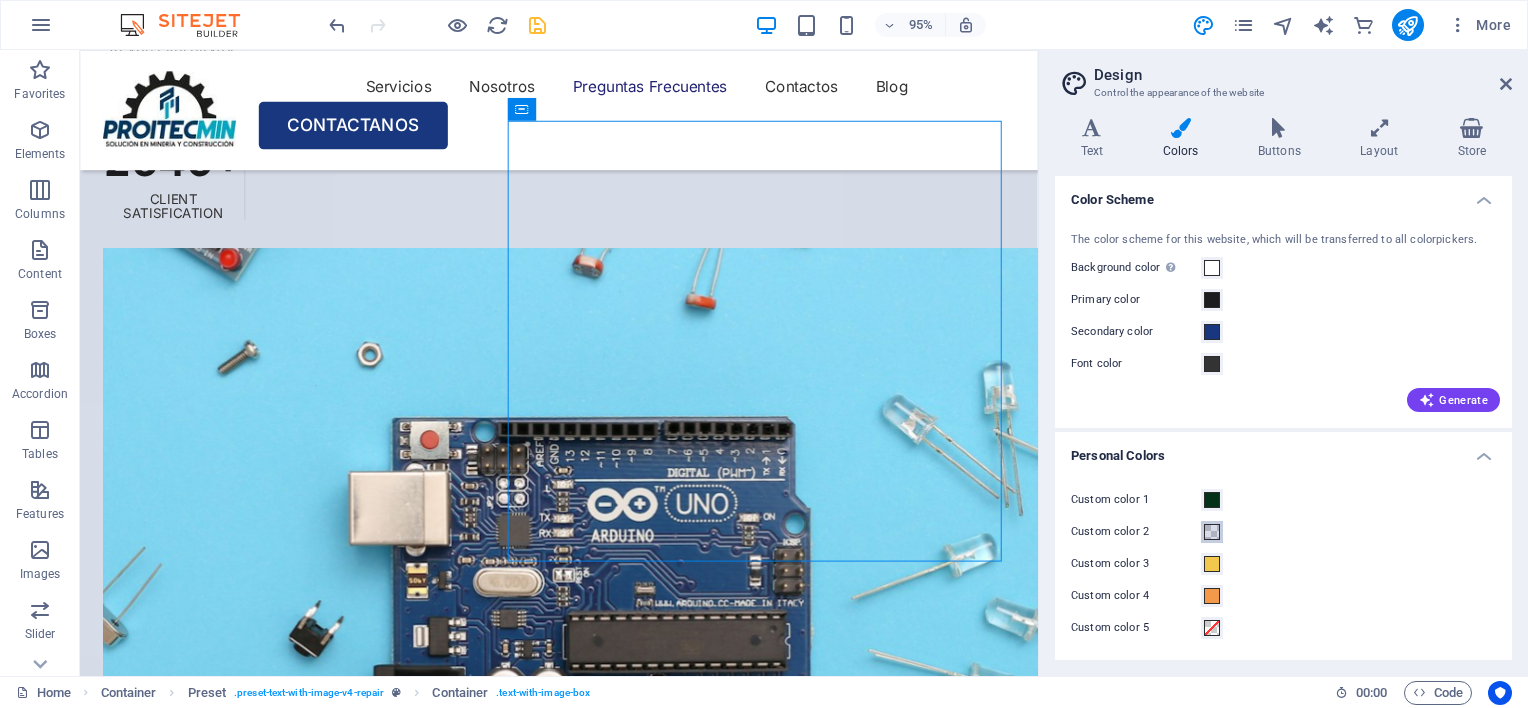 click at bounding box center [1212, 532] 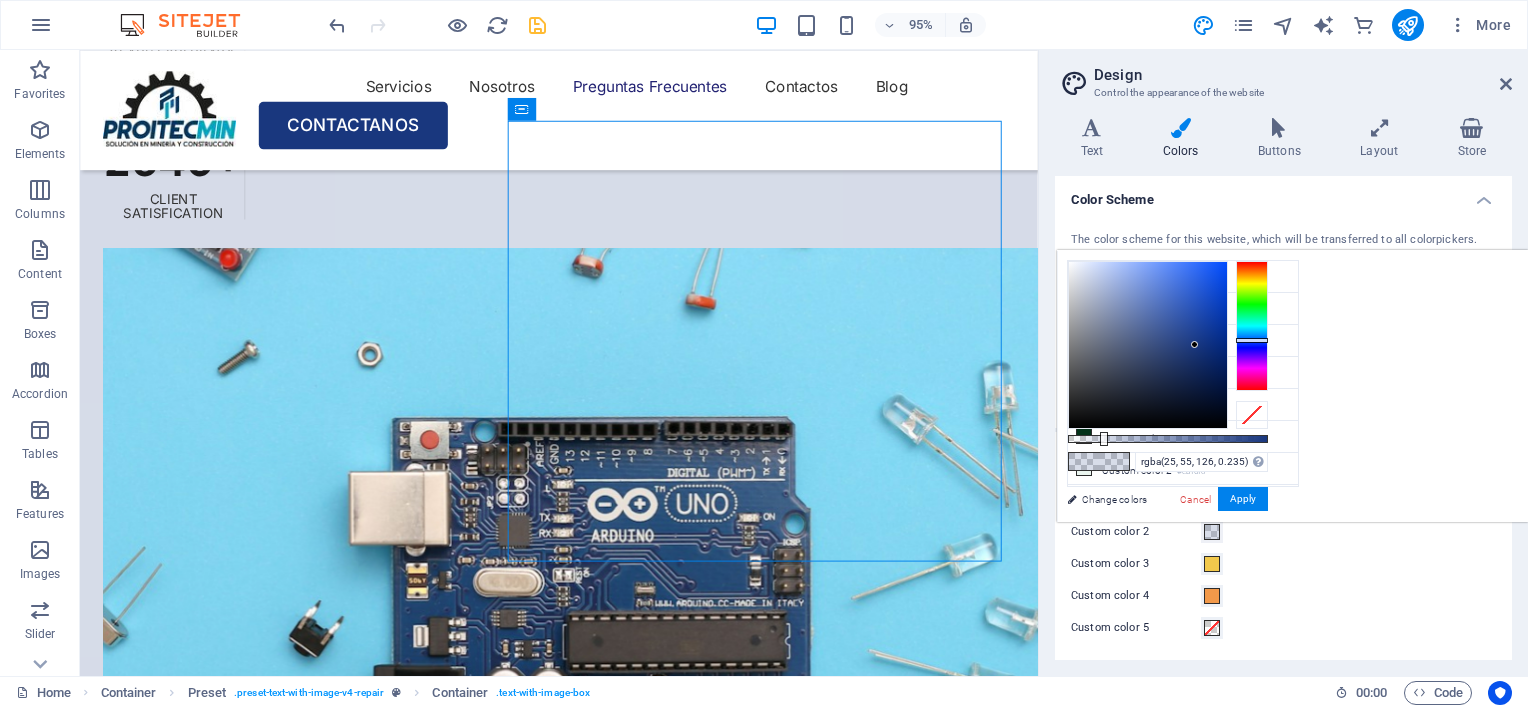 click at bounding box center (1168, 439) 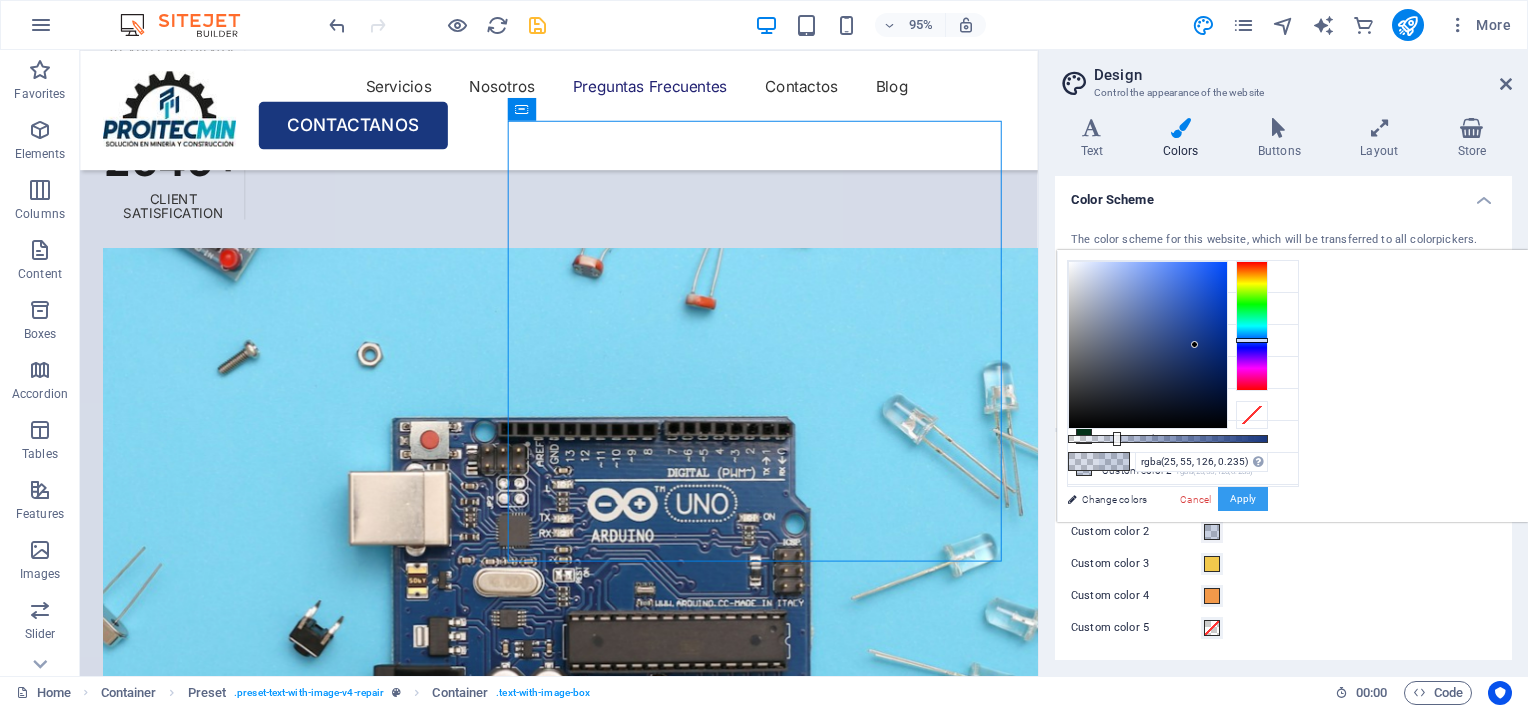 click on "Apply" at bounding box center (1243, 499) 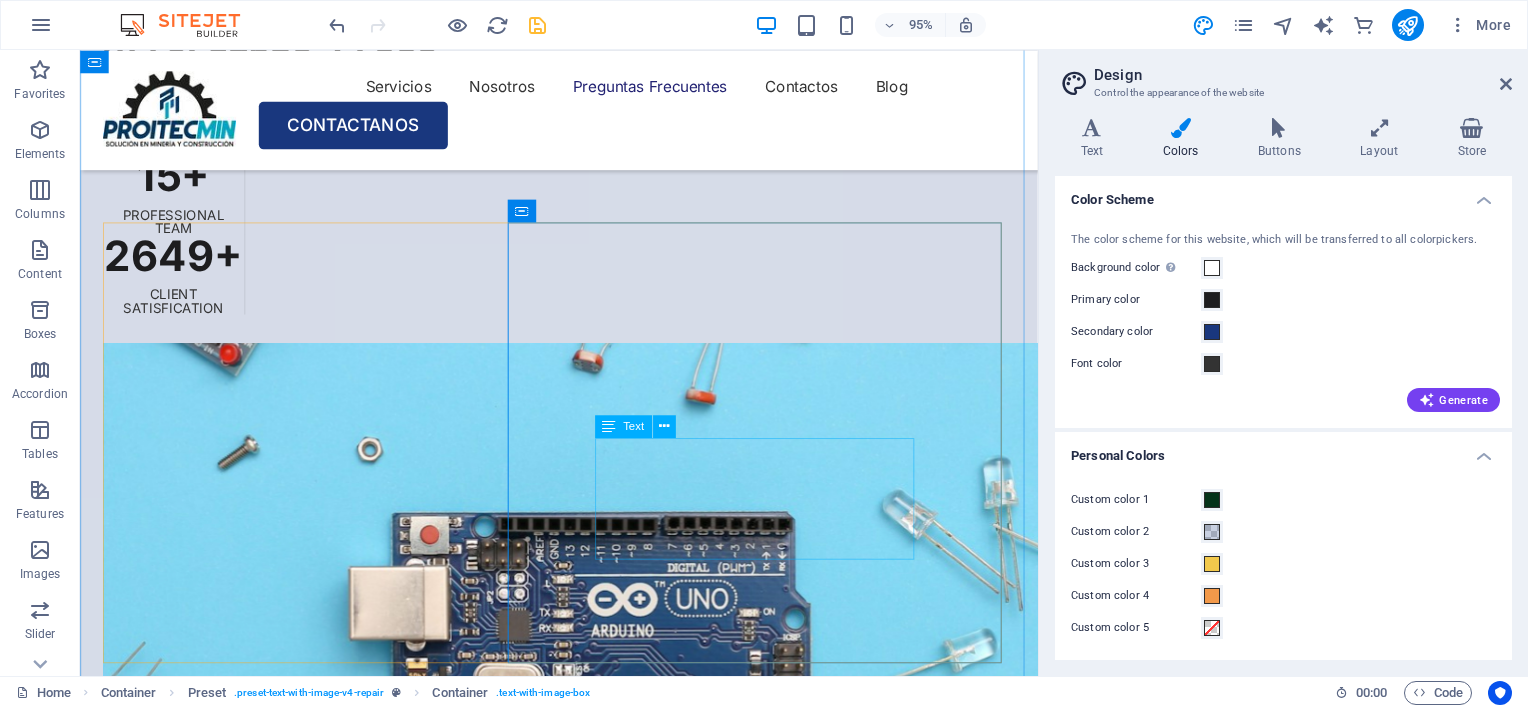 scroll, scrollTop: 5312, scrollLeft: 0, axis: vertical 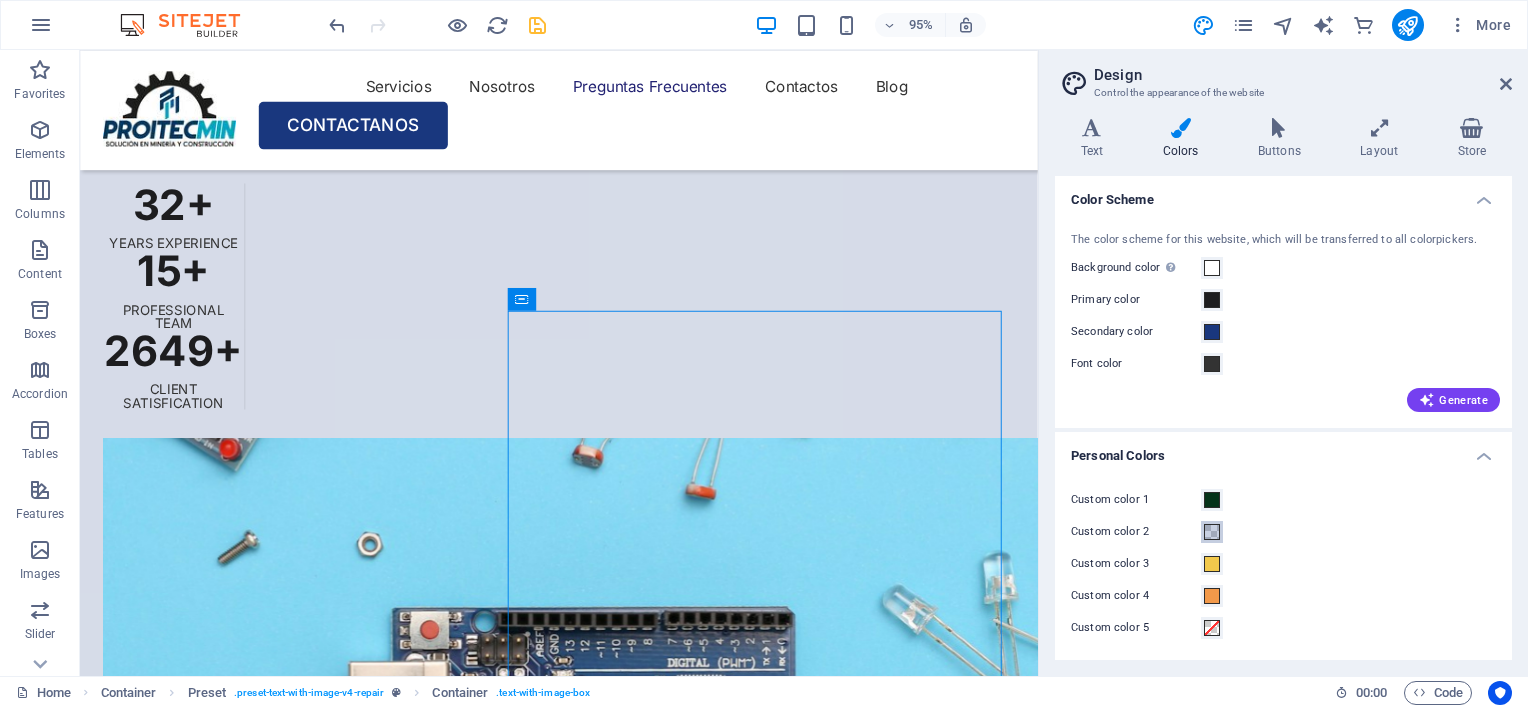 click at bounding box center (1212, 532) 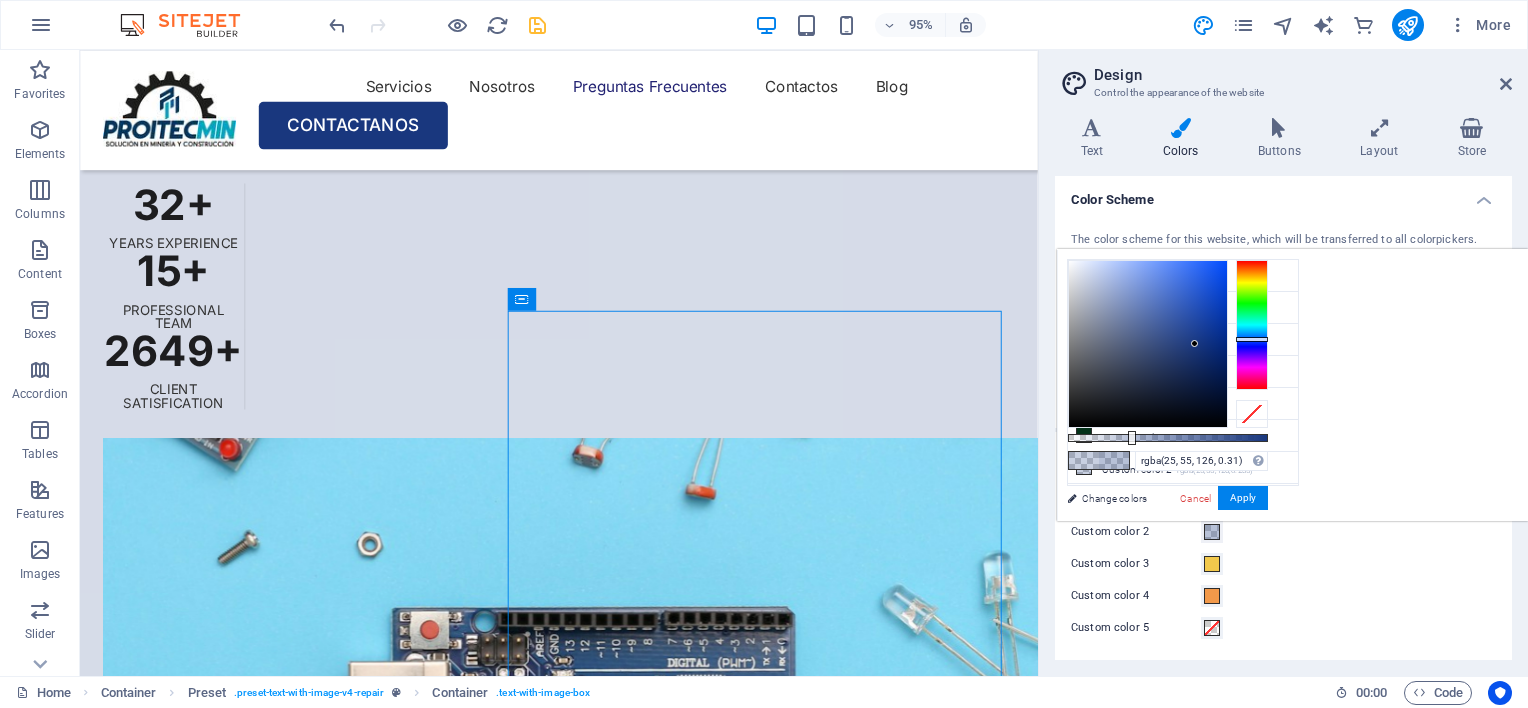 click at bounding box center [1168, 438] 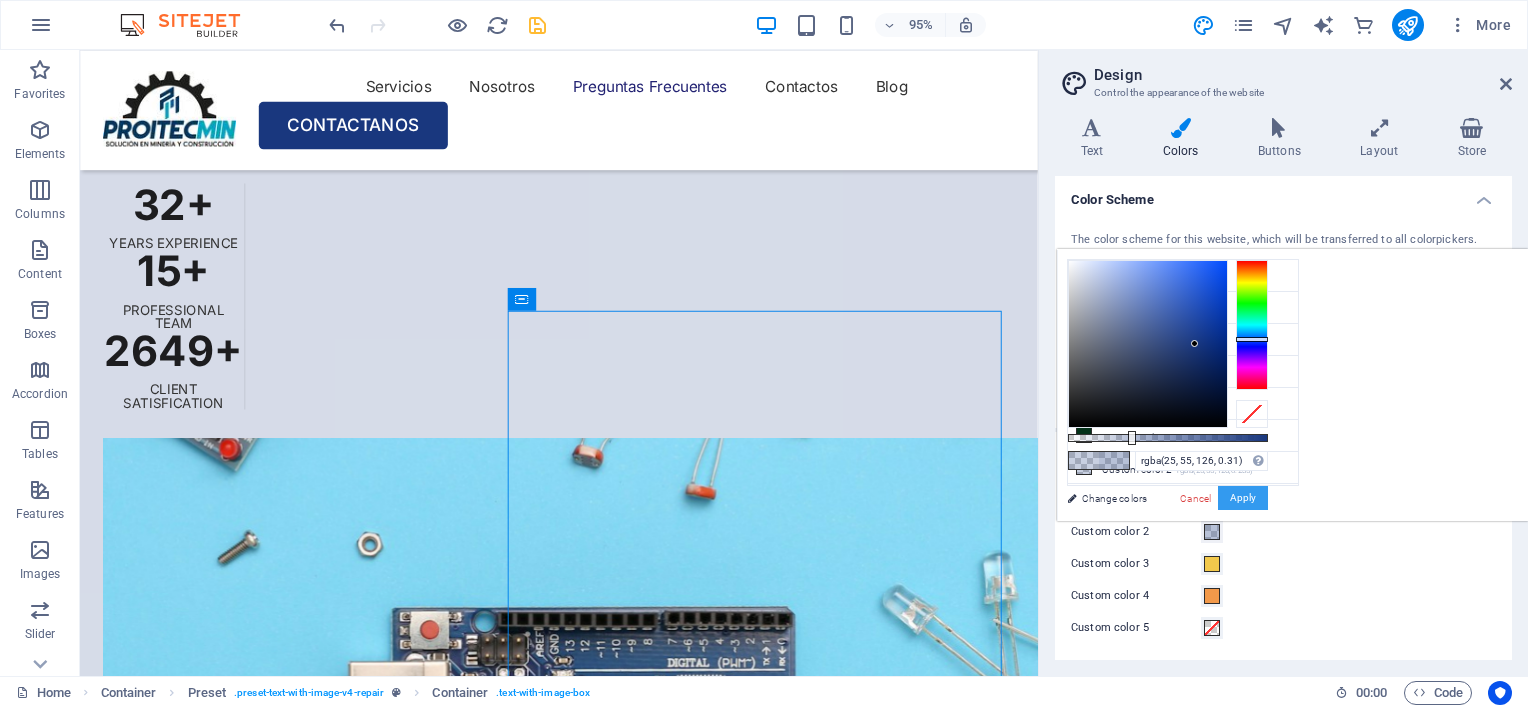 click on "Apply" at bounding box center (1243, 498) 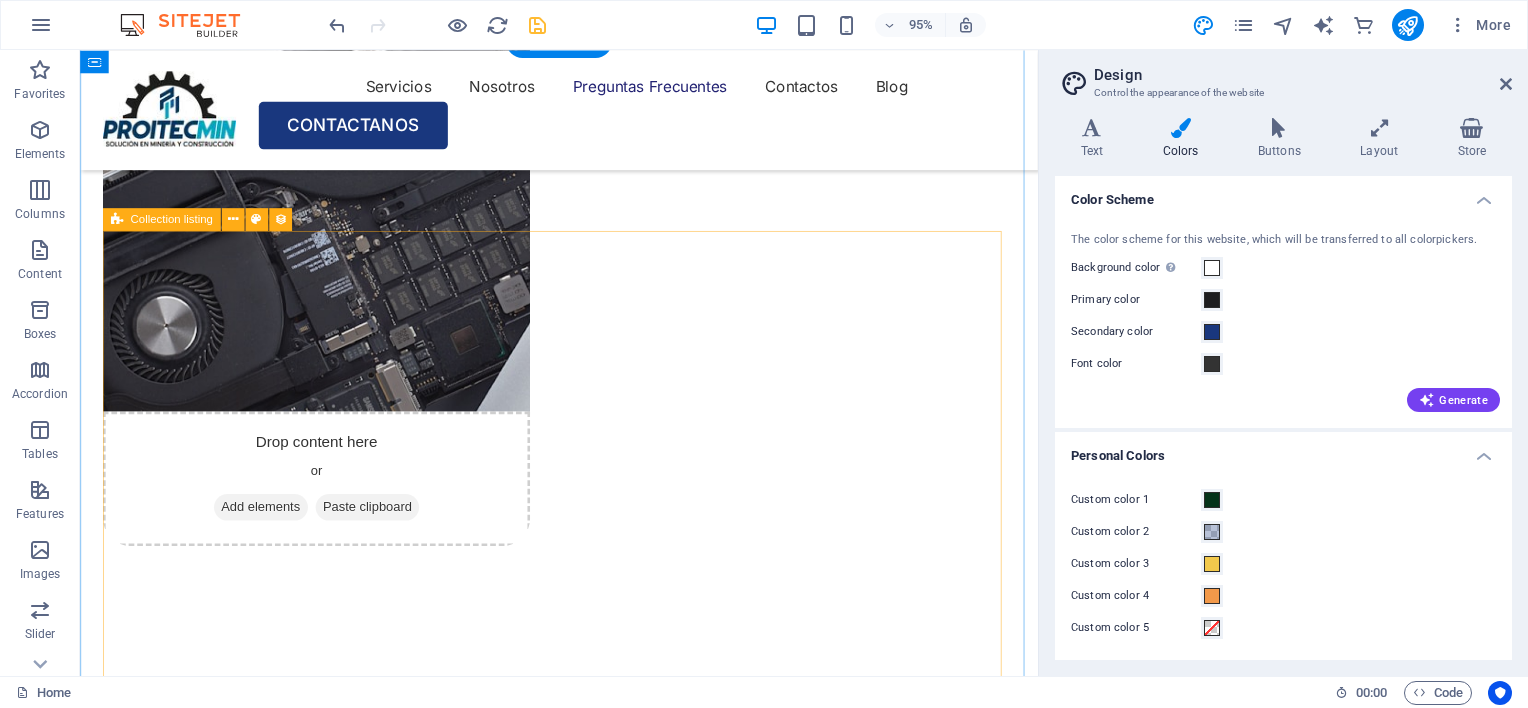 scroll, scrollTop: 4400, scrollLeft: 0, axis: vertical 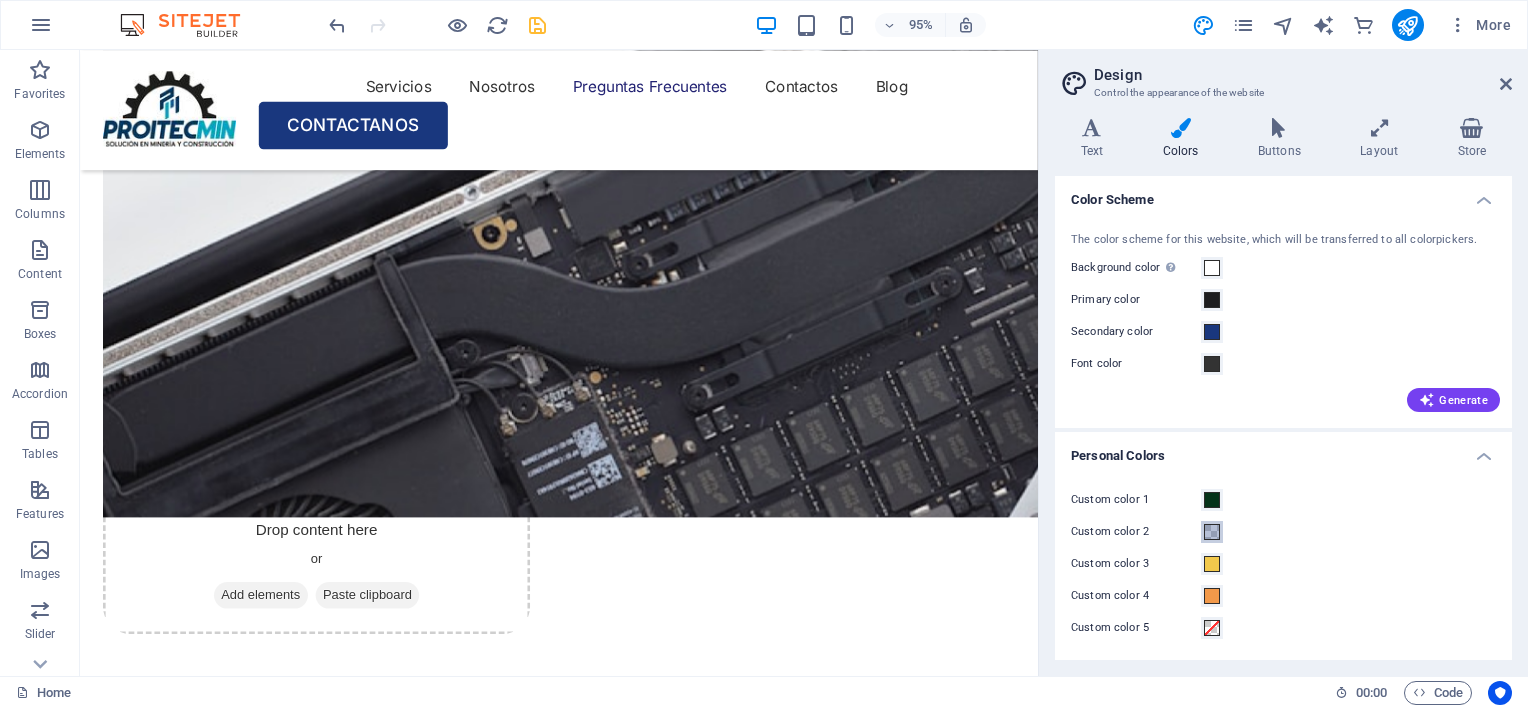 click at bounding box center [1212, 532] 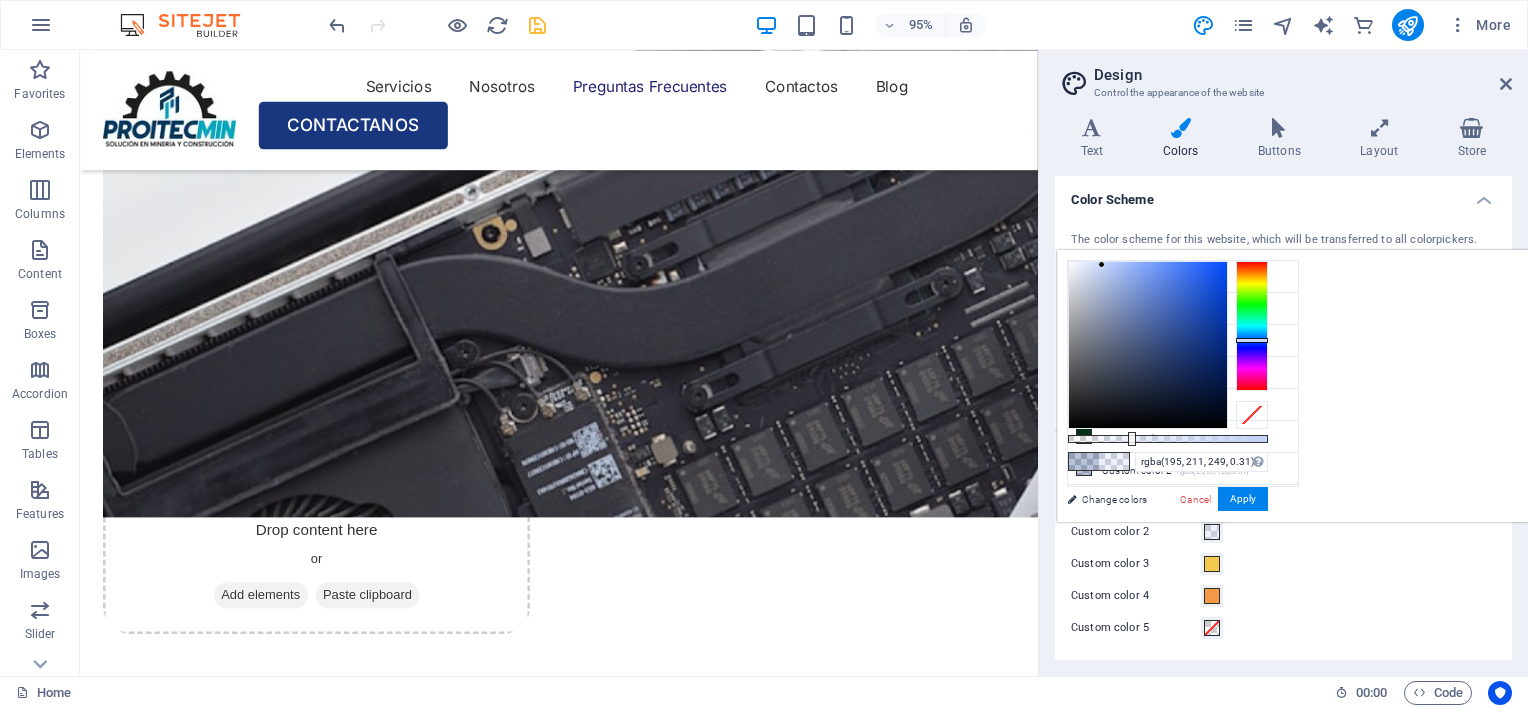 click at bounding box center (1148, 345) 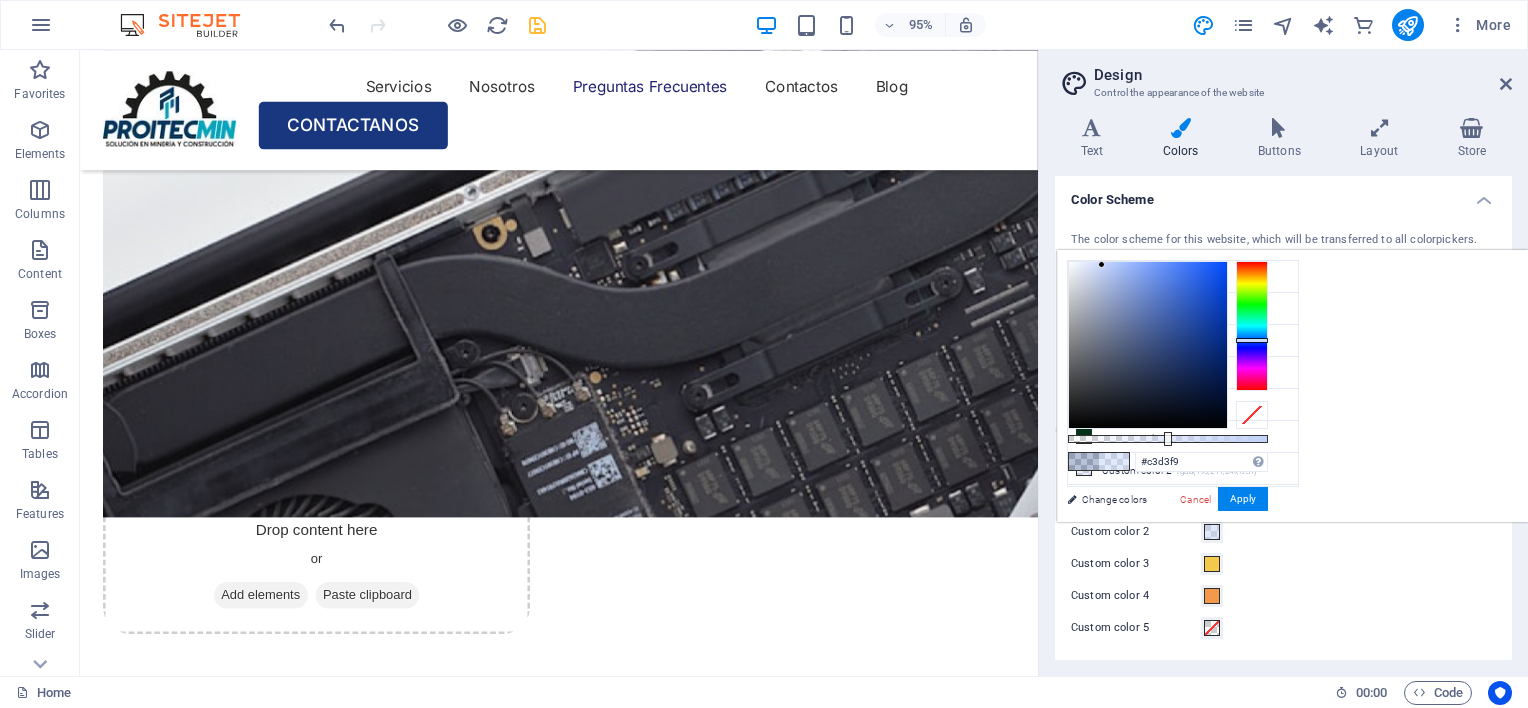 drag, startPoint x: 1382, startPoint y: 435, endPoint x: 1531, endPoint y: 435, distance: 149 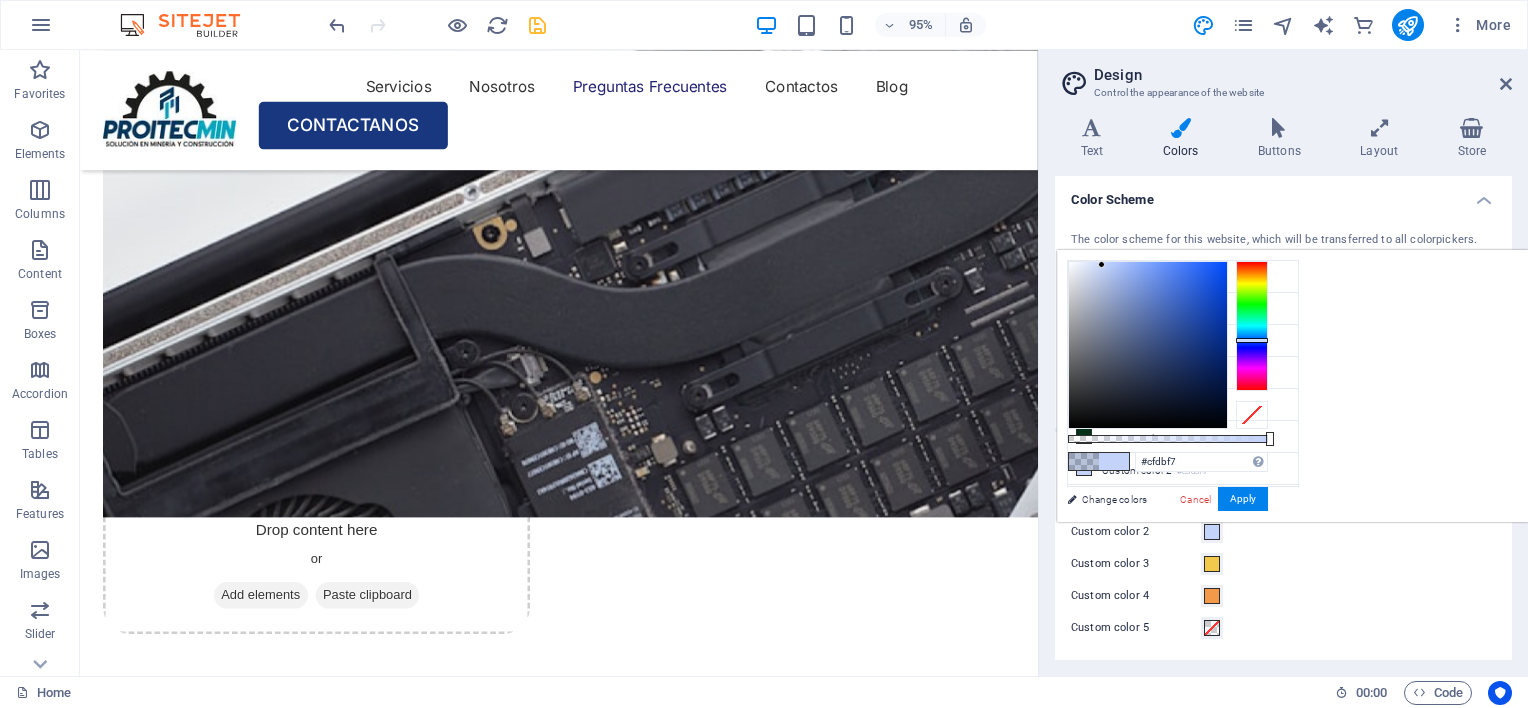click at bounding box center [1148, 345] 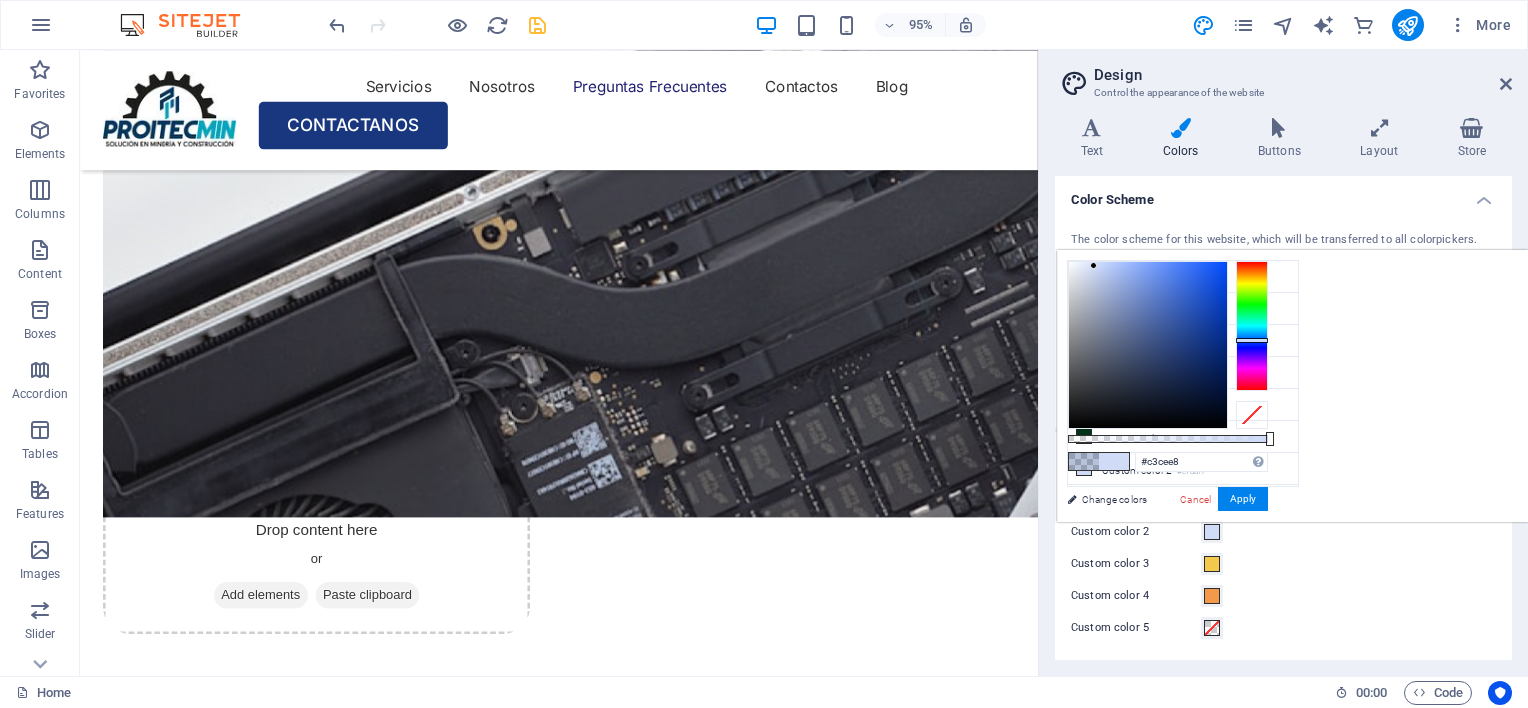 click at bounding box center [1148, 345] 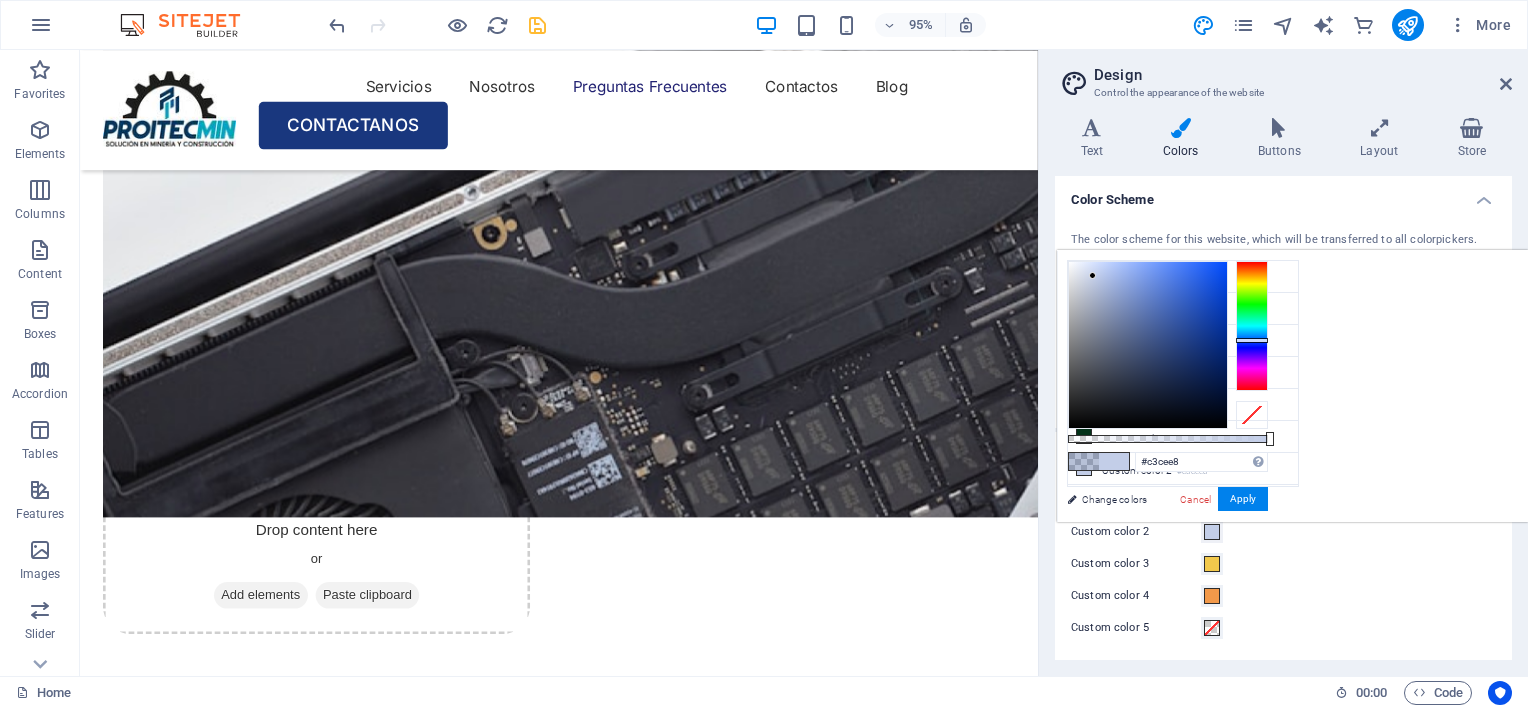 type on "#bfcbe9" 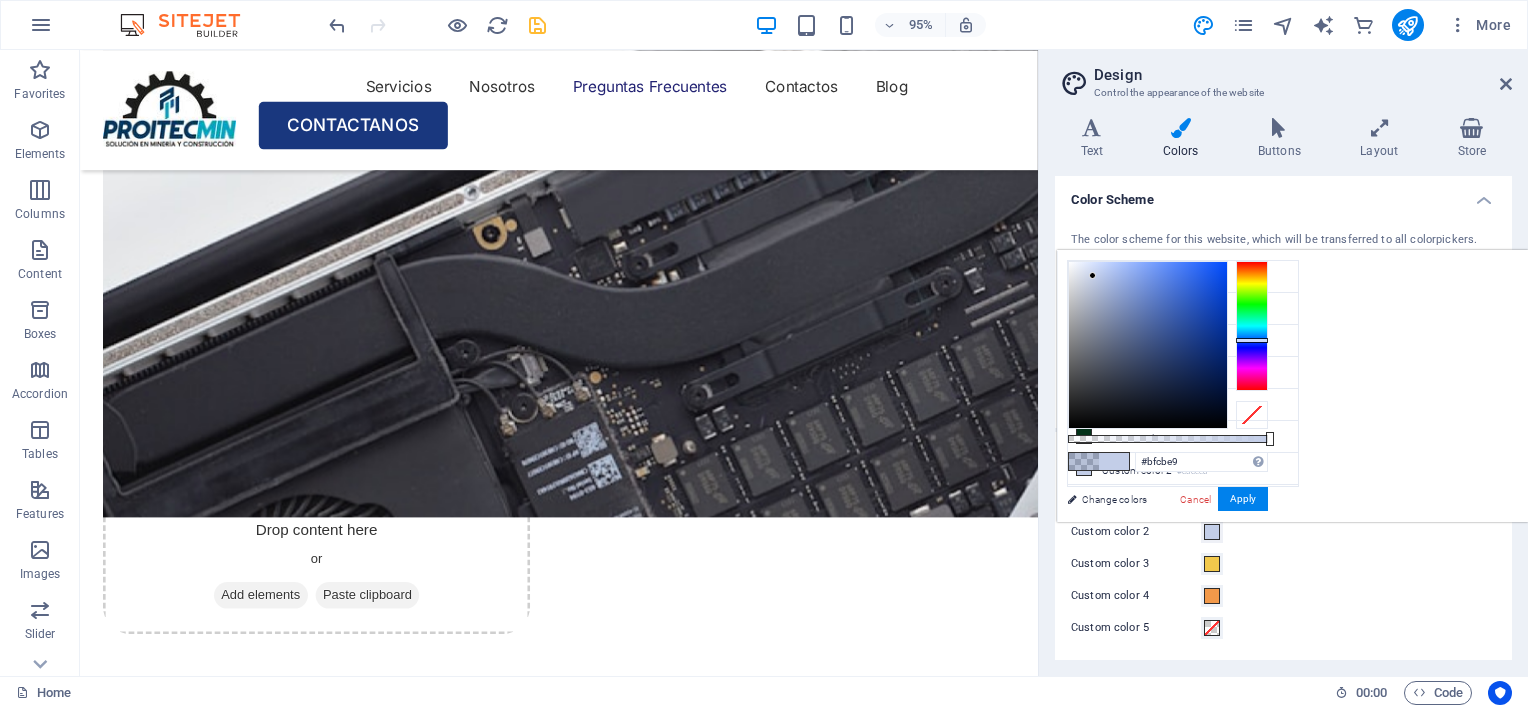 click at bounding box center [1148, 345] 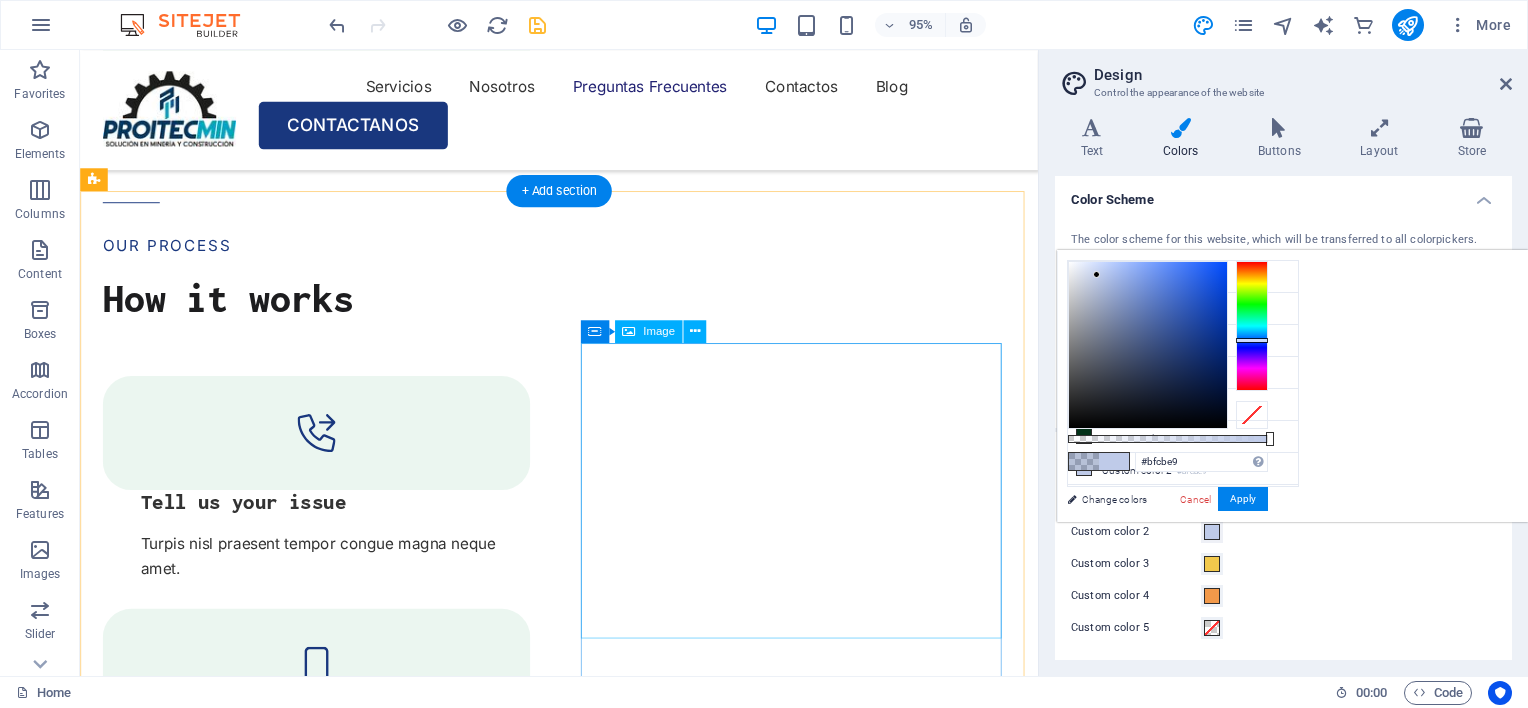scroll, scrollTop: 3655, scrollLeft: 0, axis: vertical 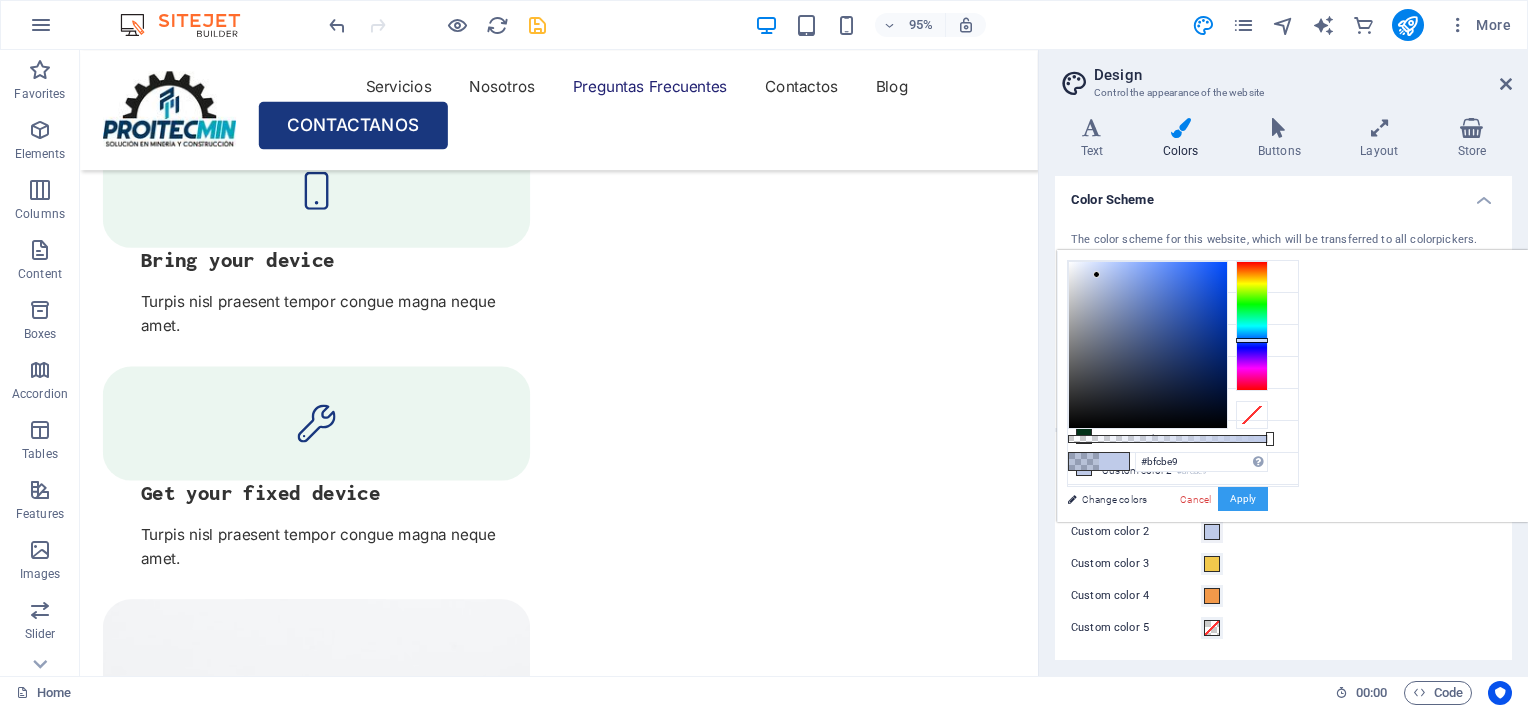 click on "Apply" at bounding box center [1243, 499] 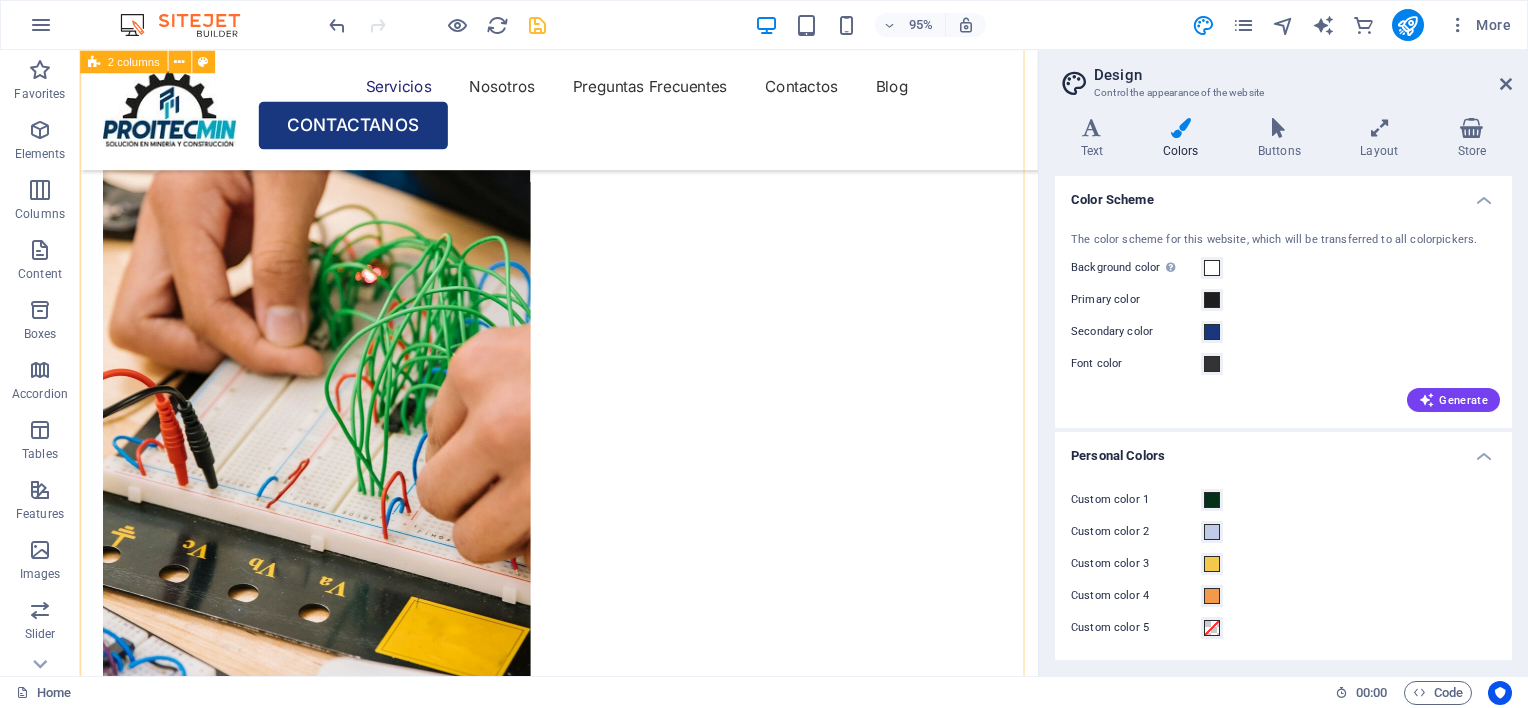 scroll, scrollTop: 1555, scrollLeft: 0, axis: vertical 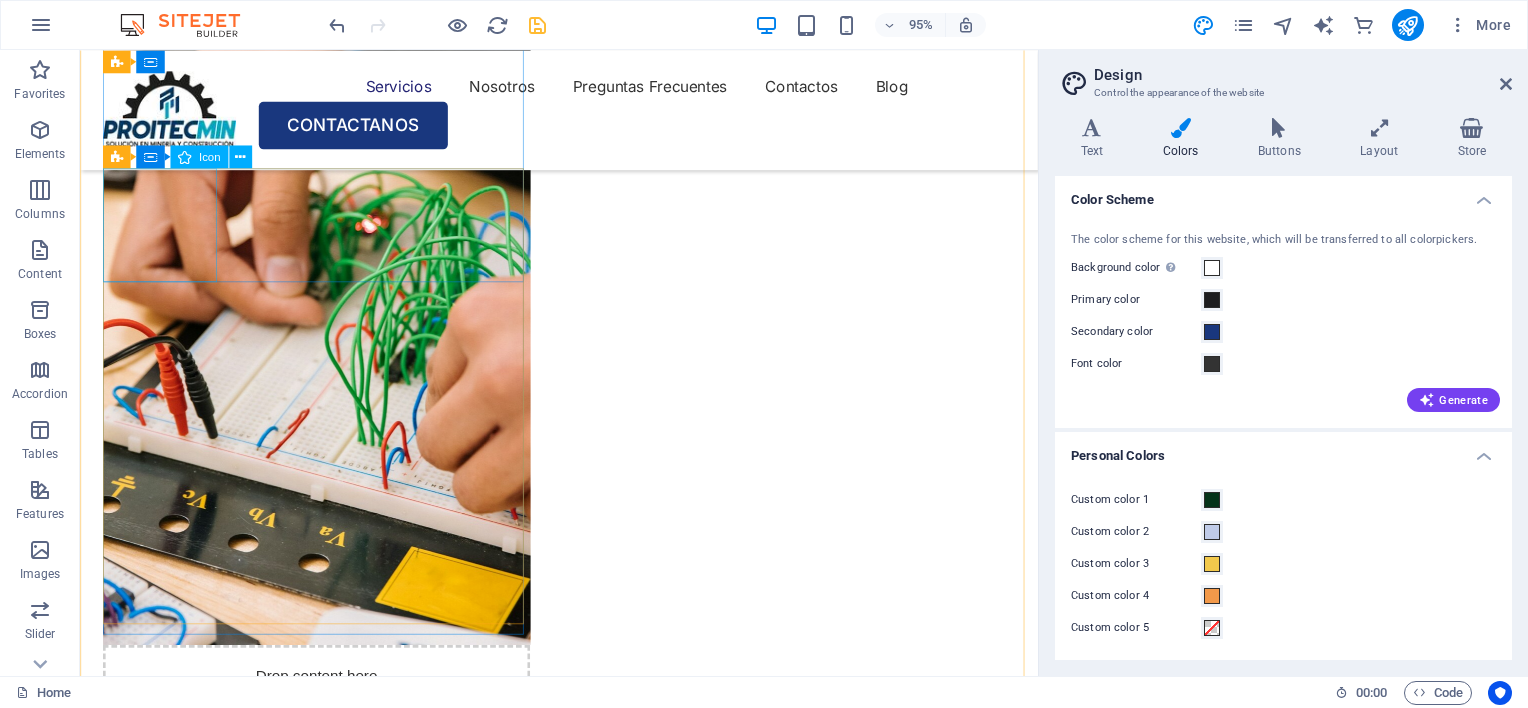 click at bounding box center [329, 2053] 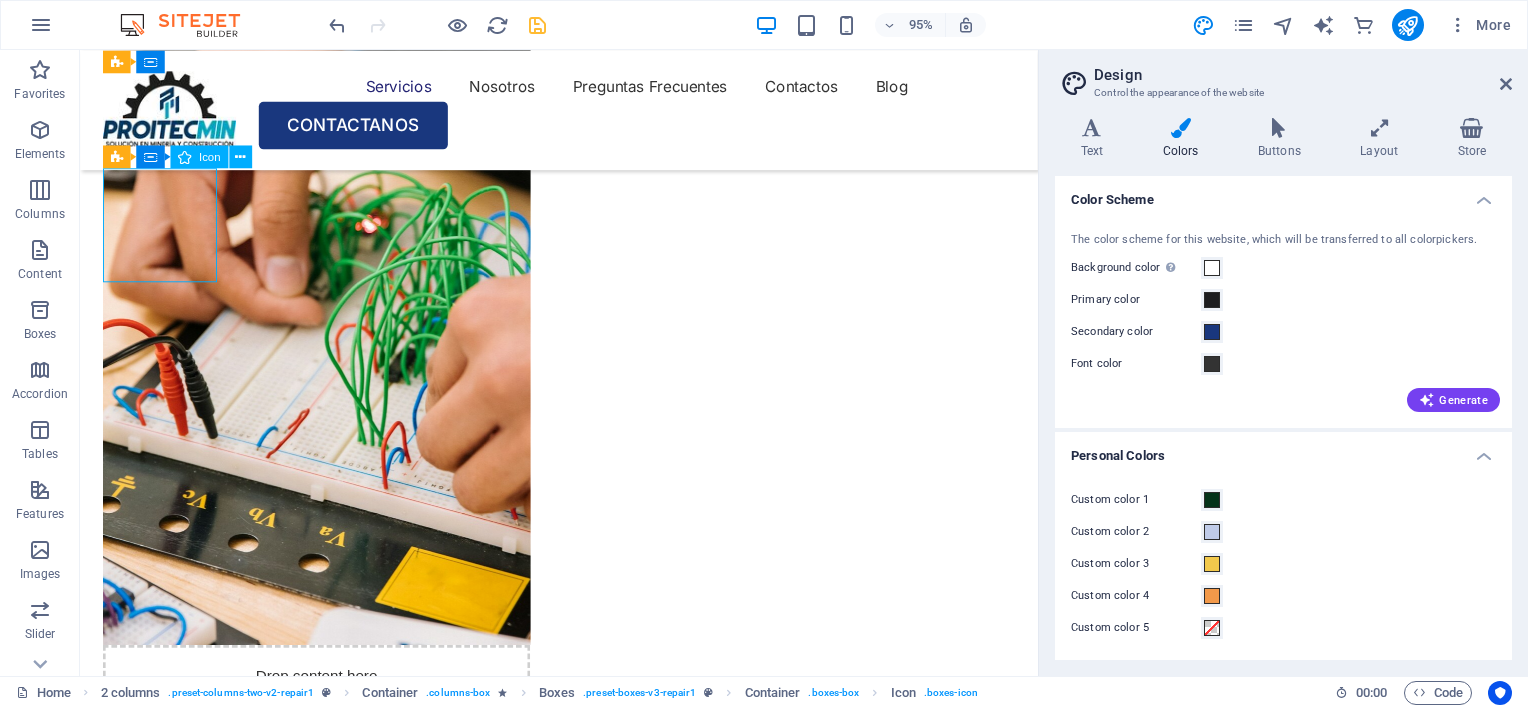 click at bounding box center [329, 2053] 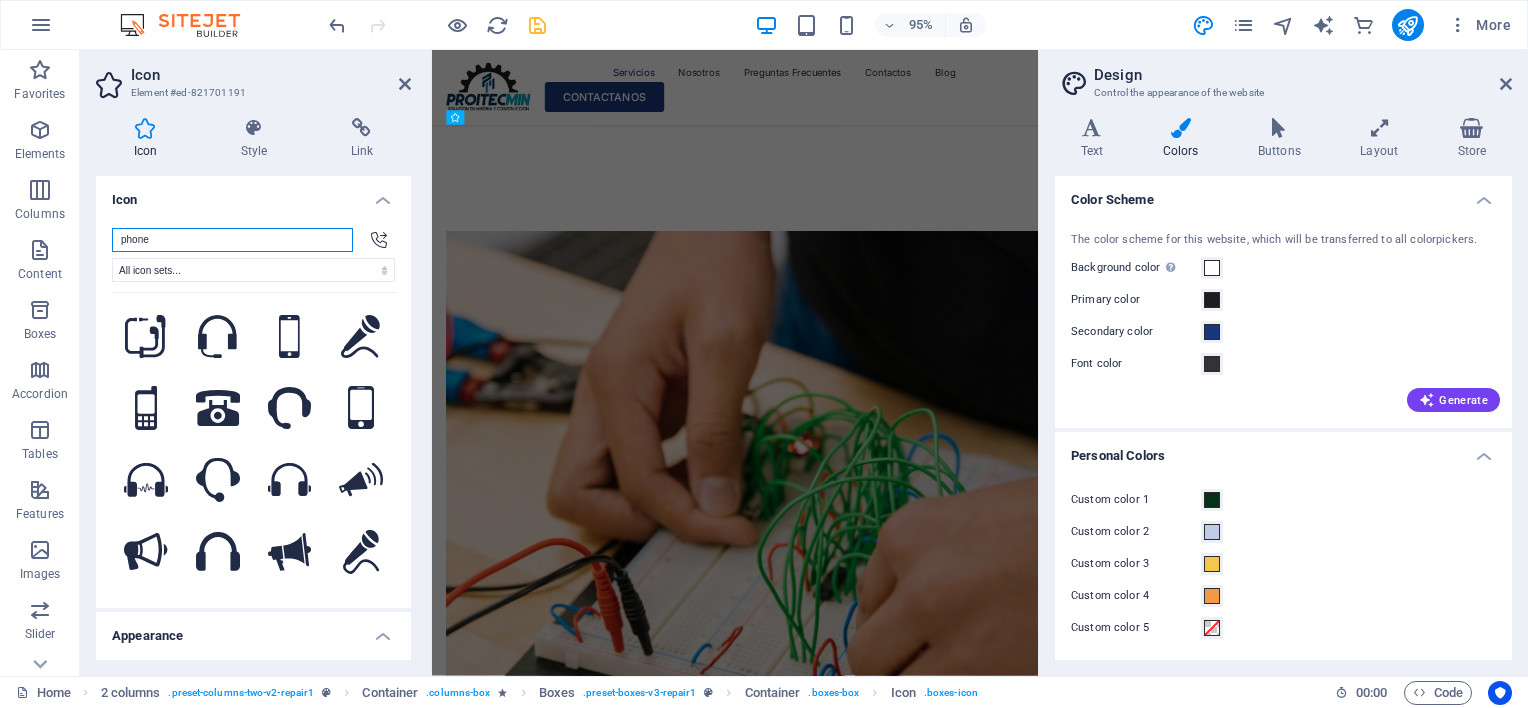 scroll, scrollTop: 1904, scrollLeft: 0, axis: vertical 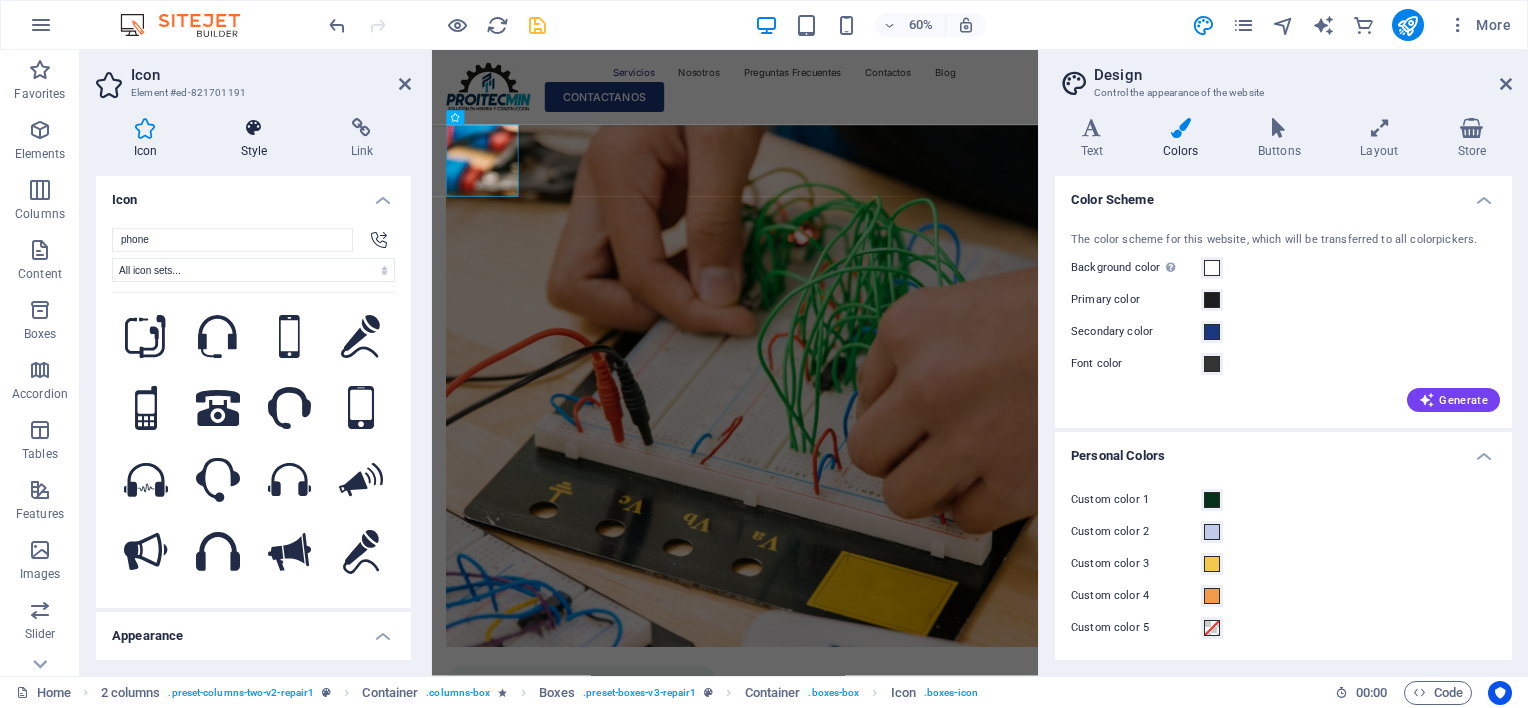click on "Style" at bounding box center (258, 139) 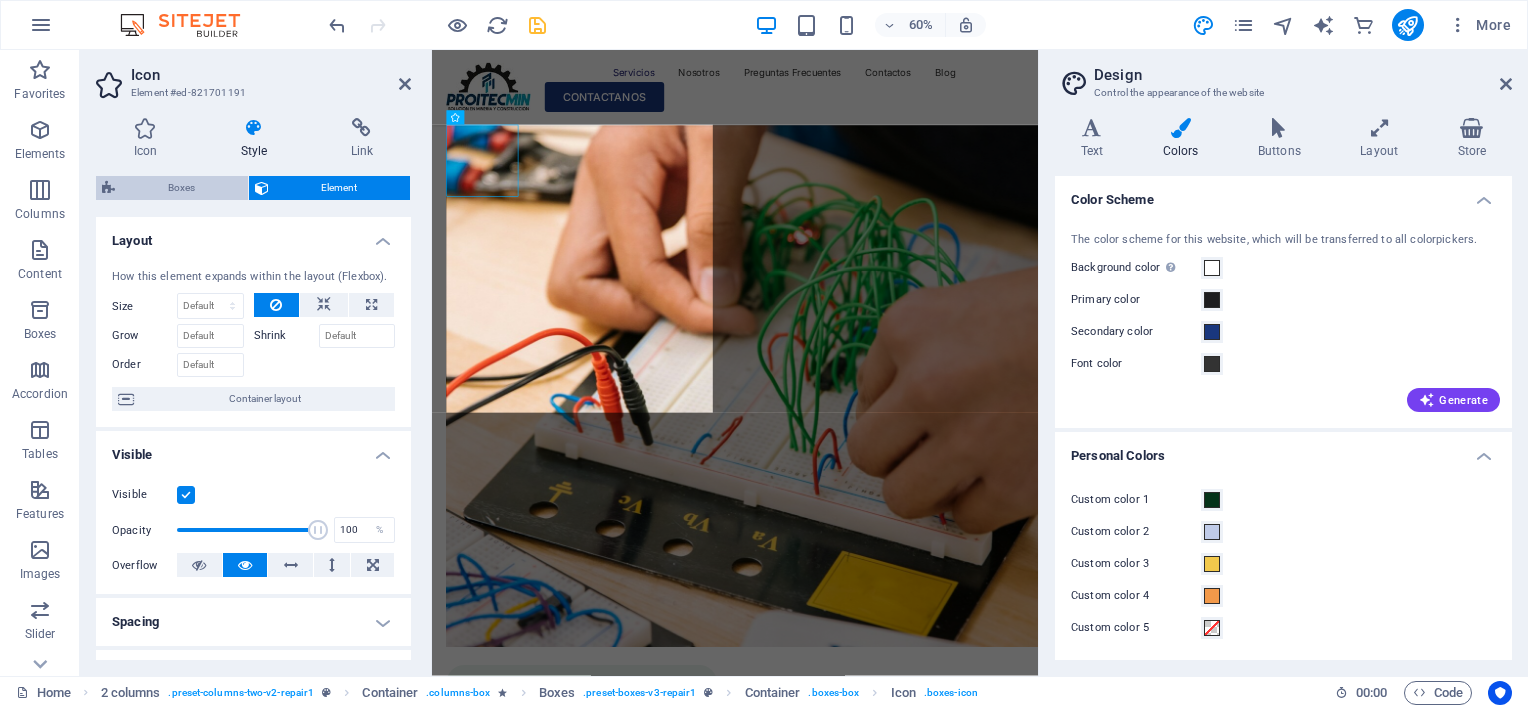 click on "Boxes" at bounding box center (181, 188) 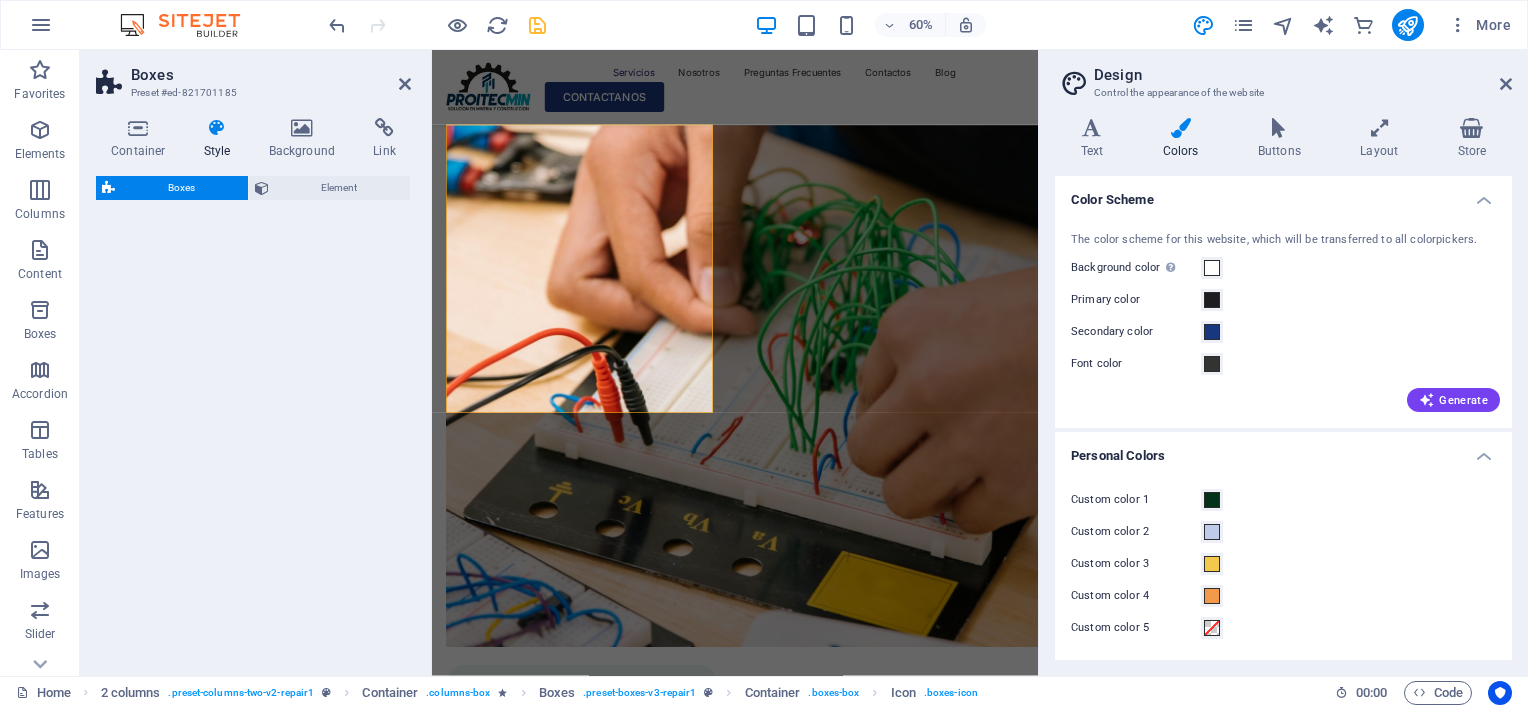 select on "rem" 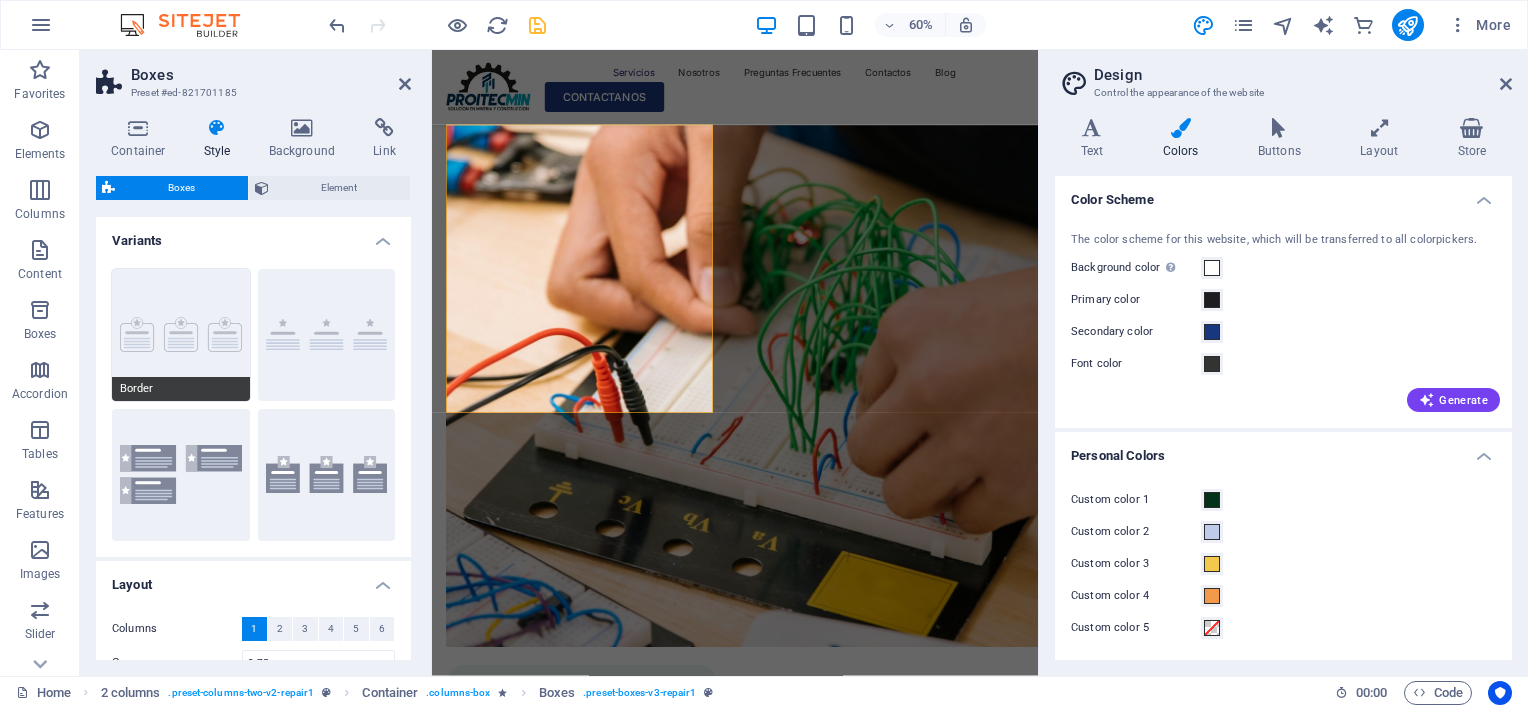 click on "Border" at bounding box center [181, 335] 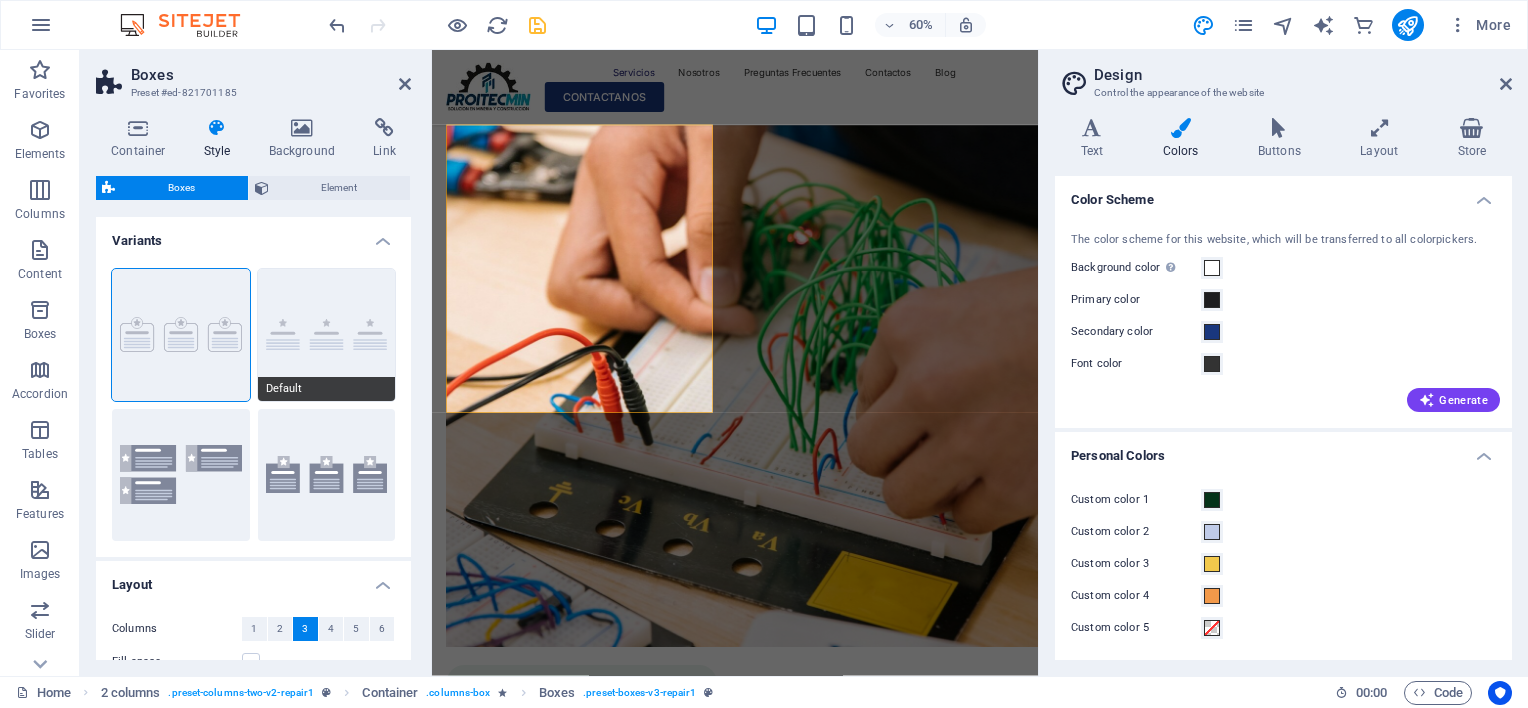 click on "Default" at bounding box center (327, 335) 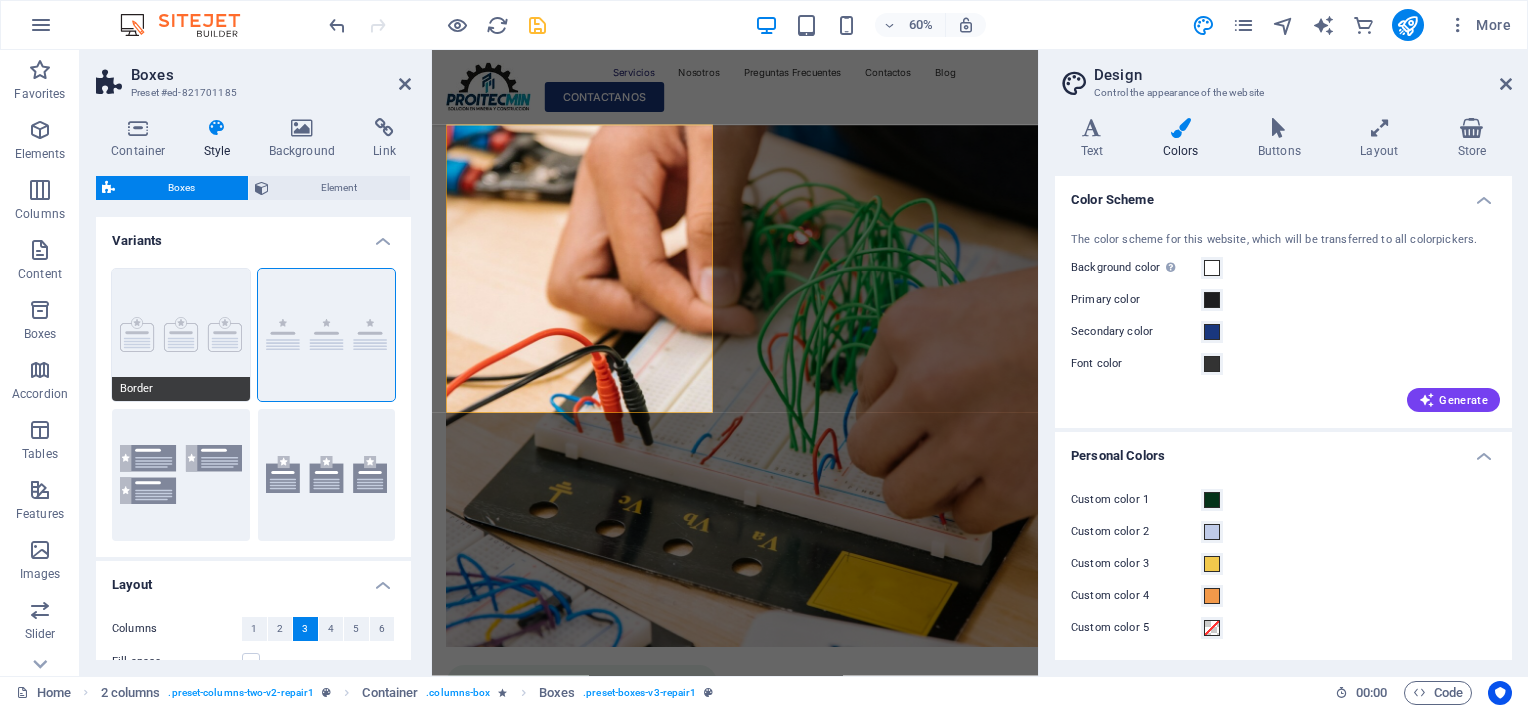 click on "Border" at bounding box center (181, 335) 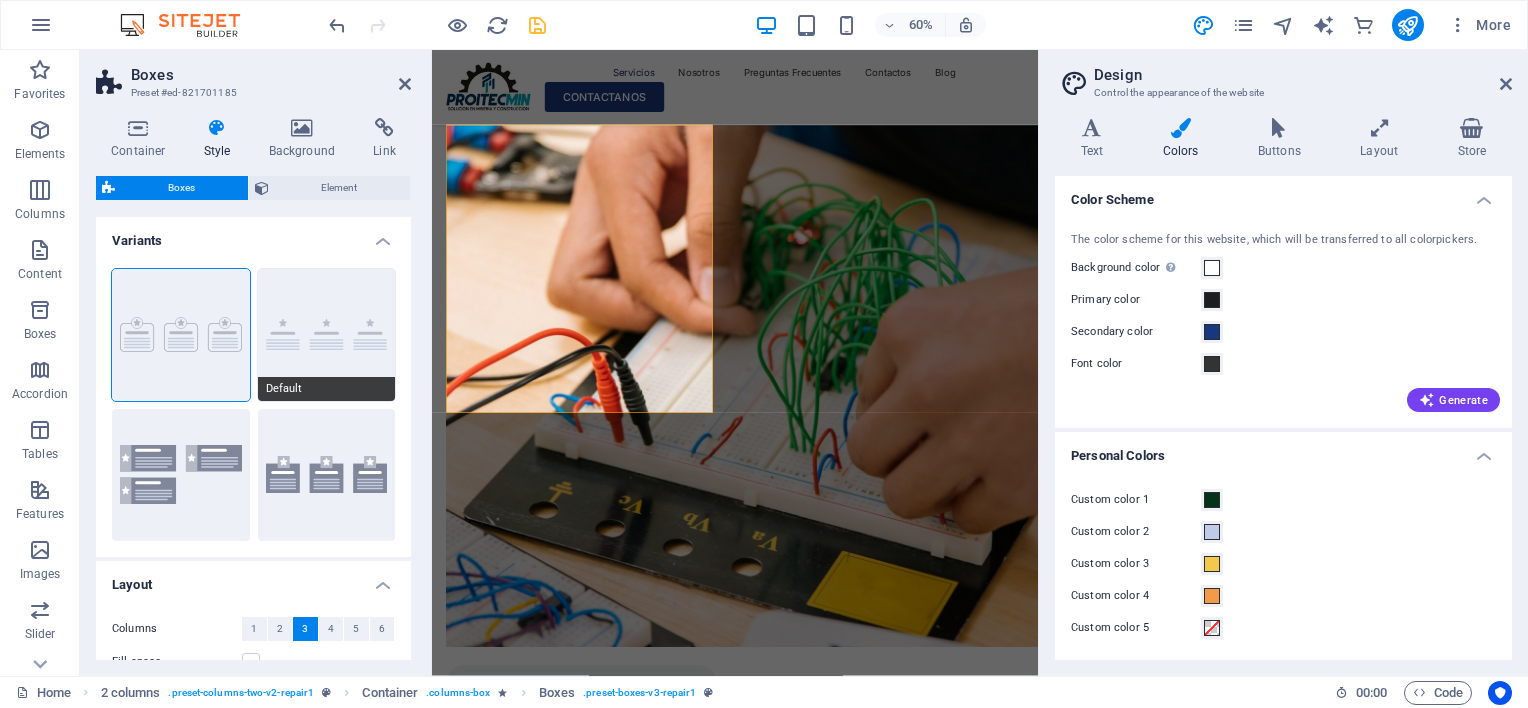 click on "Default" at bounding box center (327, 335) 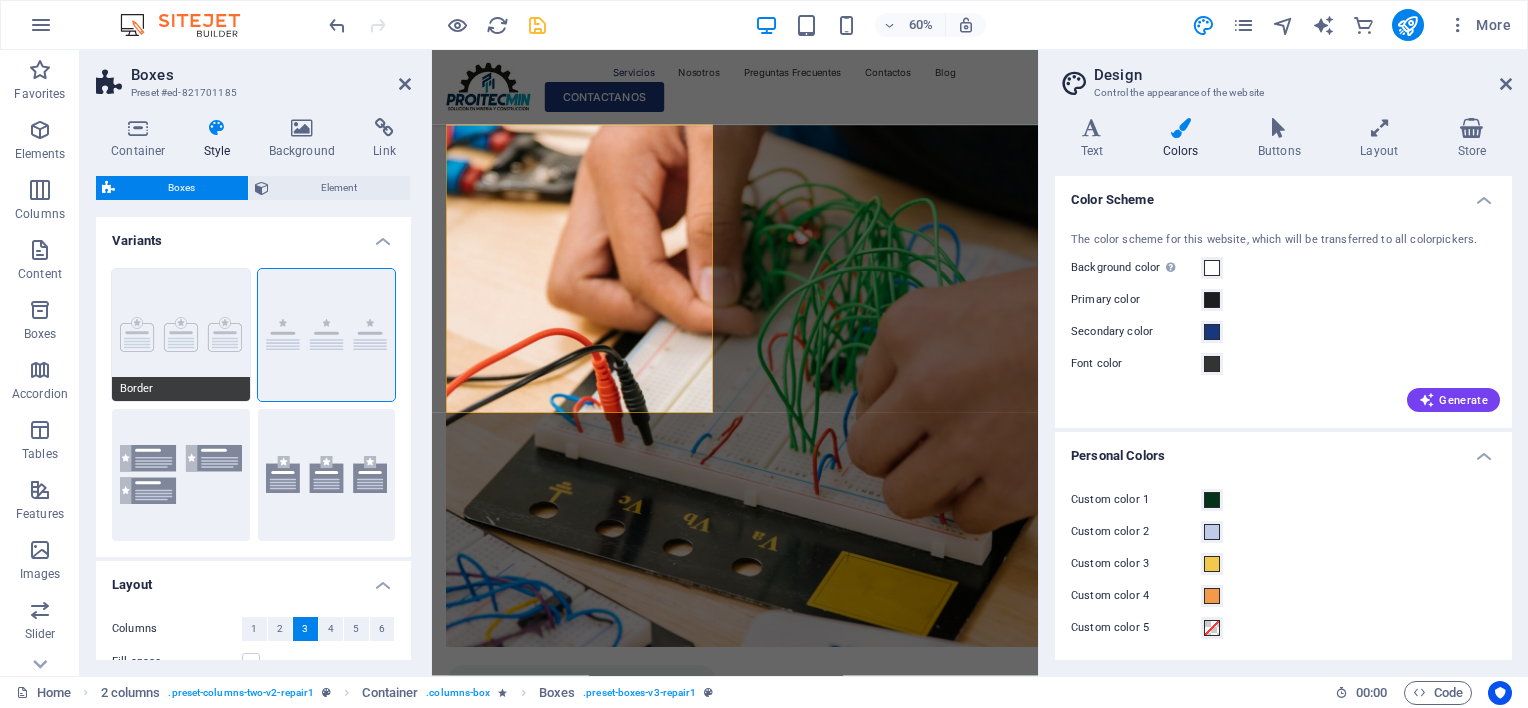 click on "Border" at bounding box center (181, 335) 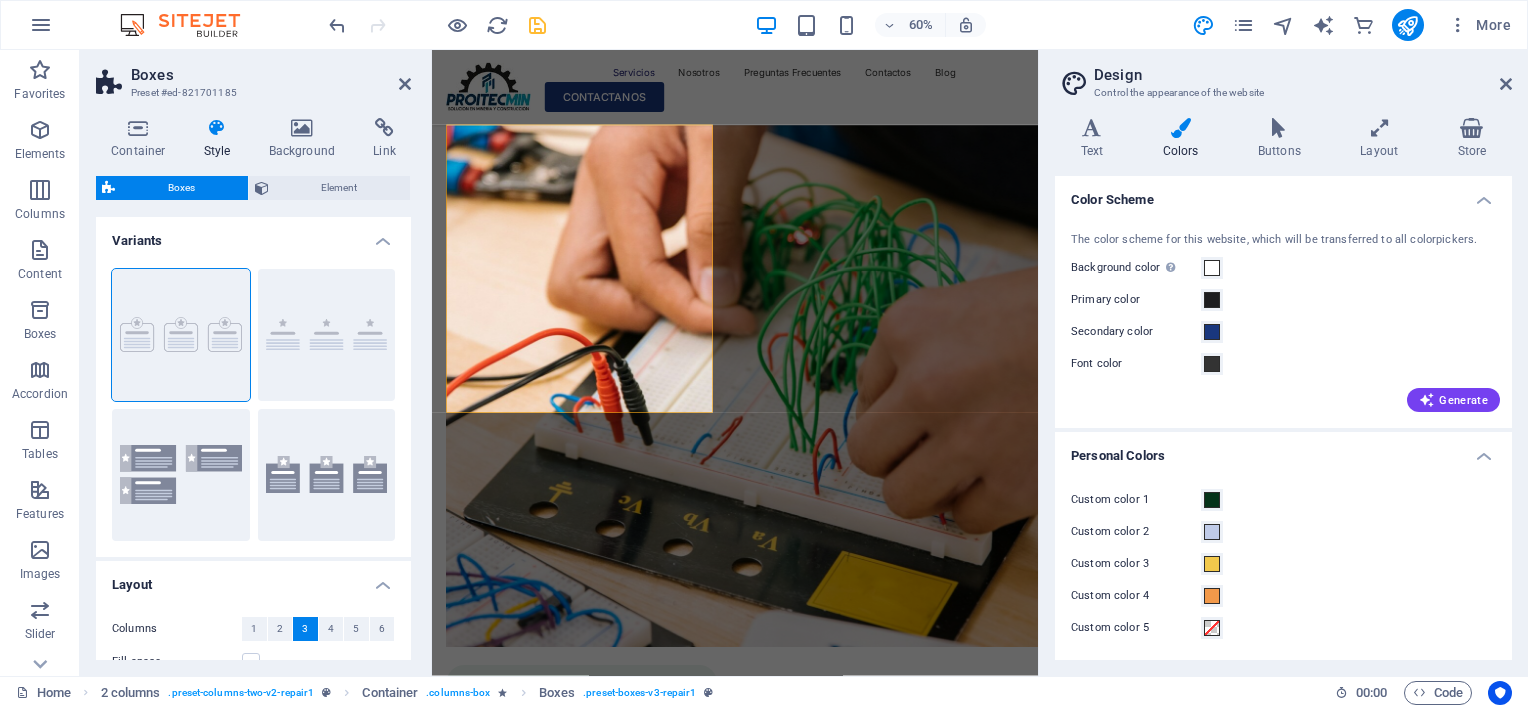 click on "Variants" at bounding box center [253, 235] 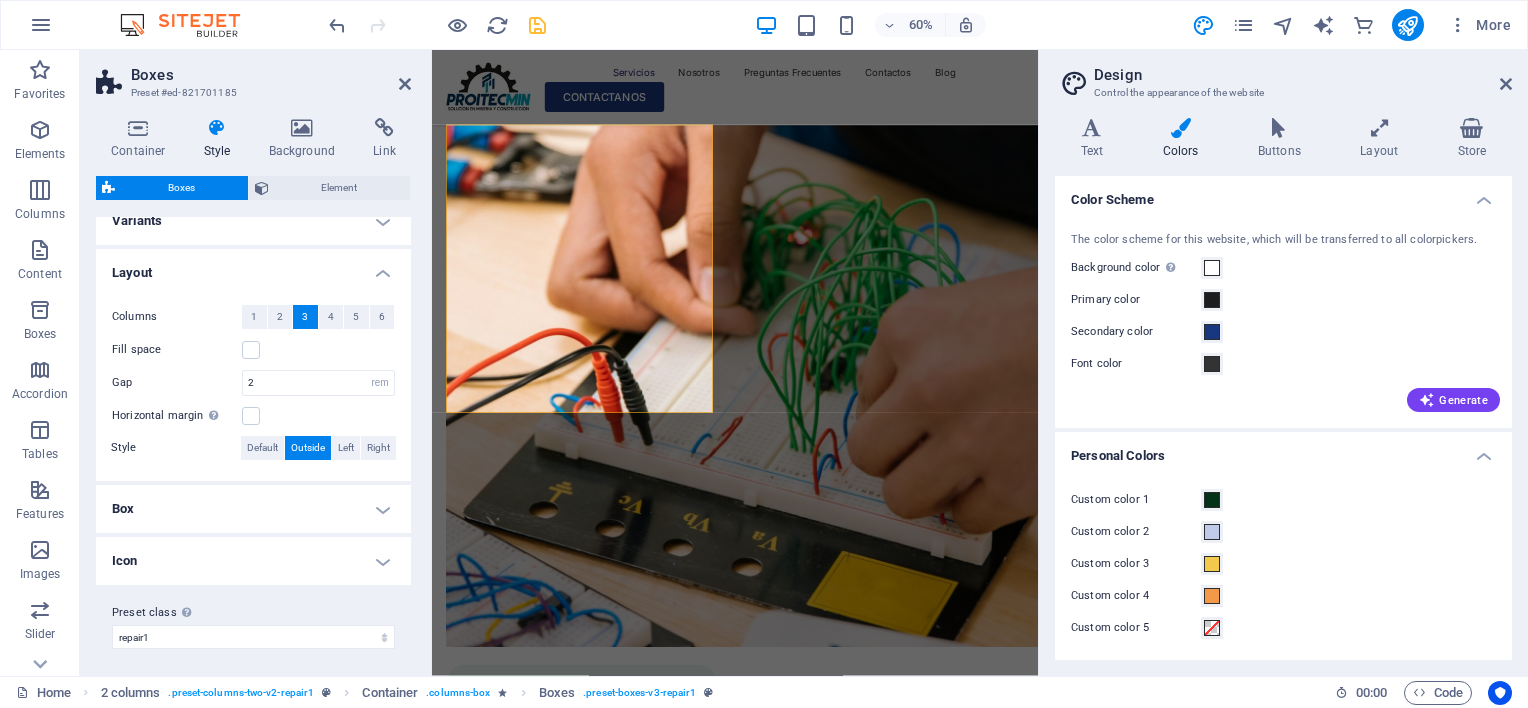 scroll, scrollTop: 24, scrollLeft: 0, axis: vertical 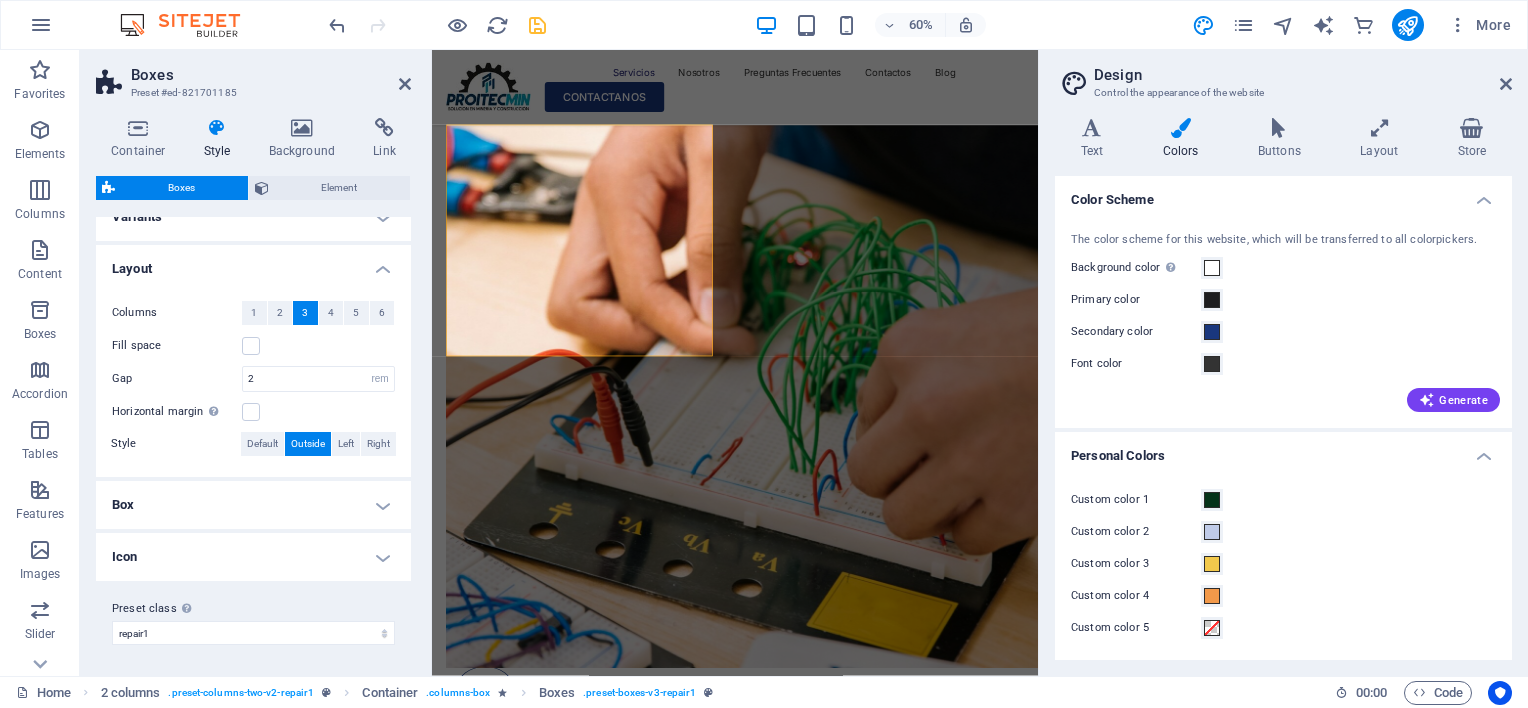 click on "Box" at bounding box center (253, 505) 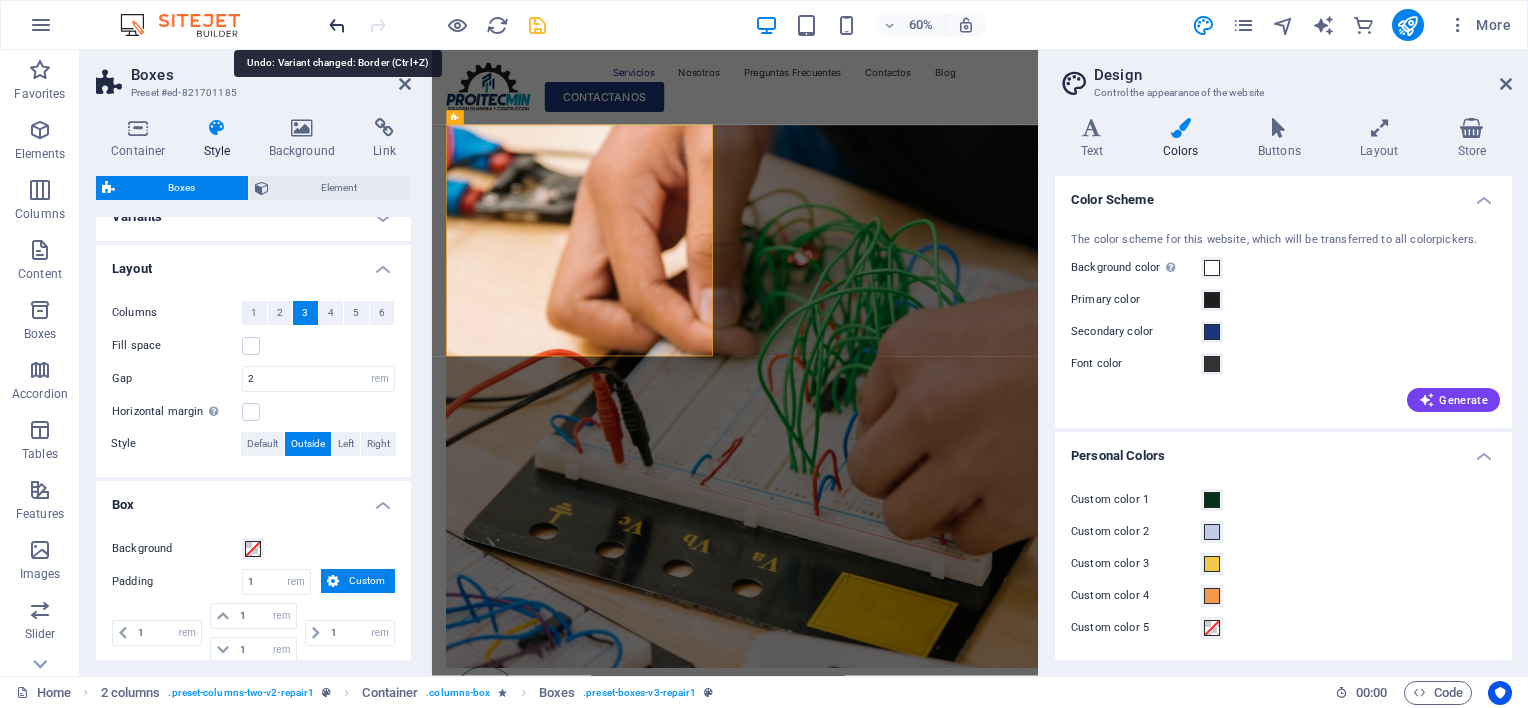 click at bounding box center (337, 25) 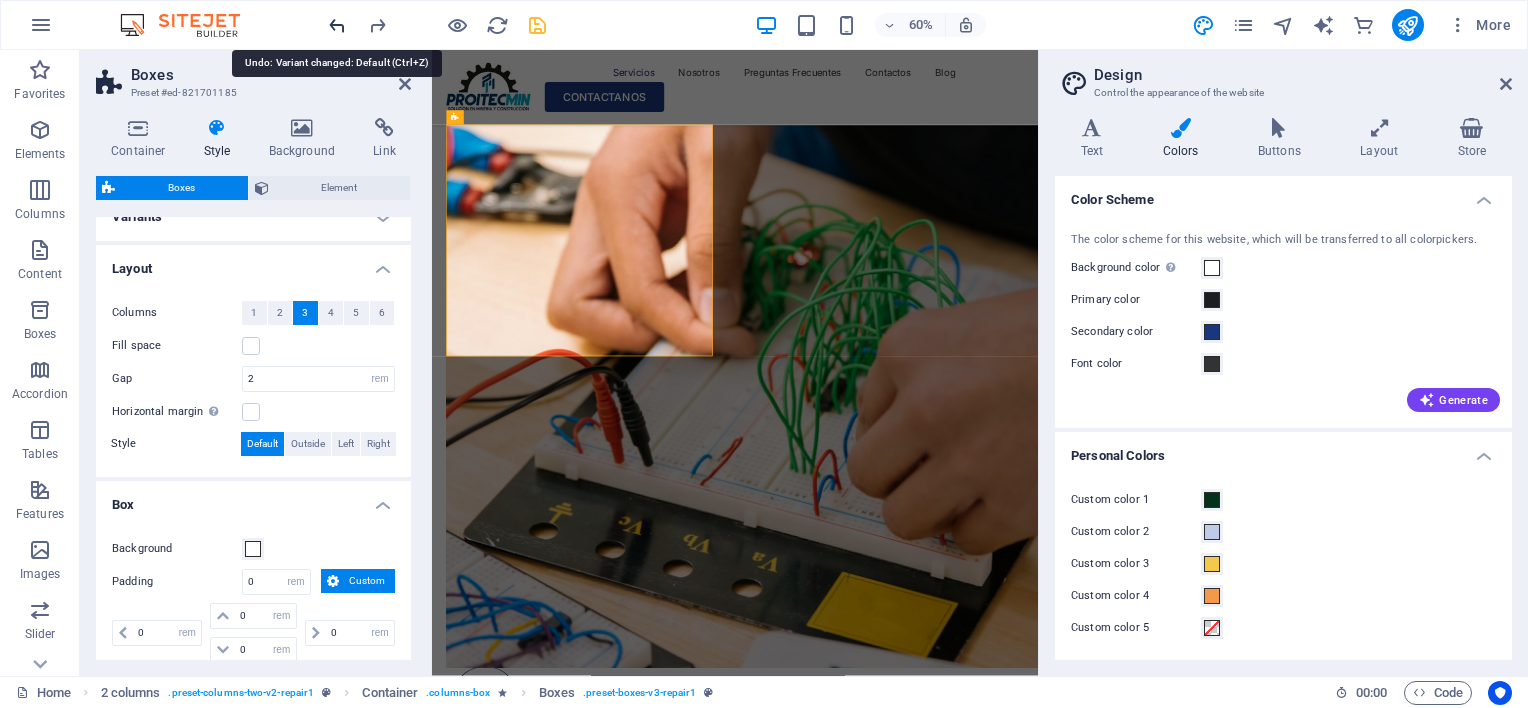 click at bounding box center [337, 25] 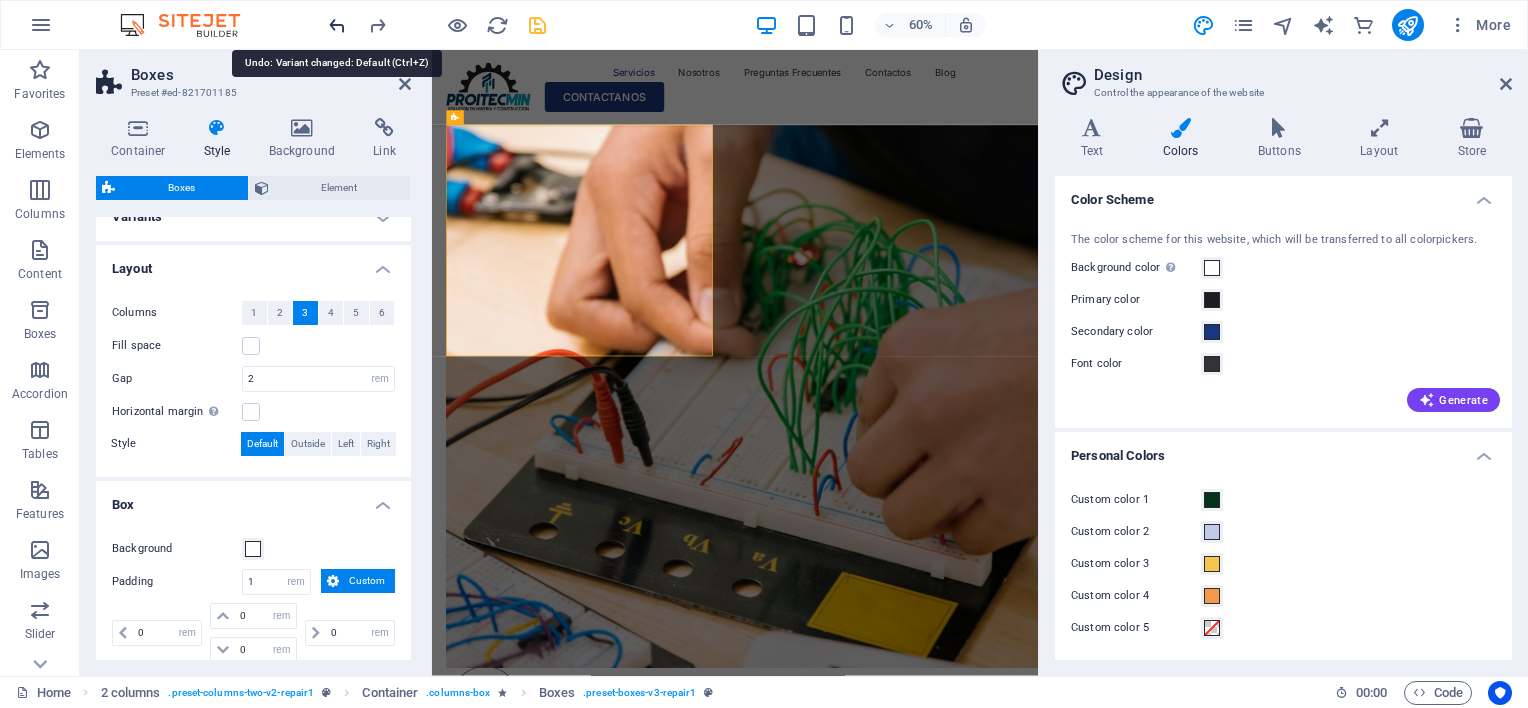 type on "1" 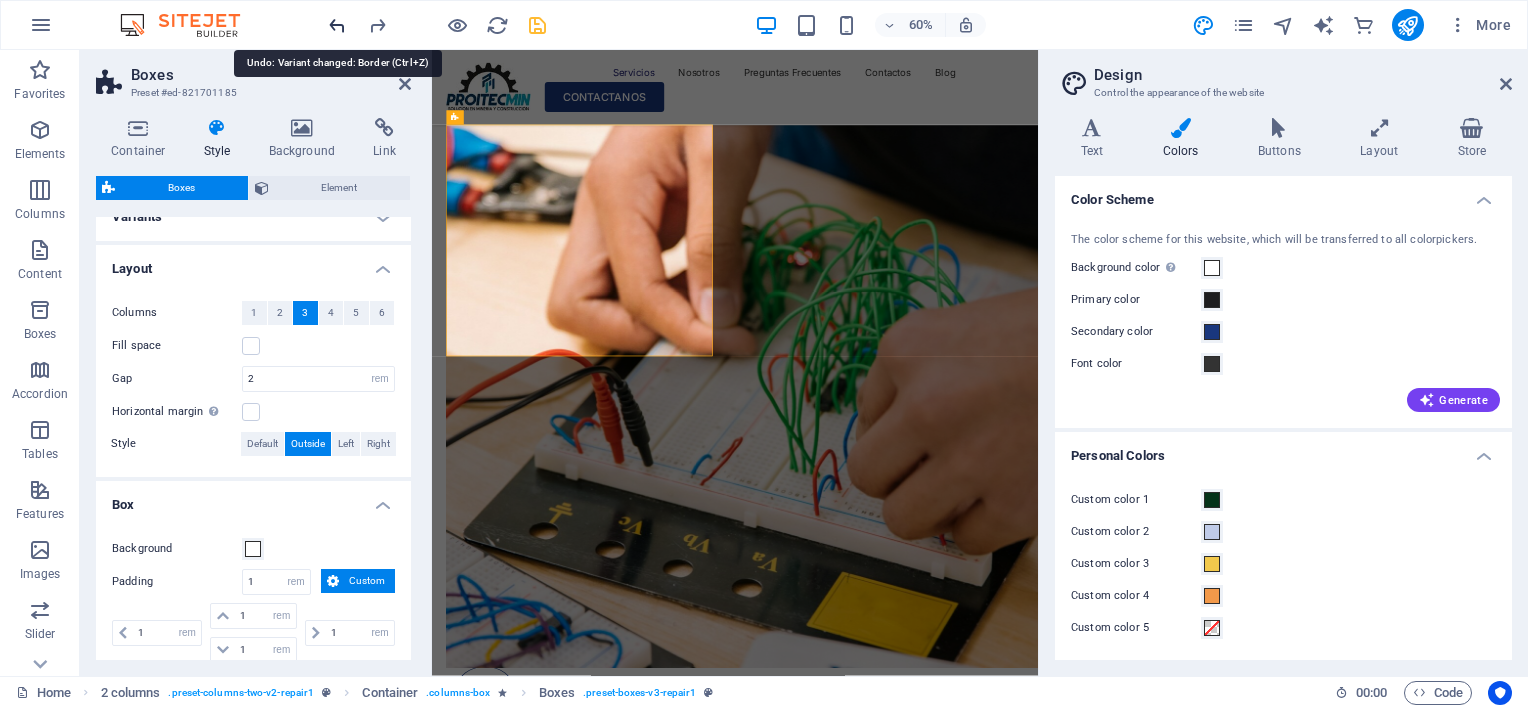 click at bounding box center (337, 25) 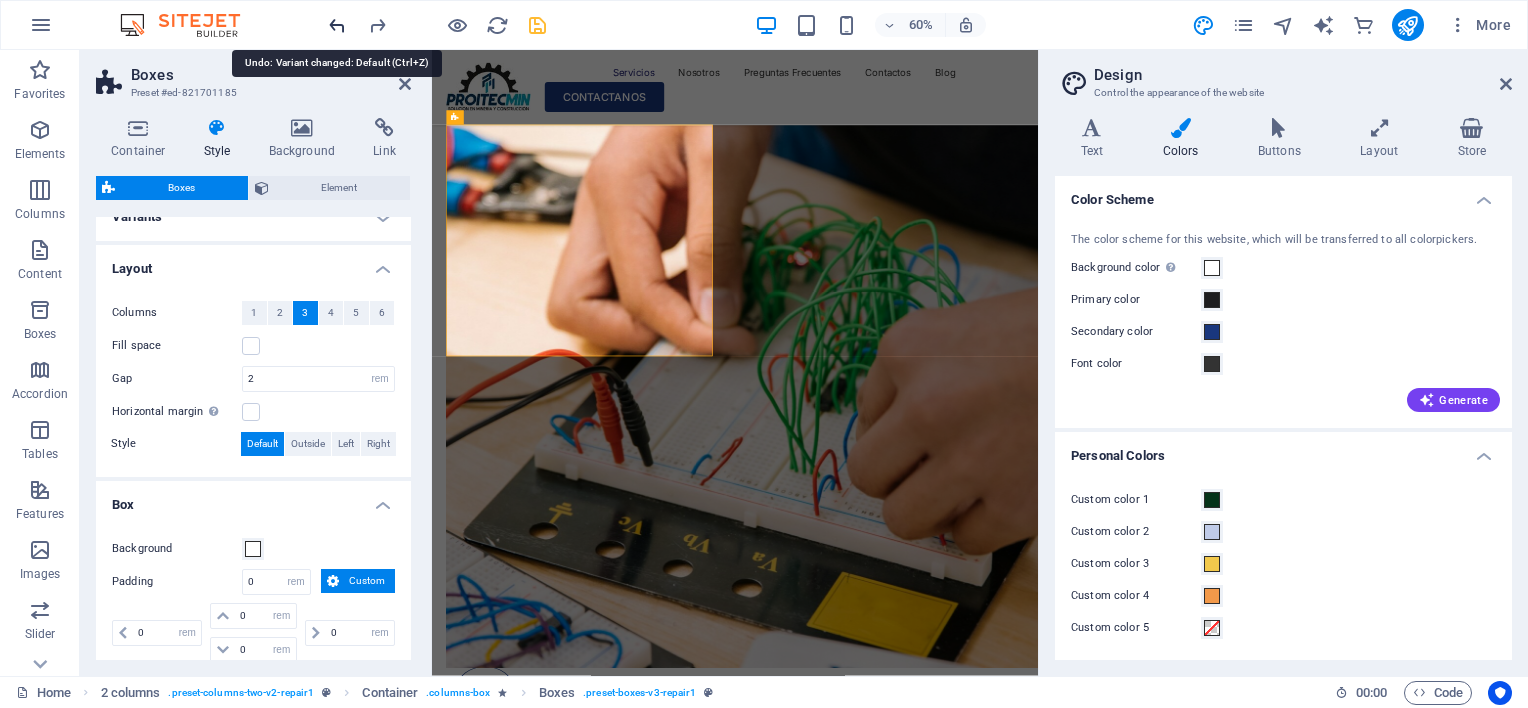 click at bounding box center [337, 25] 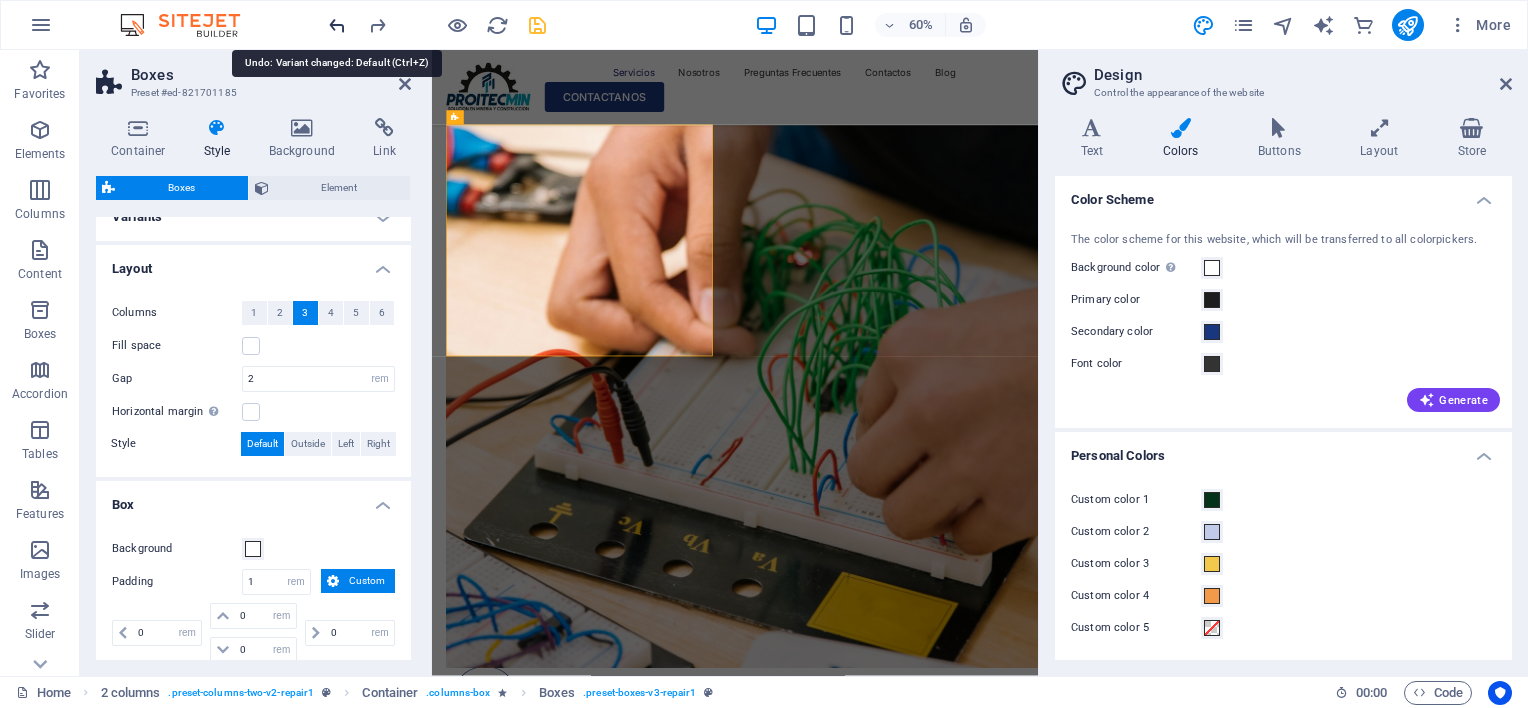 type on "1" 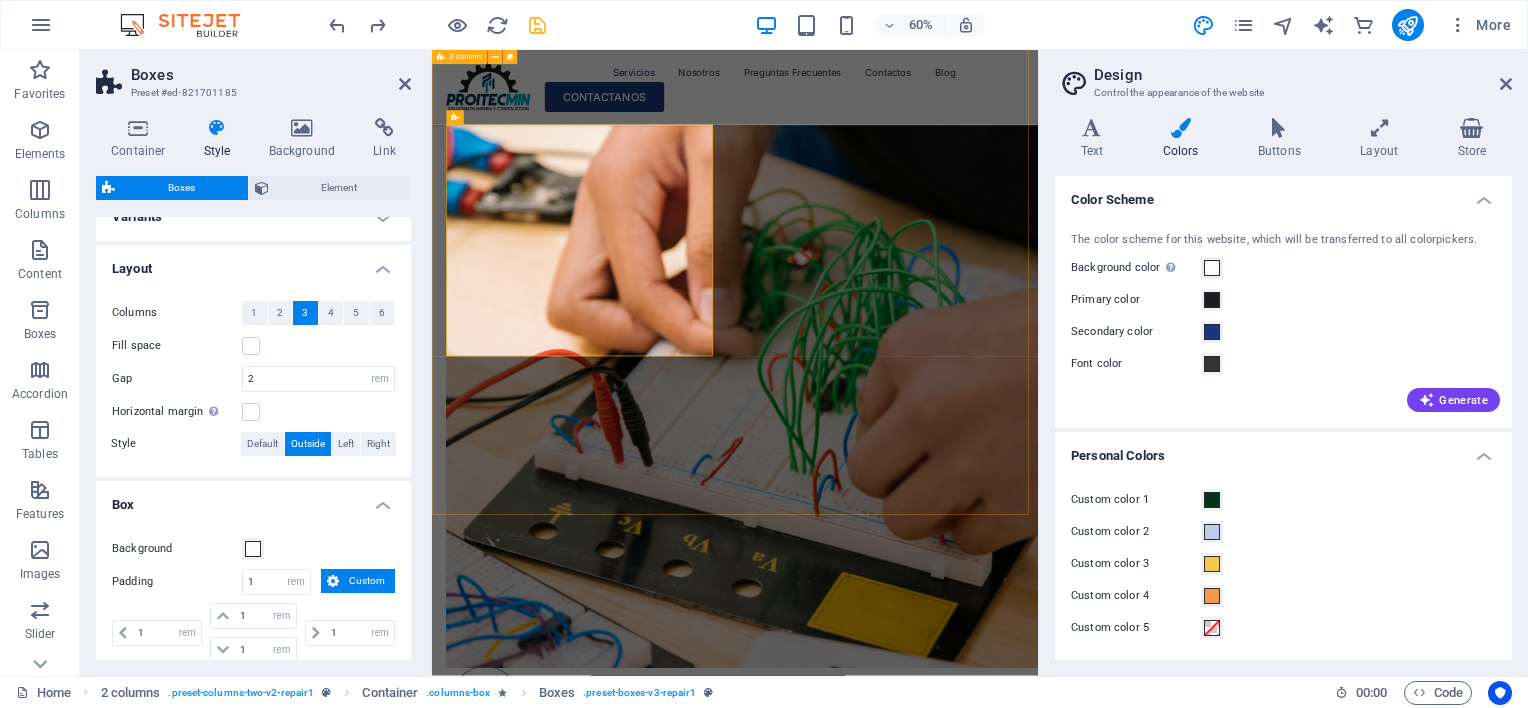click on "Drop content here or  Add elements  Paste clipboard OUR SERVICE What we can fix for you Computer cleaning & repair Turpis nisl praesent tempor congue magna neque amet. Mobile cleaning & repair Turpis nisl praesent tempor congue magna neque amet. Data recovery Turpis nisl praesent tempor congue magna neque amet. OUR PROCESS How it works Tell us your issue Turpis nisl praesent tempor congue magna neque amet. Bring your device Turpis nisl praesent tempor congue magna neque amet. Get your fixed device Turpis nisl praesent tempor congue magna neque amet. Drop content here or  Add elements  Paste clipboard" at bounding box center (937, 2137) 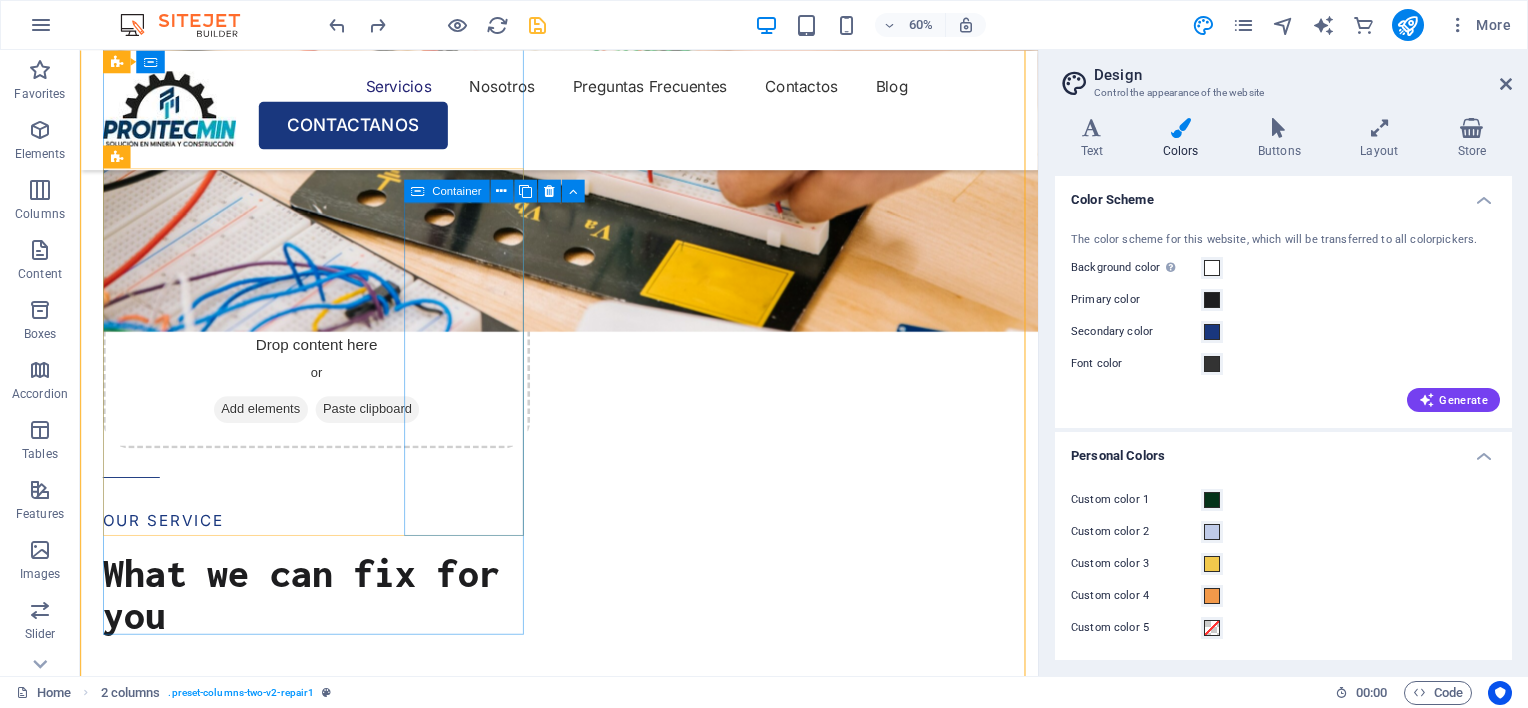 scroll, scrollTop: 1521, scrollLeft: 0, axis: vertical 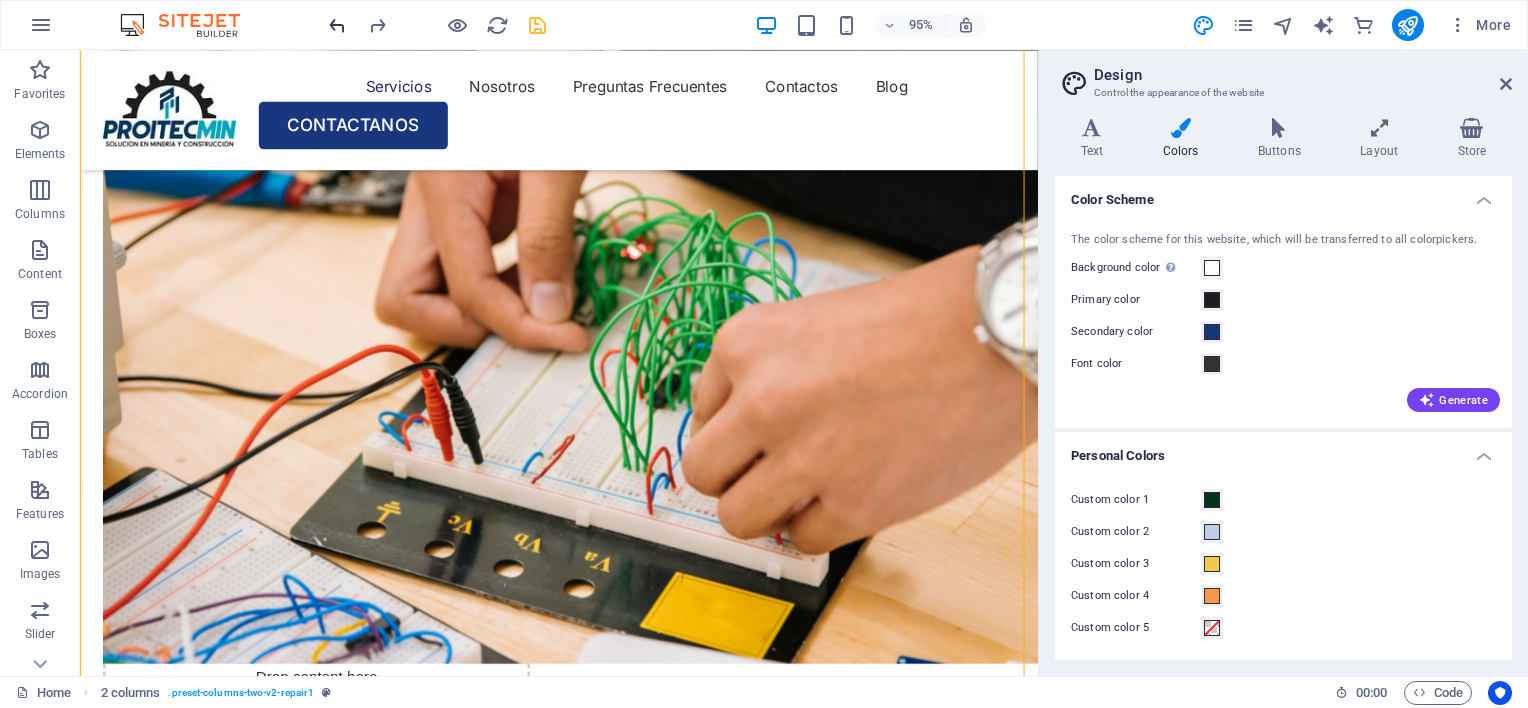 click at bounding box center (337, 25) 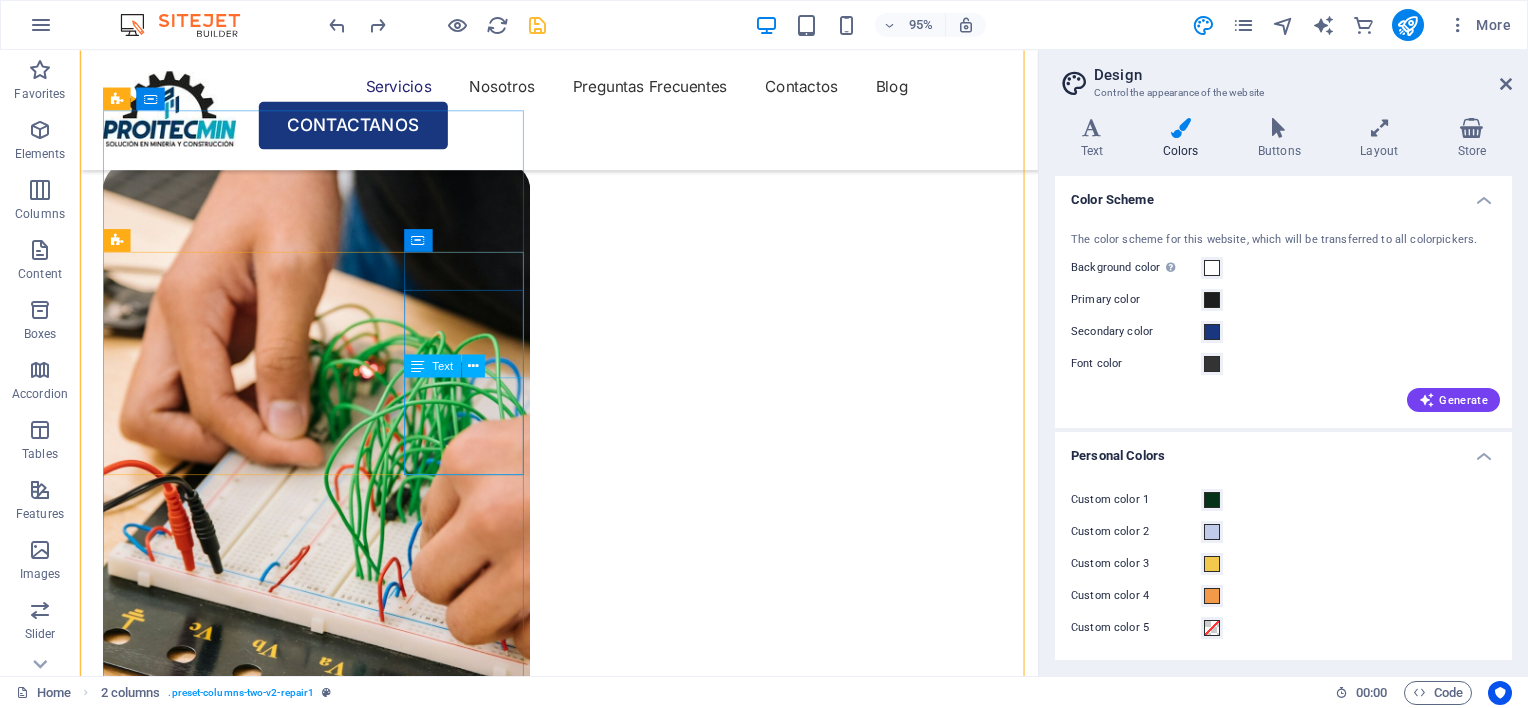 scroll, scrollTop: 1321, scrollLeft: 0, axis: vertical 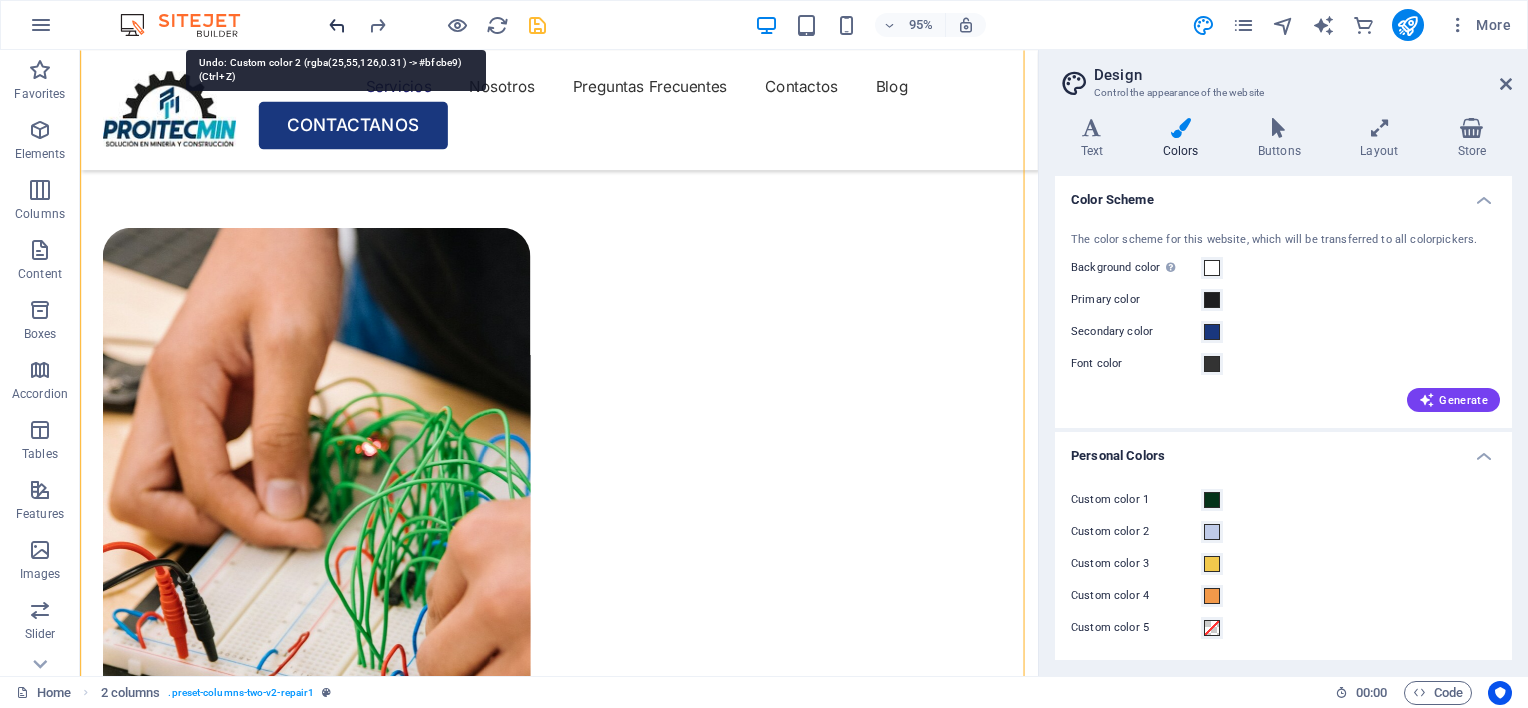 click at bounding box center (337, 25) 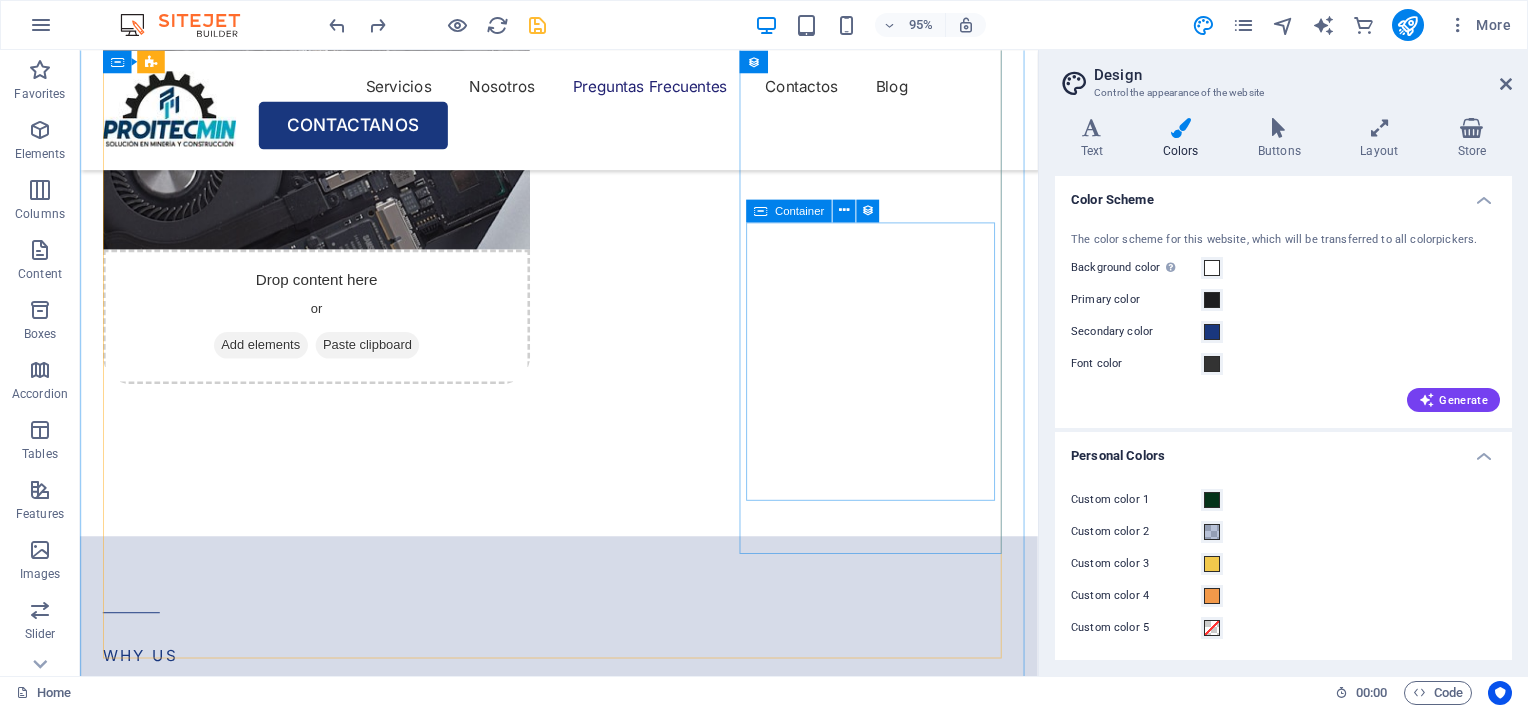 scroll, scrollTop: 4621, scrollLeft: 0, axis: vertical 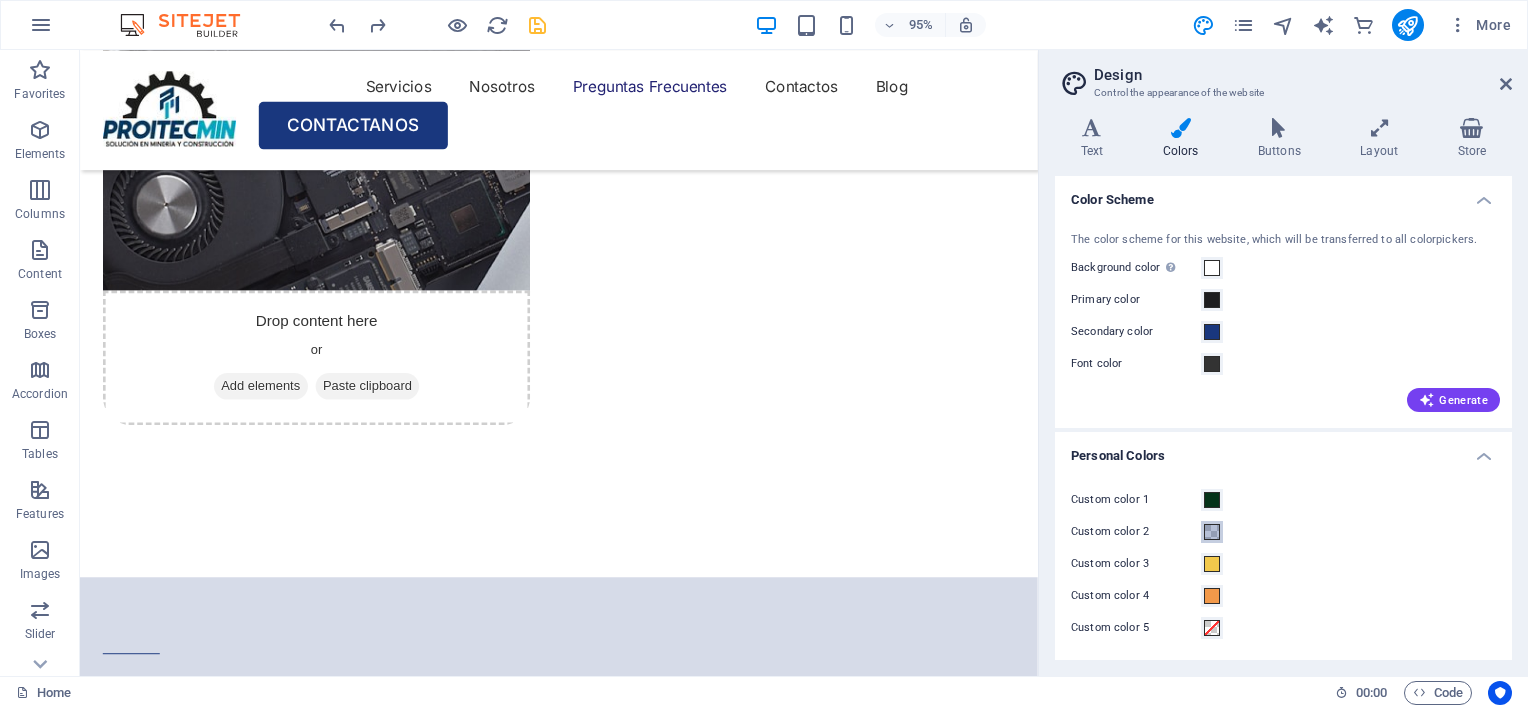 click at bounding box center (1212, 532) 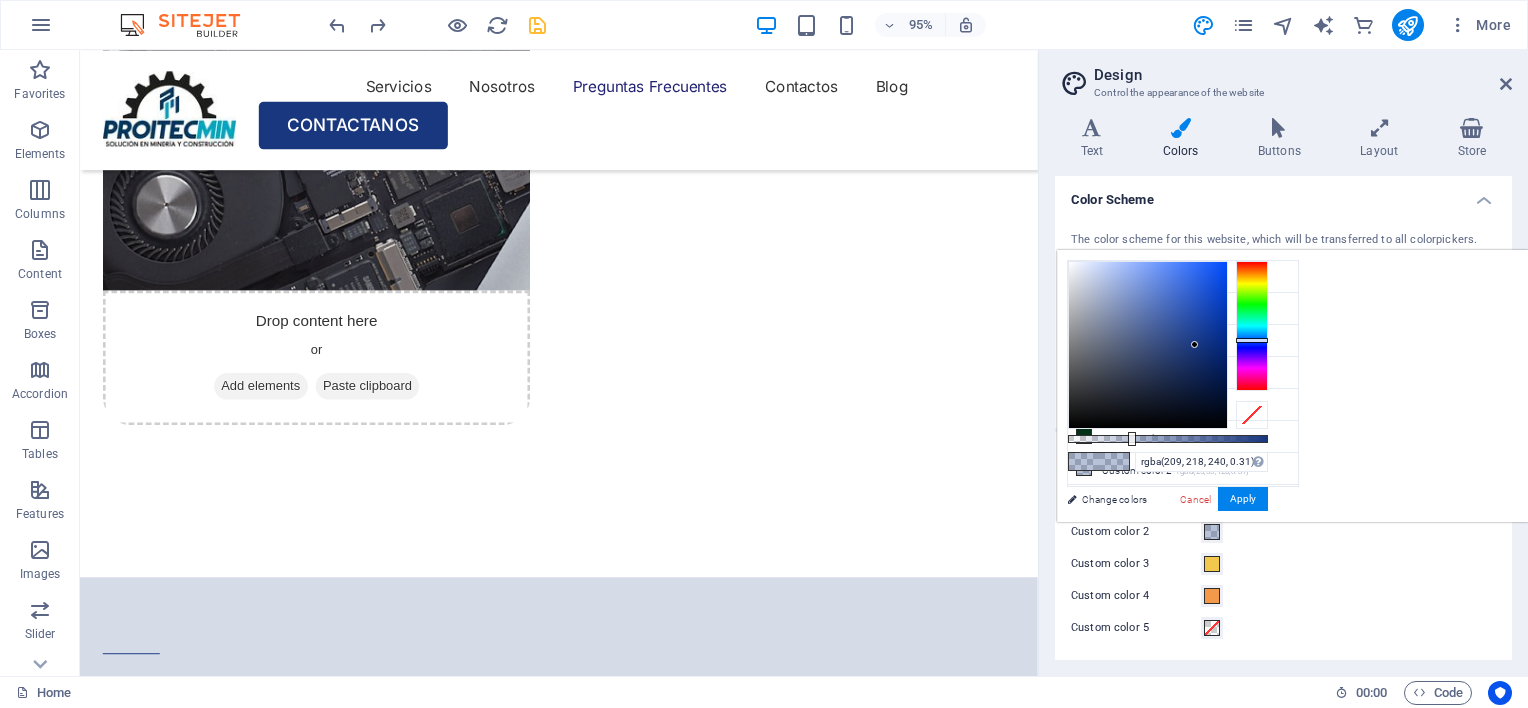click at bounding box center (1148, 345) 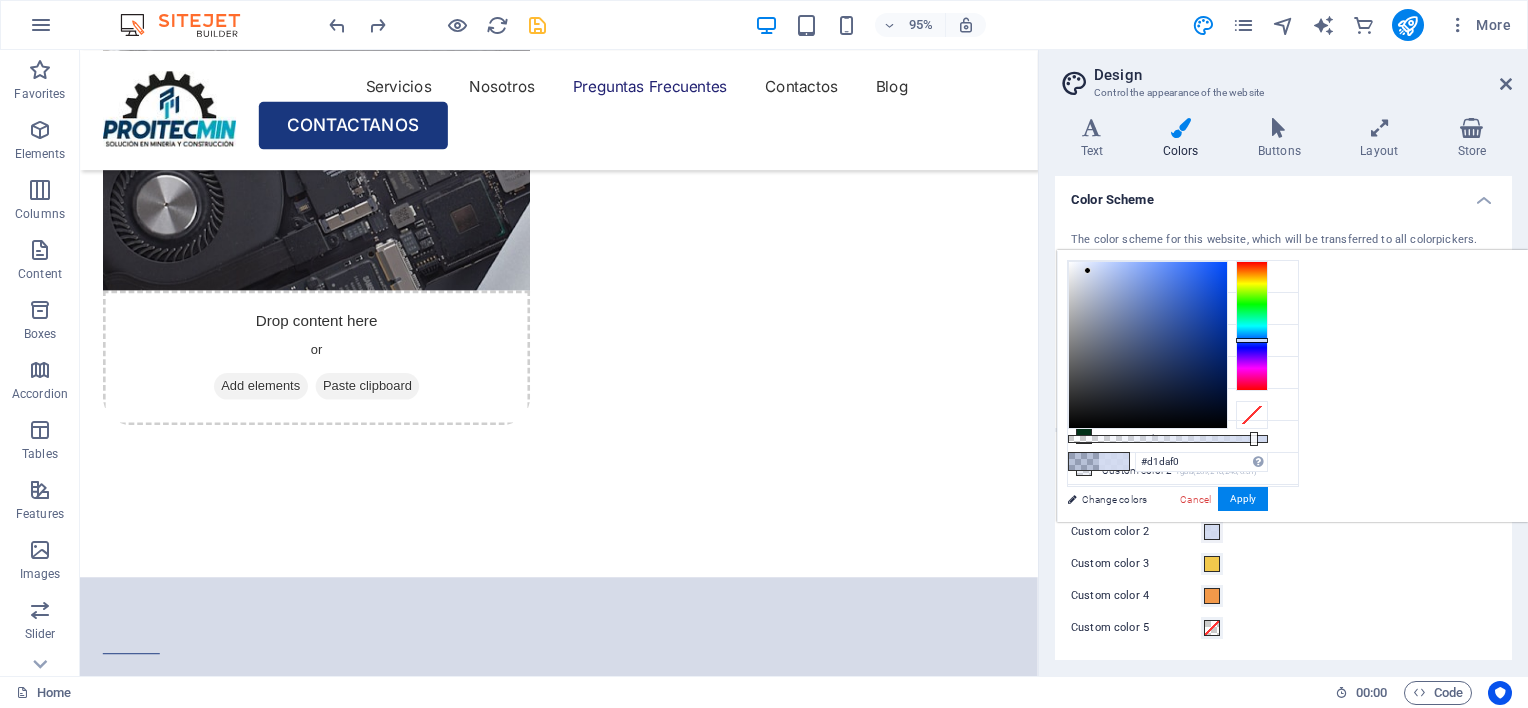 drag, startPoint x: 1381, startPoint y: 433, endPoint x: 1527, endPoint y: 428, distance: 146.08559 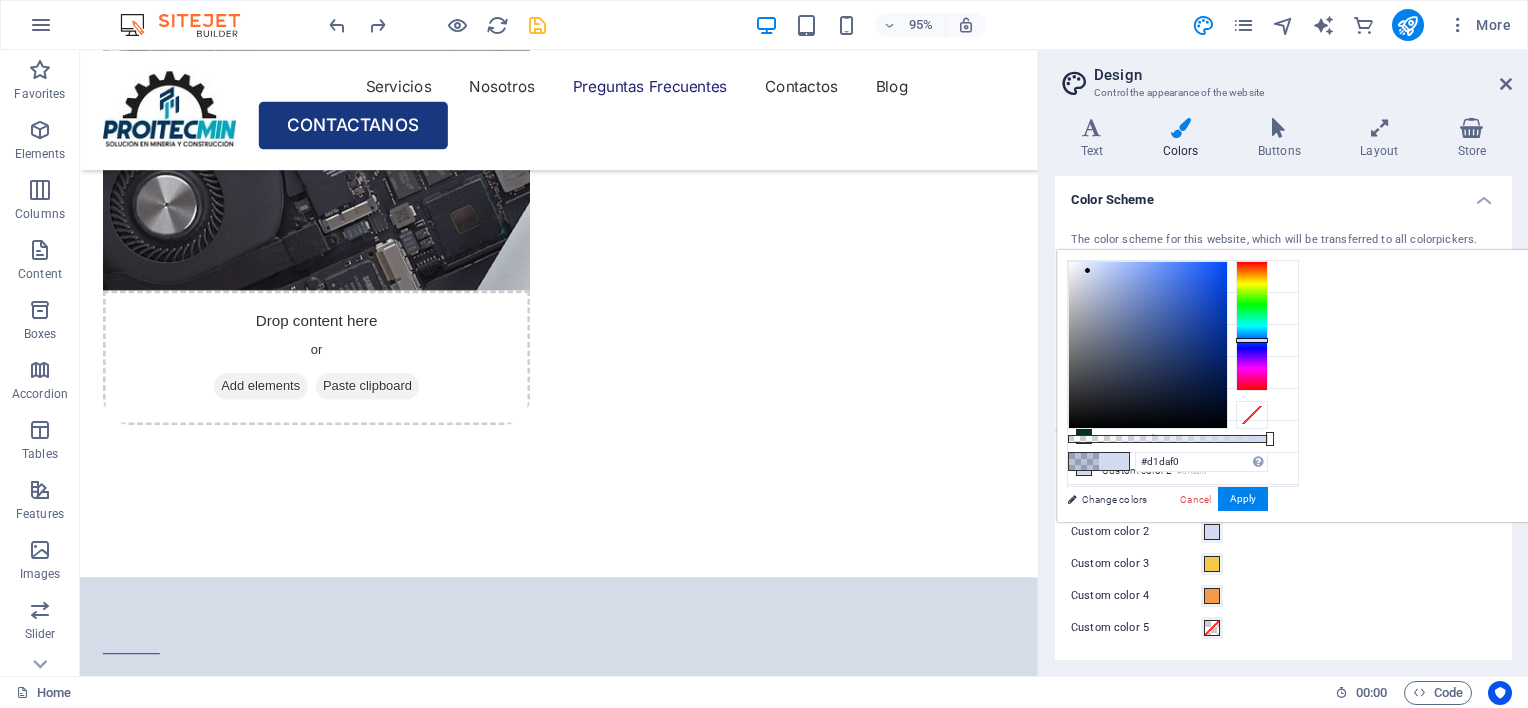 click at bounding box center (1148, 345) 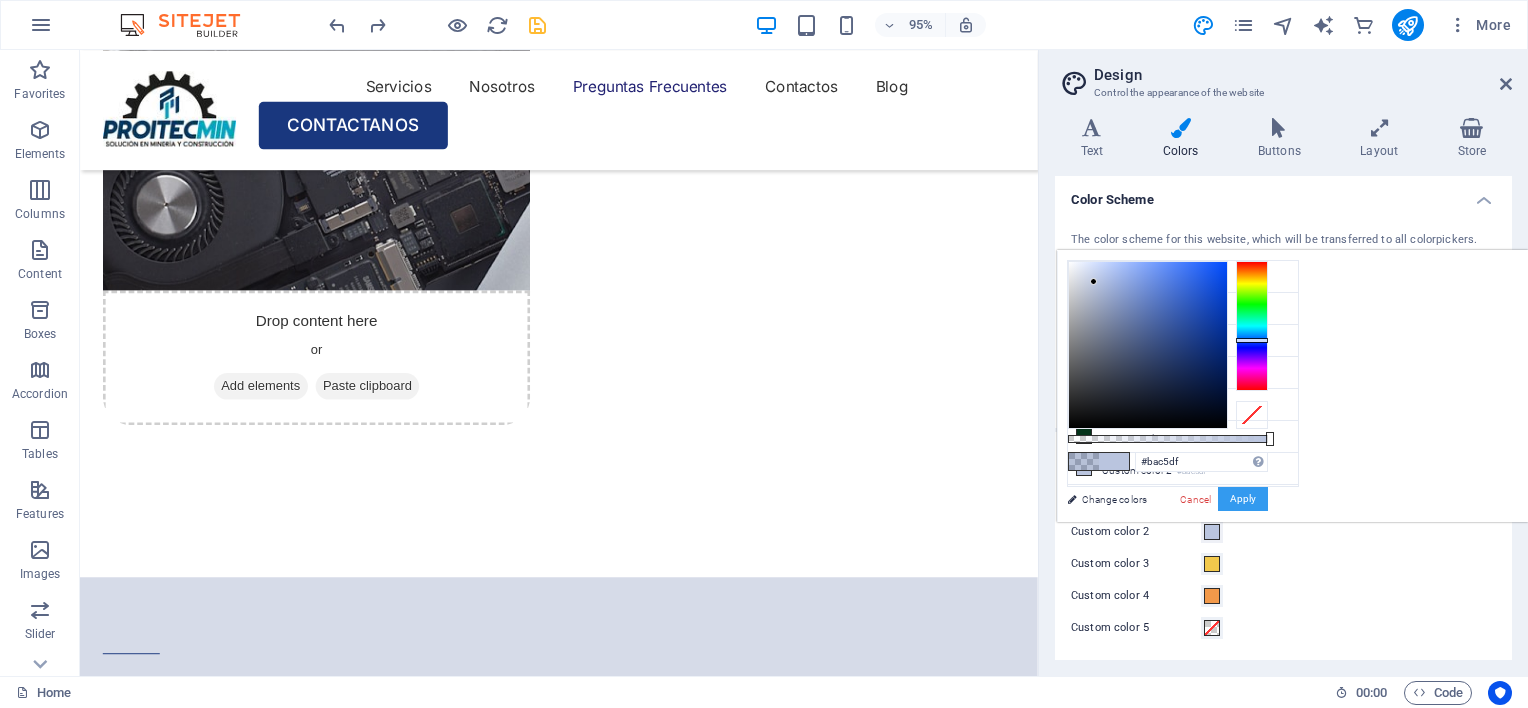click on "Apply" at bounding box center (1243, 499) 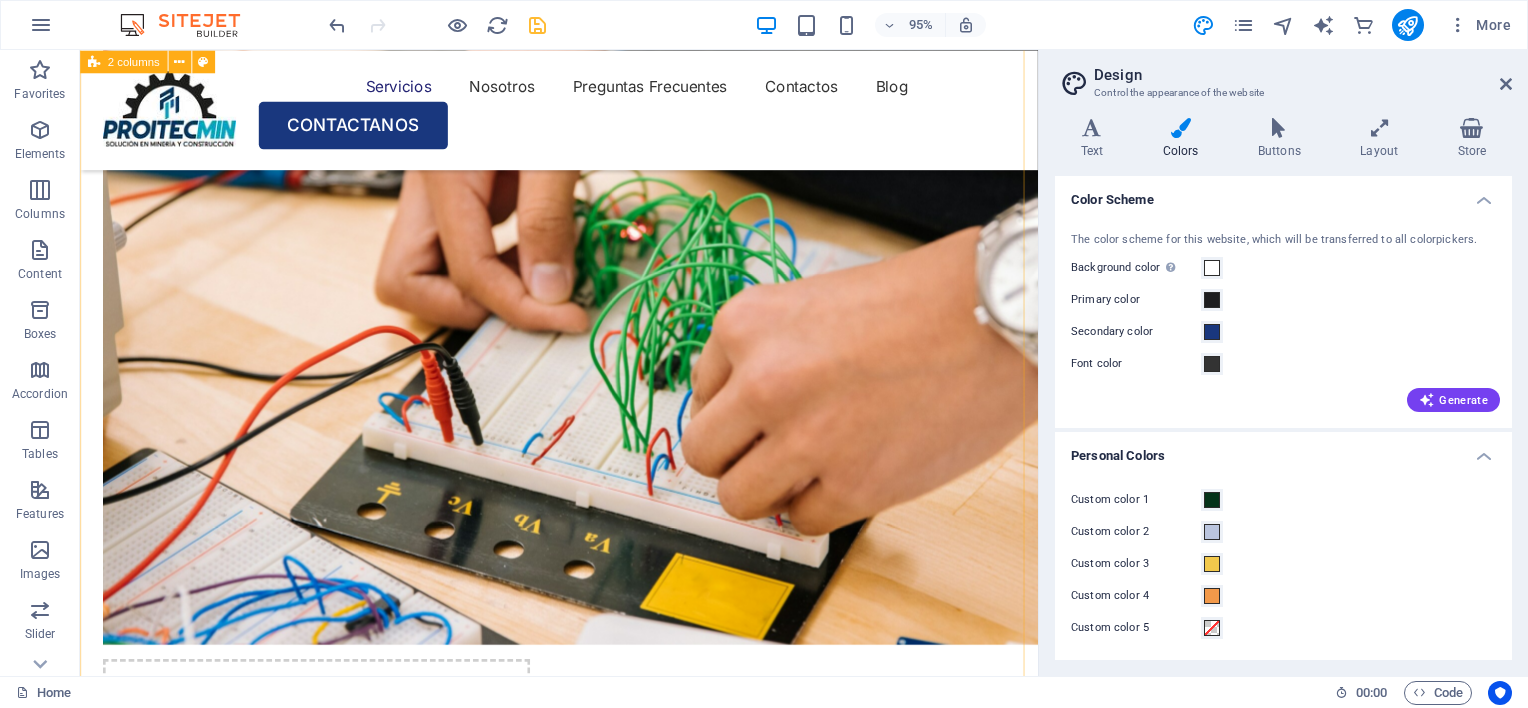 scroll, scrollTop: 1321, scrollLeft: 0, axis: vertical 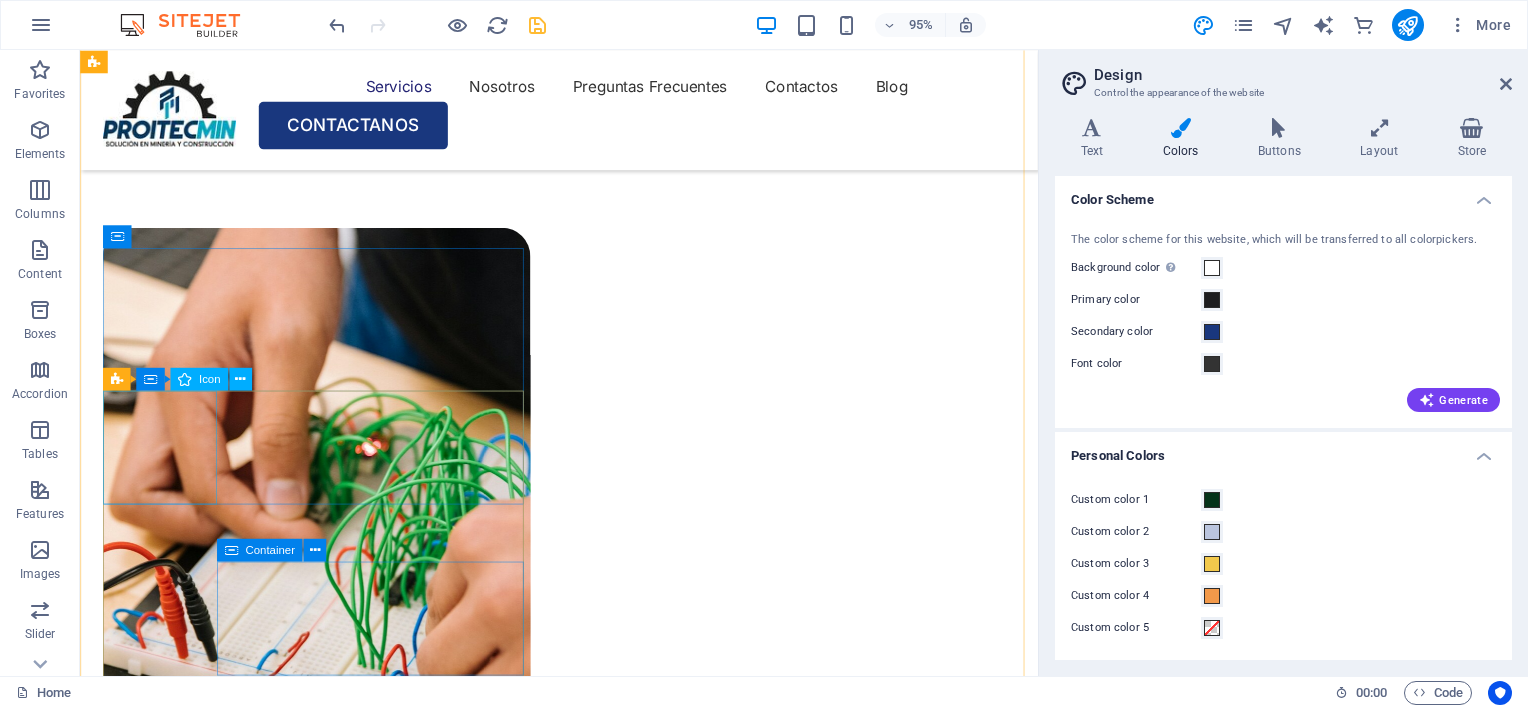 click at bounding box center [329, 2287] 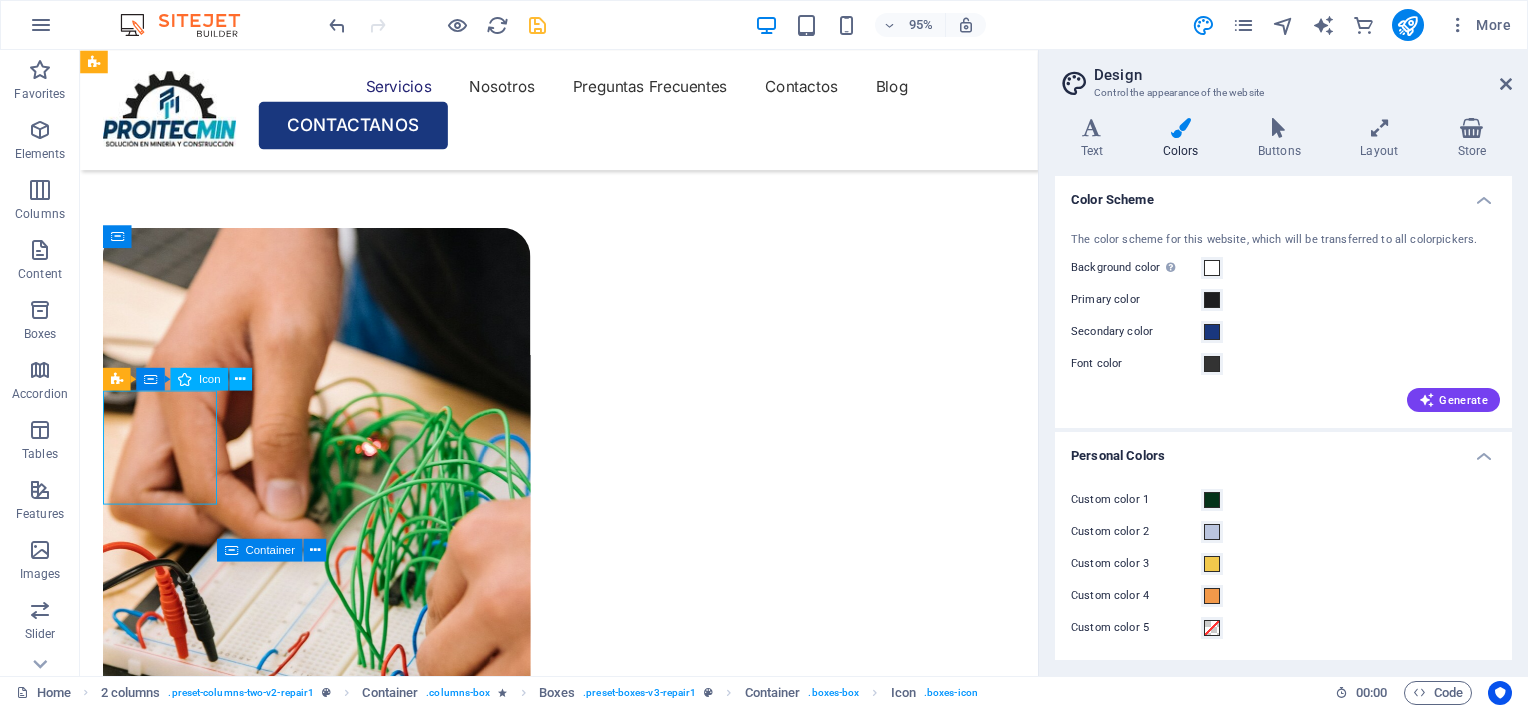 click at bounding box center (329, 2287) 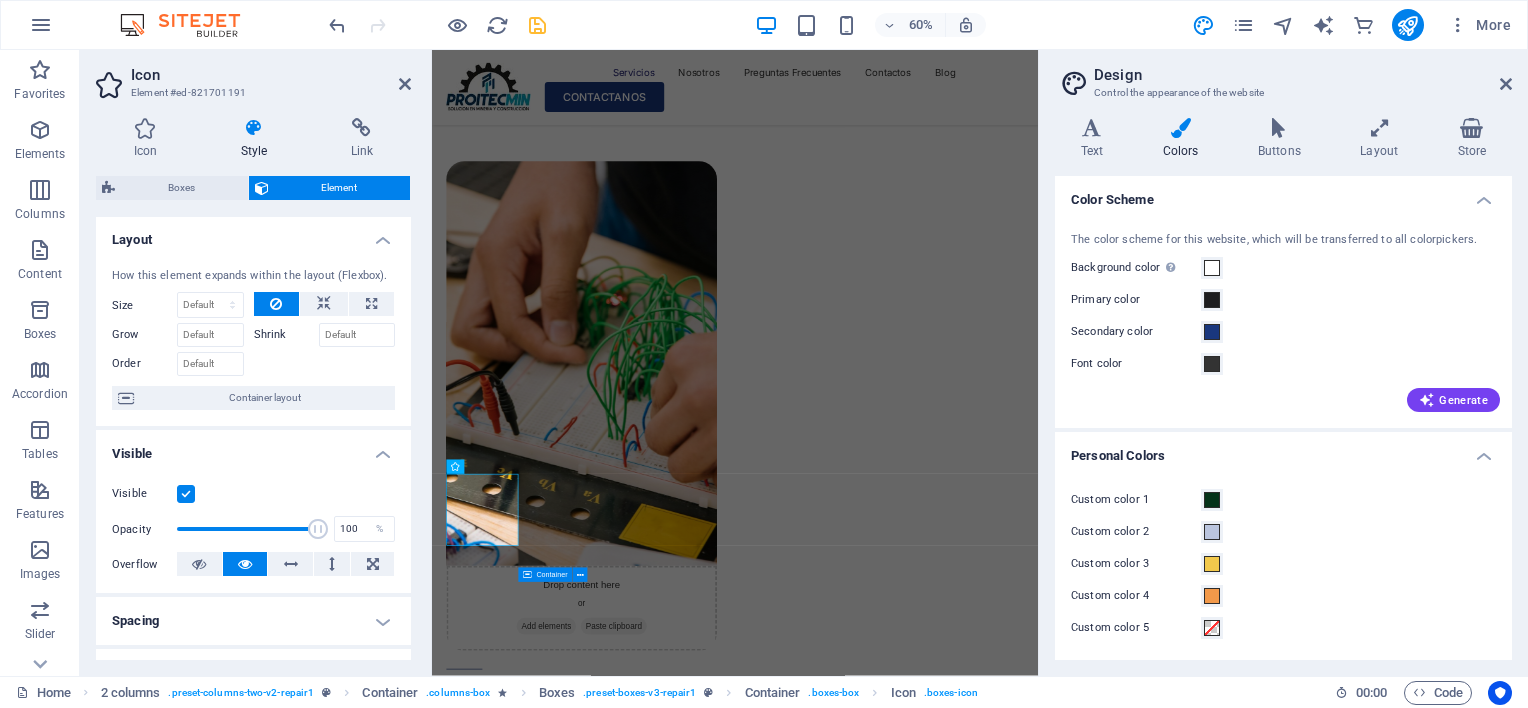 scroll, scrollTop: 0, scrollLeft: 0, axis: both 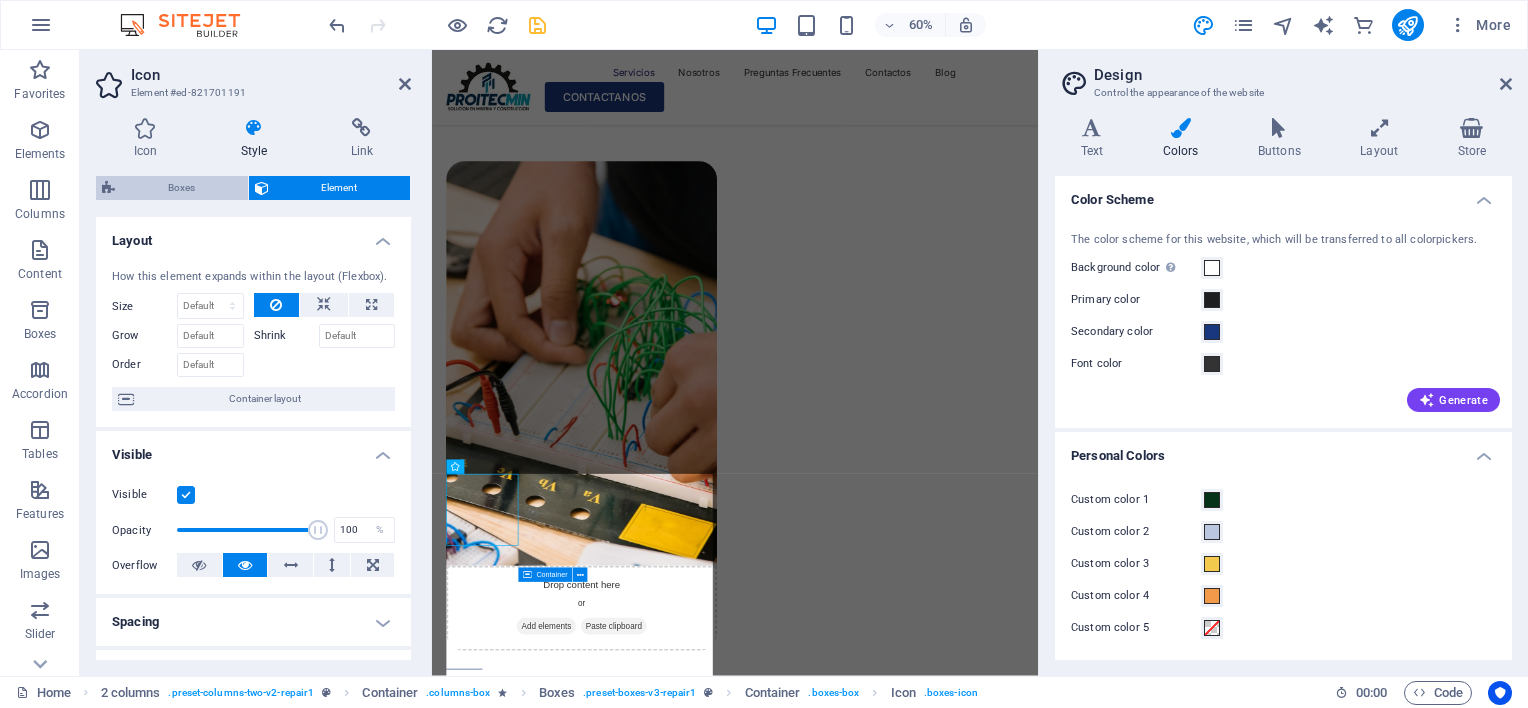 click on "Boxes" at bounding box center [181, 188] 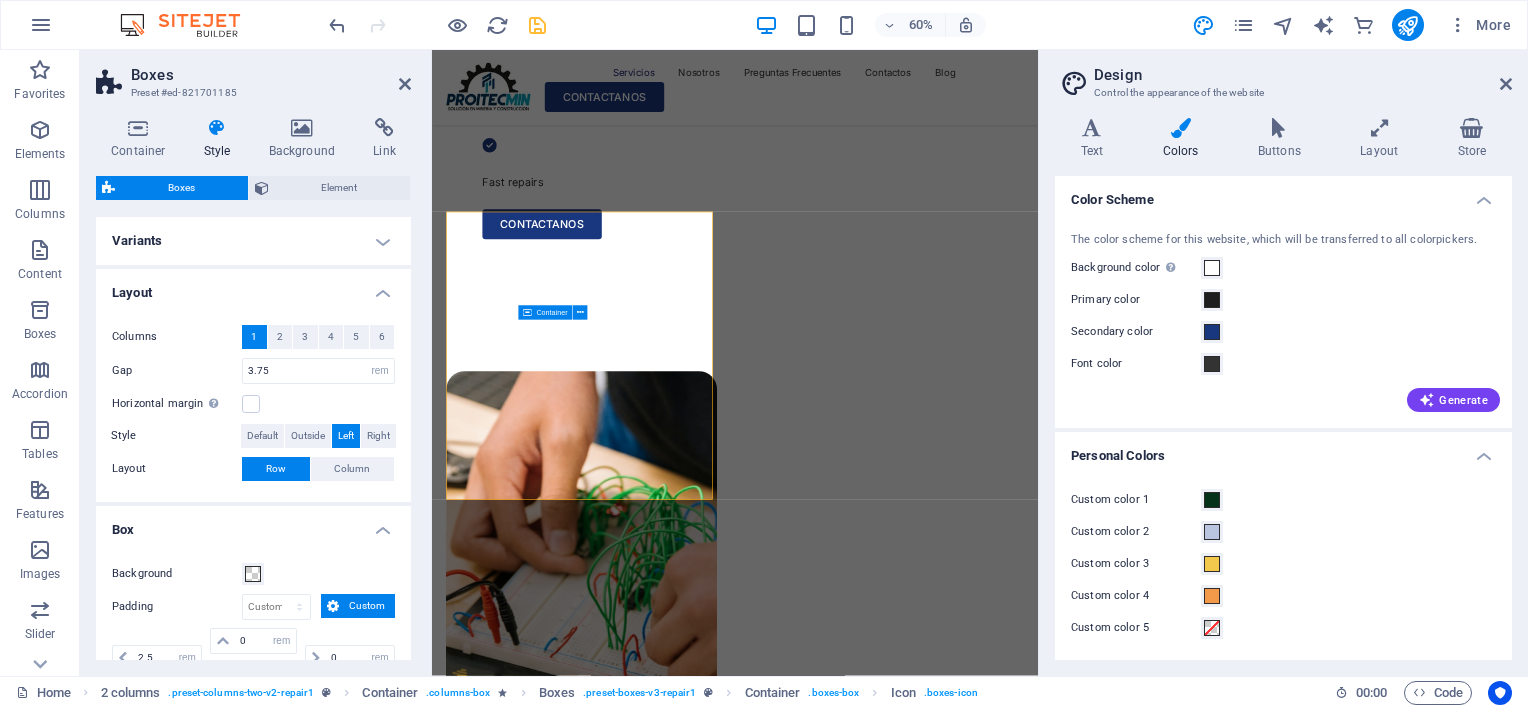 scroll, scrollTop: 1759, scrollLeft: 0, axis: vertical 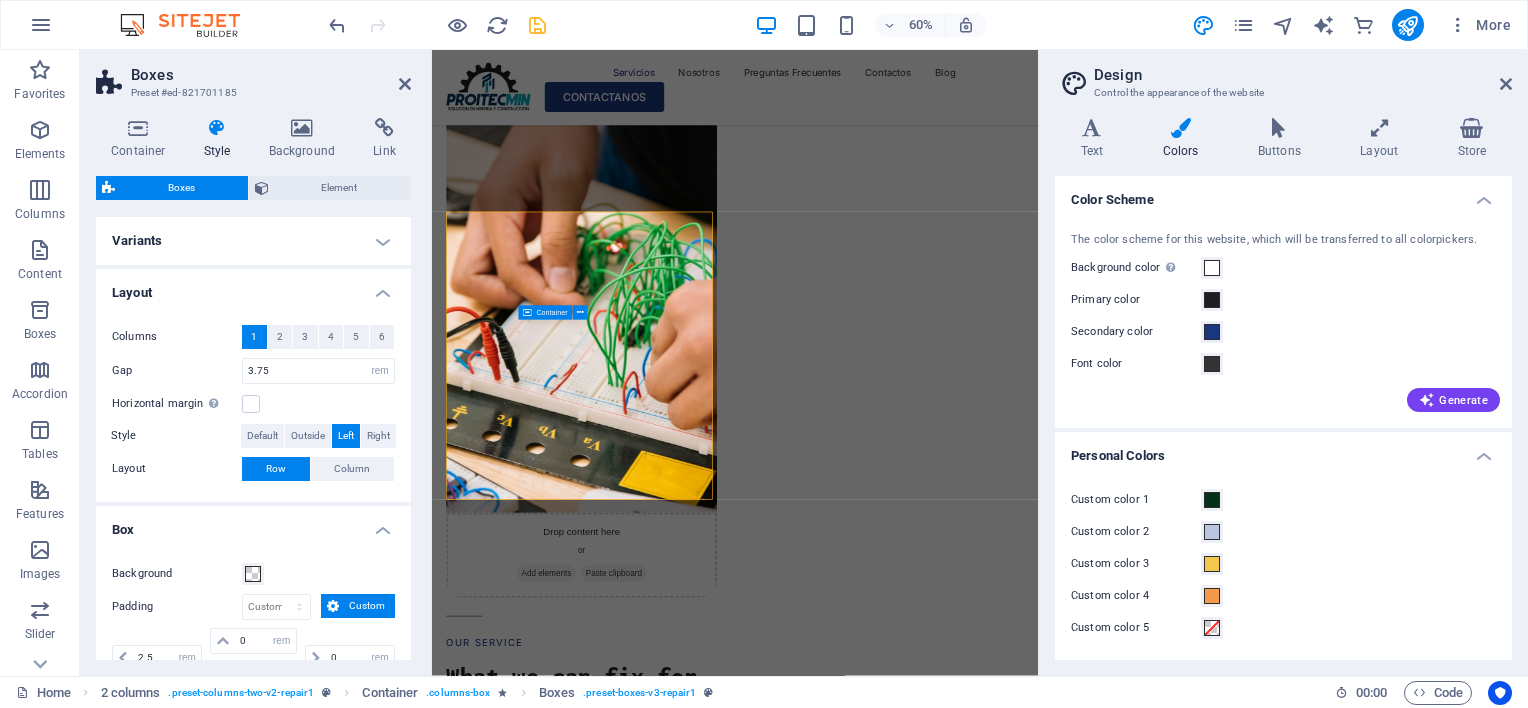 click on "Variants" at bounding box center [253, 241] 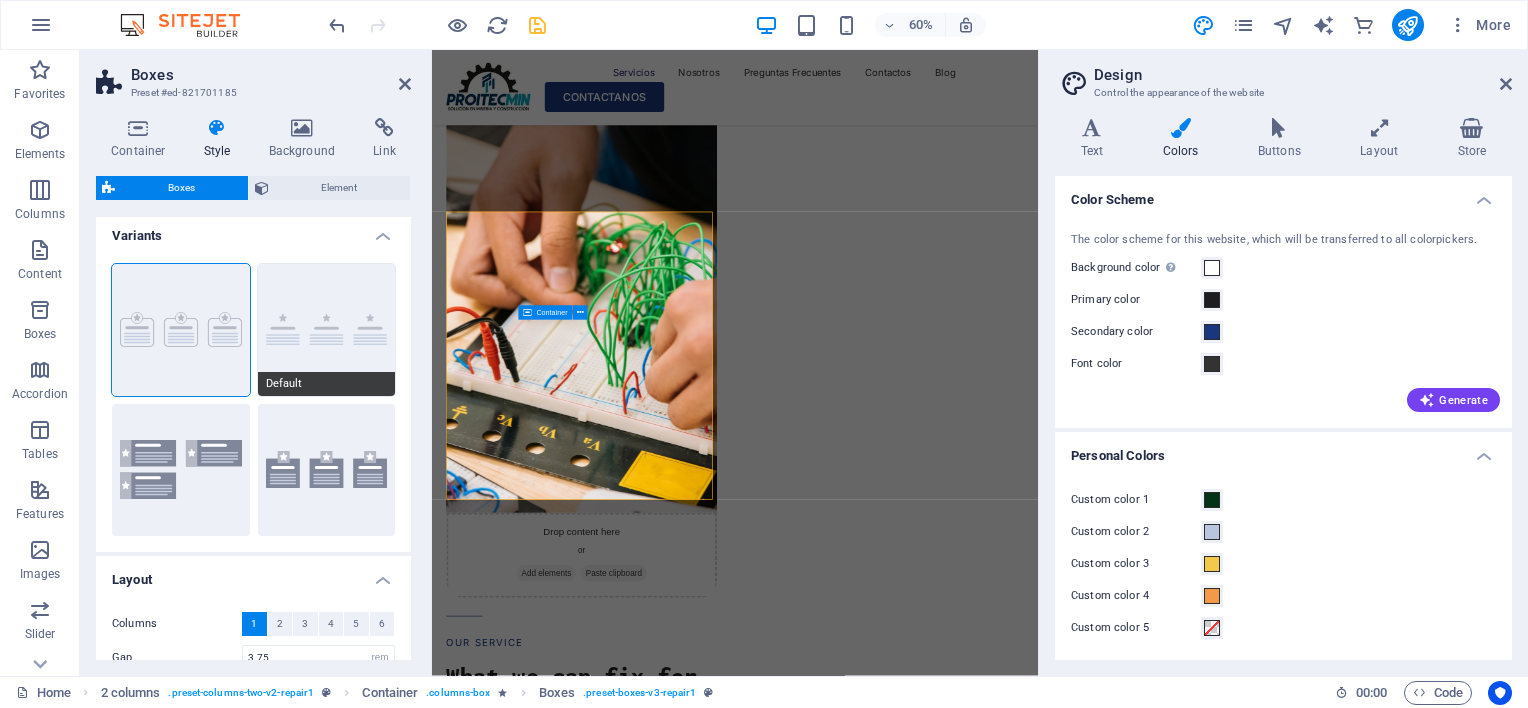 scroll, scrollTop: 0, scrollLeft: 0, axis: both 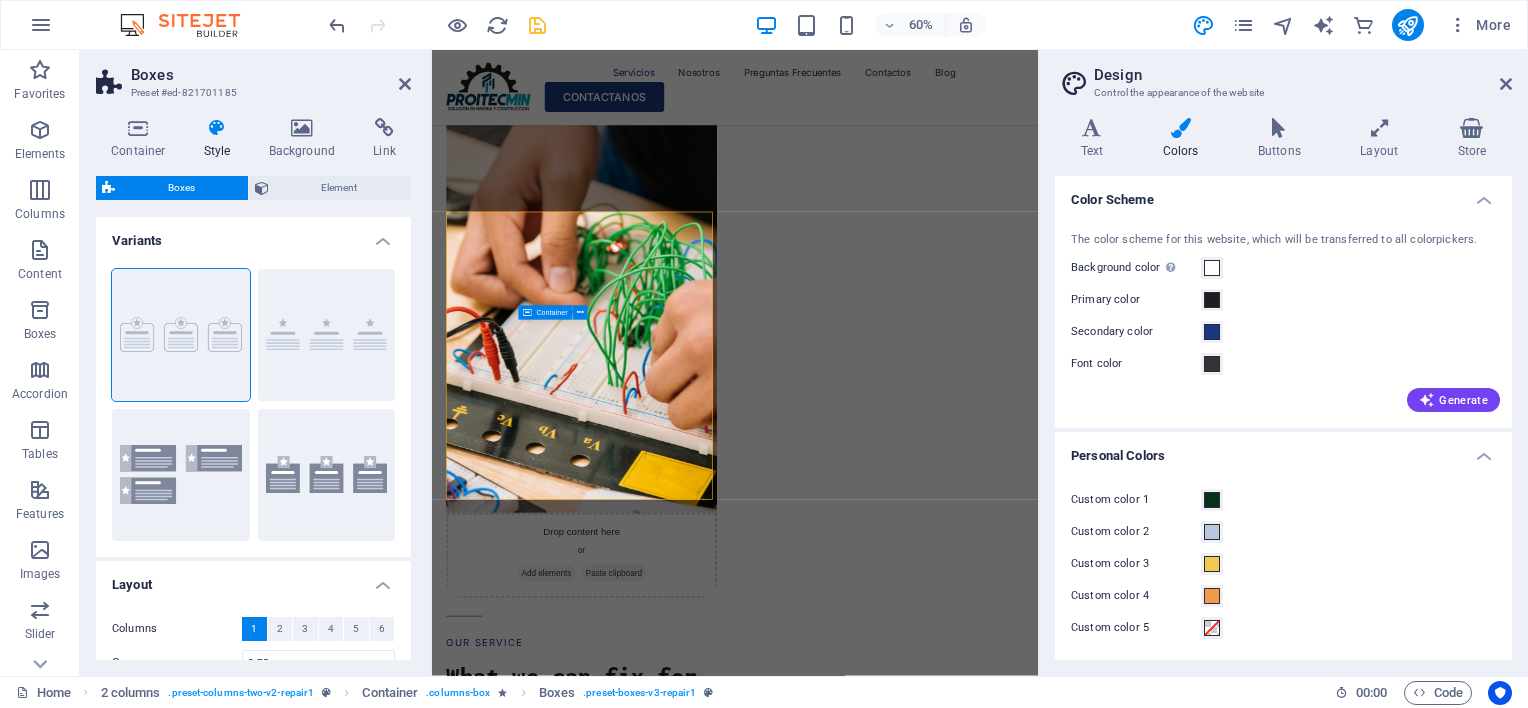 click on "Variants" at bounding box center [253, 235] 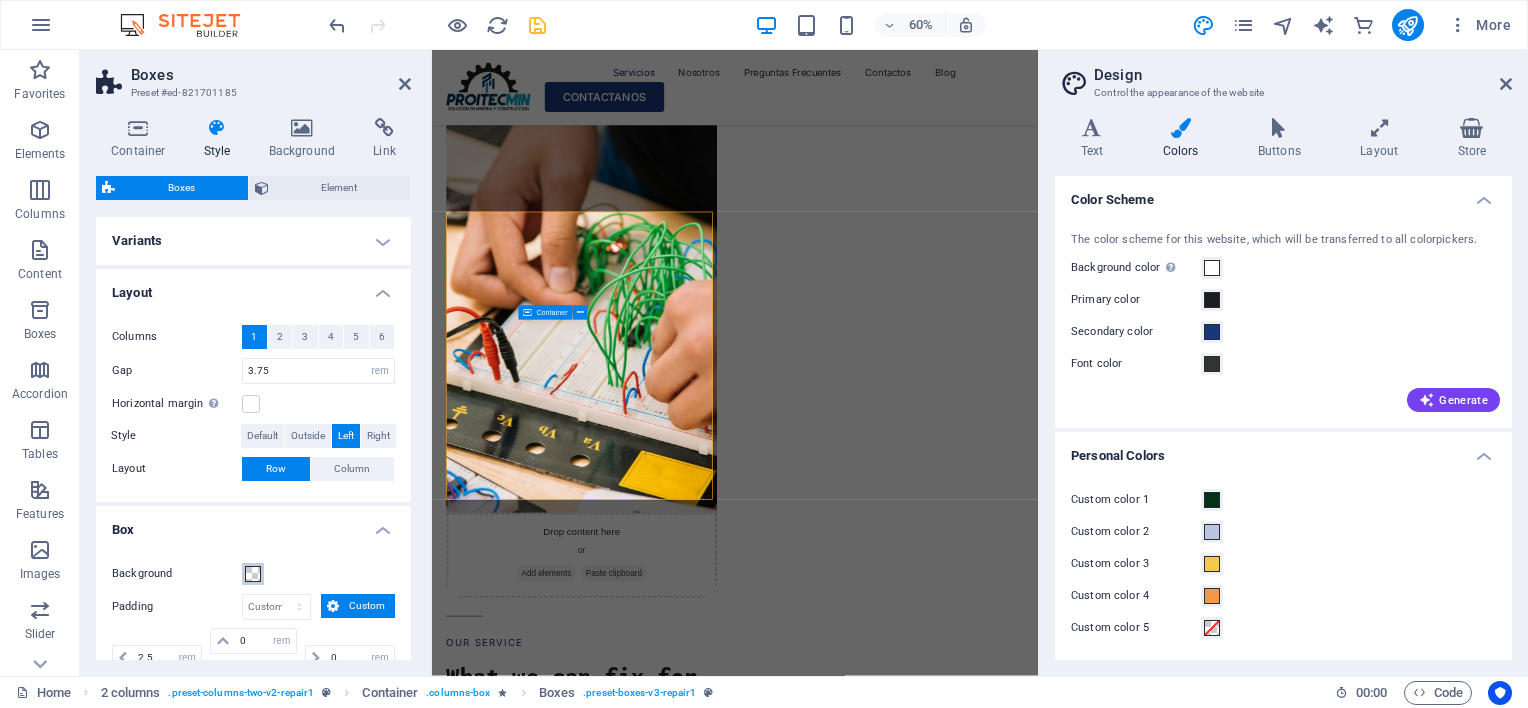 click at bounding box center [253, 574] 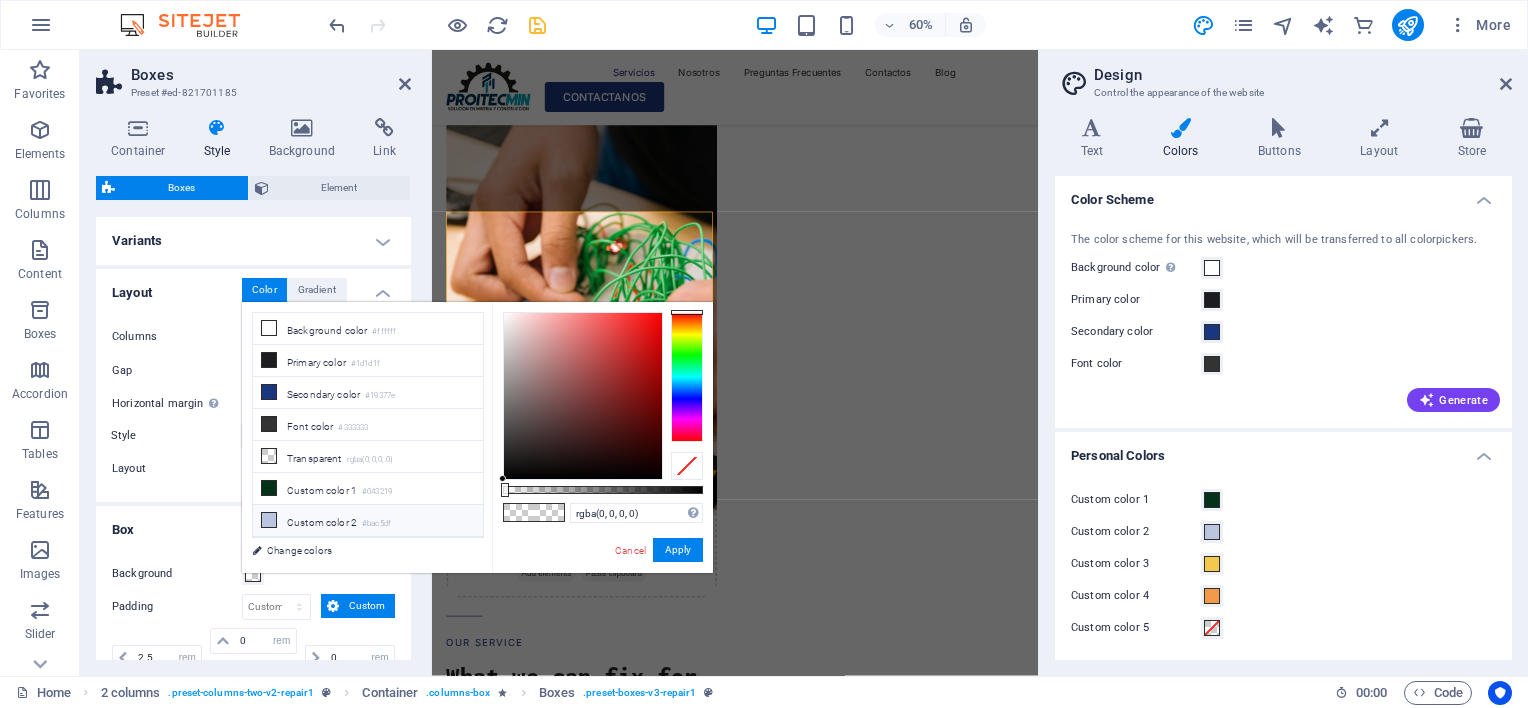click at bounding box center (269, 520) 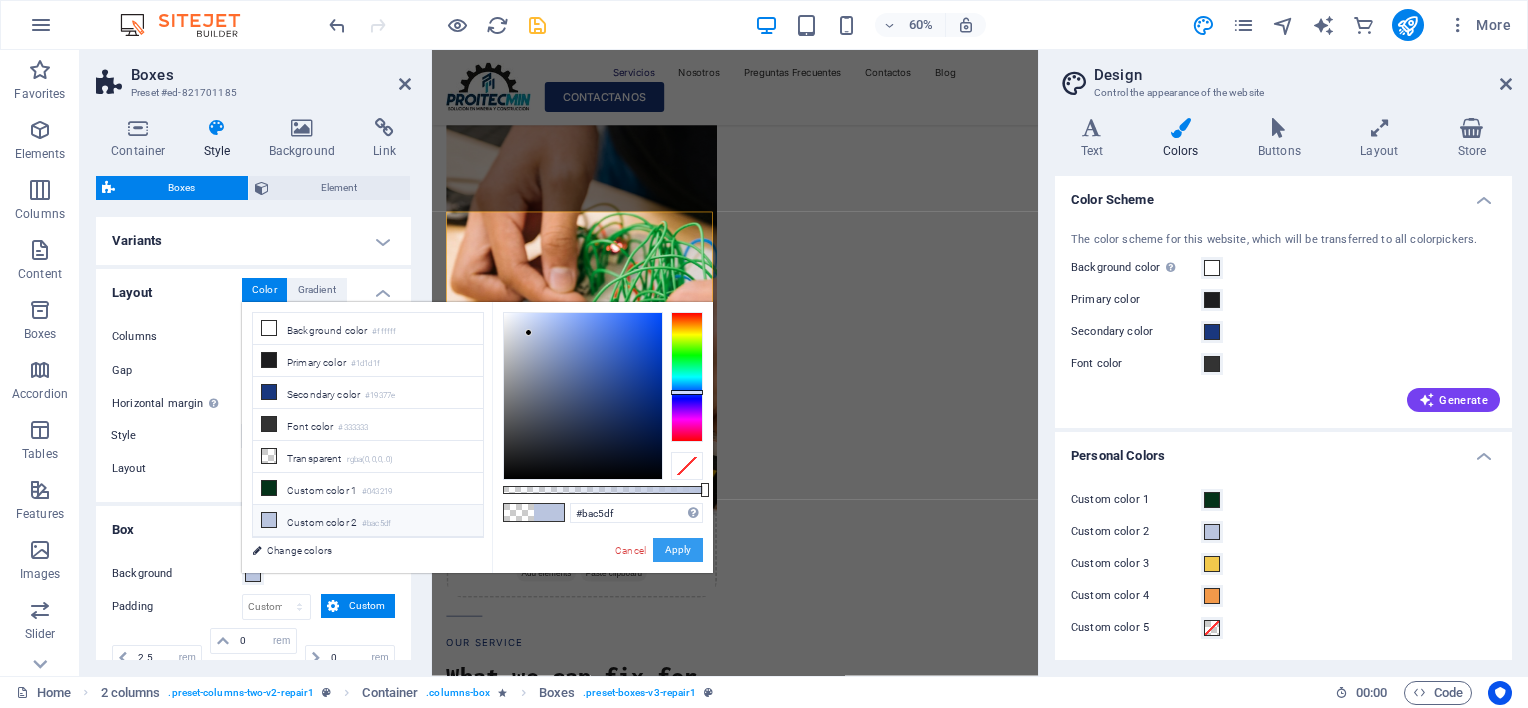 click on "Apply" at bounding box center [678, 550] 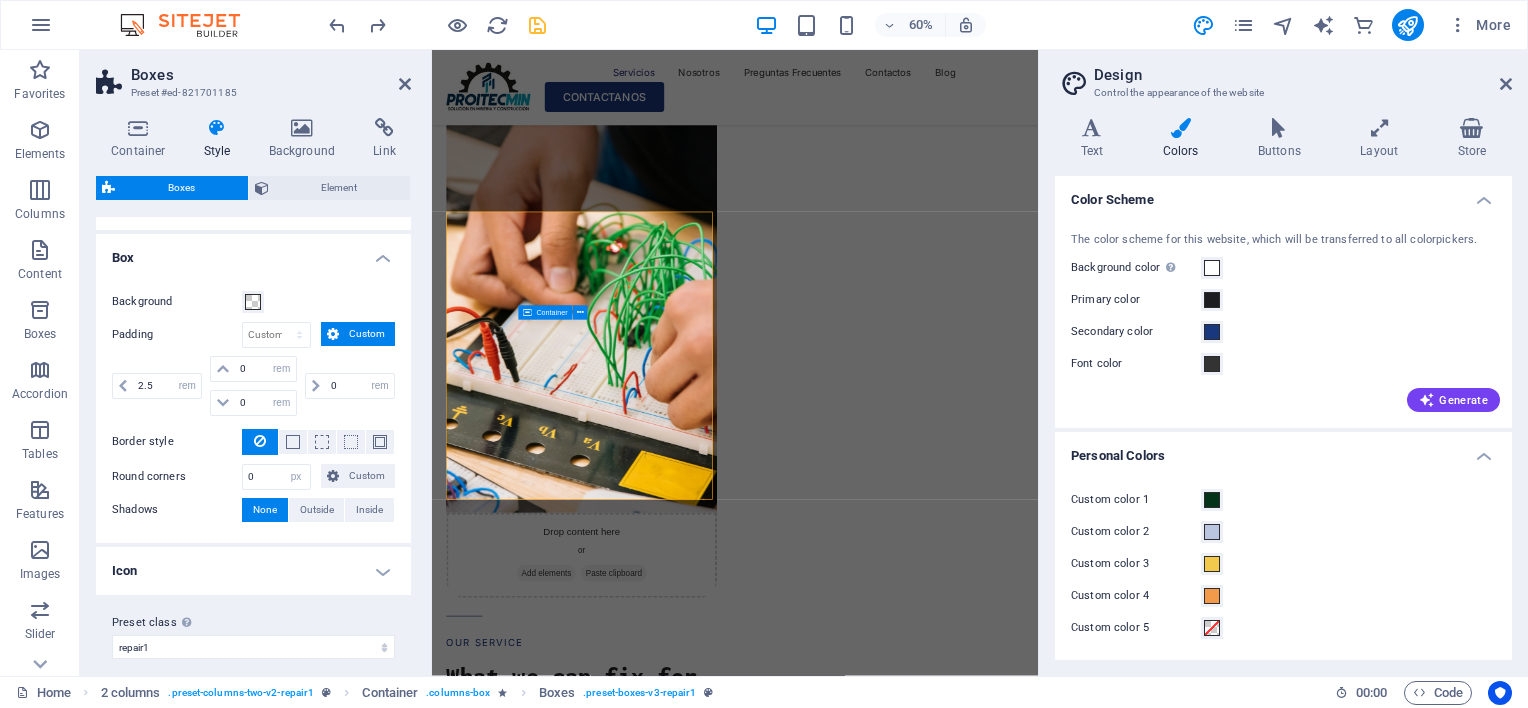 scroll, scrollTop: 284, scrollLeft: 0, axis: vertical 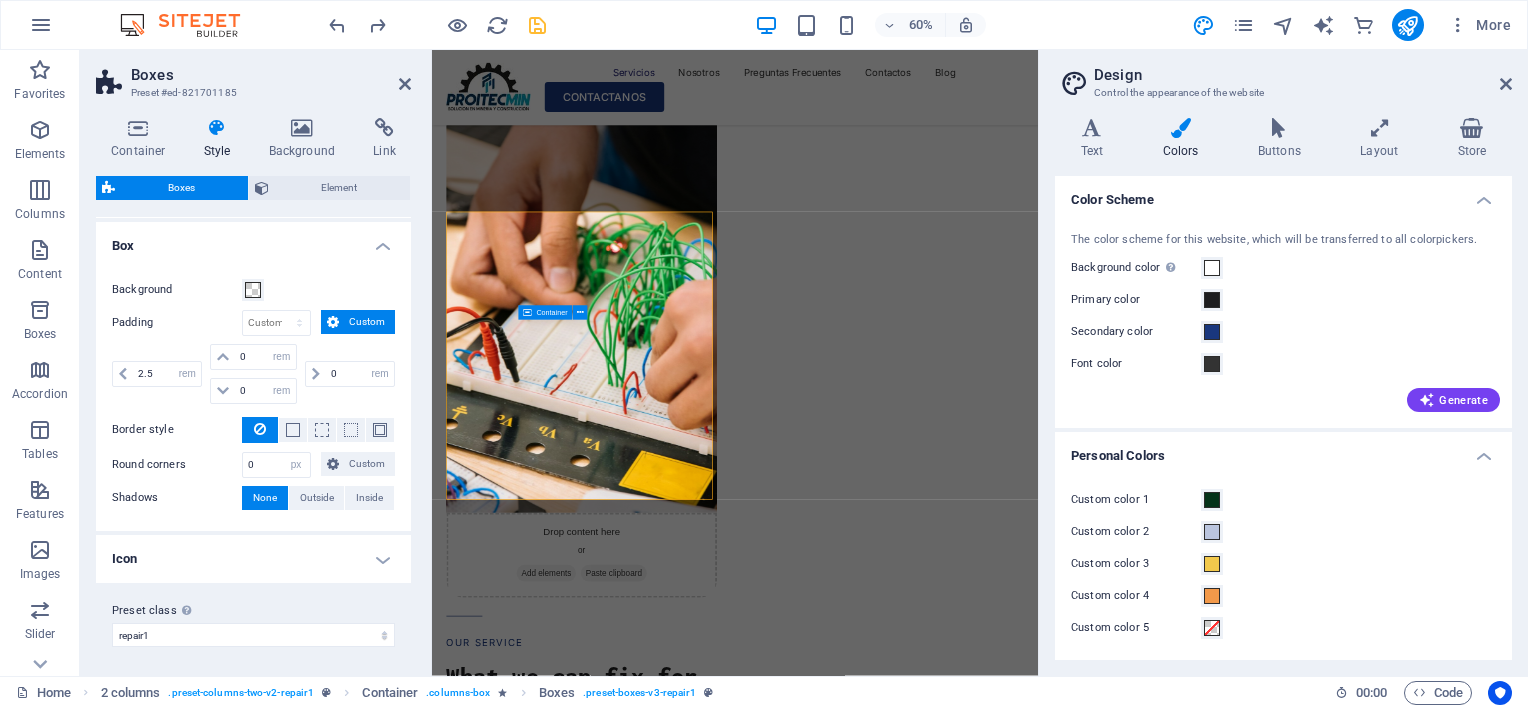 click on "Icon" at bounding box center (253, 559) 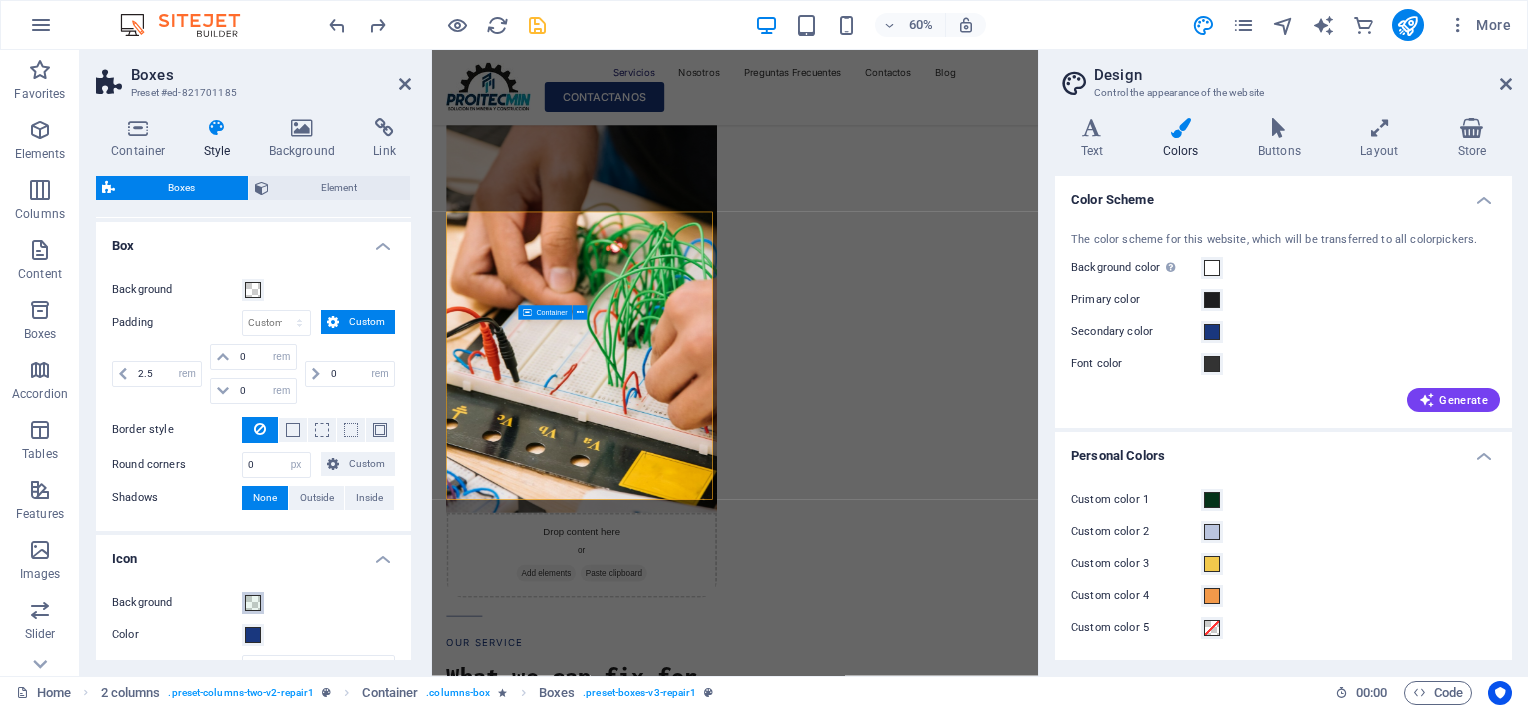 click at bounding box center [253, 603] 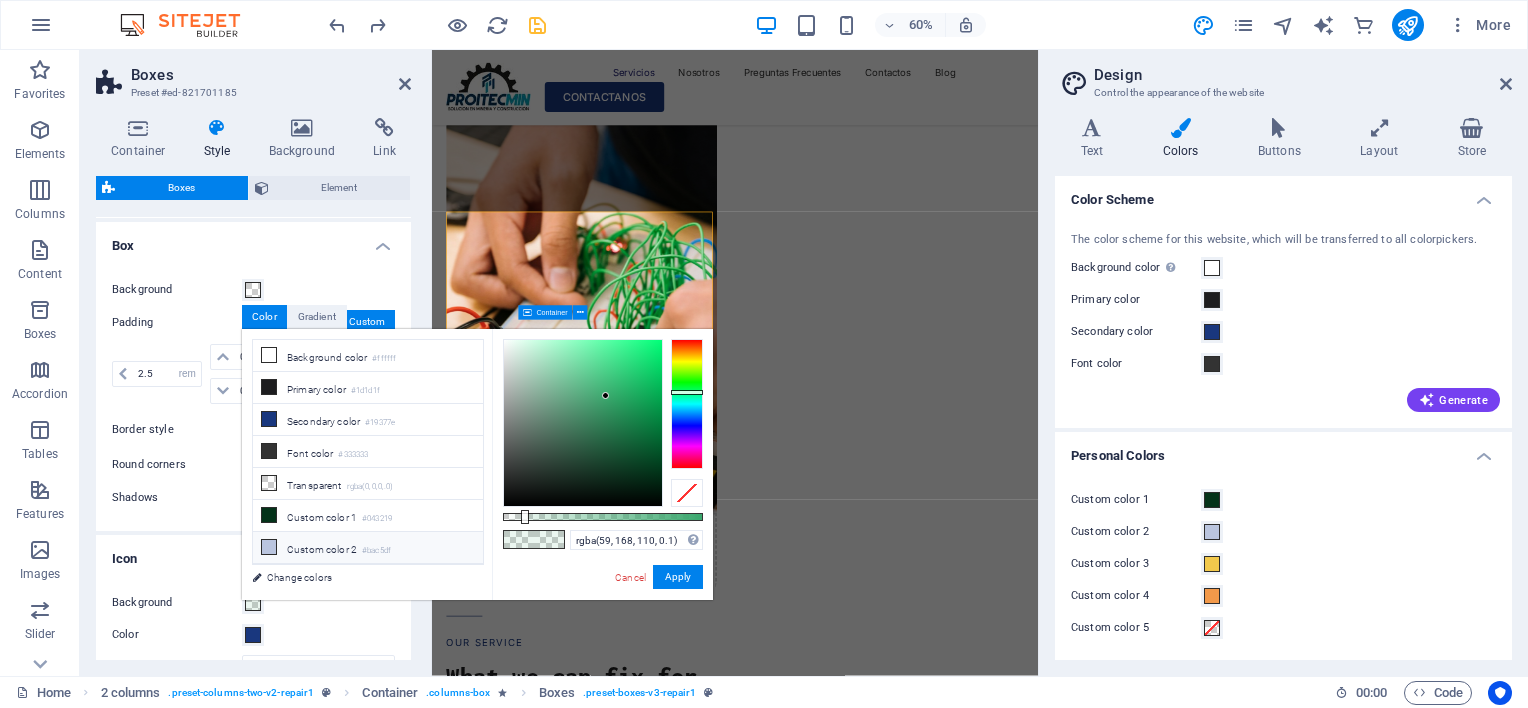 click at bounding box center (269, 547) 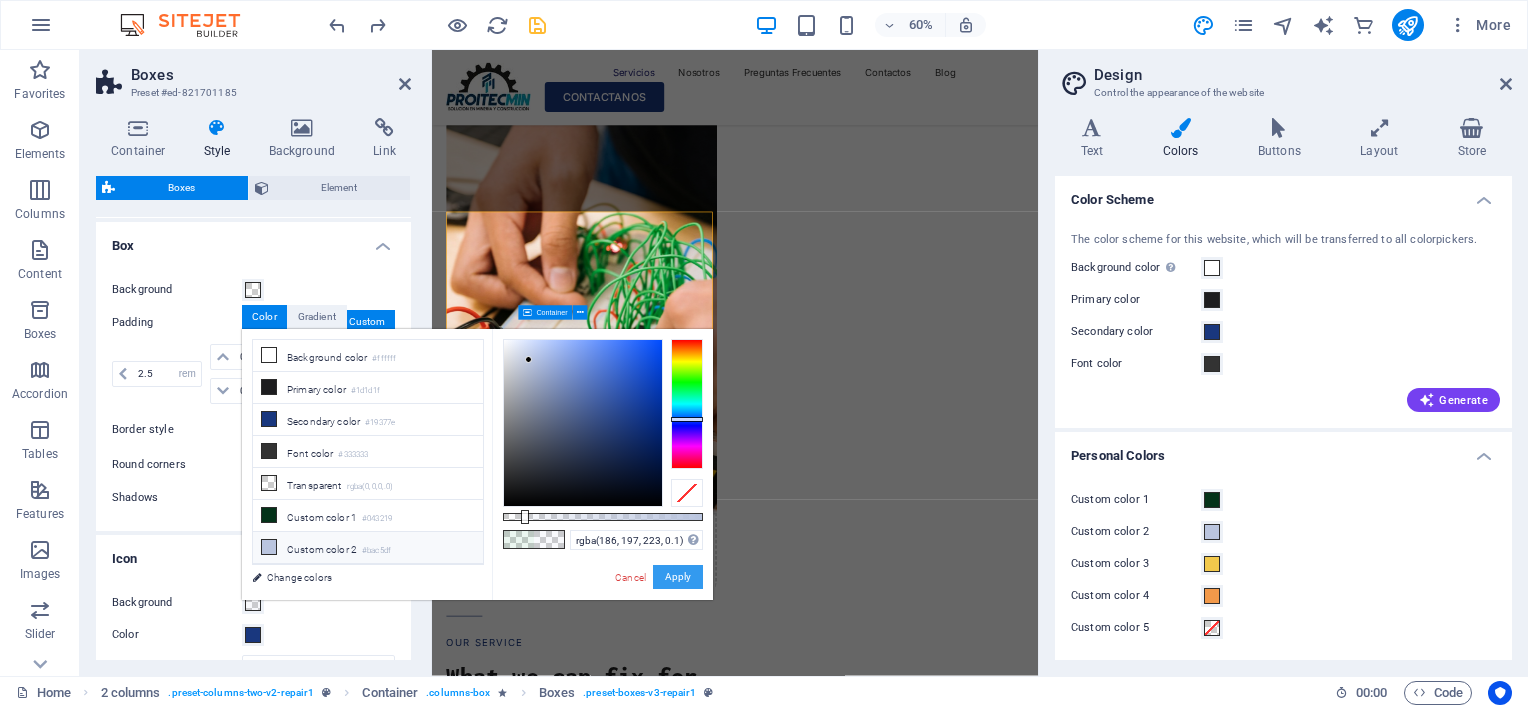 click on "Apply" at bounding box center [678, 577] 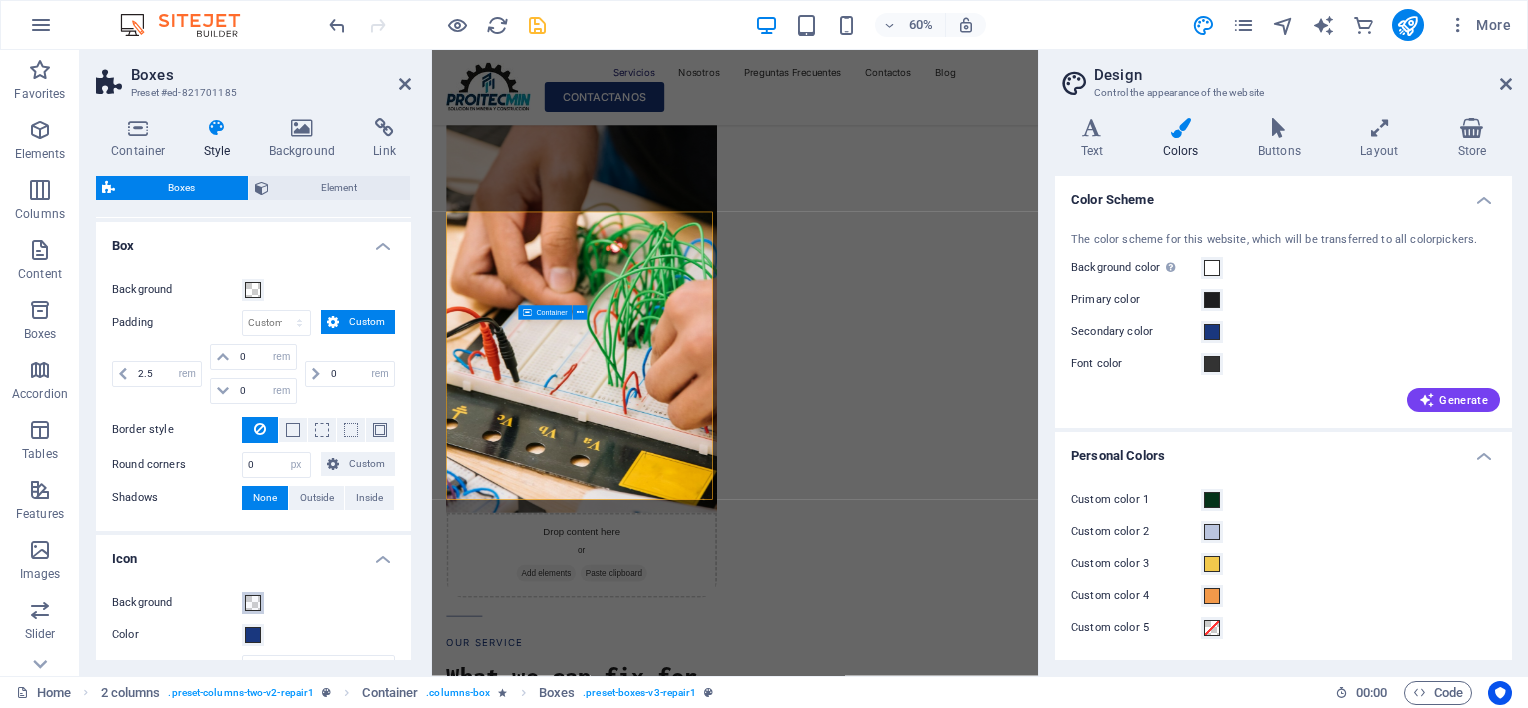 click on "Background" at bounding box center (253, 603) 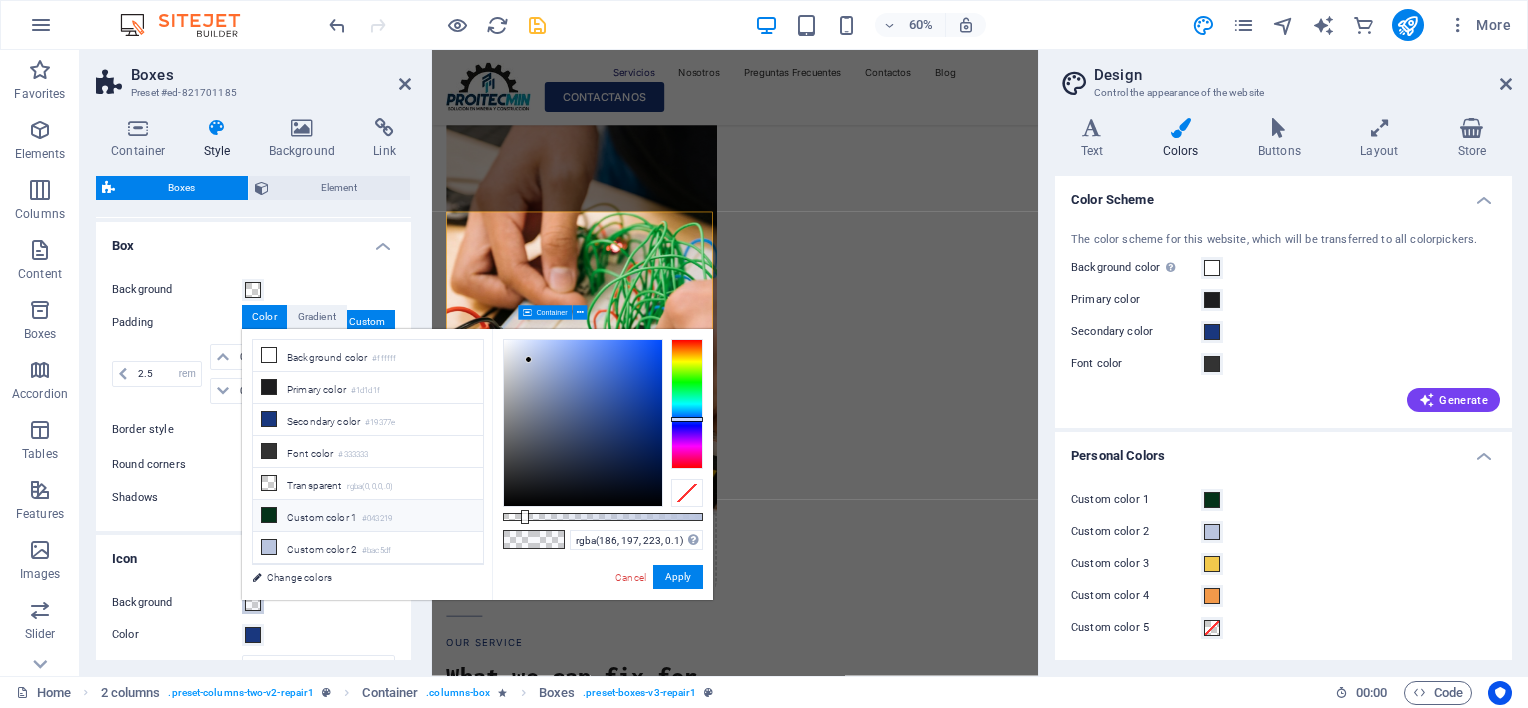 scroll, scrollTop: 52, scrollLeft: 0, axis: vertical 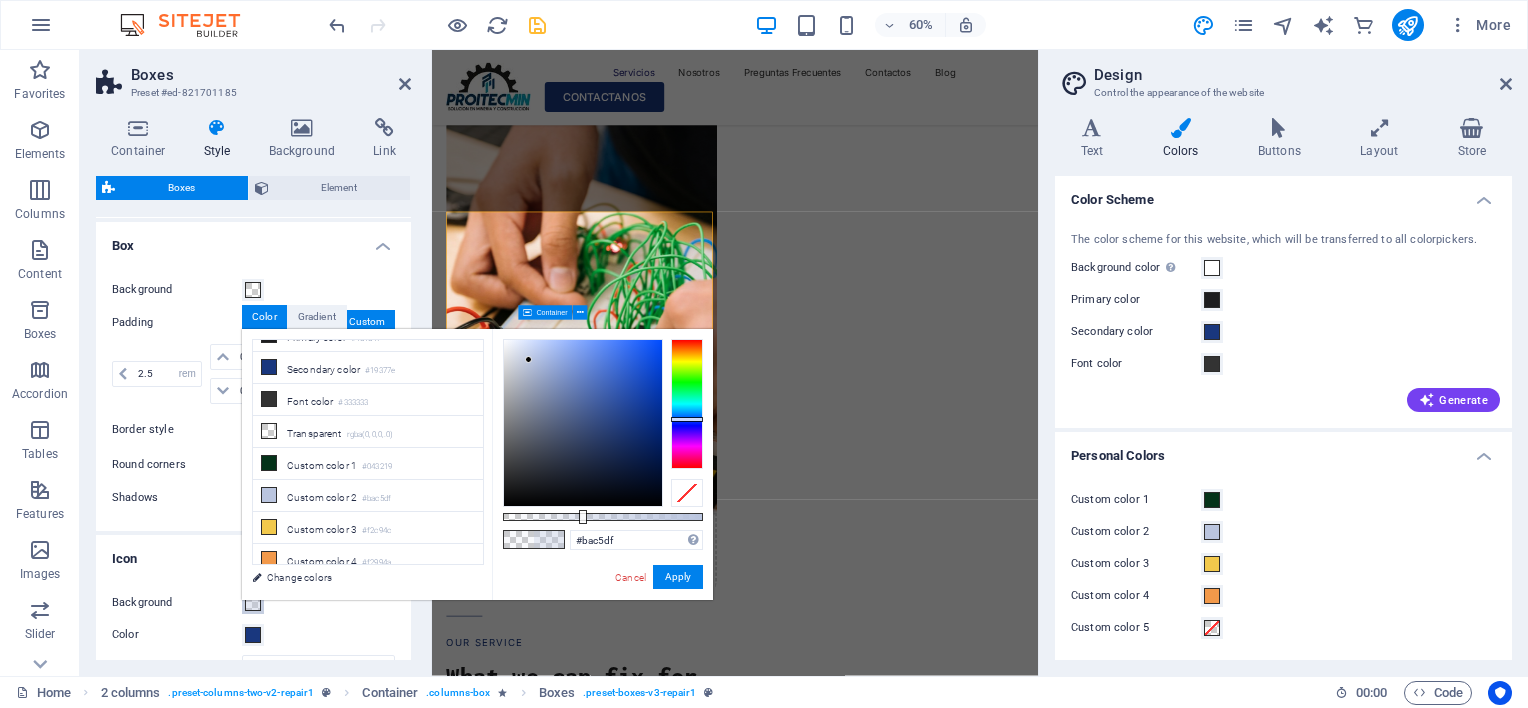 drag, startPoint x: 525, startPoint y: 511, endPoint x: 828, endPoint y: 516, distance: 303.04126 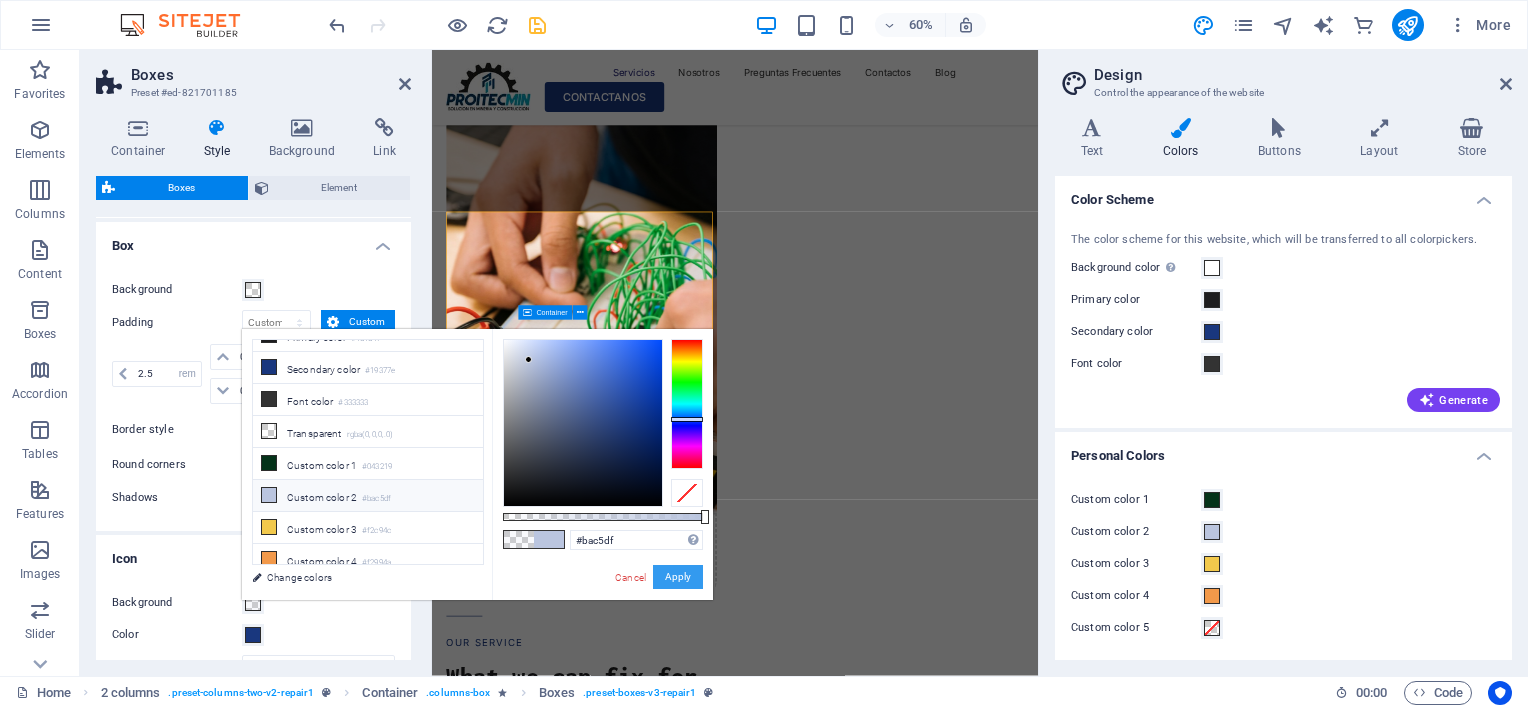 click on "Apply" at bounding box center [678, 577] 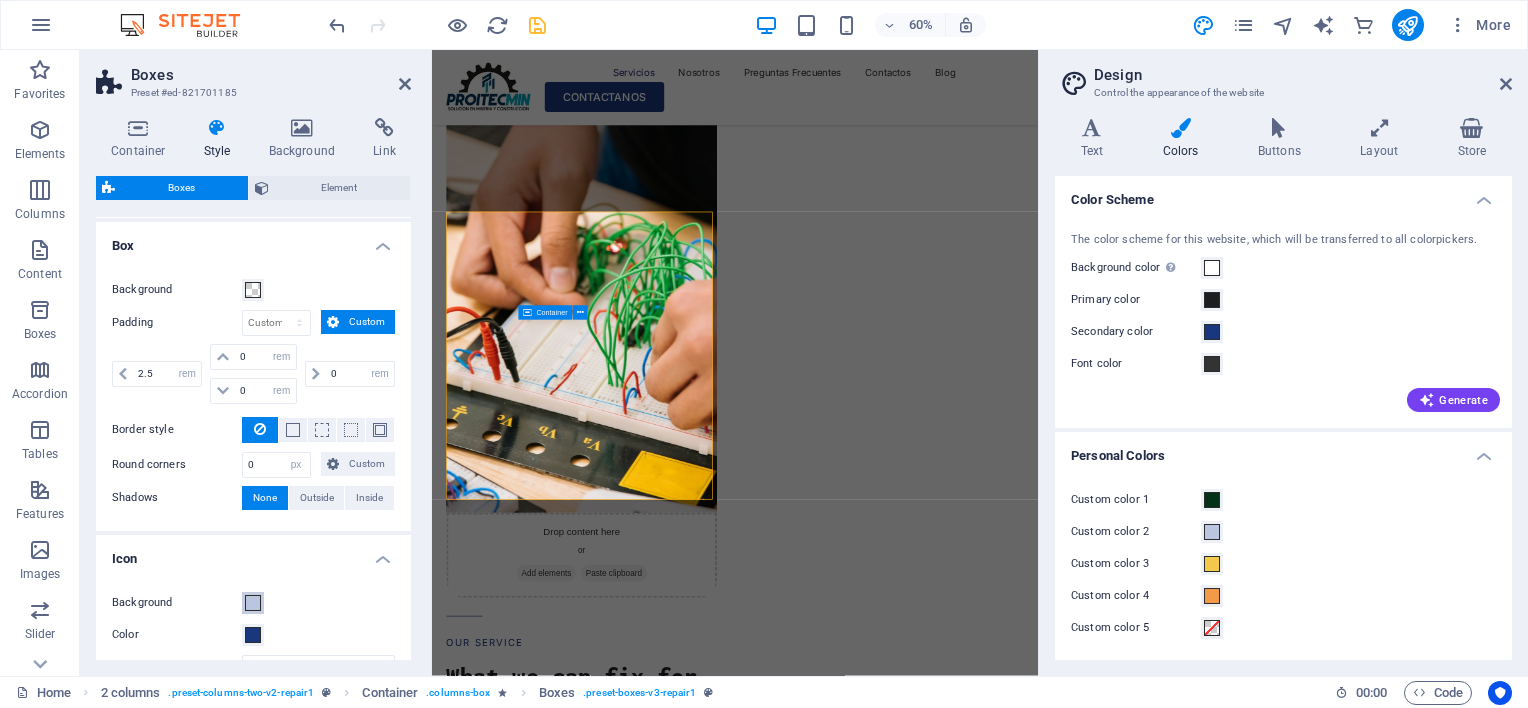 click at bounding box center [253, 603] 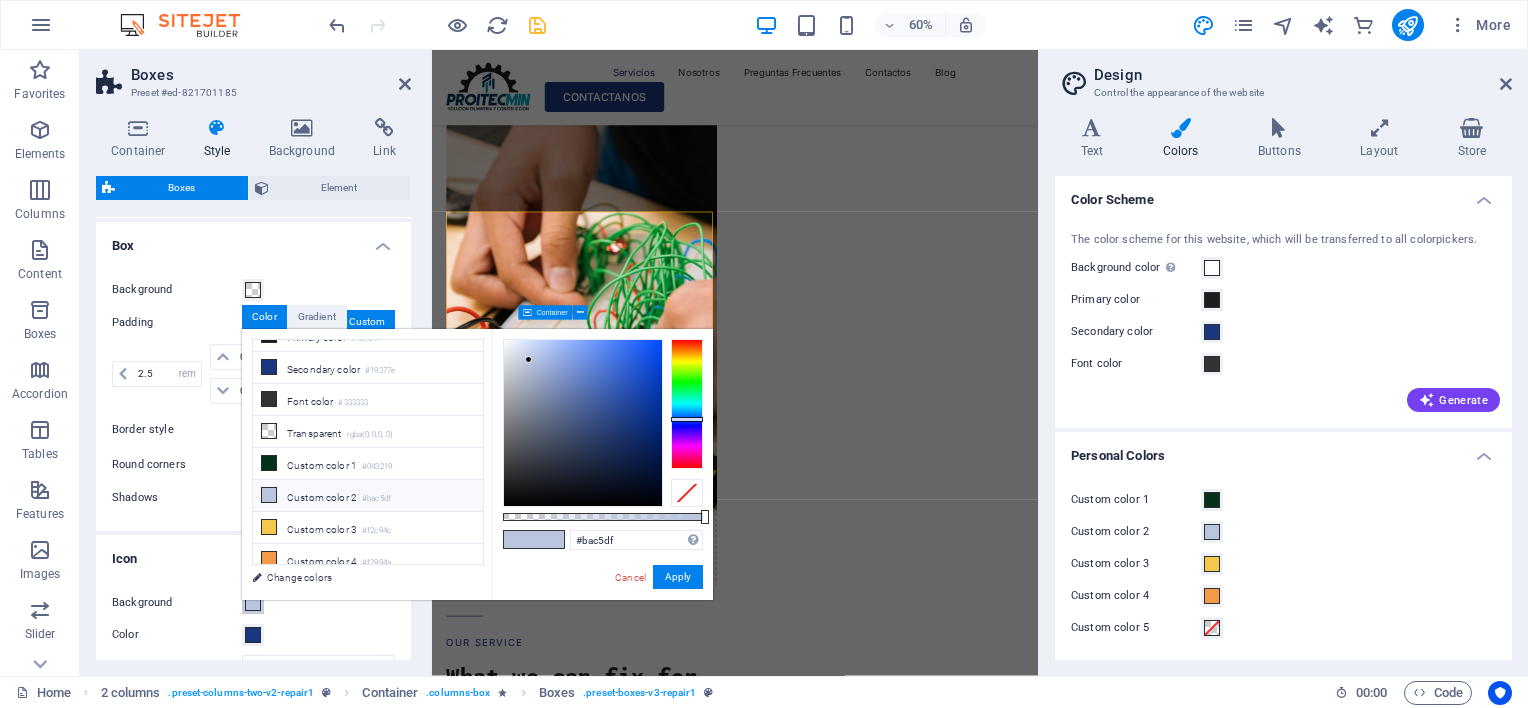 type on "#c8d1e7" 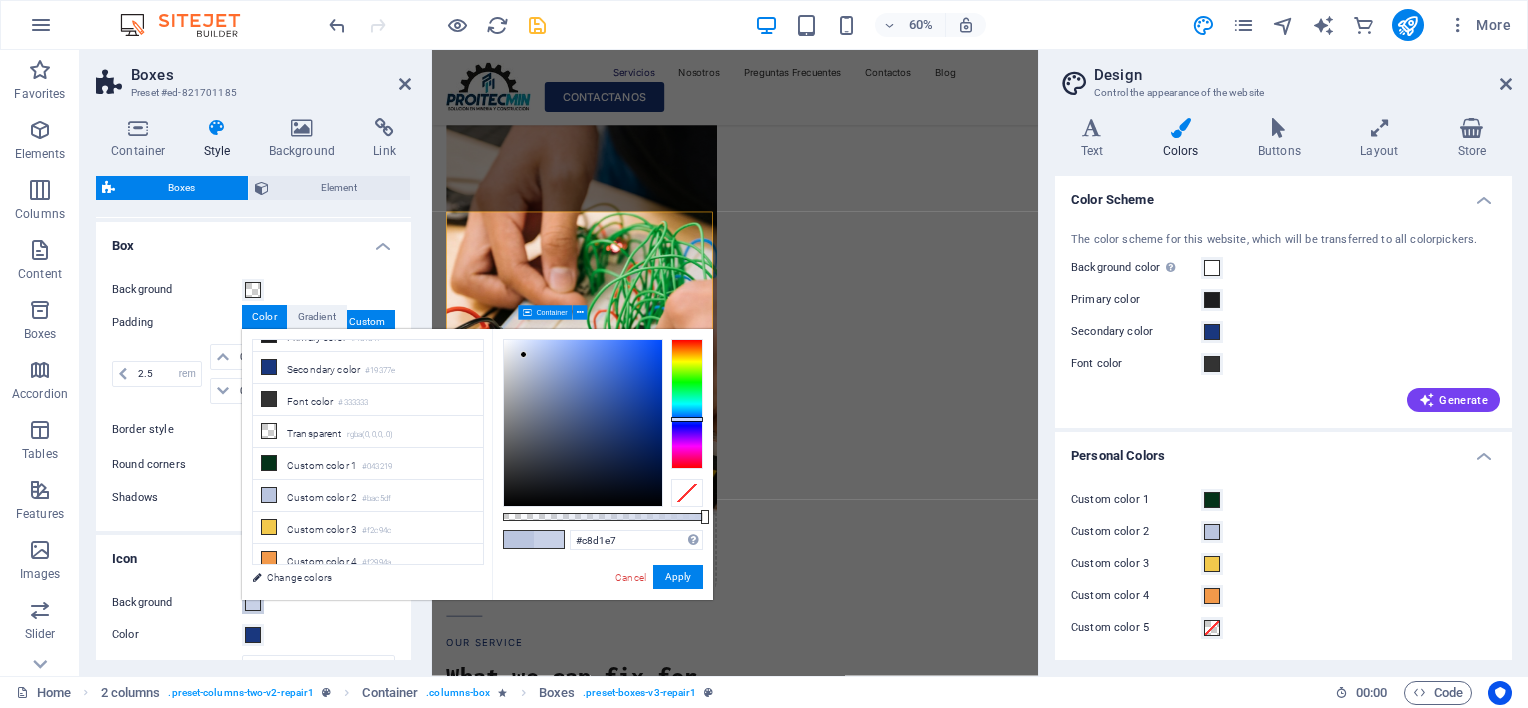 click at bounding box center (583, 423) 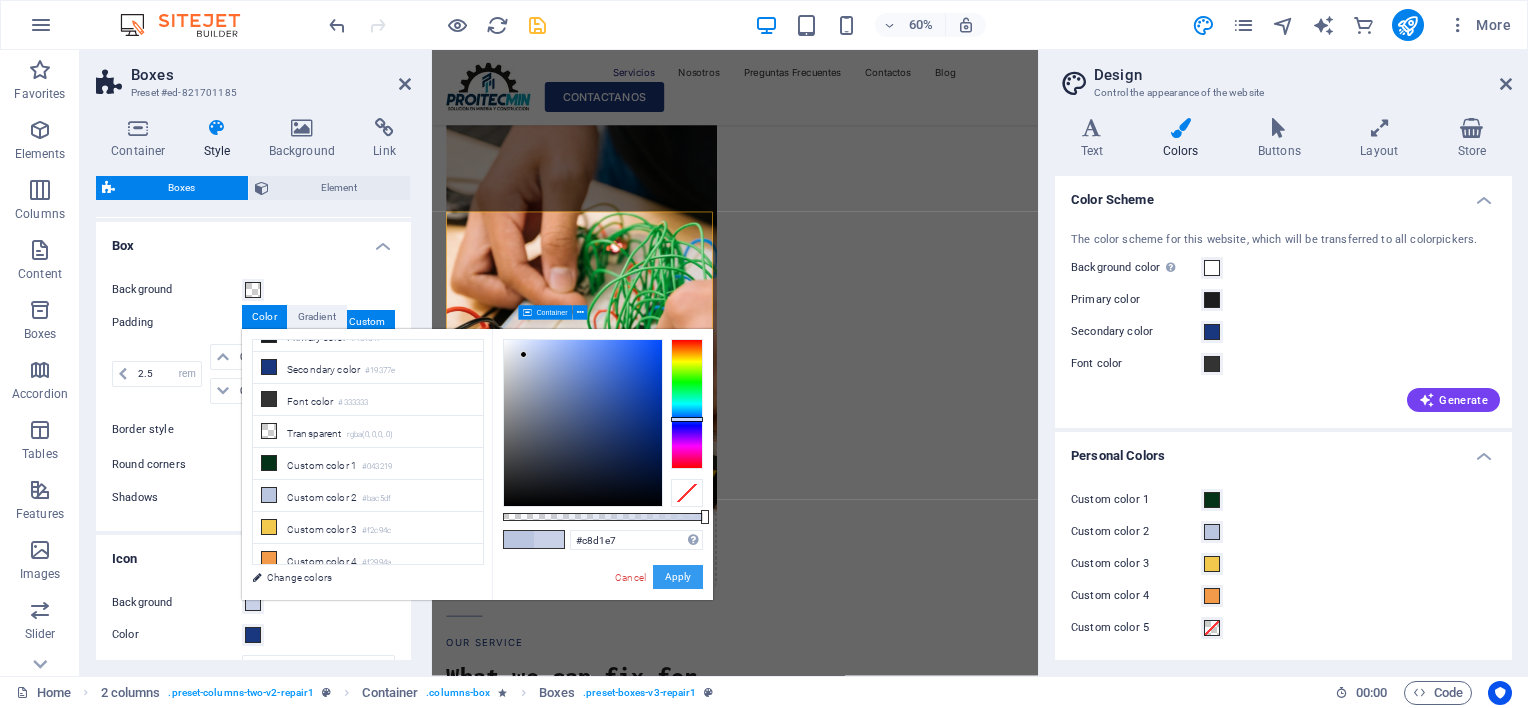 click on "Apply" at bounding box center [678, 577] 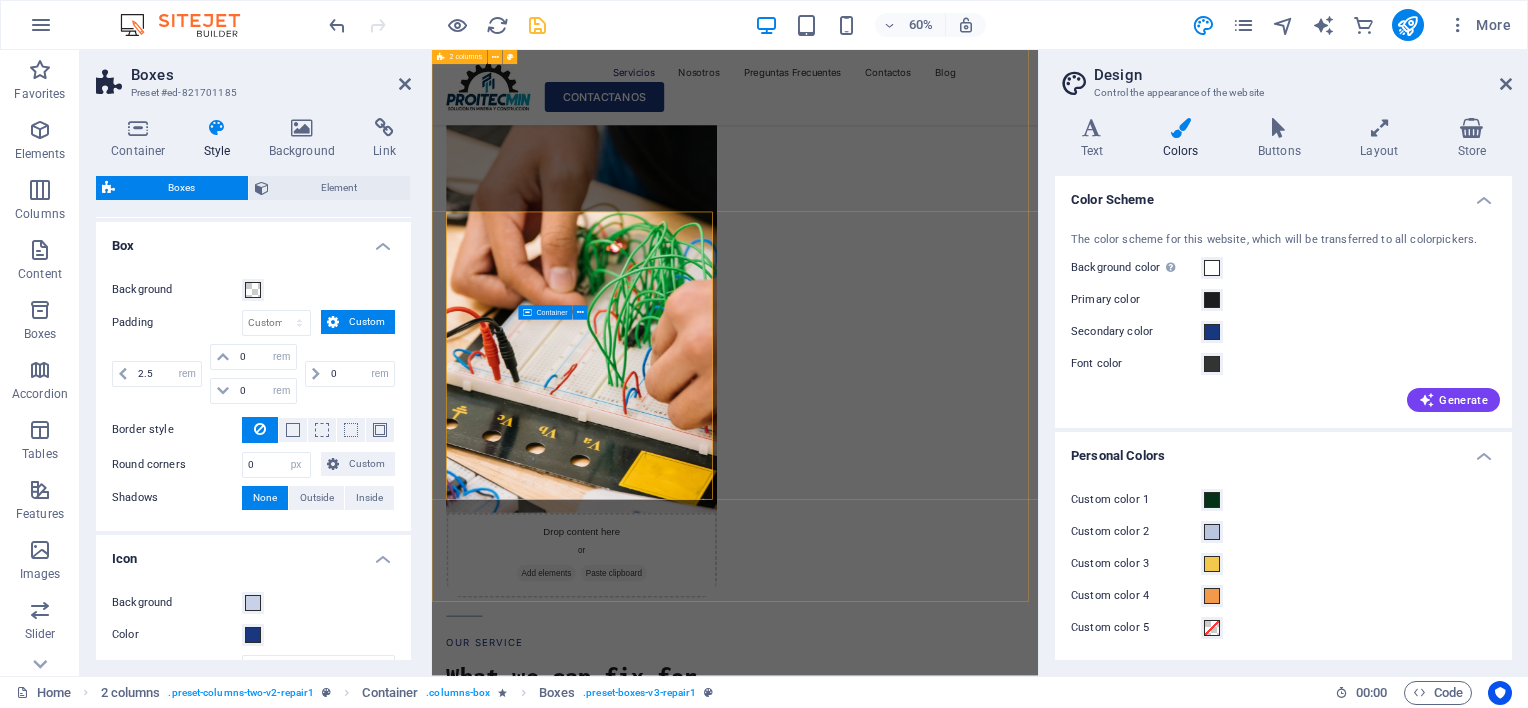 click on "Drop content here or  Add elements  Paste clipboard OUR SERVICE What we can fix for you Computer cleaning & repair Turpis nisl praesent tempor congue magna neque amet. Mobile cleaning & repair Turpis nisl praesent tempor congue magna neque amet. Data recovery Turpis nisl praesent tempor congue magna neque amet. OUR PROCESS How it works Tell us your issue Turpis nisl praesent tempor congue magna neque amet. Bring your device Turpis nisl praesent tempor congue magna neque amet. Get your fixed device Turpis nisl praesent tempor congue magna neque amet. Drop content here or  Add elements  Paste clipboard" at bounding box center [937, 1902] 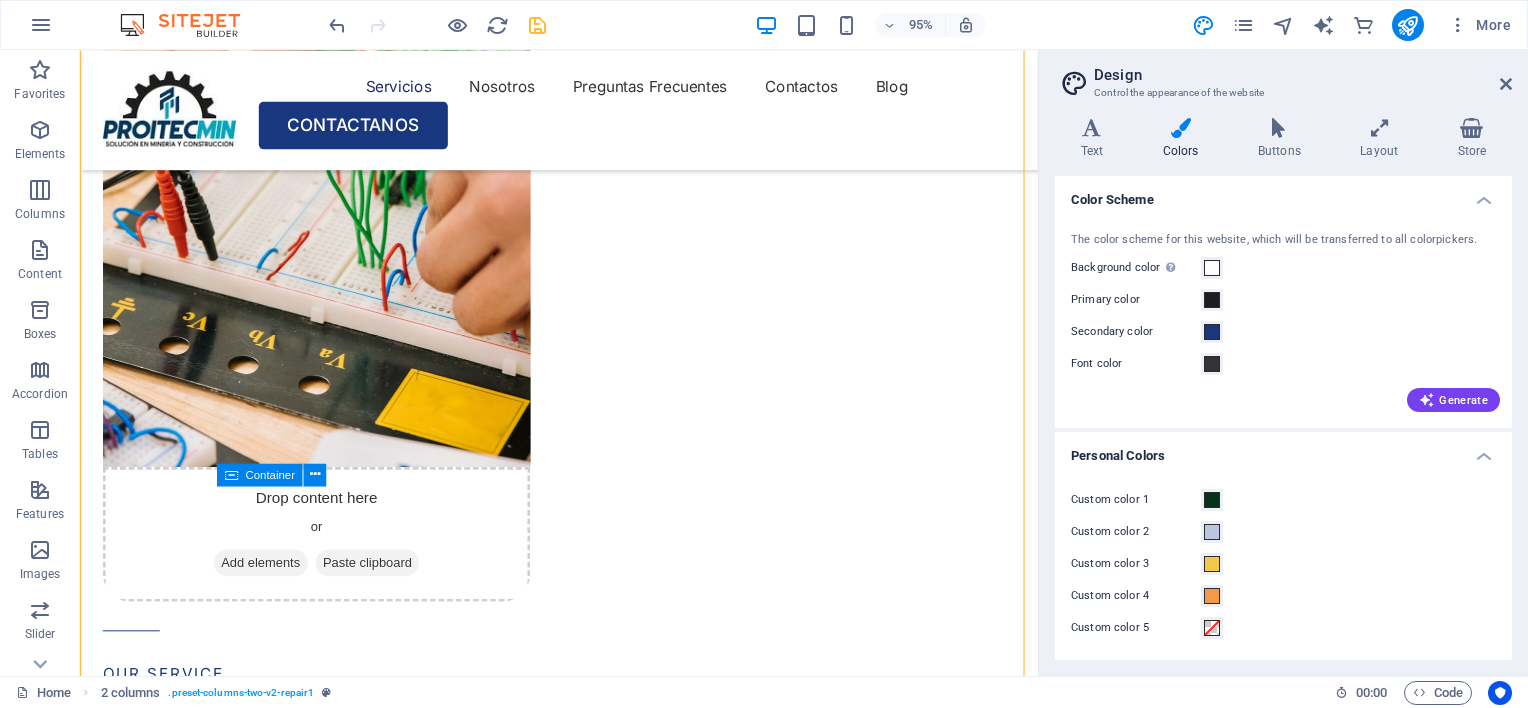 scroll, scrollTop: 1765, scrollLeft: 0, axis: vertical 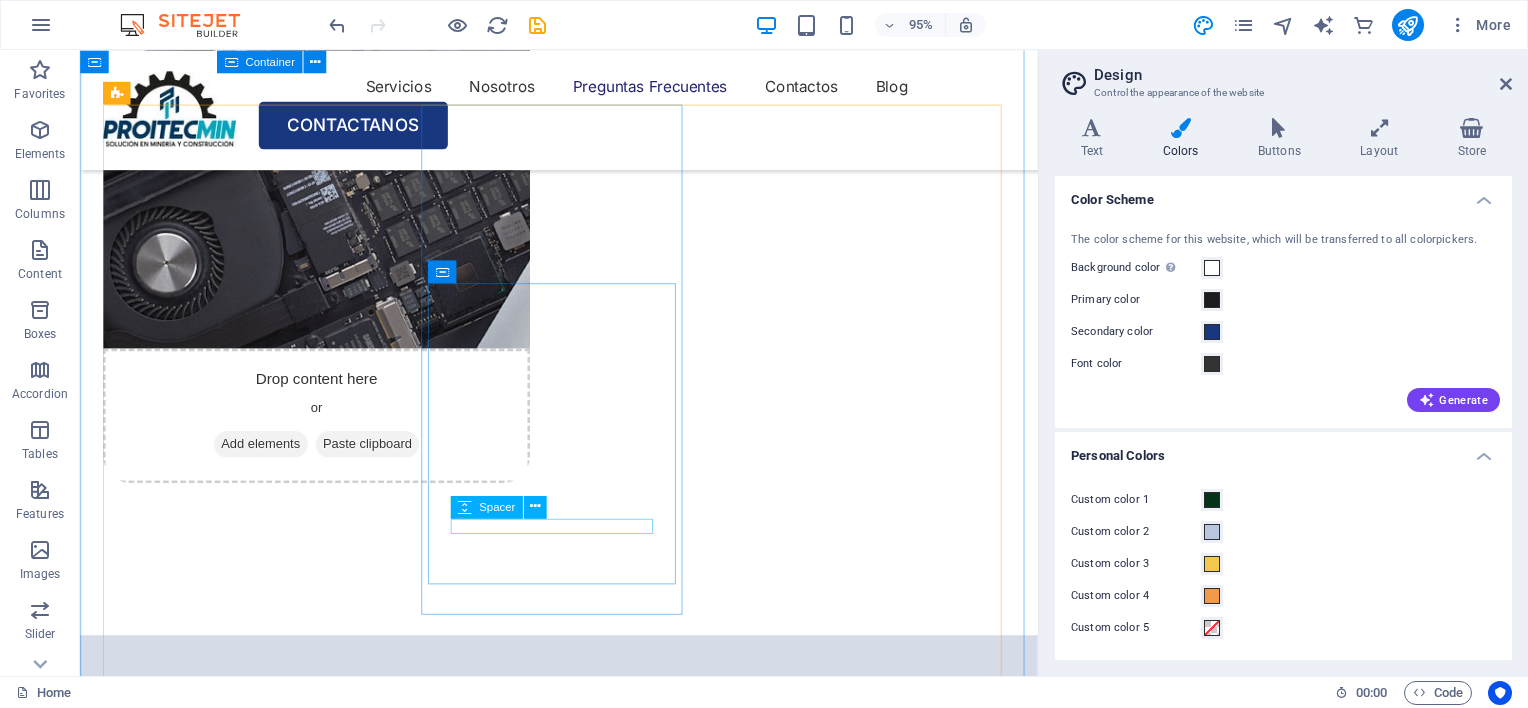 click at bounding box center (560, 6197) 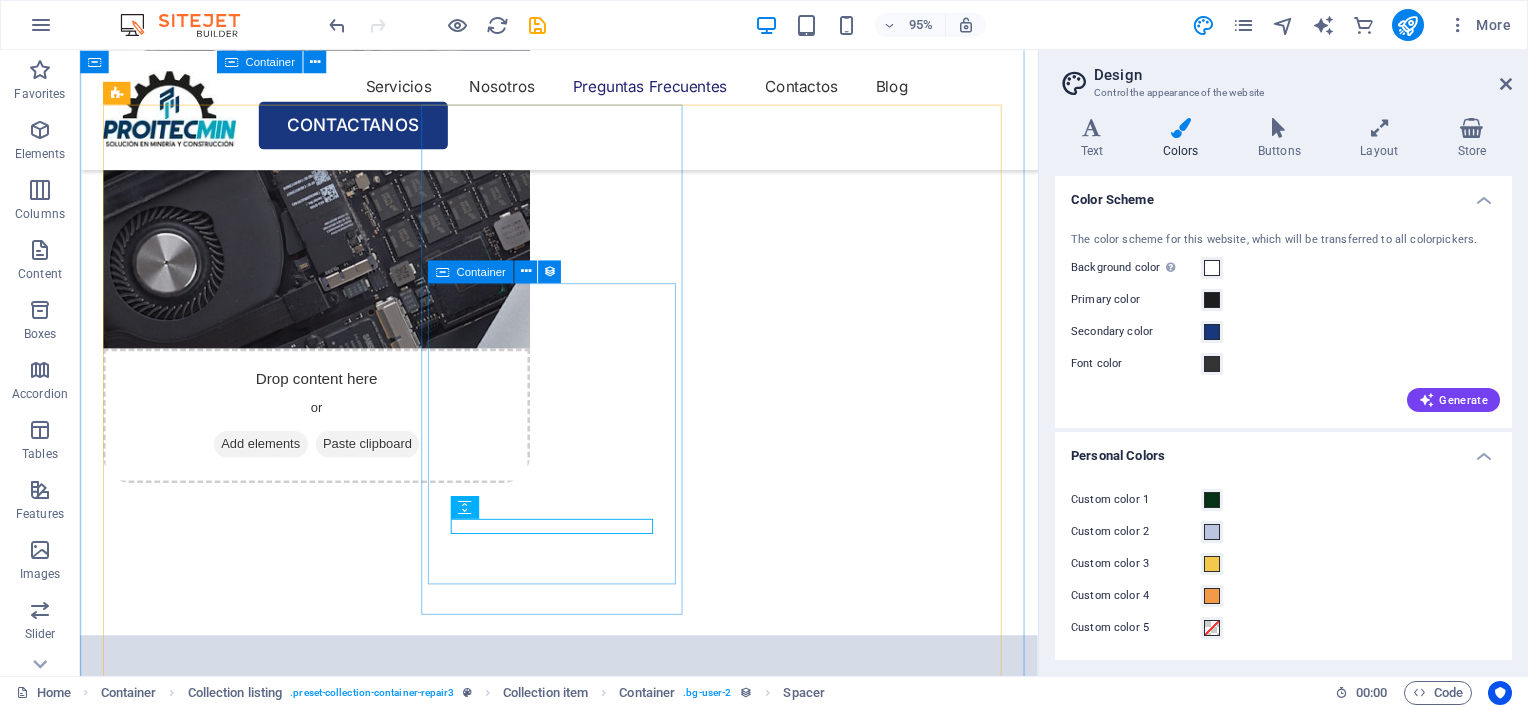 click on "20 de octubre de 2024 How to Change Phone Broken Screen Learn how to prevent frozen pipes during the cold winter months and avoid costly repairs with these helpful tips. Read More" at bounding box center (560, 6180) 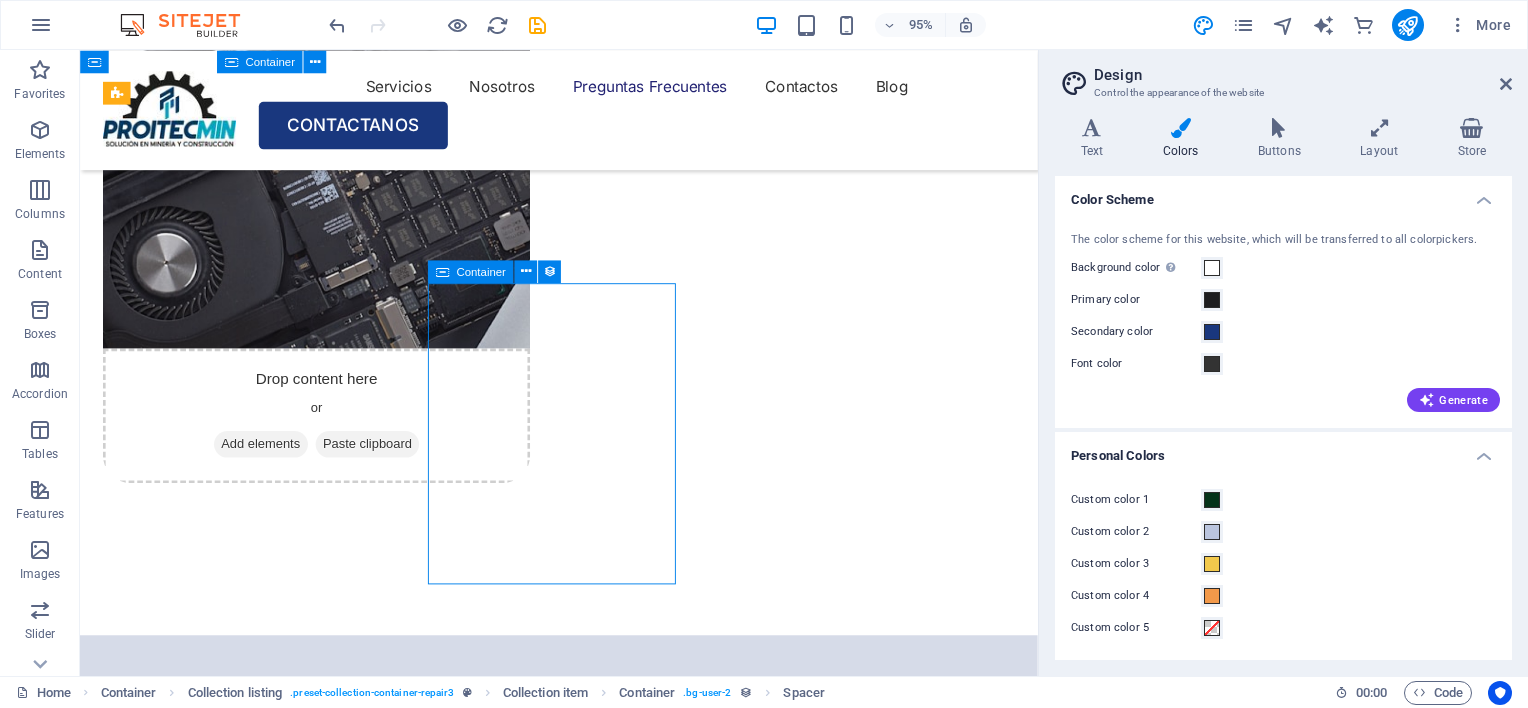 click on "20 de octubre de 2024 How to Change Phone Broken Screen Learn how to prevent frozen pipes during the cold winter months and avoid costly repairs with these helpful tips. Read More" at bounding box center (560, 6180) 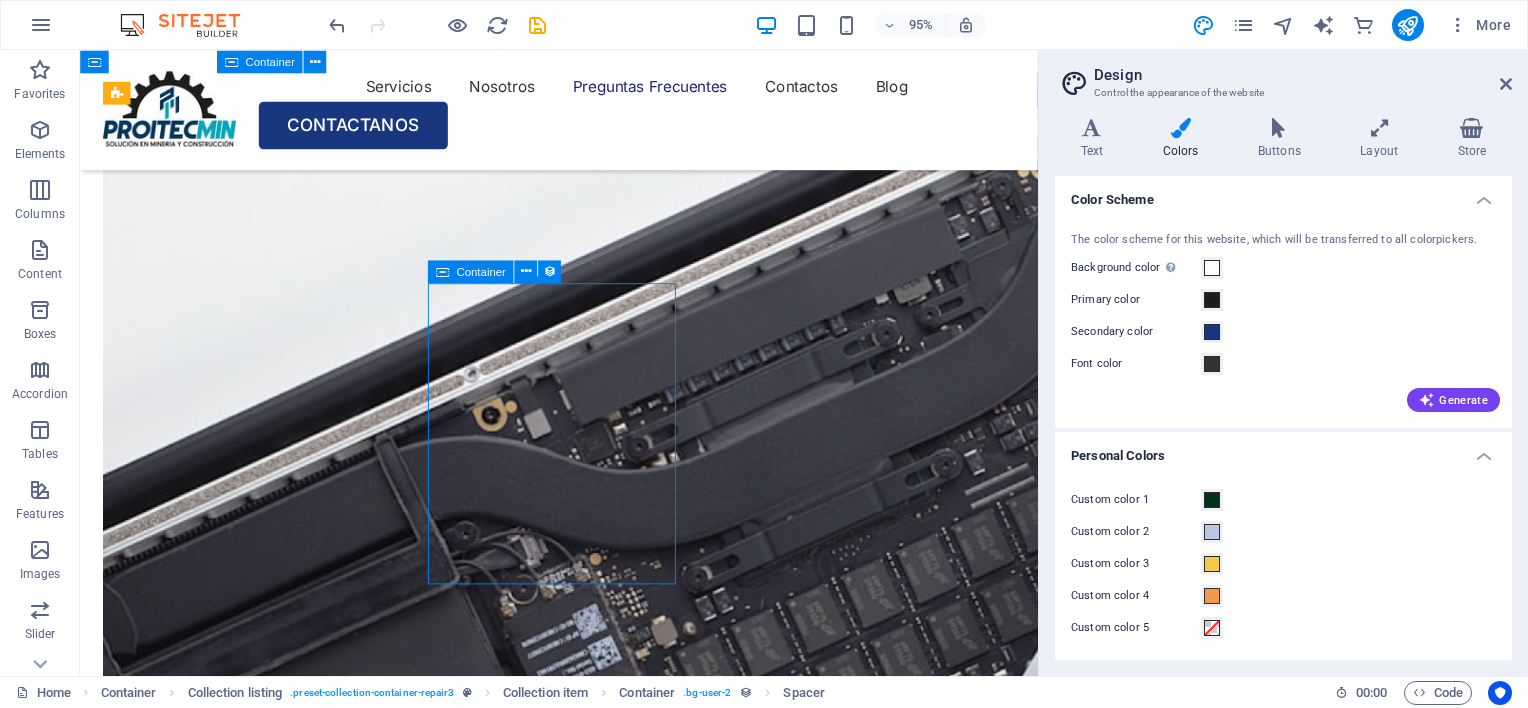 select on "%" 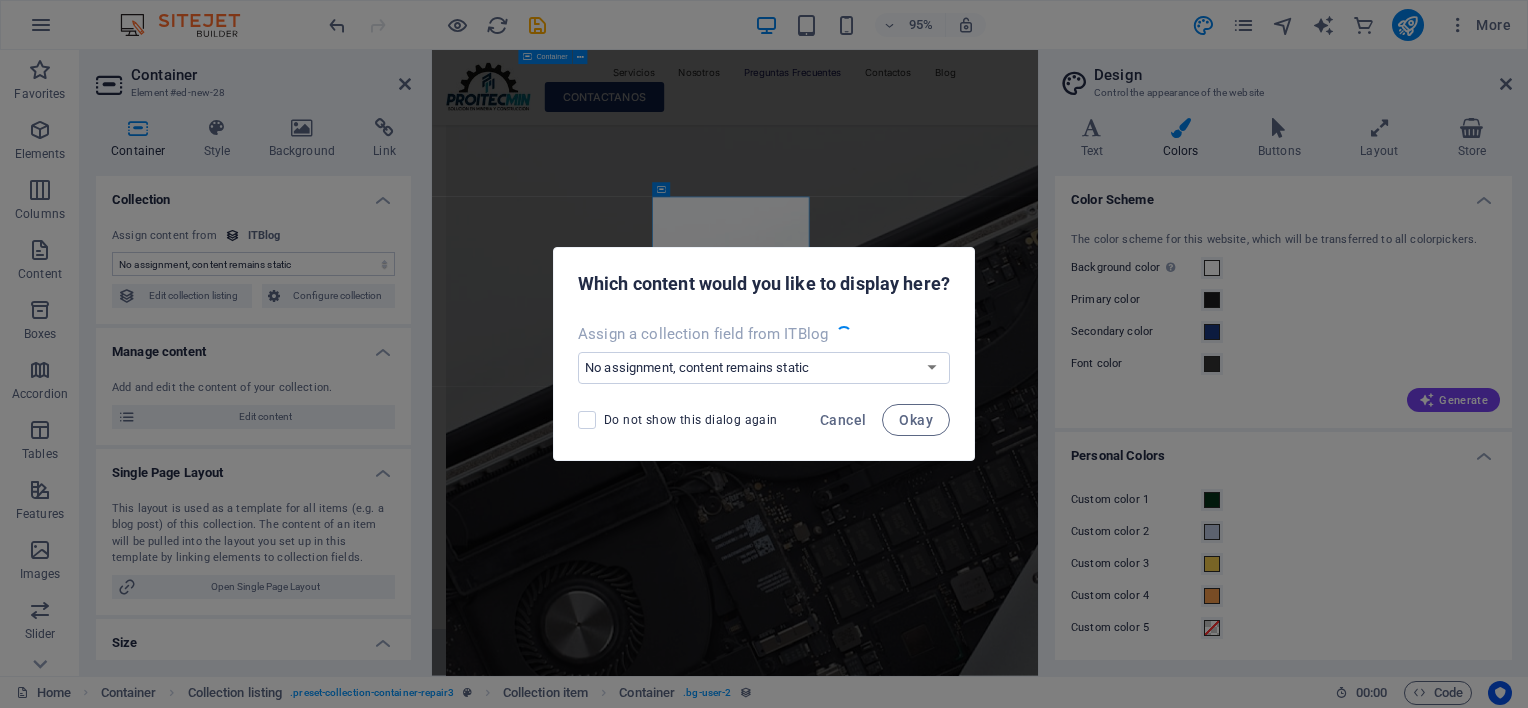 scroll, scrollTop: 4908, scrollLeft: 0, axis: vertical 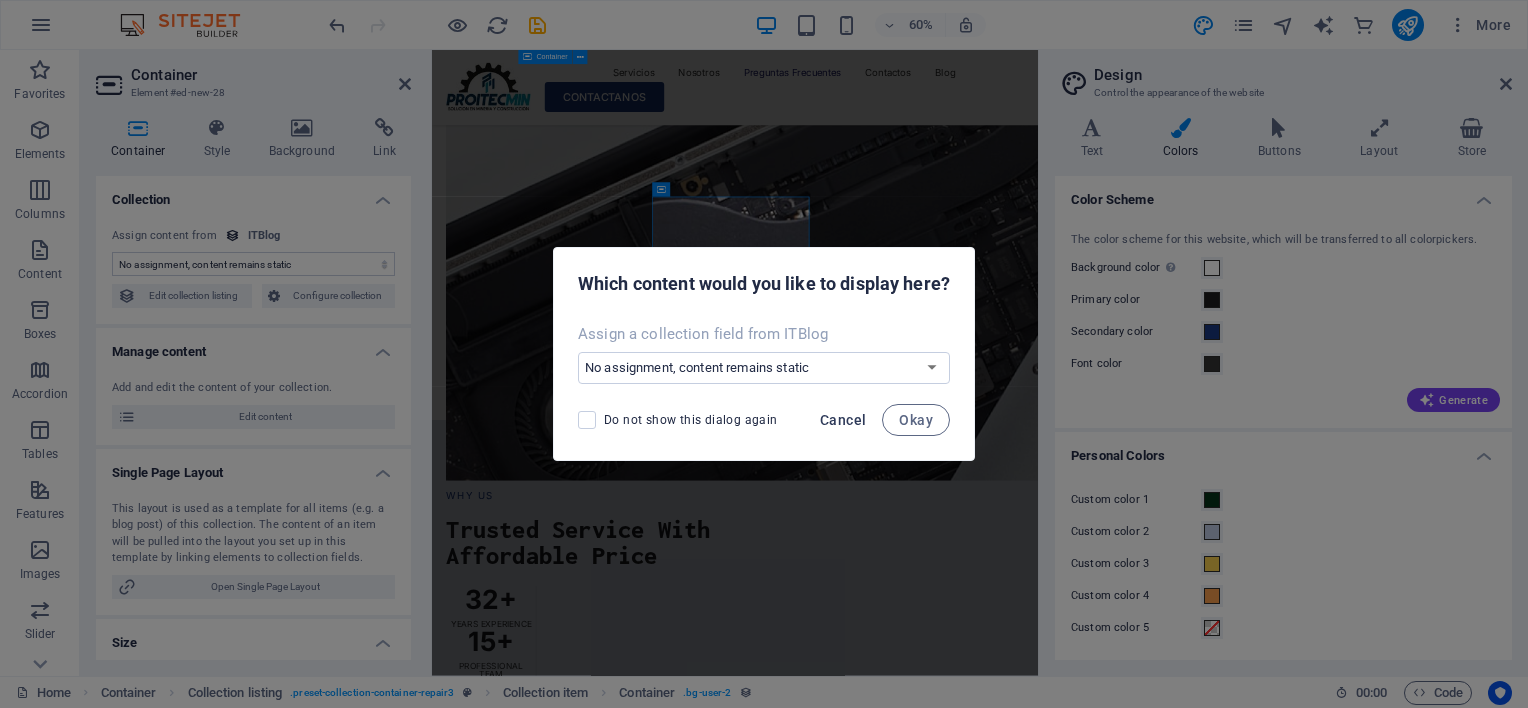 click on "Cancel" at bounding box center (843, 420) 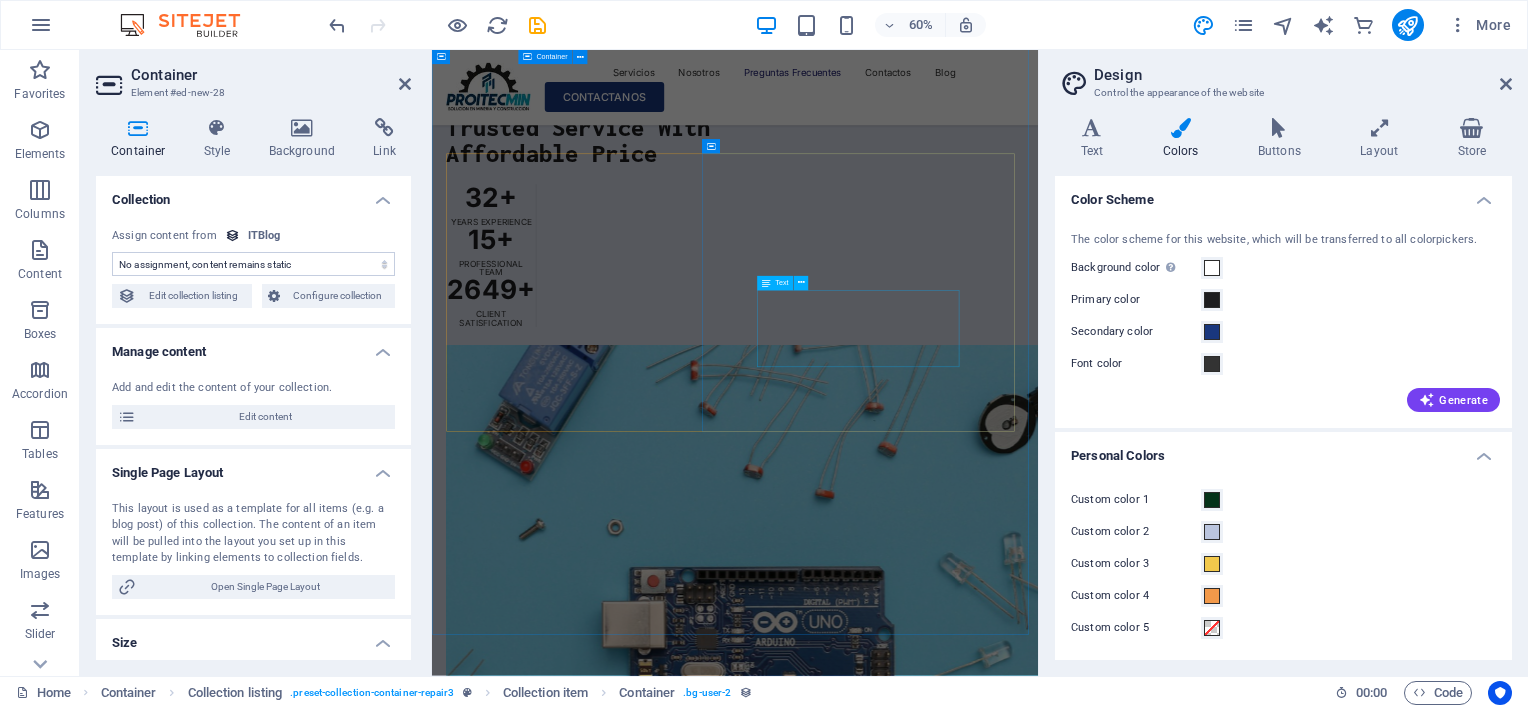 scroll, scrollTop: 5808, scrollLeft: 0, axis: vertical 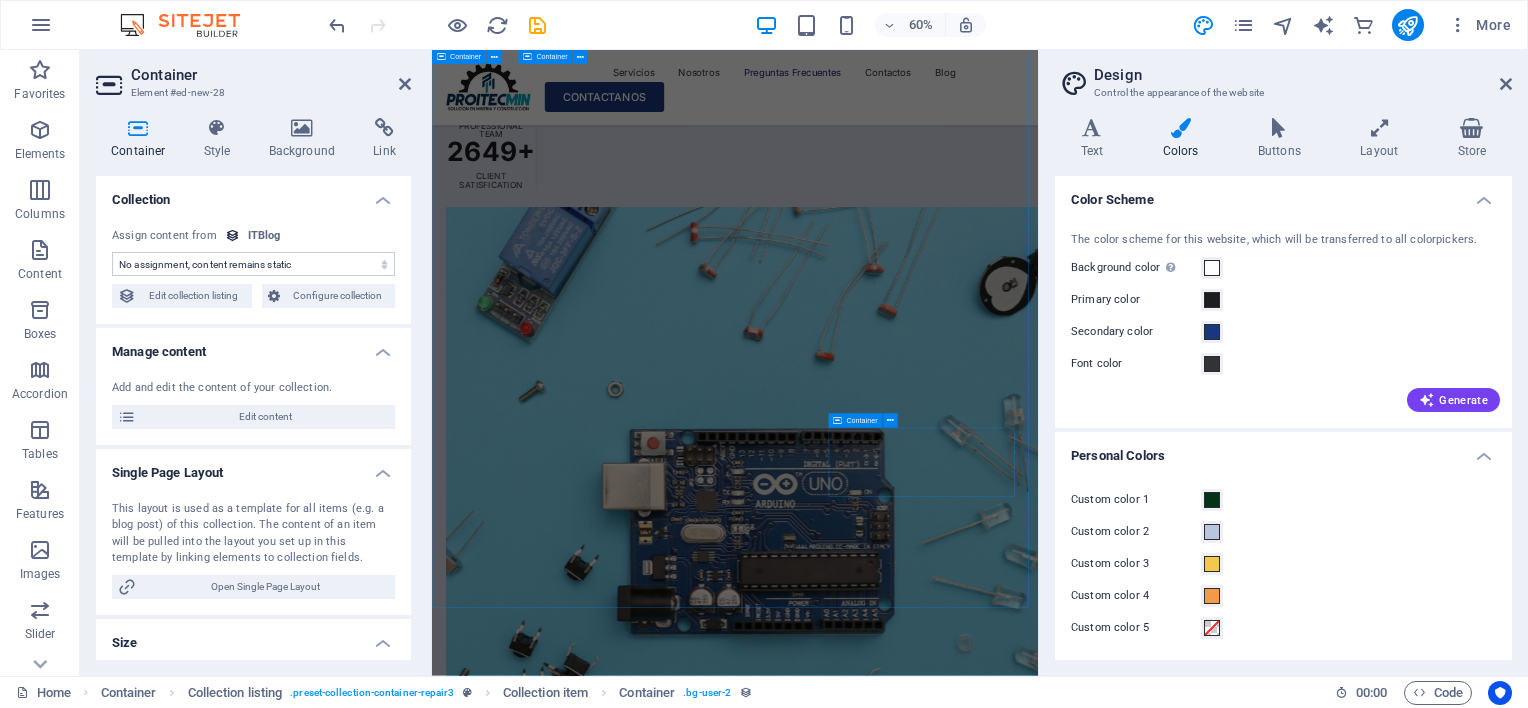 click on "CUSTOMER STORIES What Customers Say About Our Service [NAME] [NAME] Problem: Broken Phone Glass 4.5 Lorem ipsum dolor sit amet, consectetur adipiscing elit, sed do eiusmod tempor incididunt ut labore et dolore magna aliqua. Ut enim ad minim veniam, quis nostrud exercitation ullamco laboris. Drop content here or  Add elements  Paste clipboard [NAME] [NAME] Problem : Data Recovery needed 4.5 Lorem ipsum dolor sit amet, consectetur adipiscing elit, sed do eiusmod tempor incididunt ut labore et dolore magna aliqua. [NAME] [NAME] Problem : Laptop didn't start 4.5 Lorem ipsum dolor sit amet, consectetur adipiscing elit, sed do eiusmod tempor incididunt ut labore et dolore magna aliqua." at bounding box center (937, 7353) 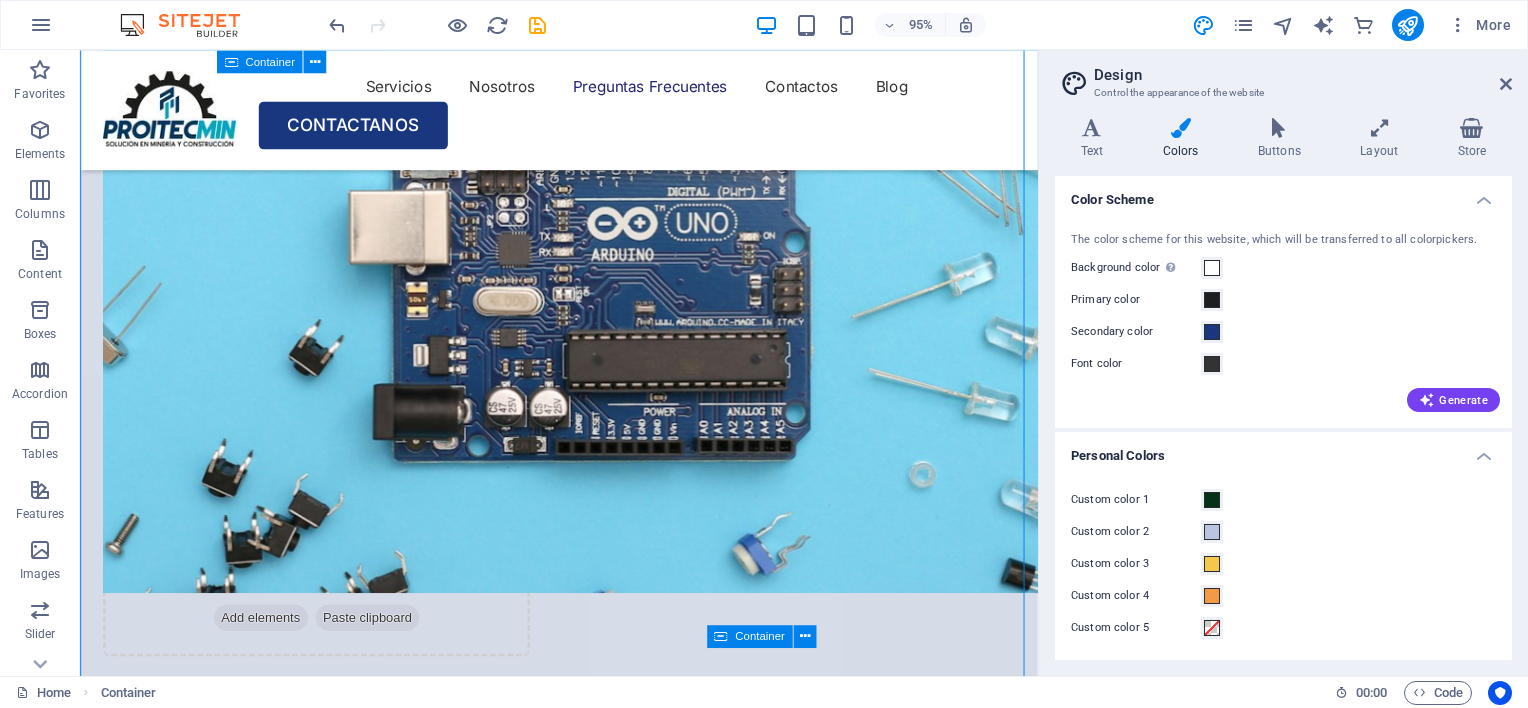 scroll, scrollTop: 5459, scrollLeft: 0, axis: vertical 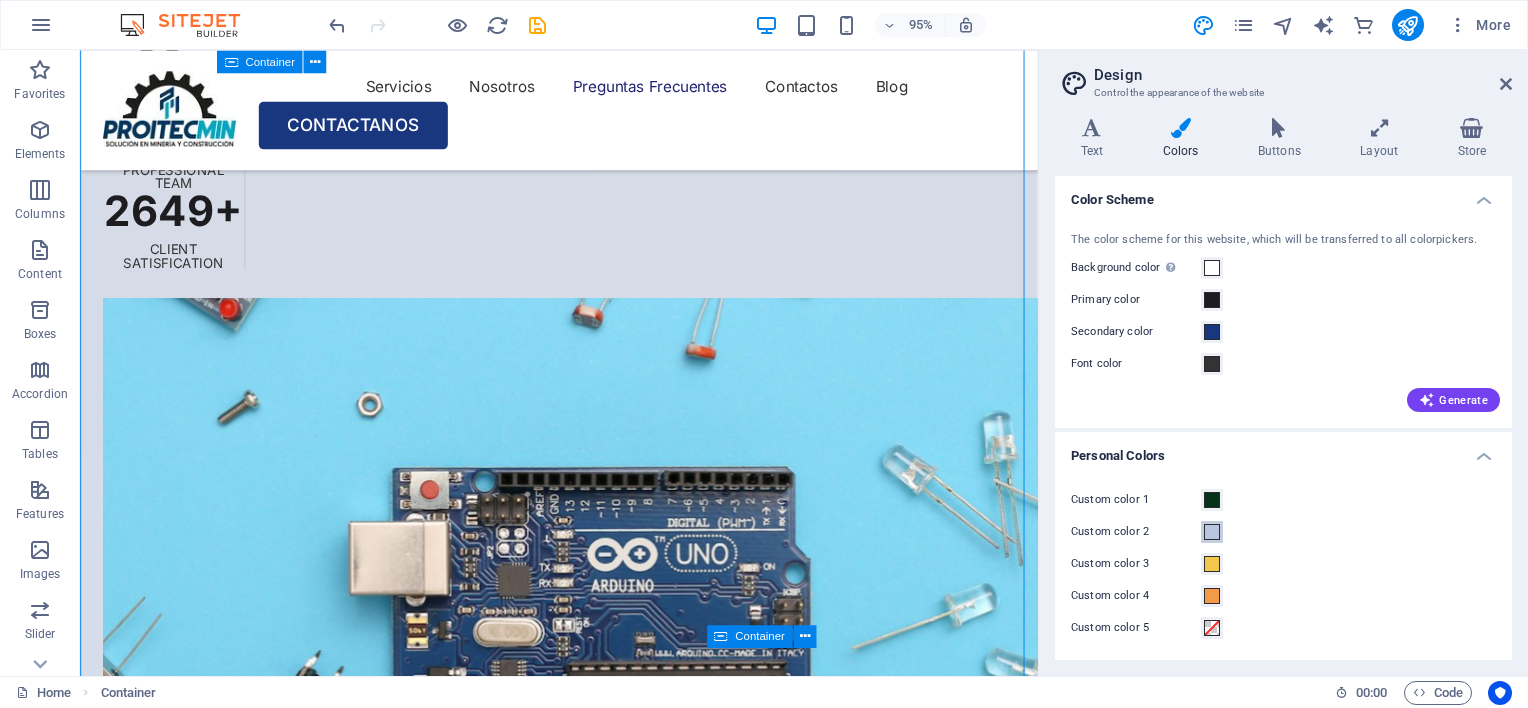 click at bounding box center [1212, 532] 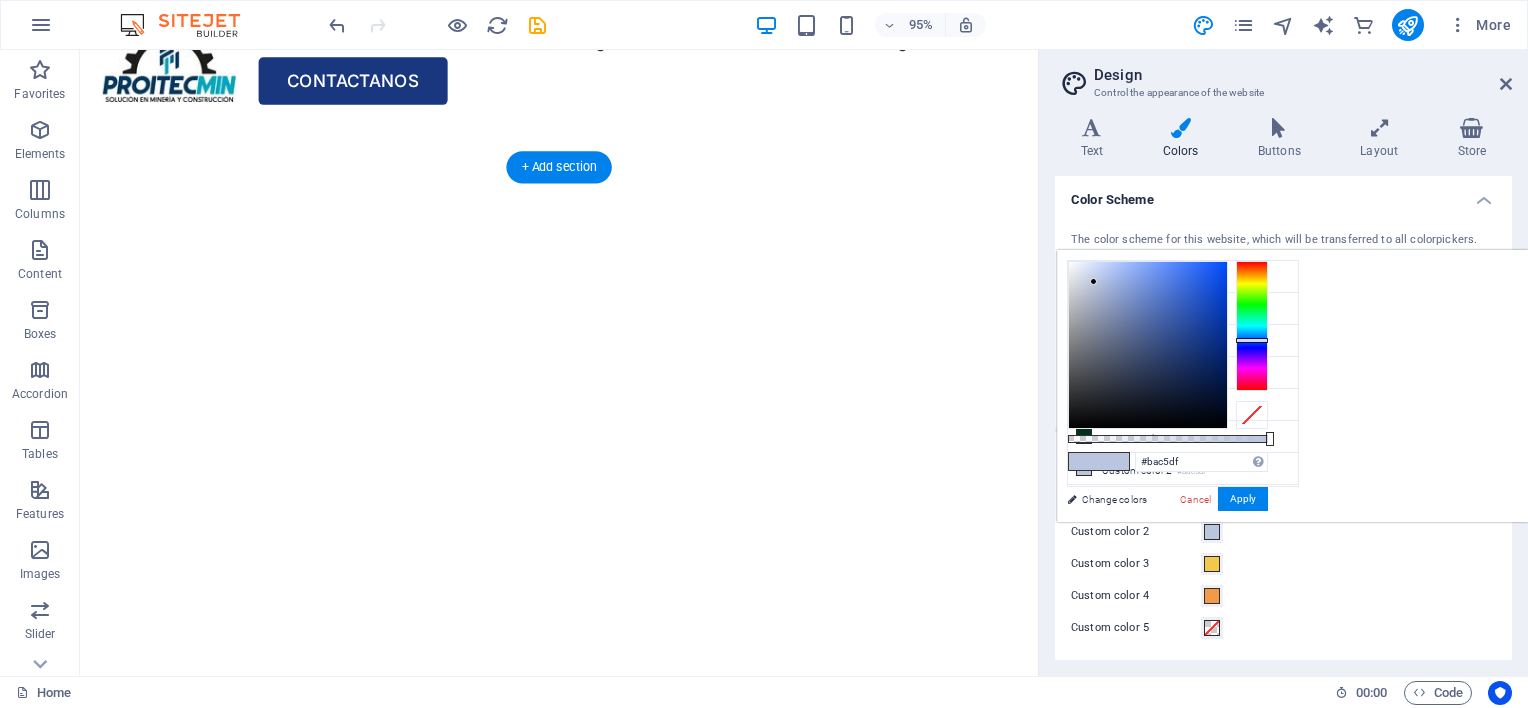 scroll, scrollTop: 0, scrollLeft: 0, axis: both 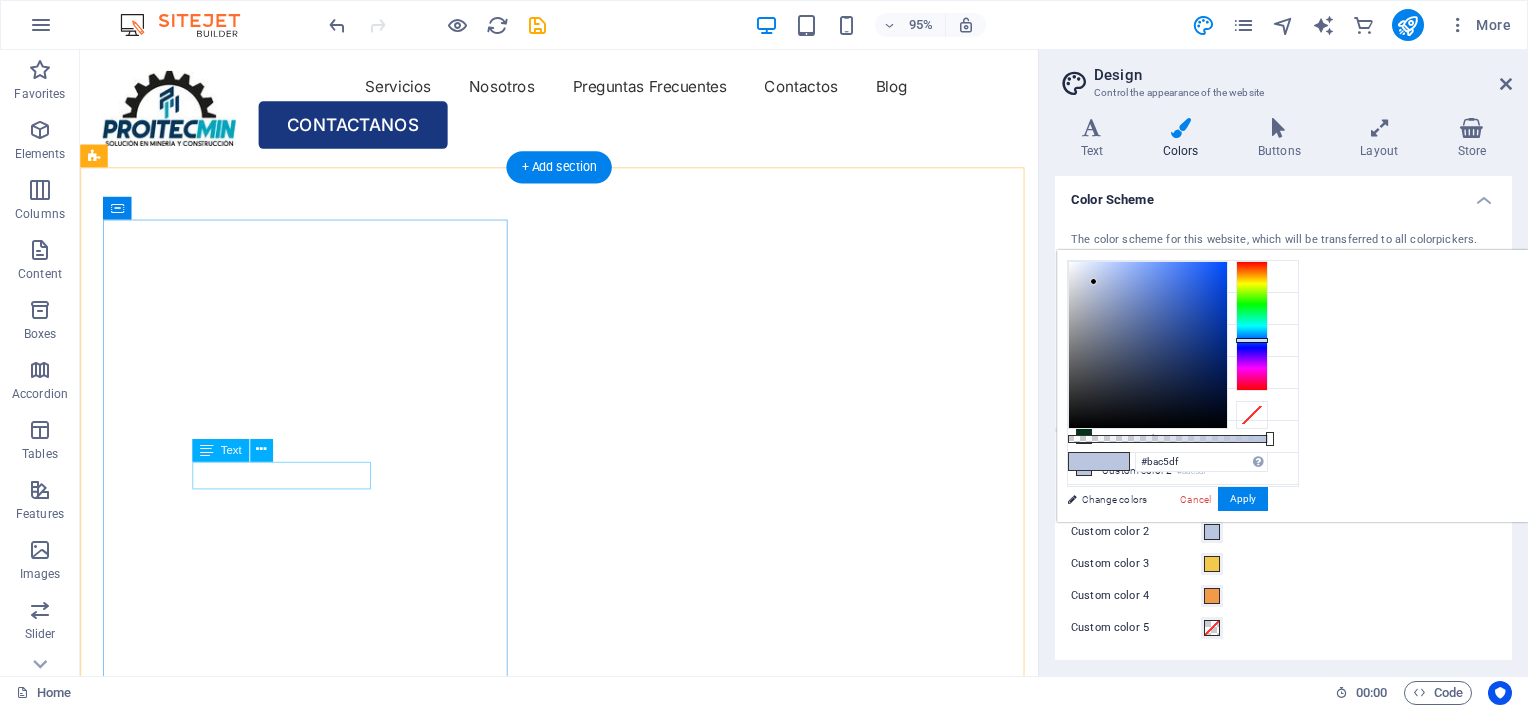 click on "Flexible Appointments" at bounding box center [584, 1033] 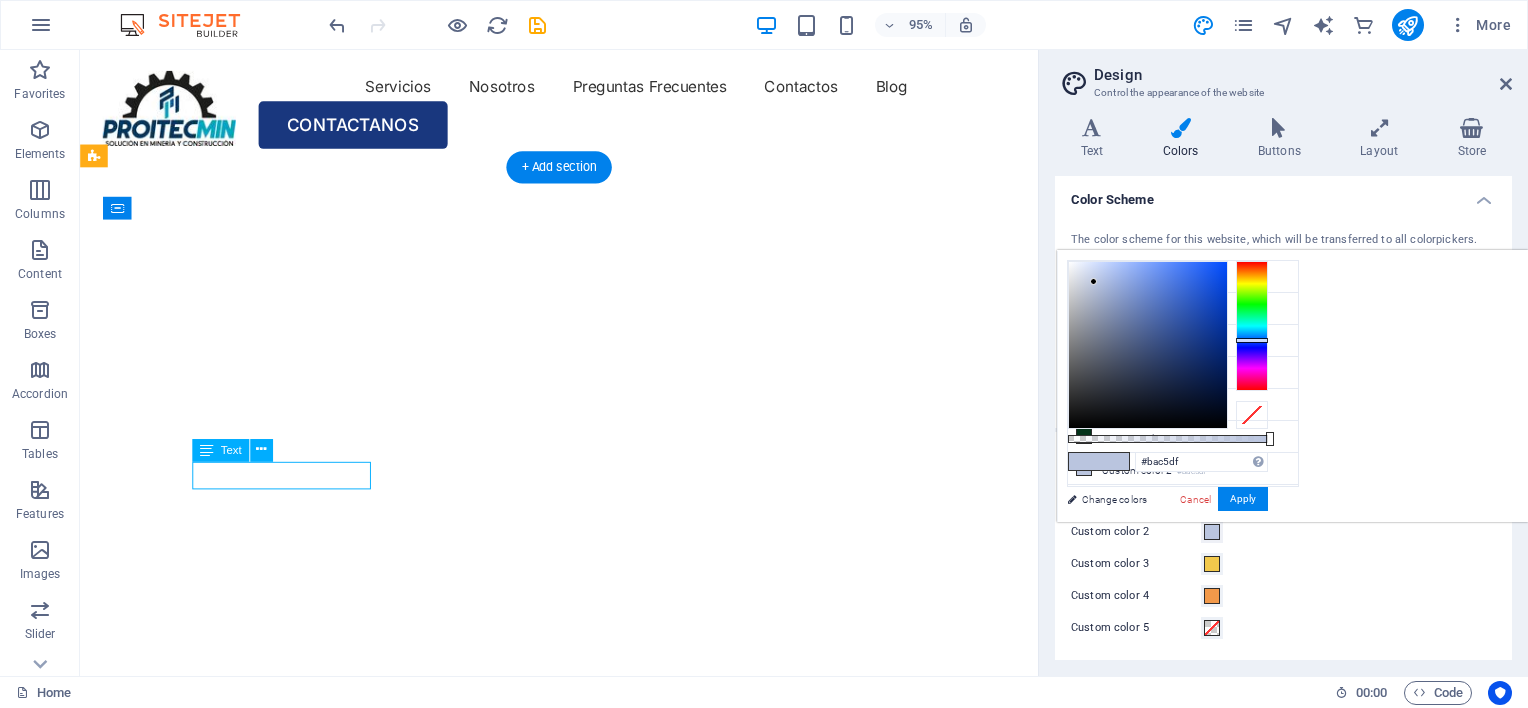 click on "Flexible Appointments" at bounding box center (584, 1033) 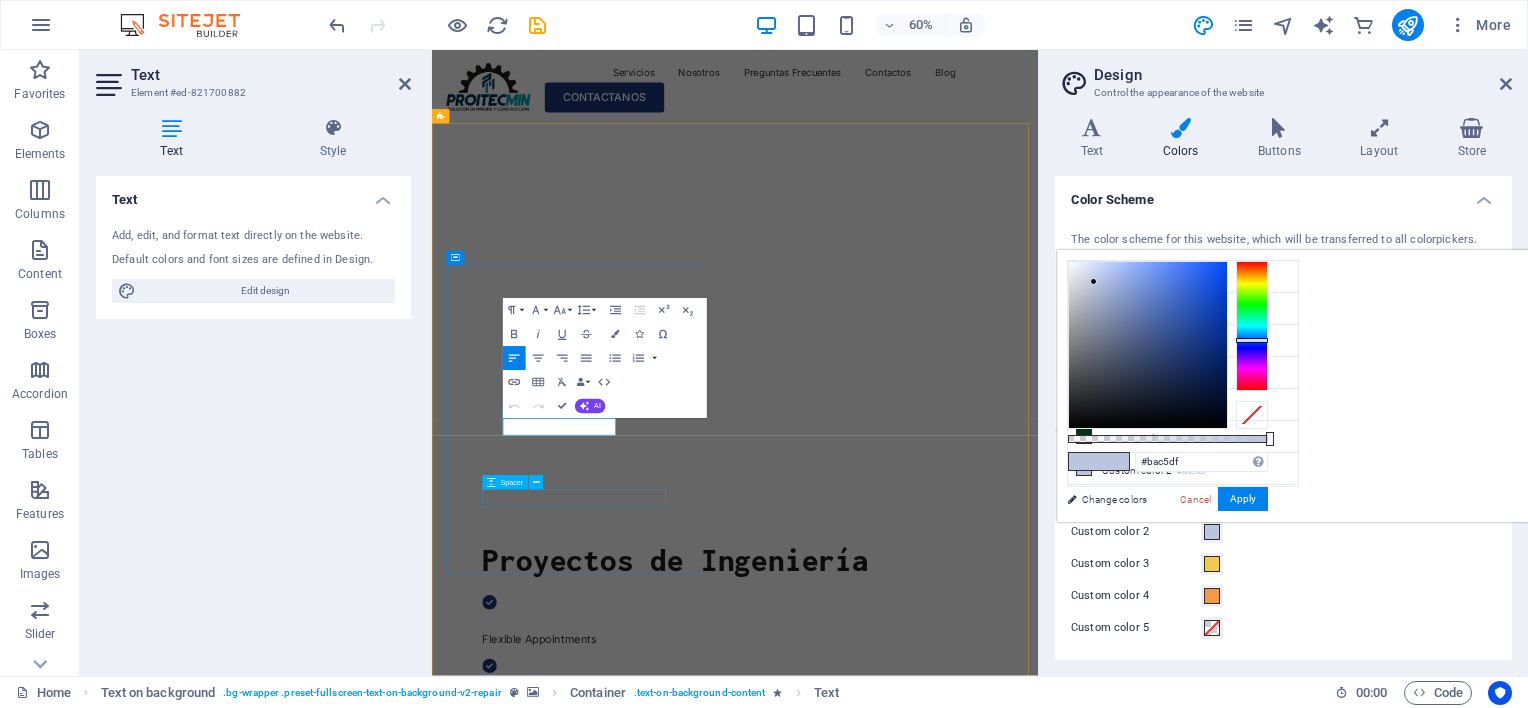click at bounding box center [937, 1275] 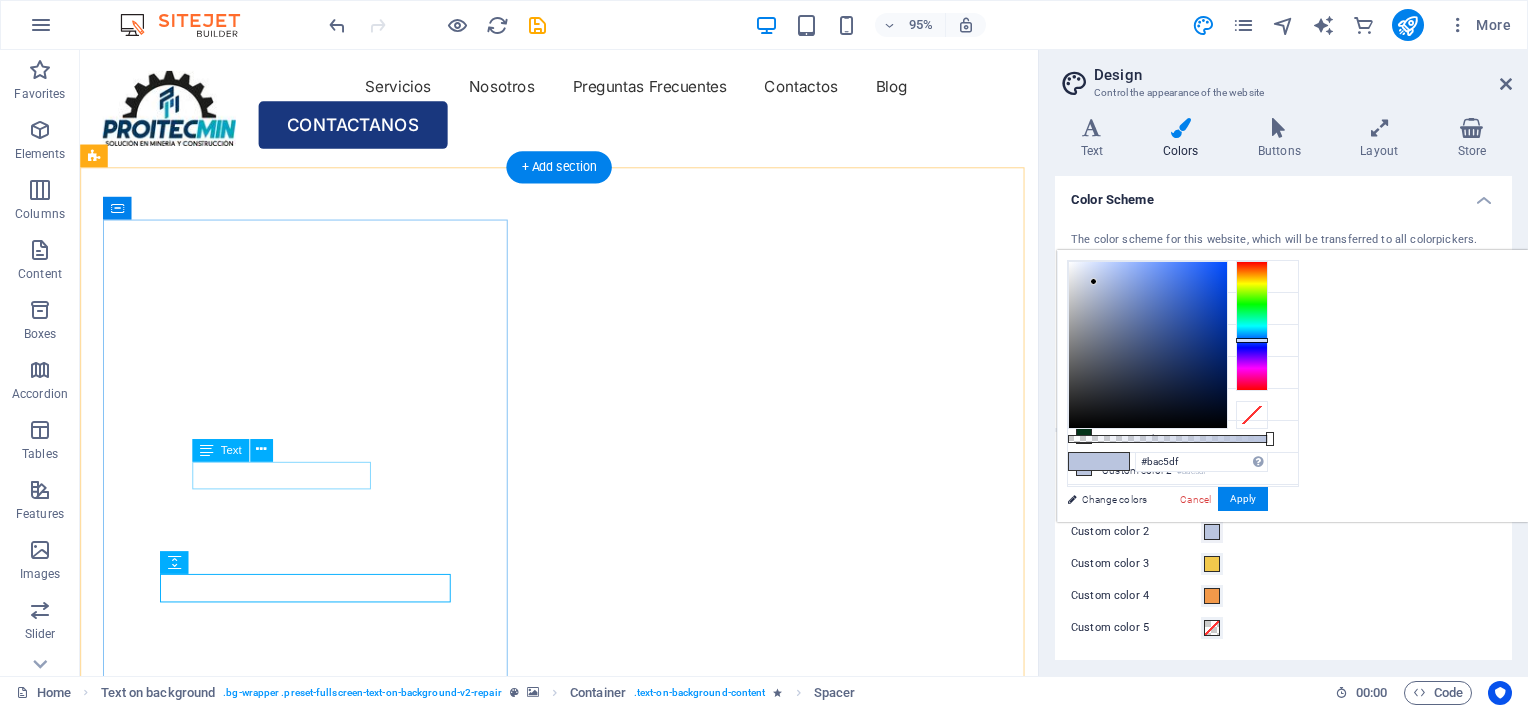 click on "Flexible Appointments" at bounding box center [584, 1033] 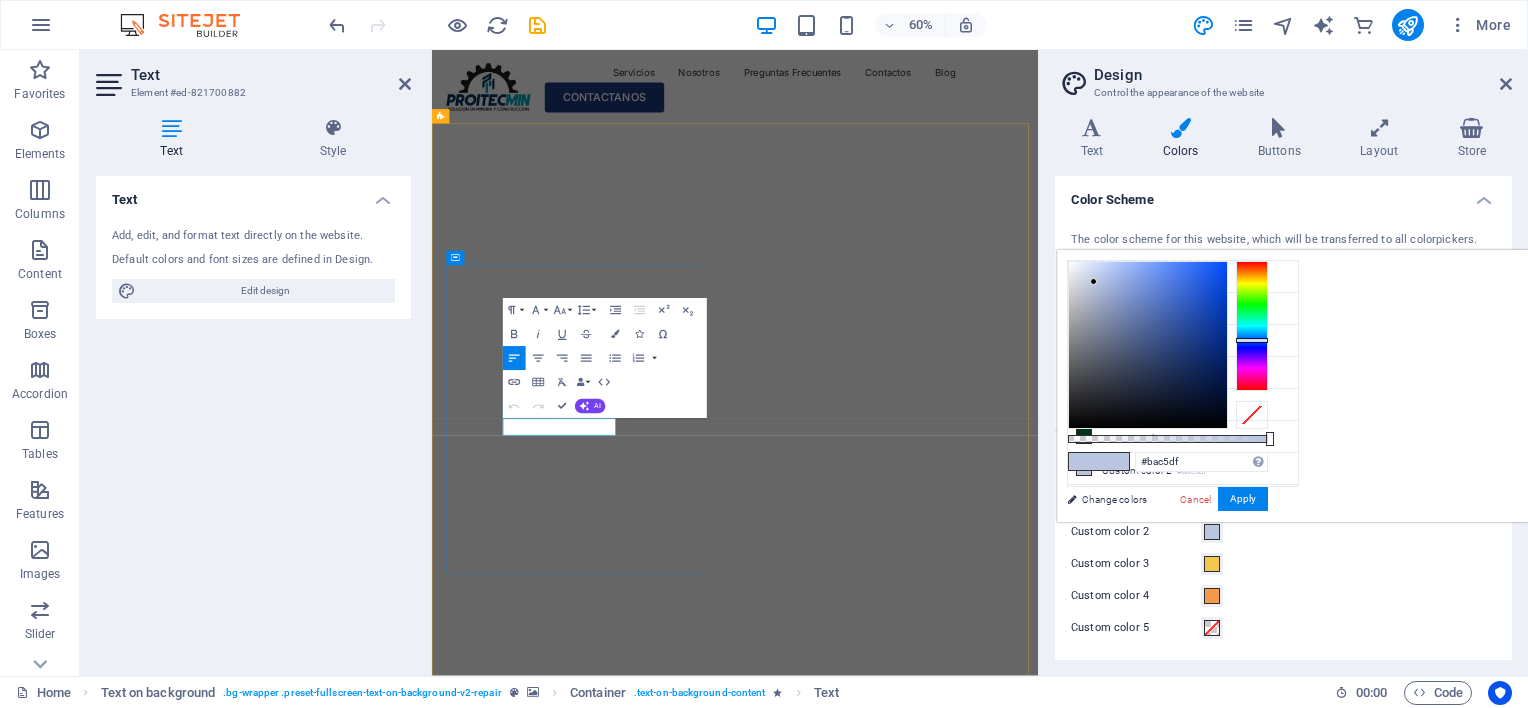 click on "Flexible Appointments" at bounding box center (611, 1382) 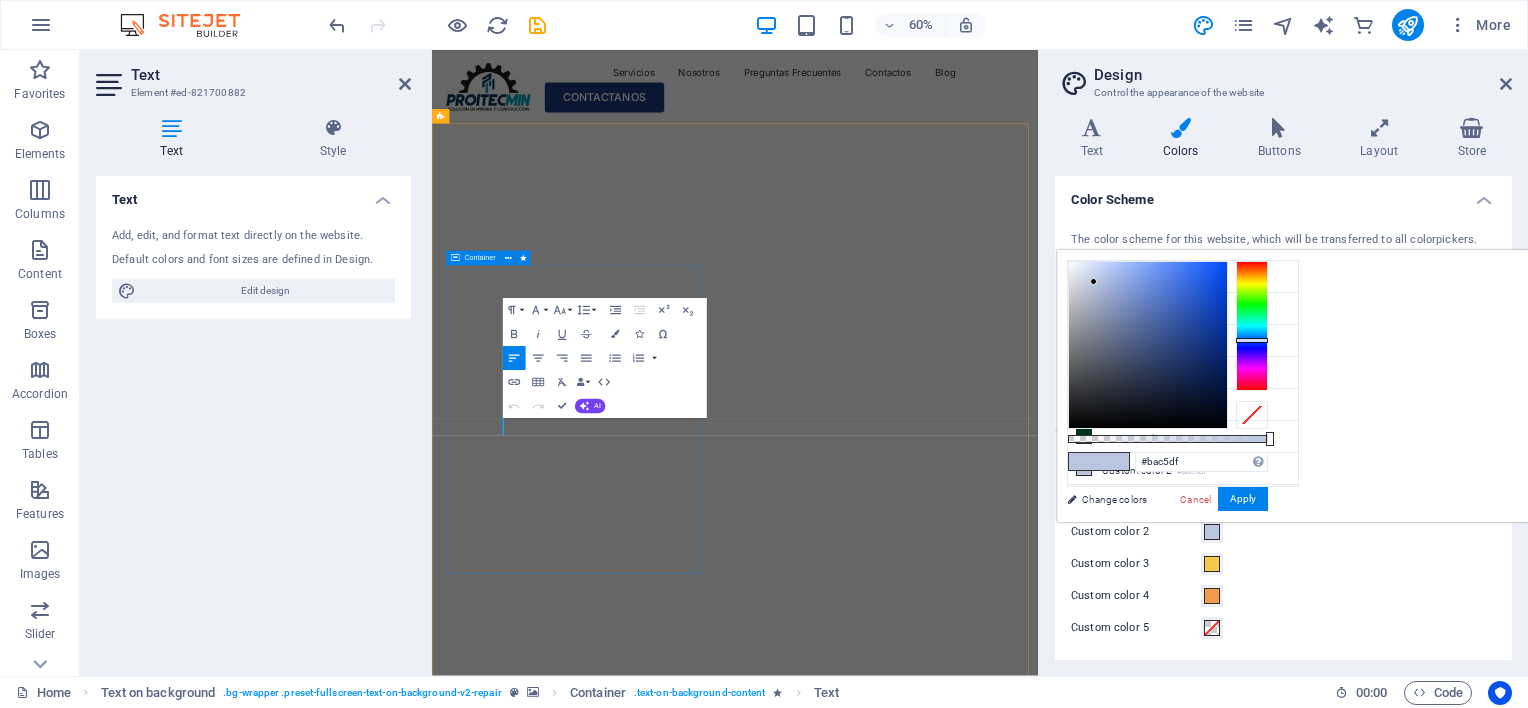 type 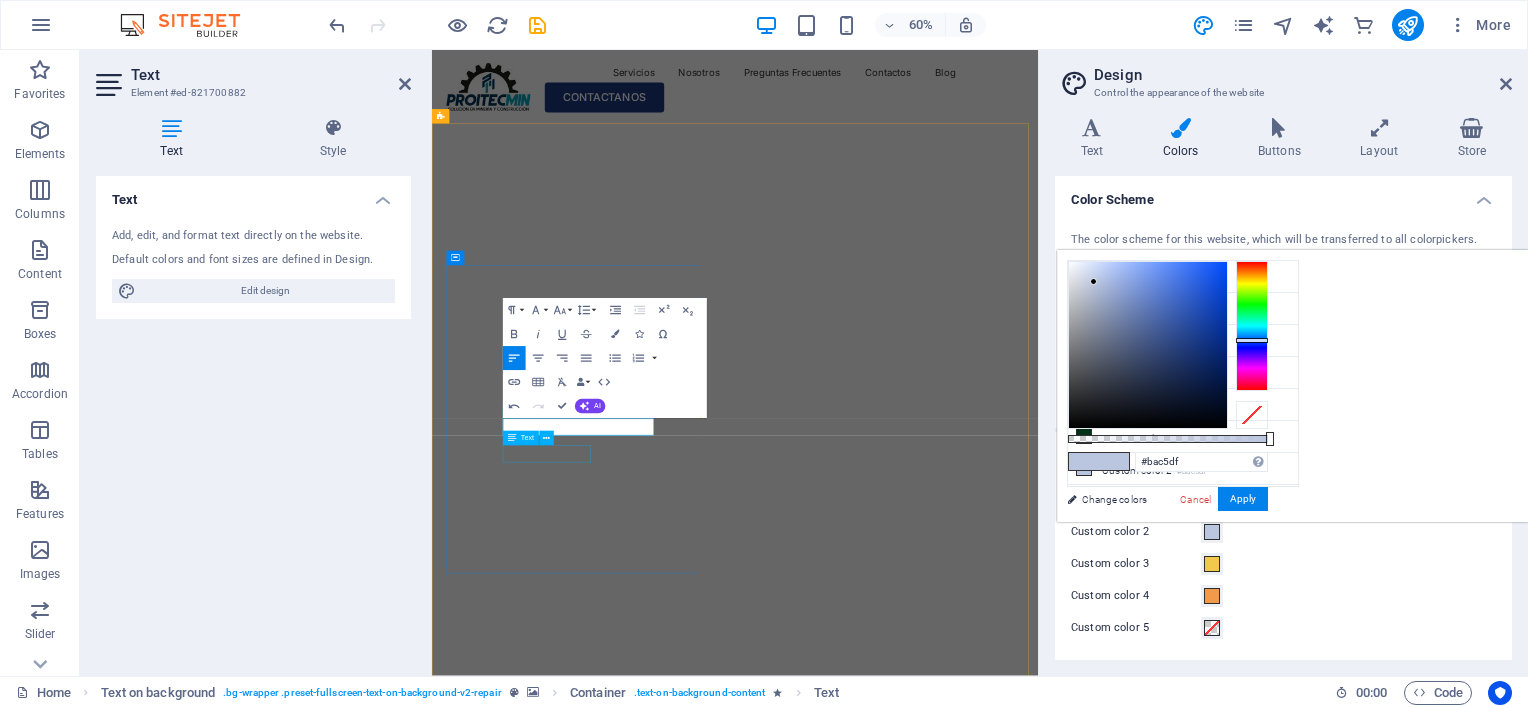 click on "Affordable Prices" at bounding box center (937, 1489) 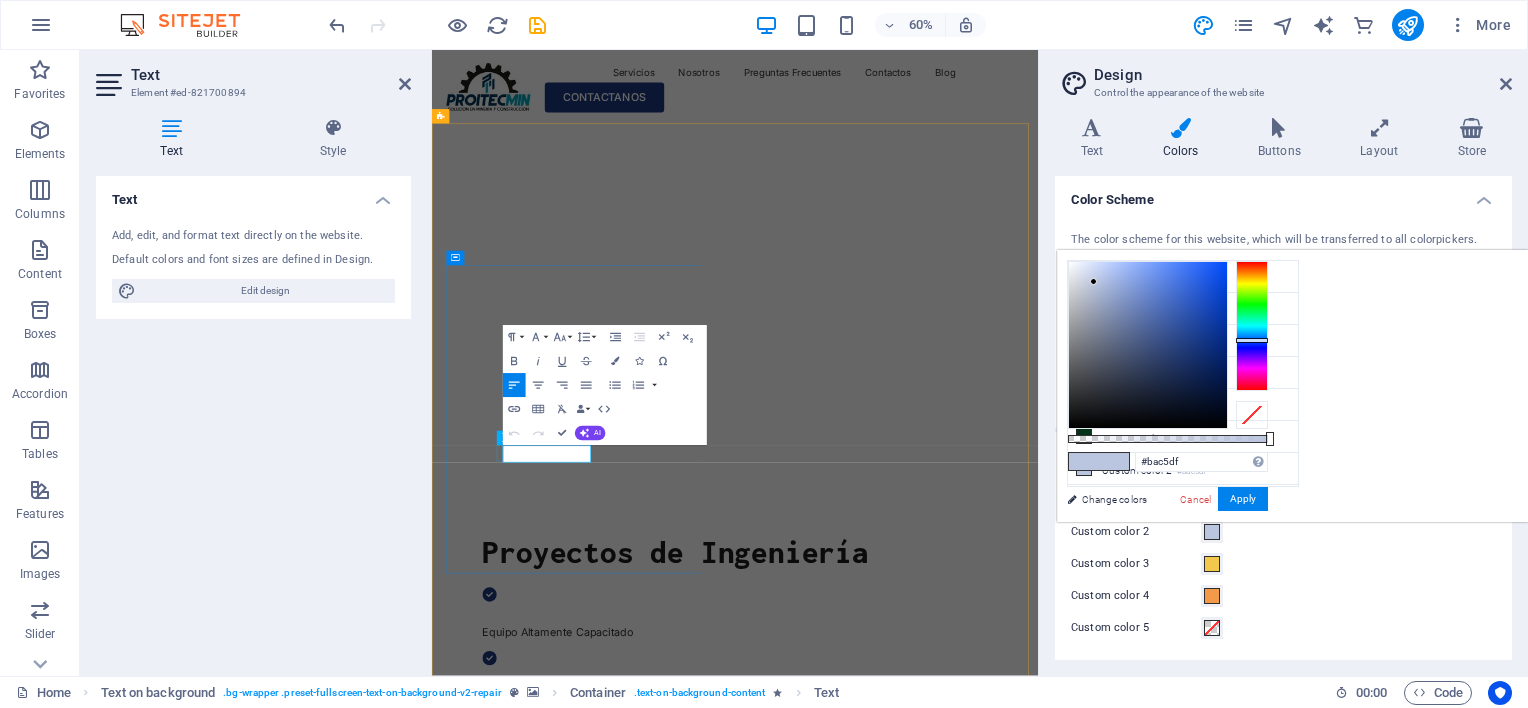 drag, startPoint x: 692, startPoint y: 722, endPoint x: 541, endPoint y: 714, distance: 151.21178 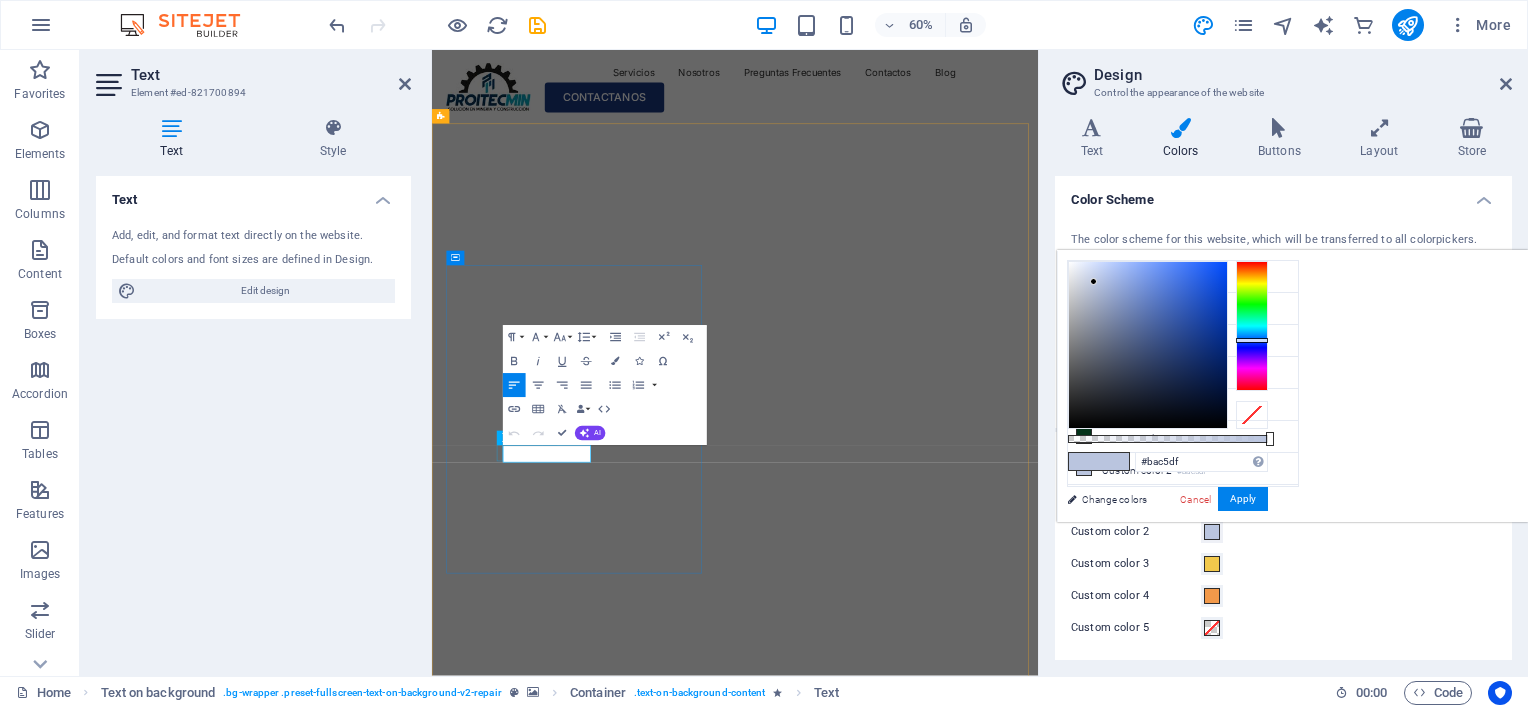 type 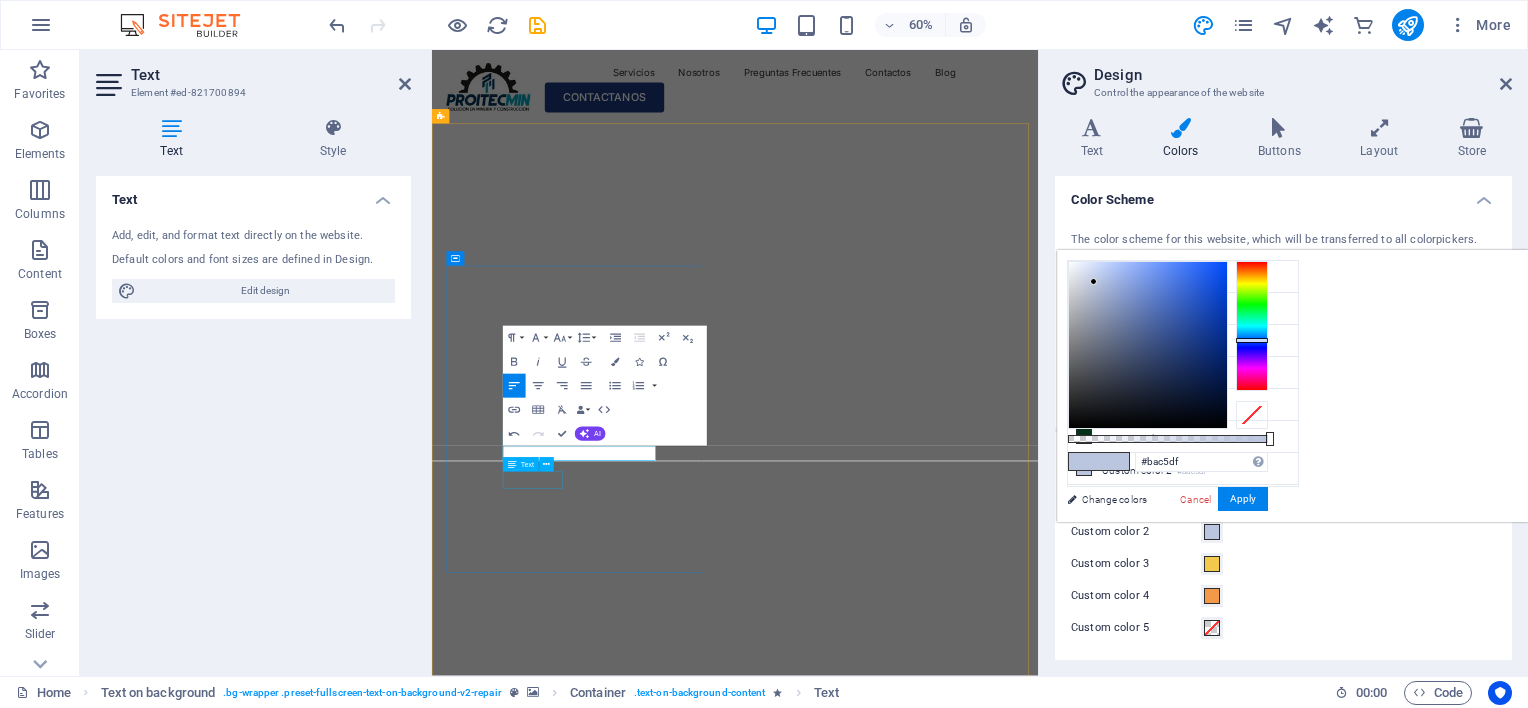 click on "Fast repairs" at bounding box center (937, 1592) 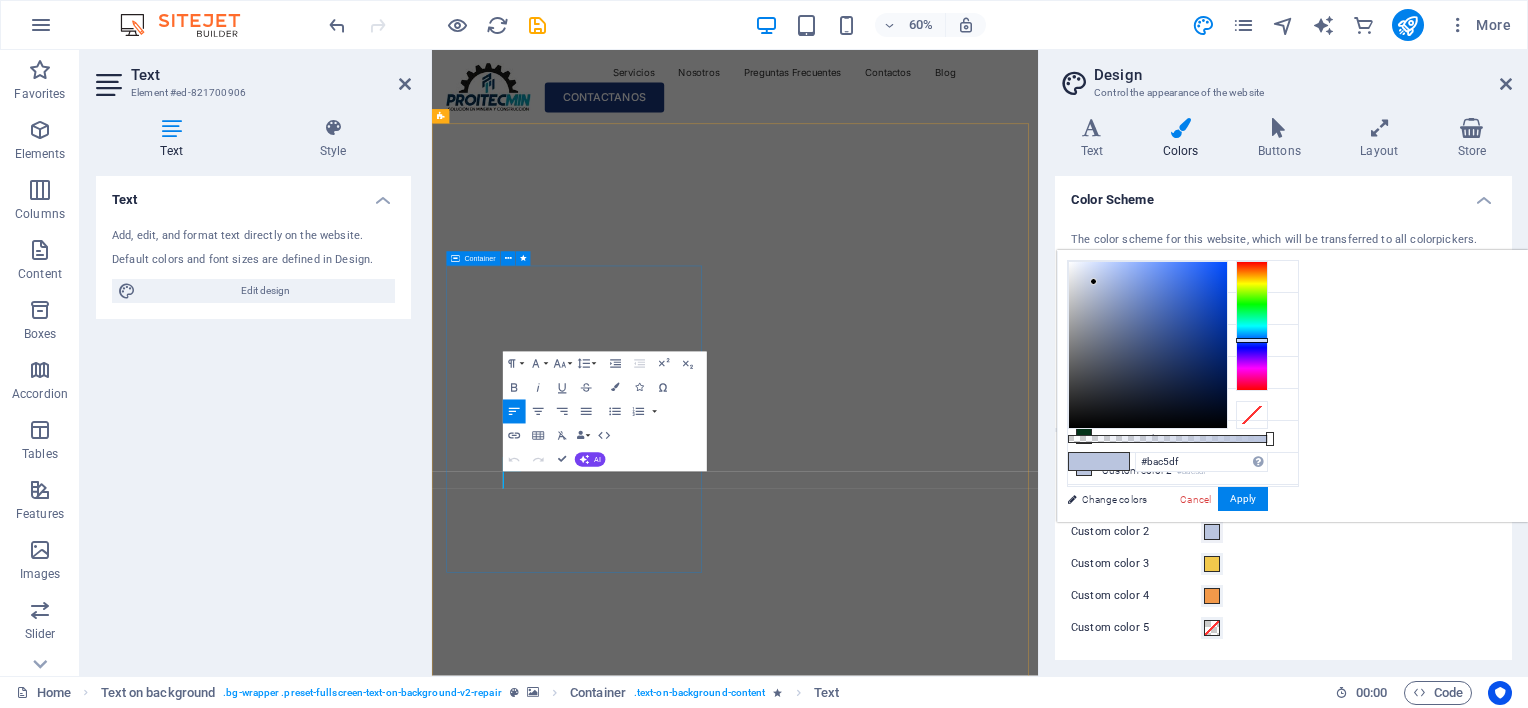 type 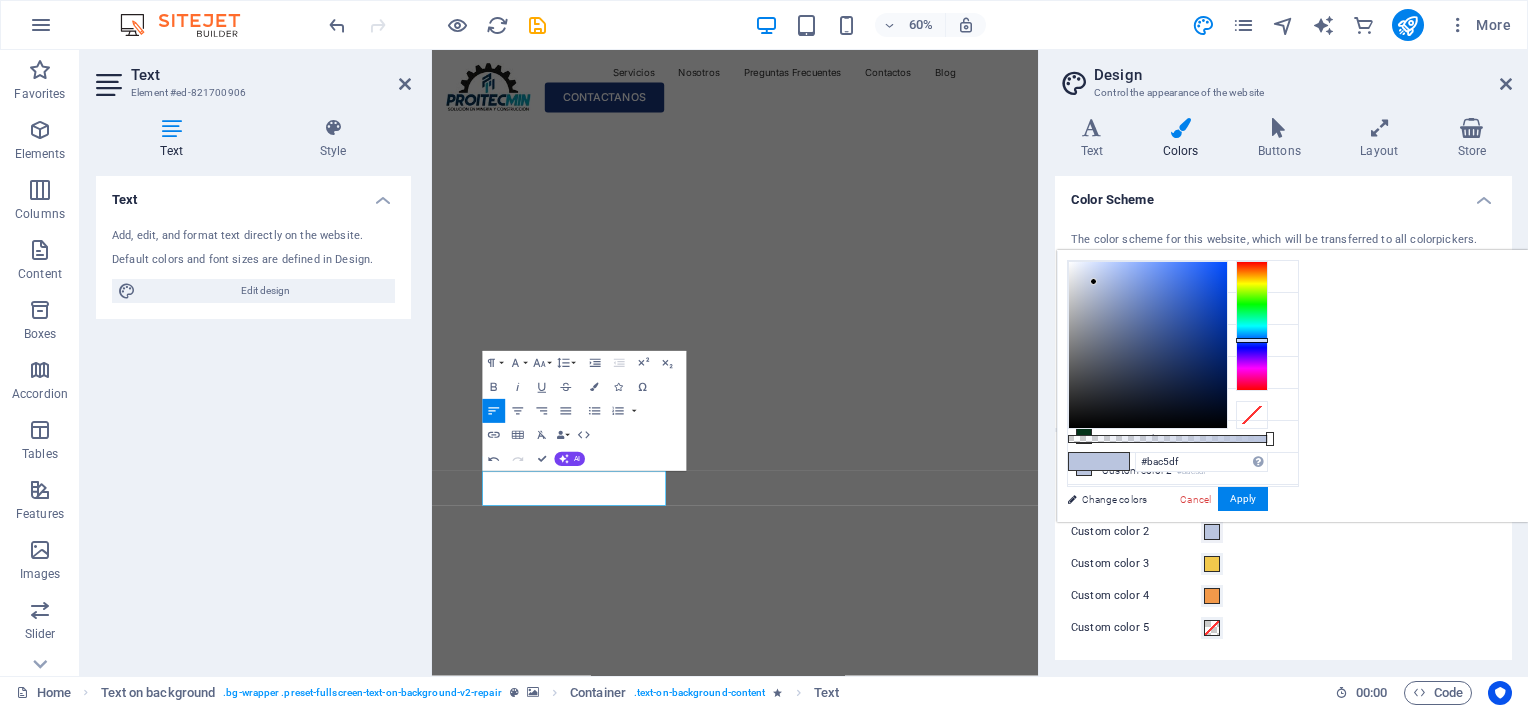 click at bounding box center (-66, 176) 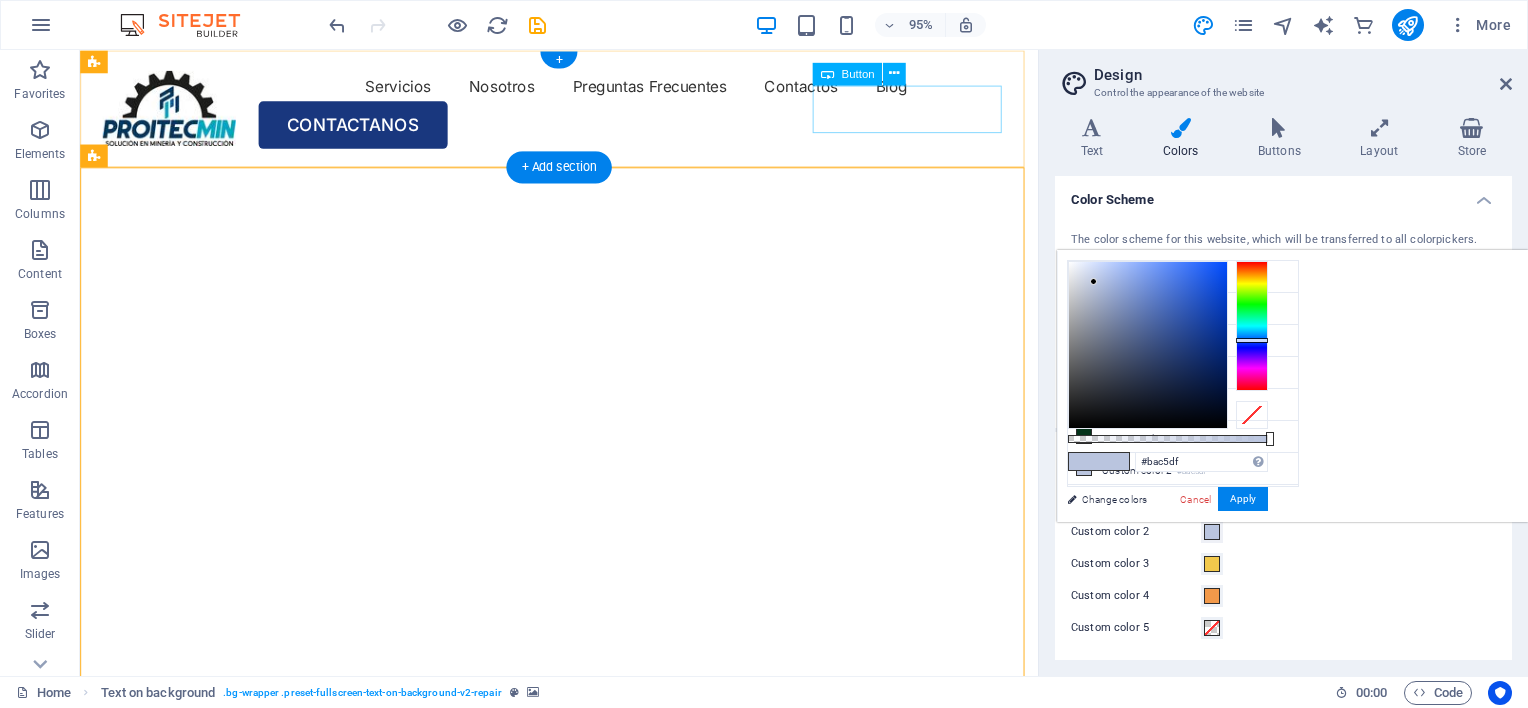 click on "CONTACTANOS" at bounding box center [584, 129] 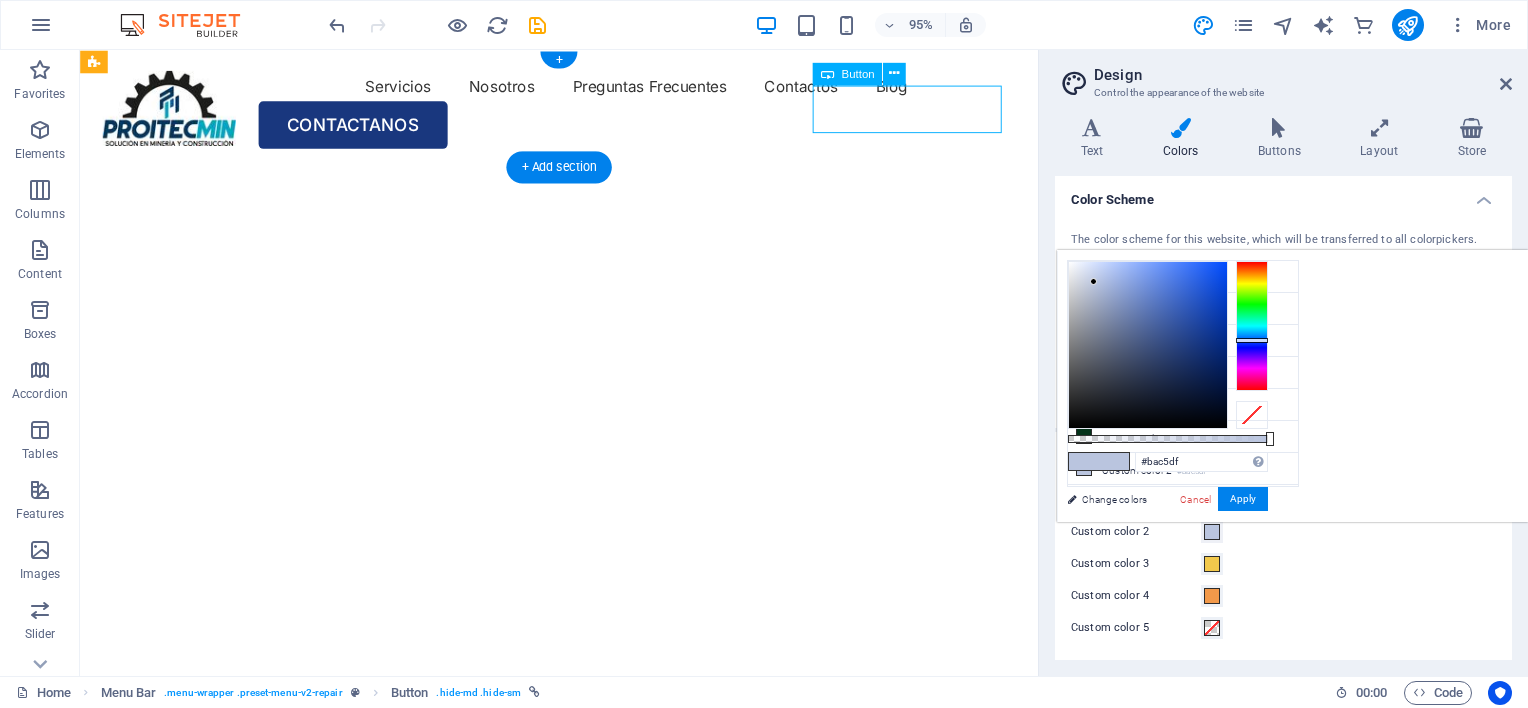 click on "CONTACTANOS" at bounding box center [584, 129] 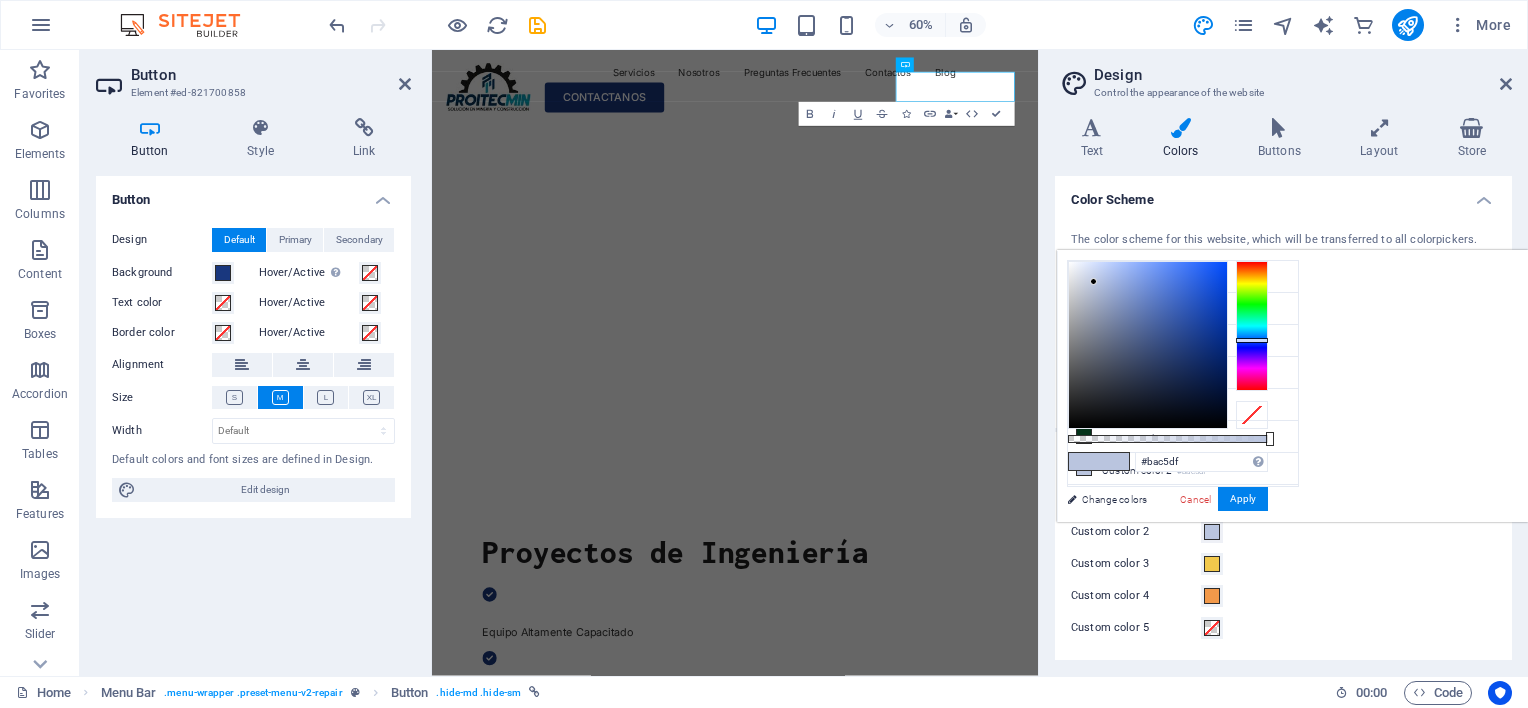 click at bounding box center (-66, 176) 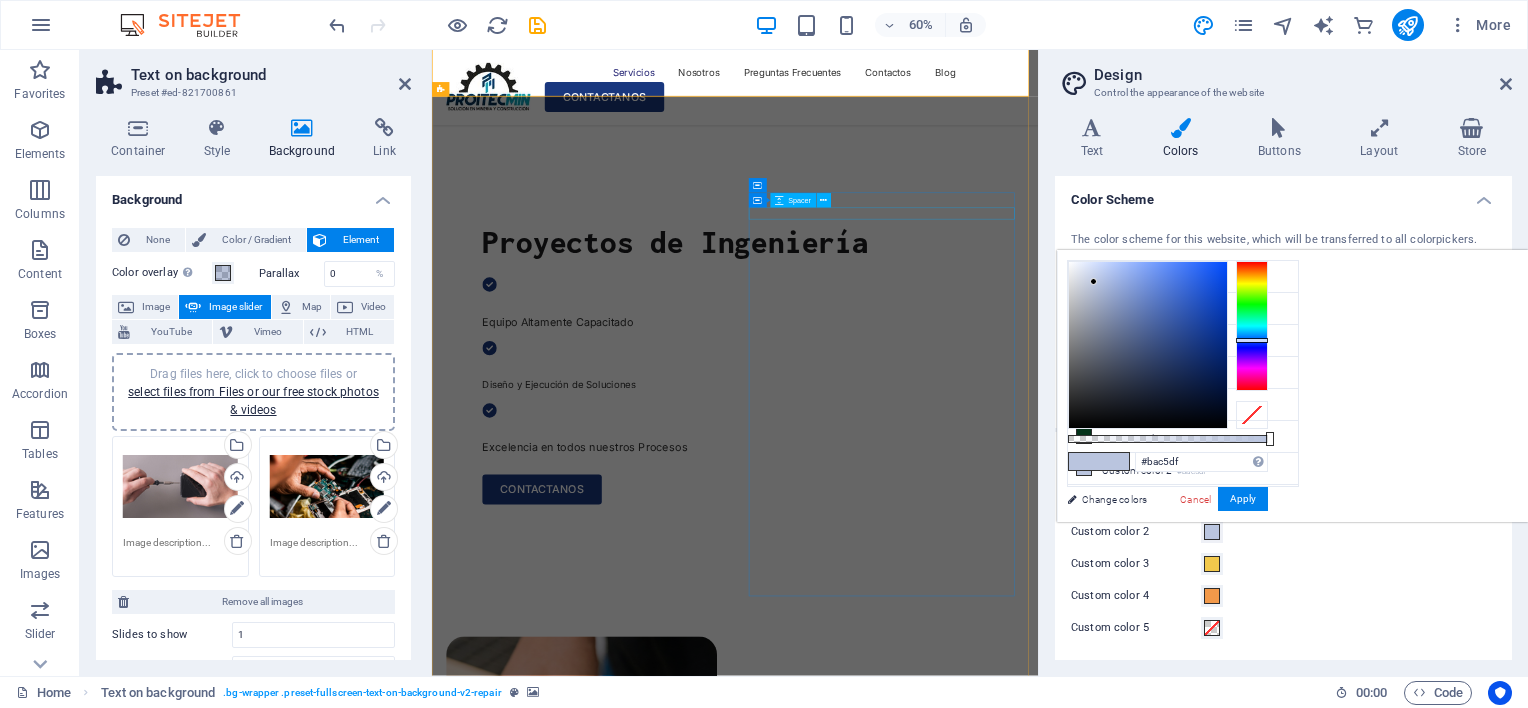 scroll, scrollTop: 800, scrollLeft: 0, axis: vertical 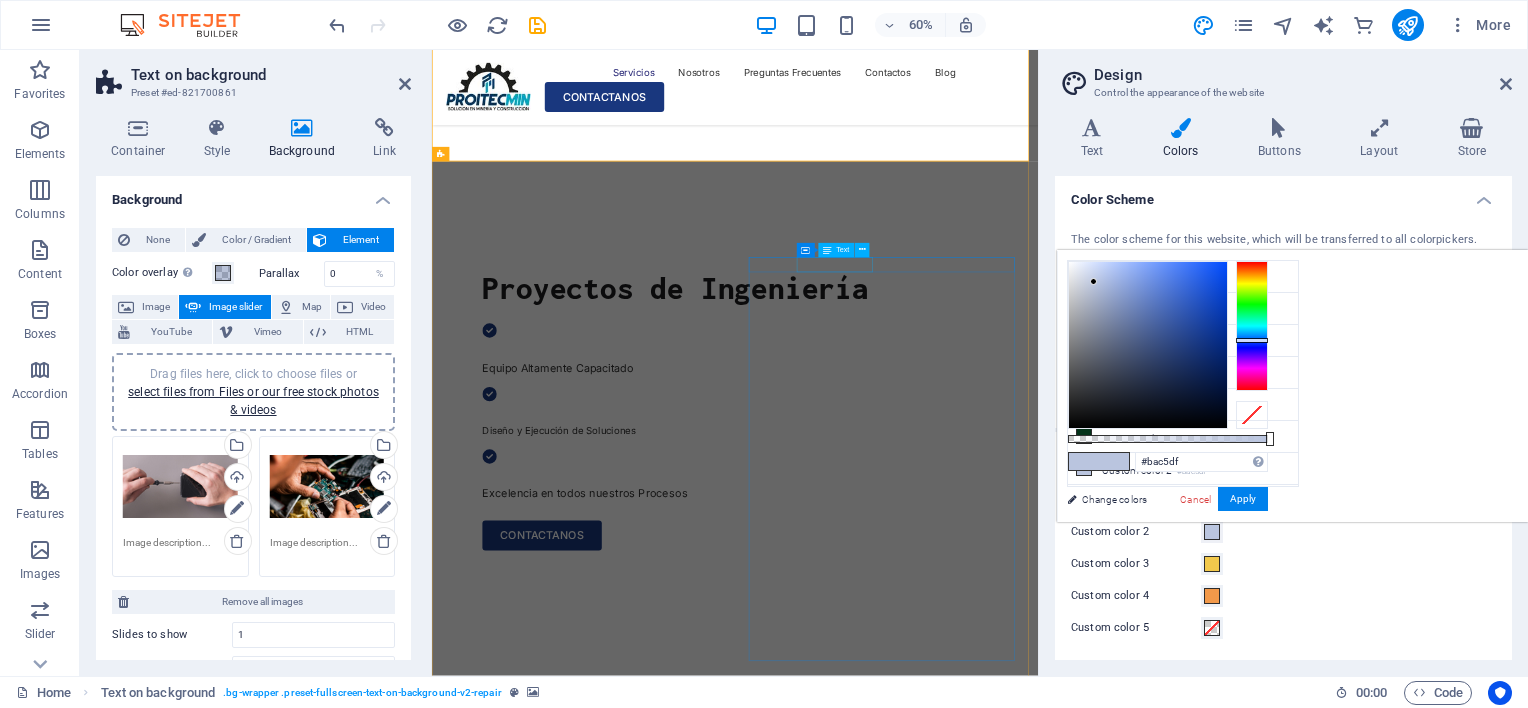 click on "OUR SERVICE" at bounding box center (681, 1996) 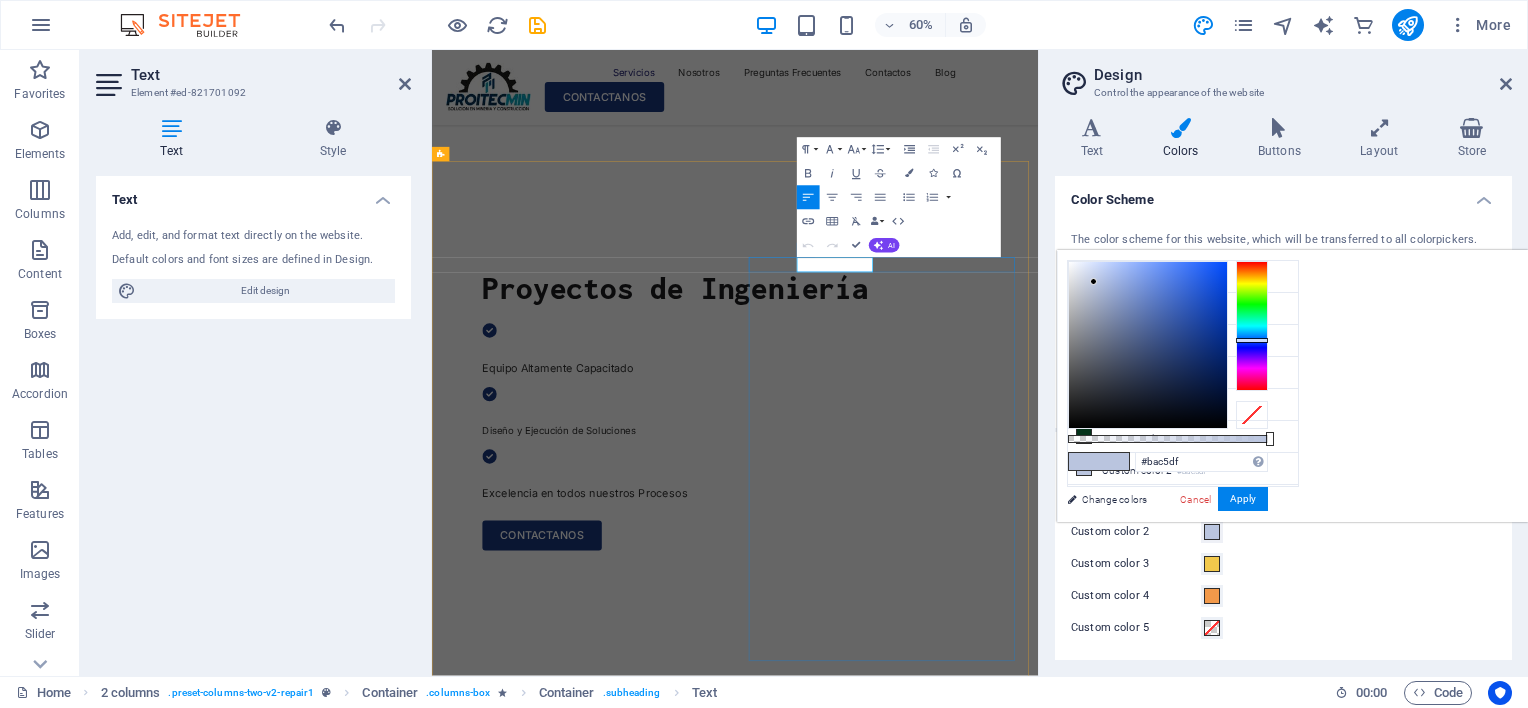 click on "OUR SERVICE" at bounding box center (520, 1995) 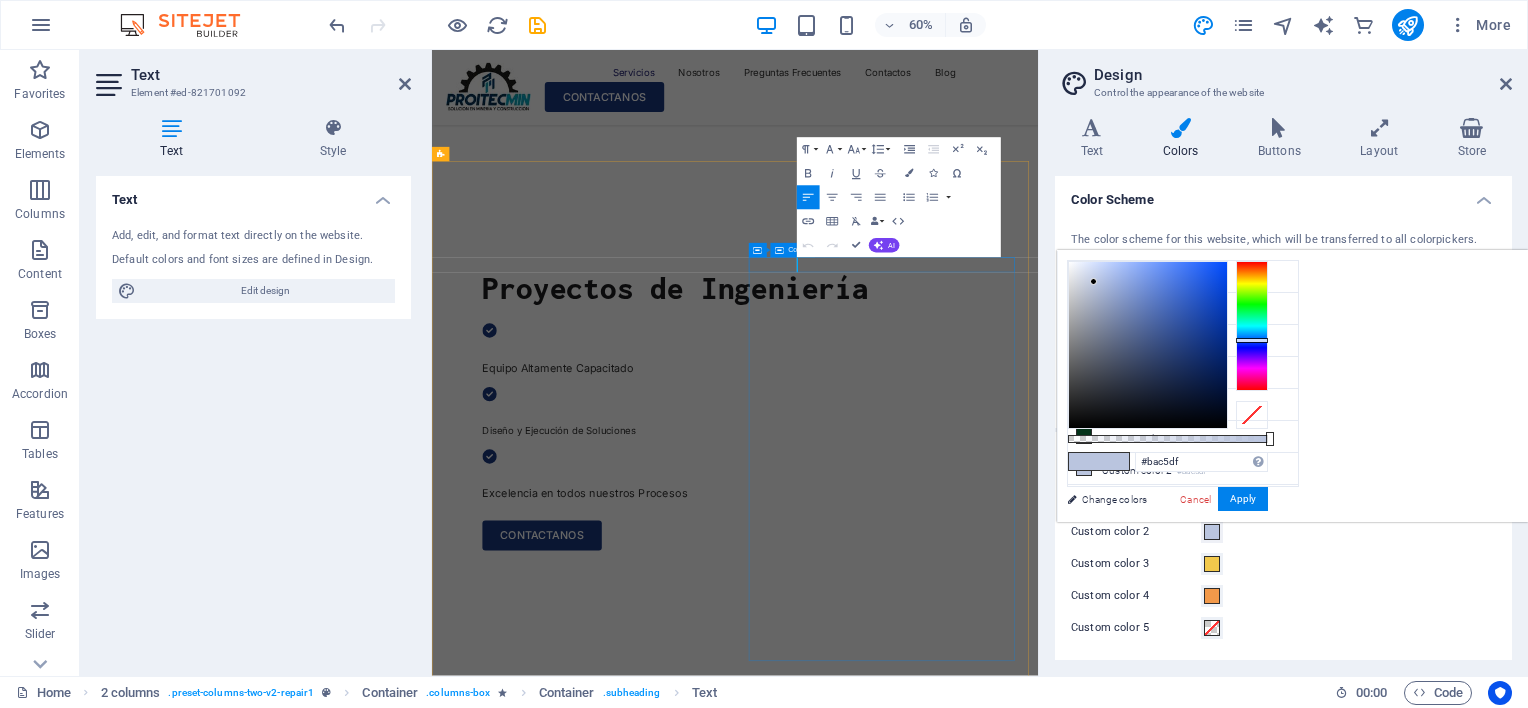 type 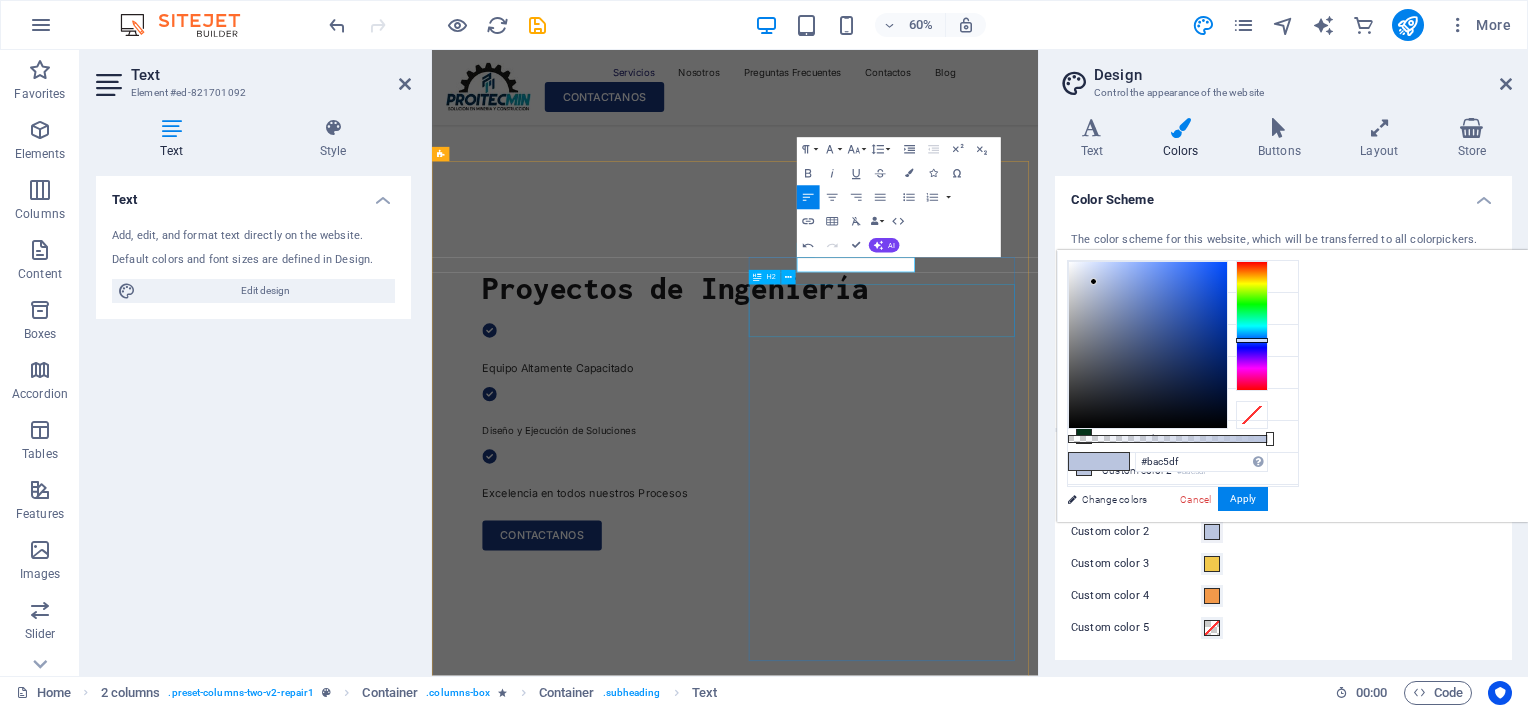 click on "What we can fix for you" at bounding box center (681, 2073) 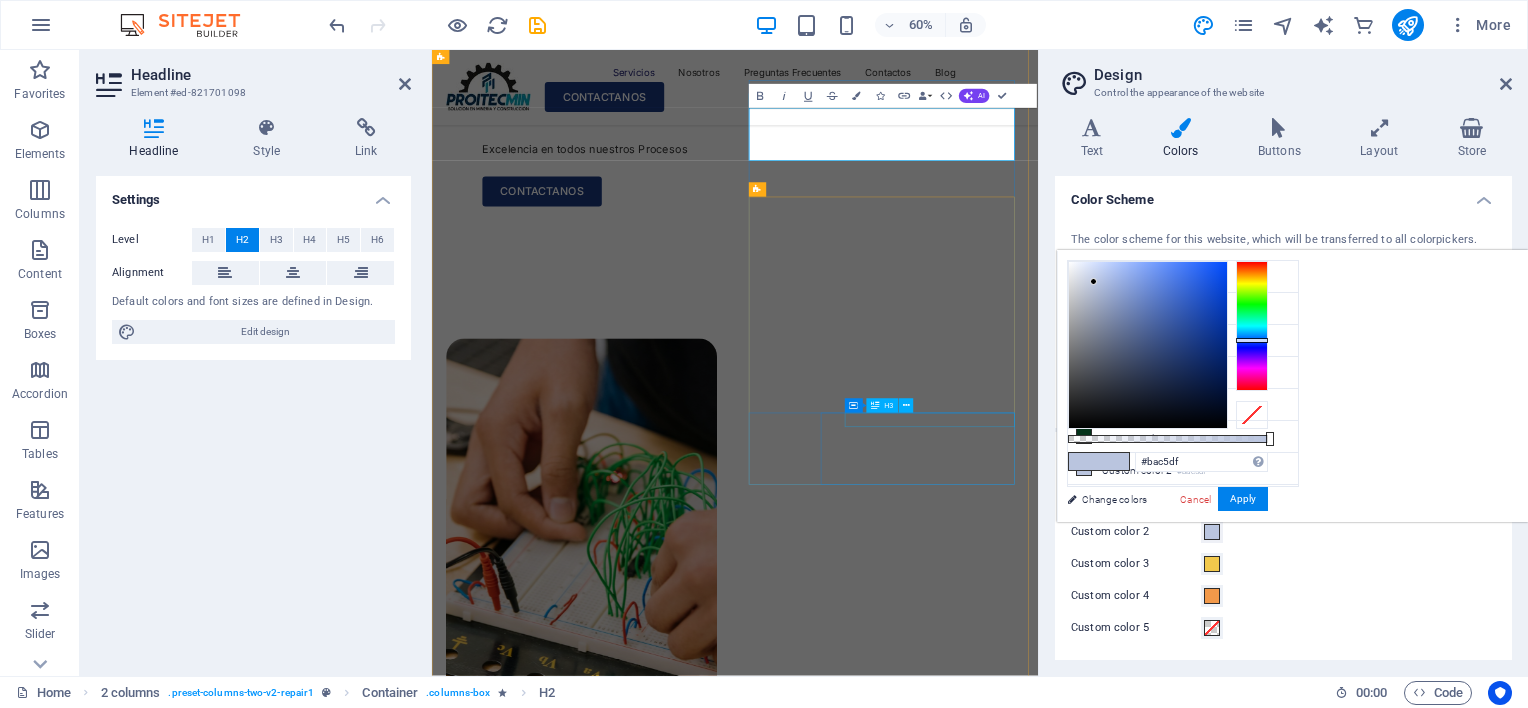 scroll, scrollTop: 1400, scrollLeft: 0, axis: vertical 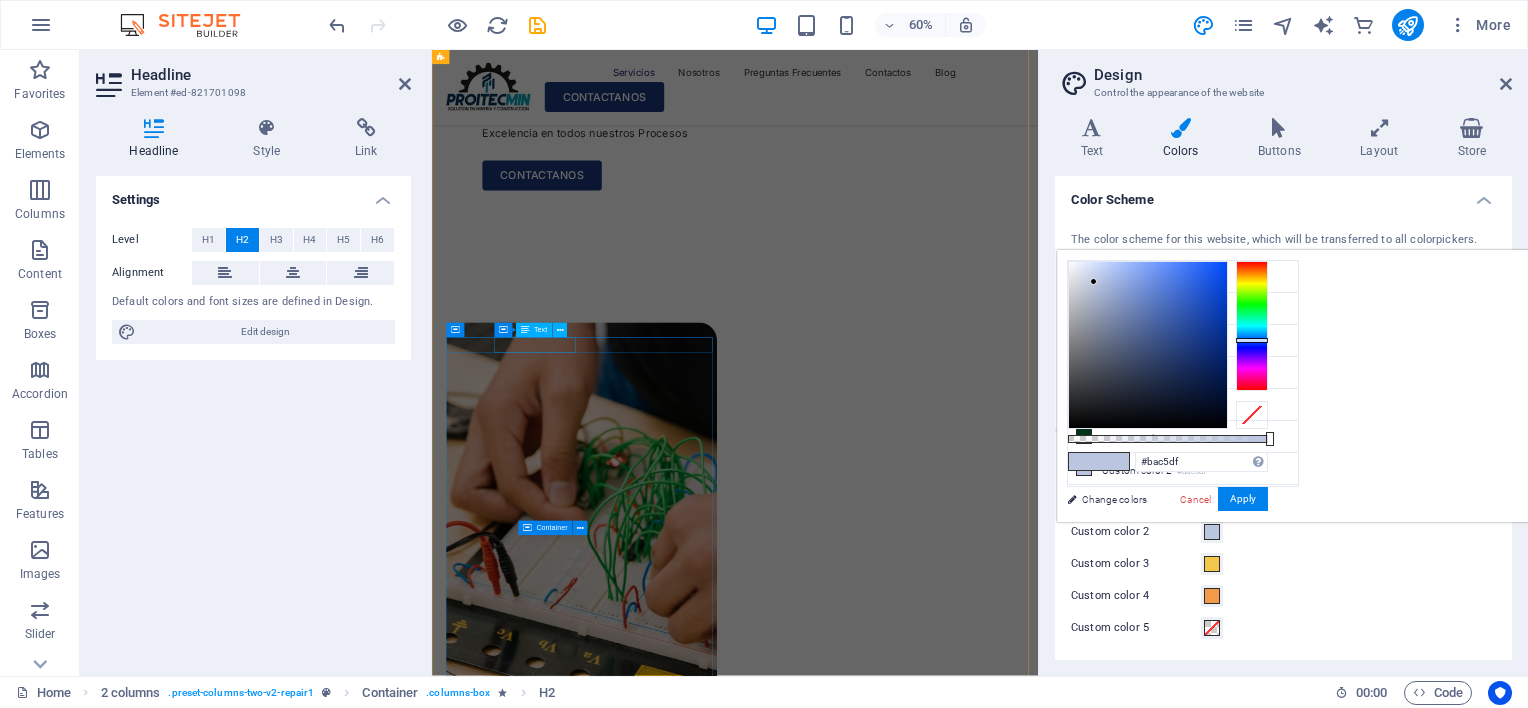 click on "OUR PROCESS" at bounding box center (681, 2358) 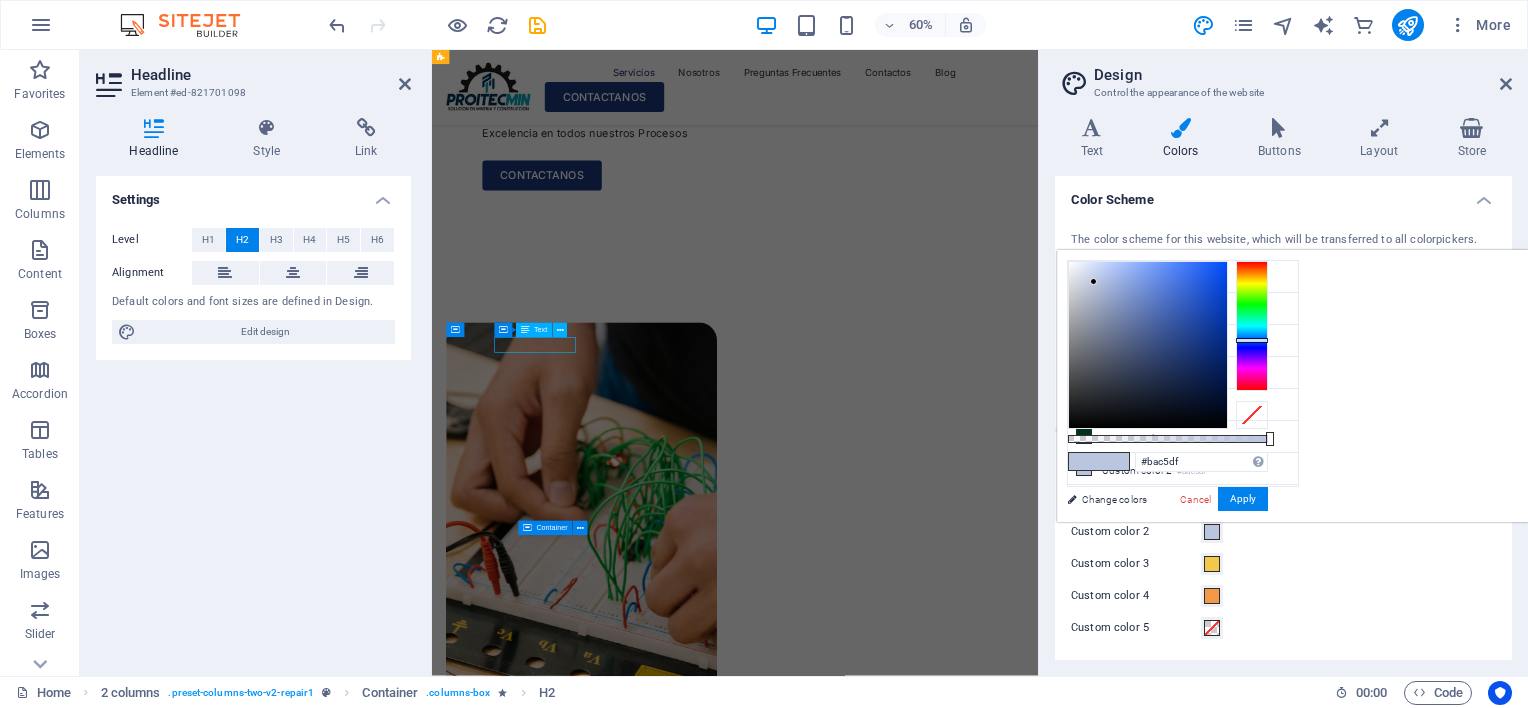 click on "OUR PROCESS" at bounding box center (681, 2358) 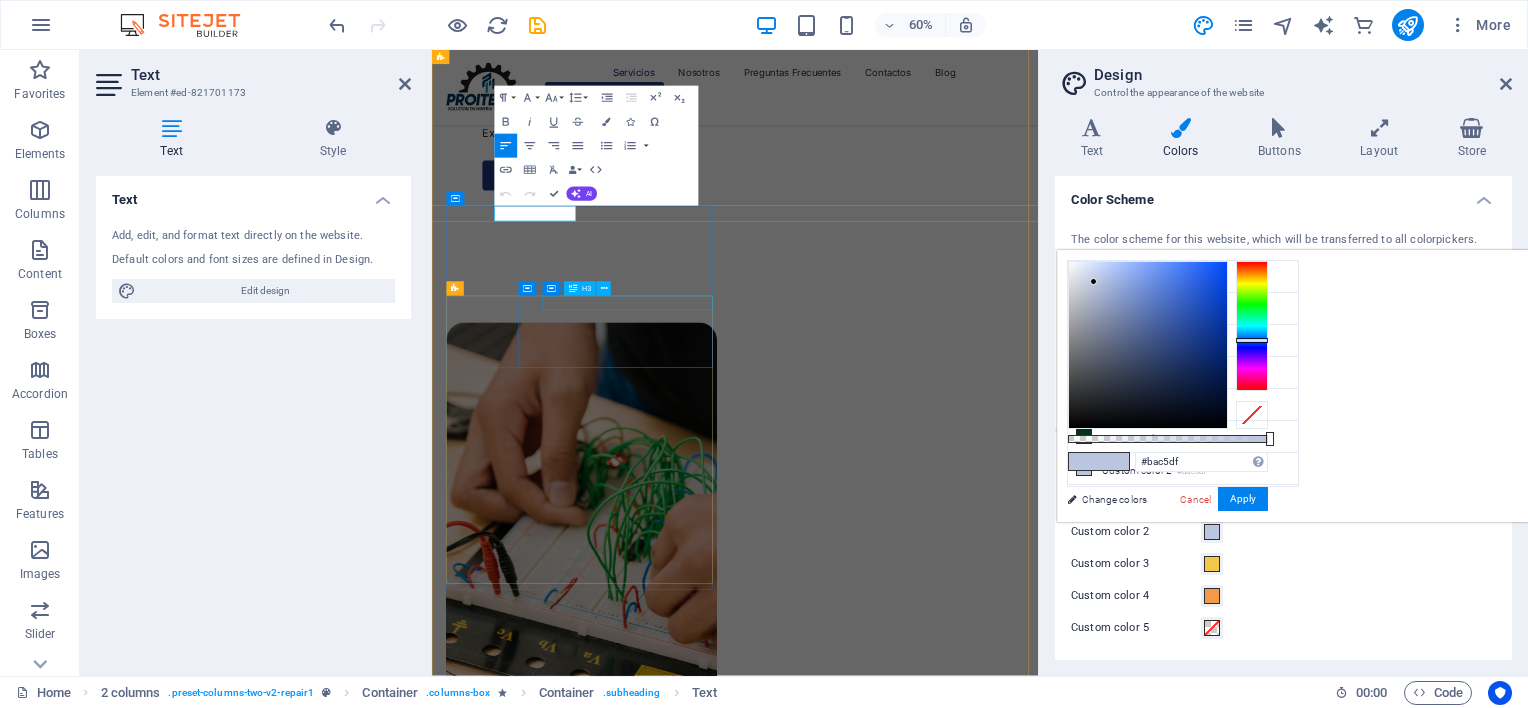 scroll, scrollTop: 1395, scrollLeft: 0, axis: vertical 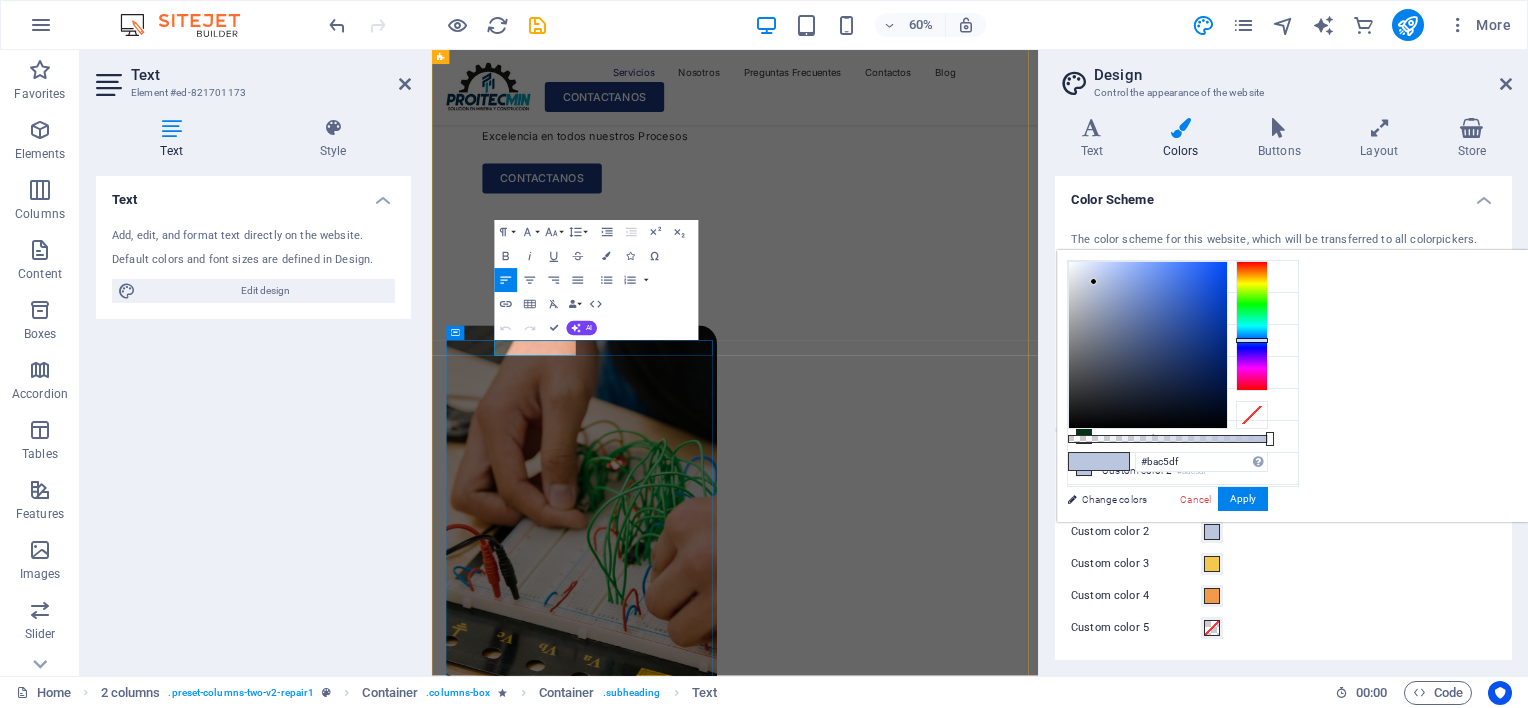 click on "OUR PROCESS" at bounding box center (523, 2362) 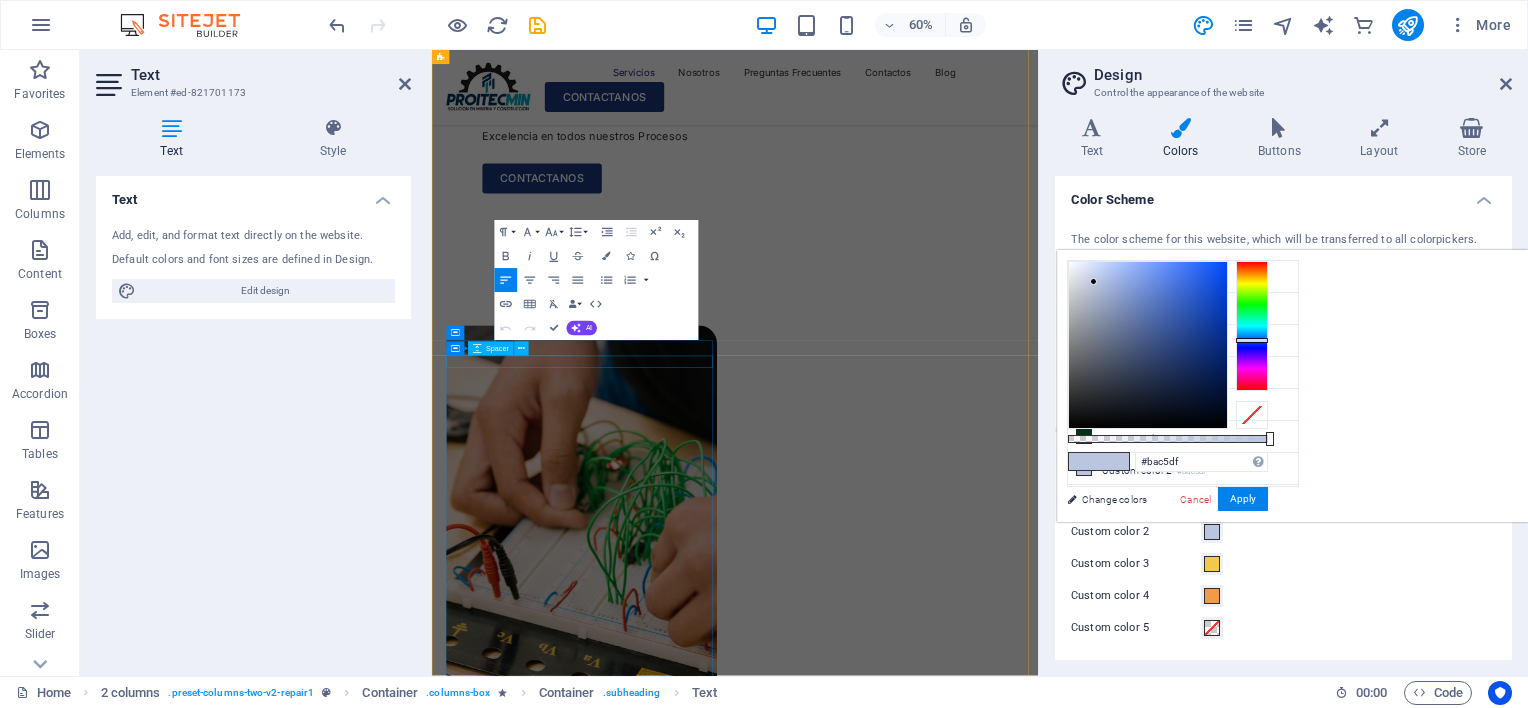 type 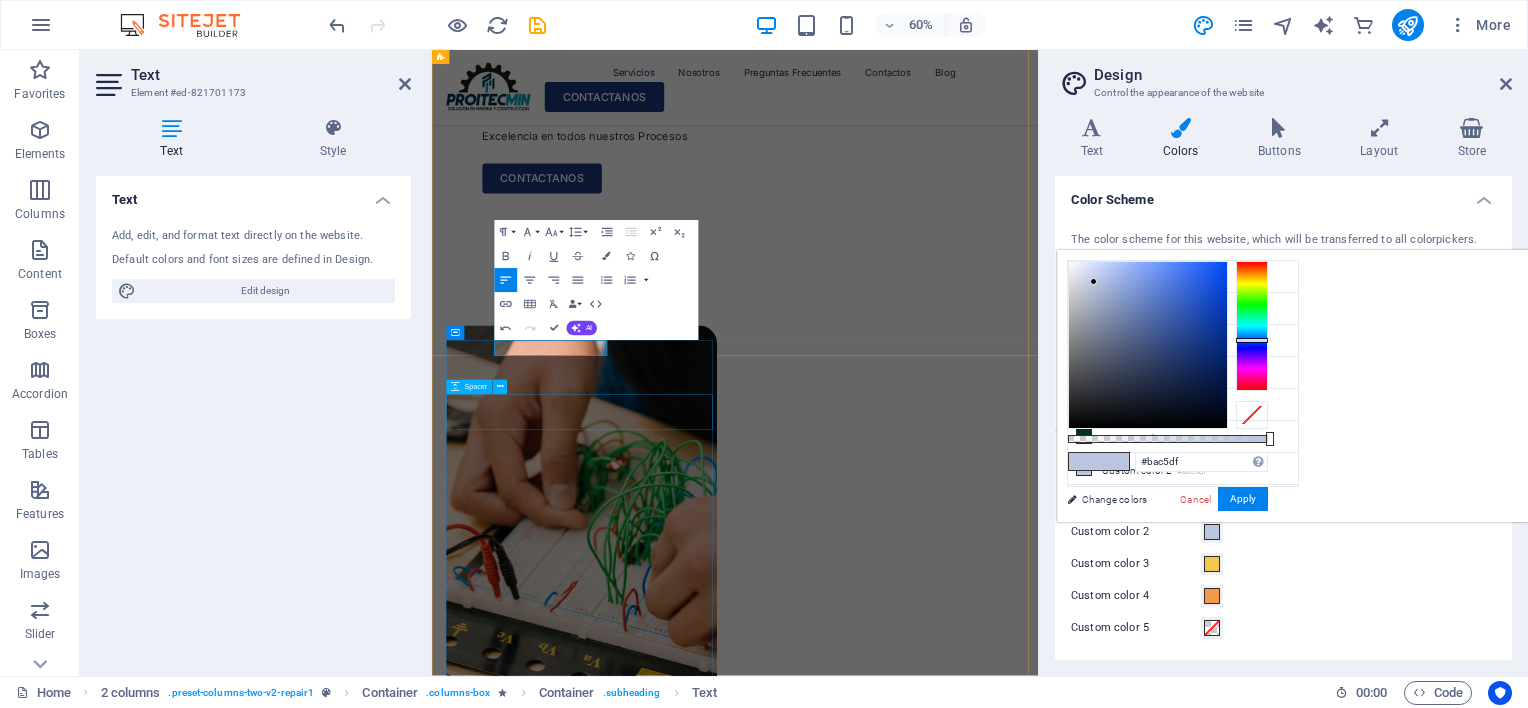 click at bounding box center [681, 2470] 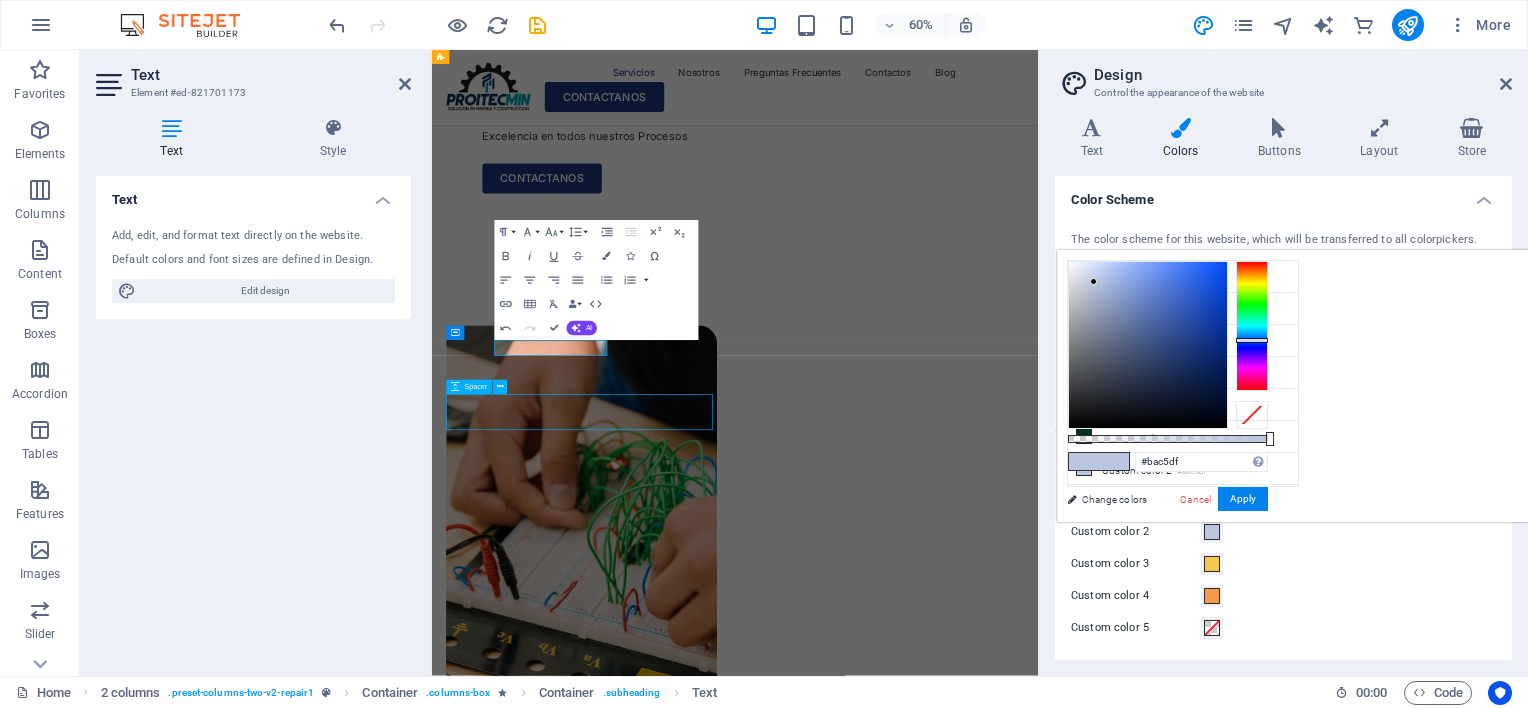 click at bounding box center (681, 2470) 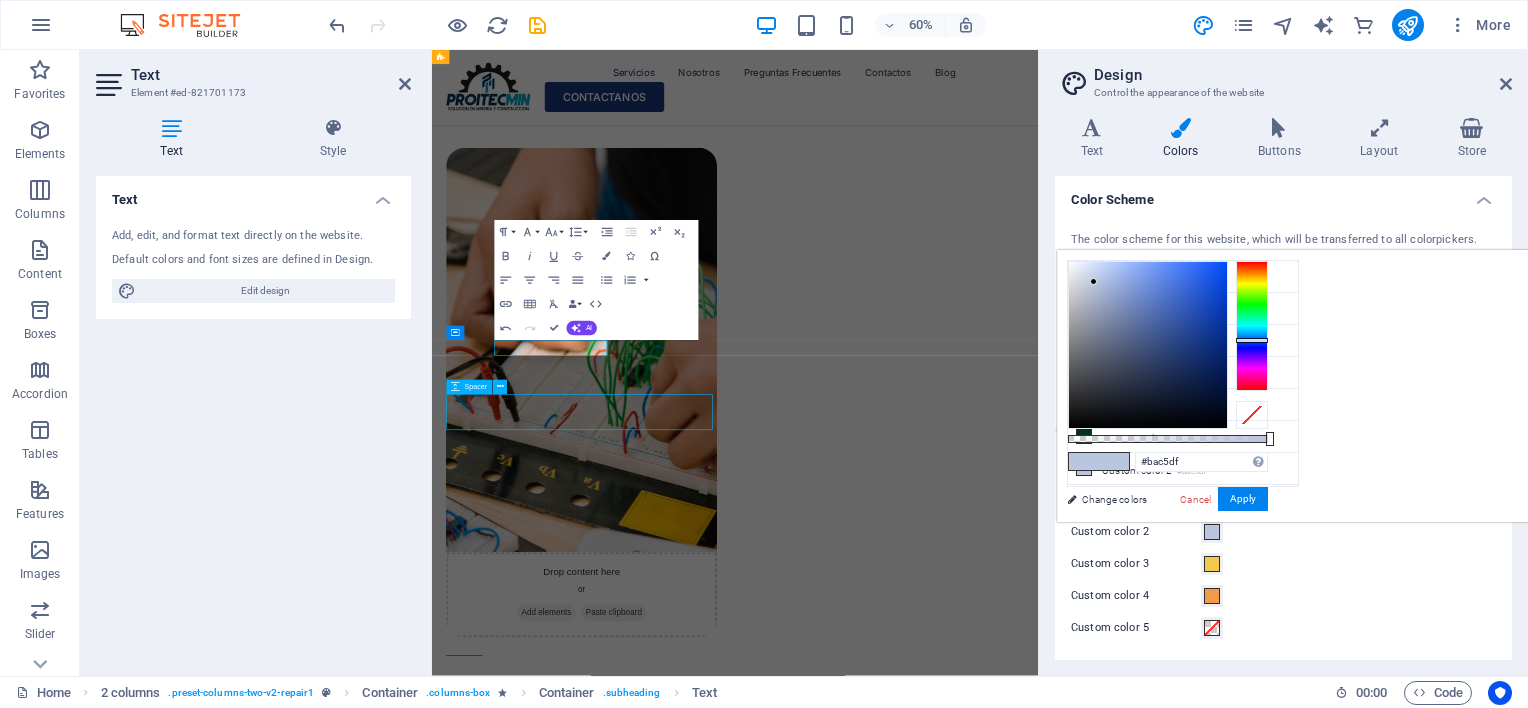 select on "px" 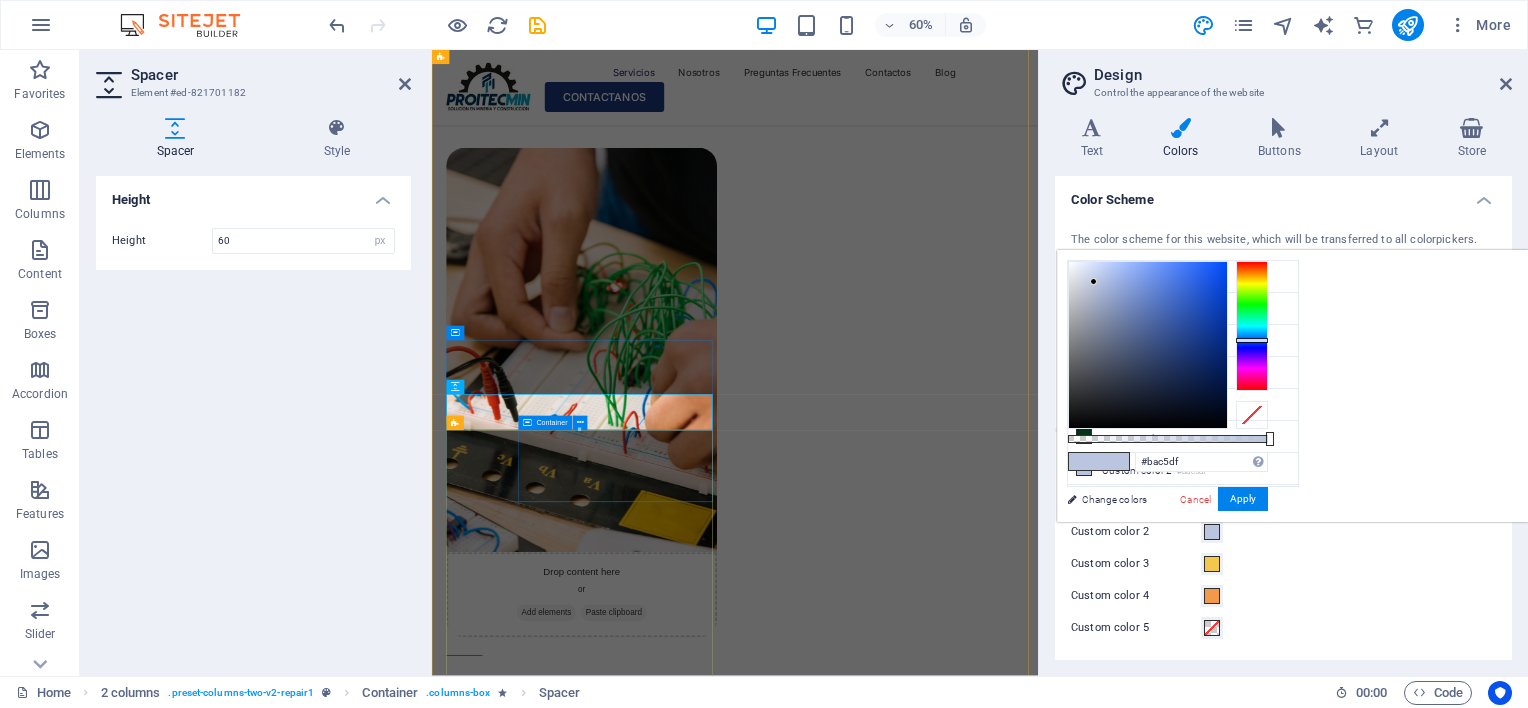 click on "Tell us your issue Turpis nisl praesent tempor congue magna neque amet." at bounding box center [681, 2371] 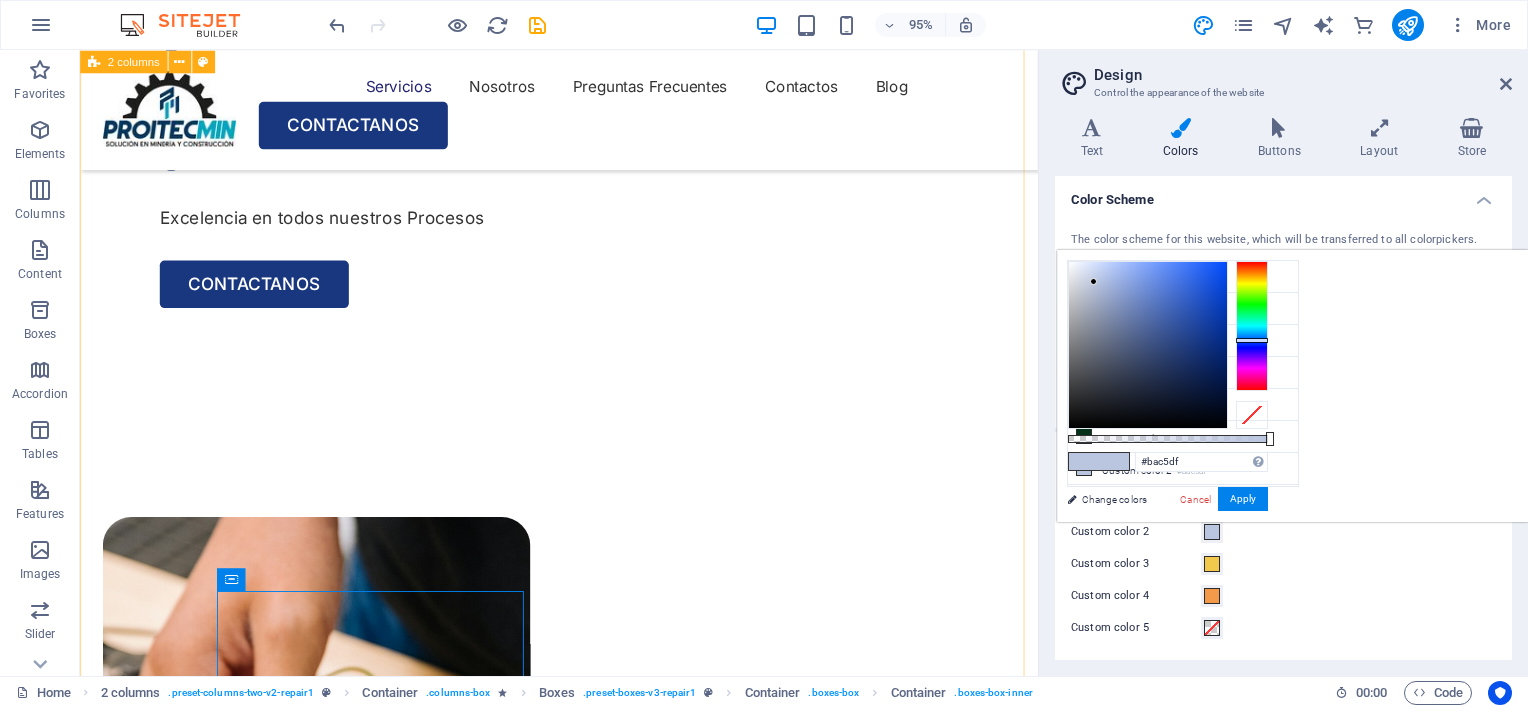 scroll, scrollTop: 1200, scrollLeft: 0, axis: vertical 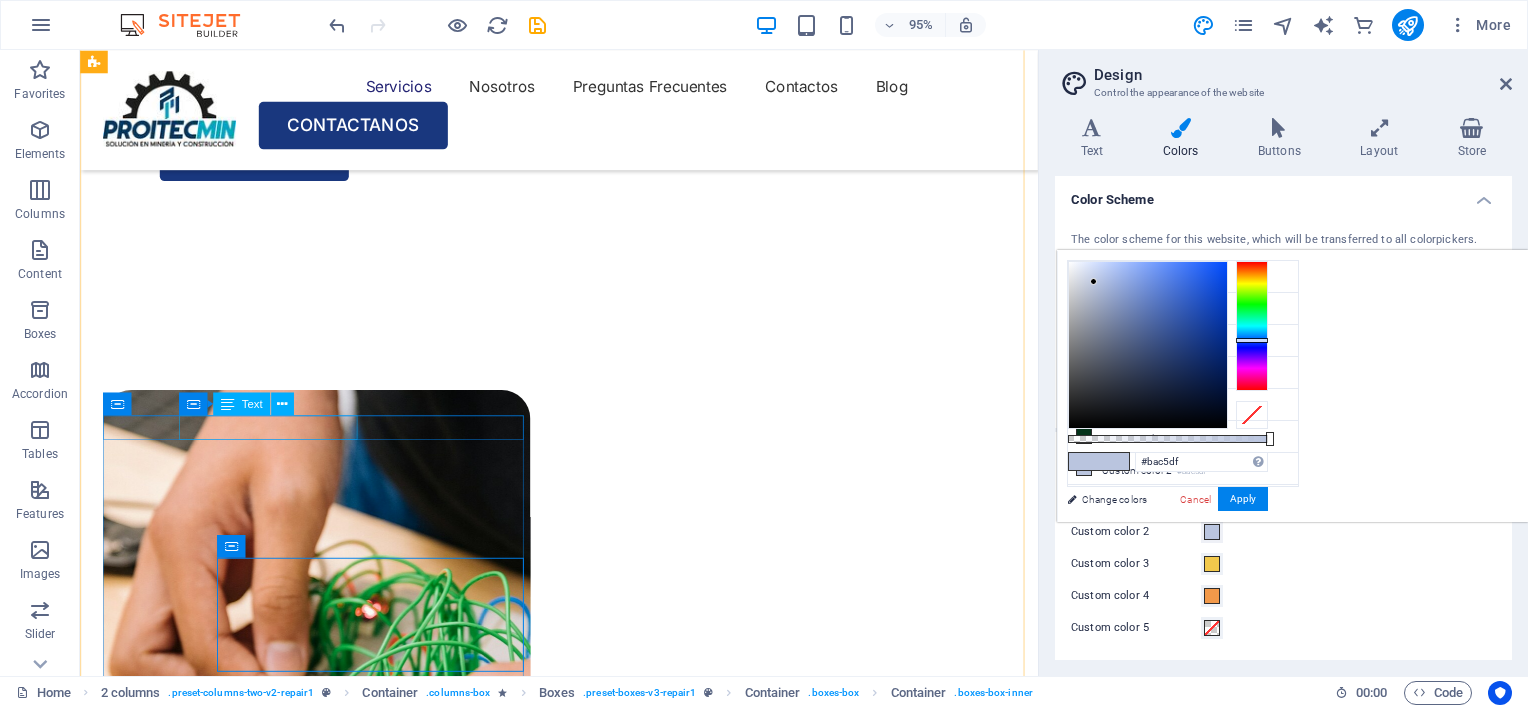 click on "NUESTRO PROCESO" at bounding box center (329, 2262) 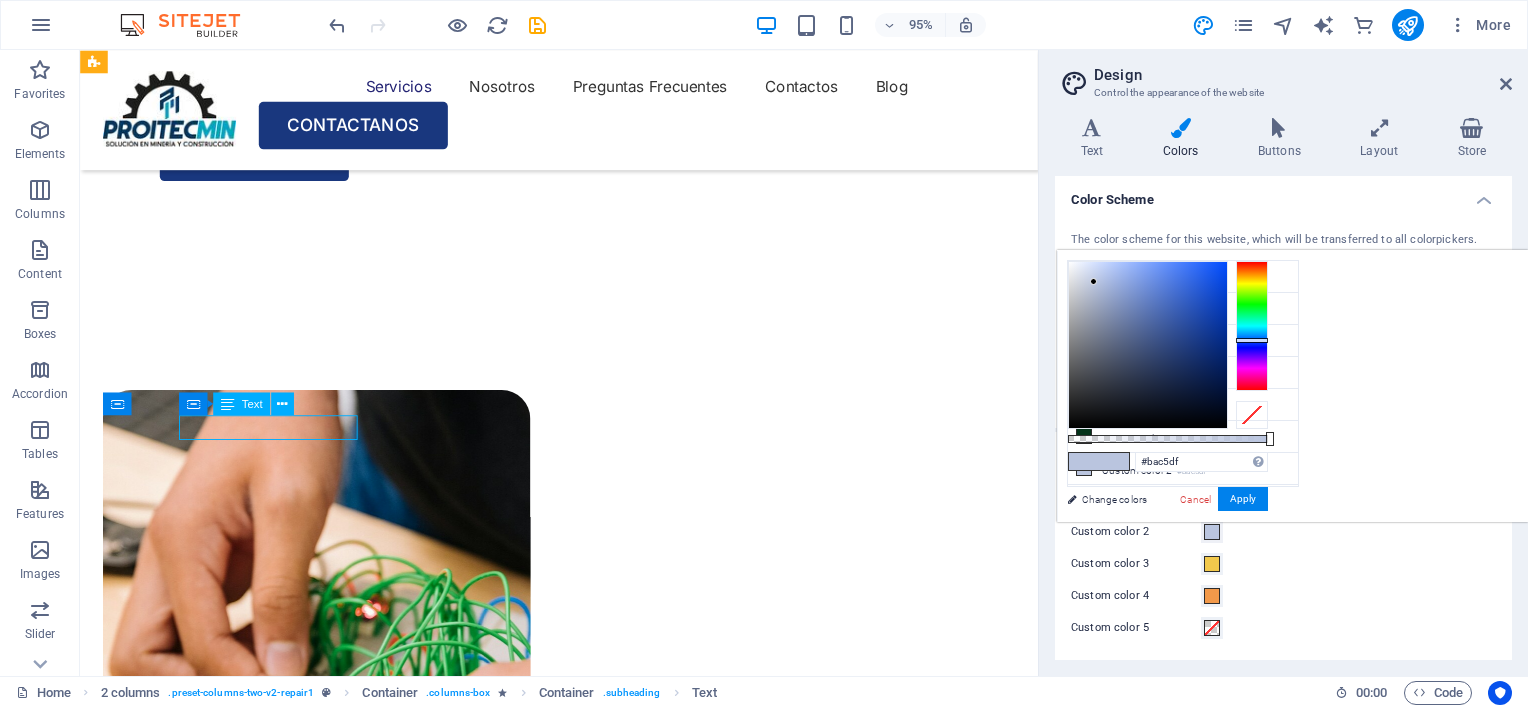 click on "NUESTRO PROCESO" at bounding box center (329, 2262) 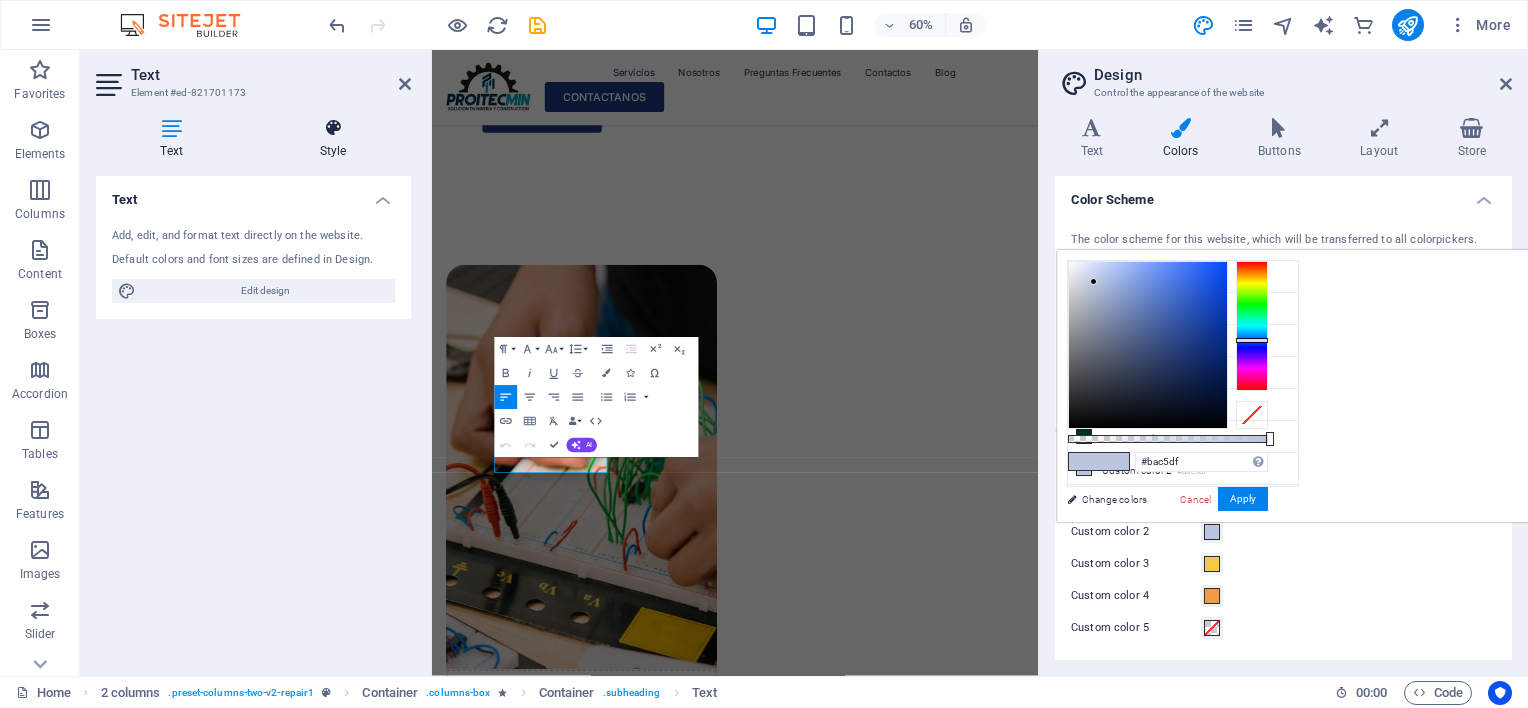 click at bounding box center [333, 128] 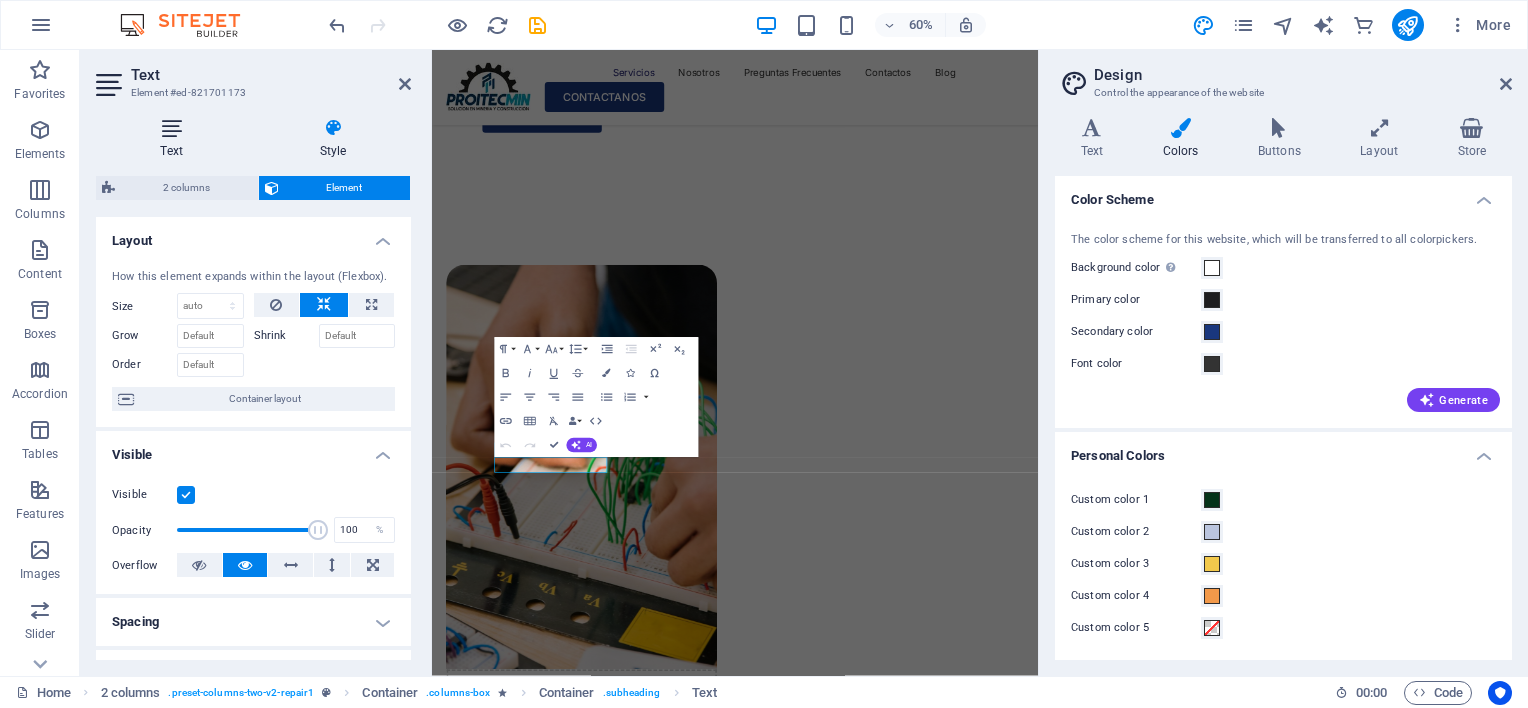click at bounding box center (171, 128) 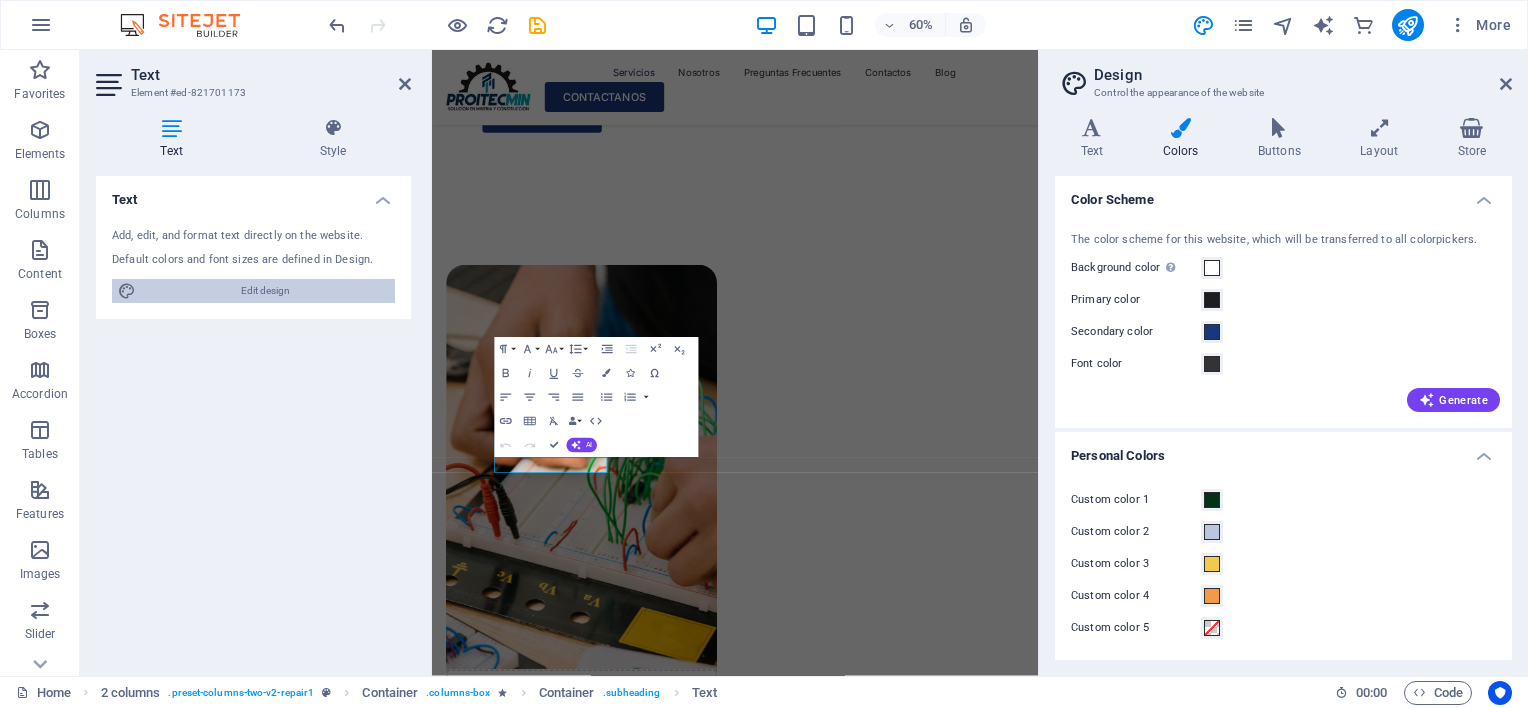 click on "Edit design" at bounding box center (265, 291) 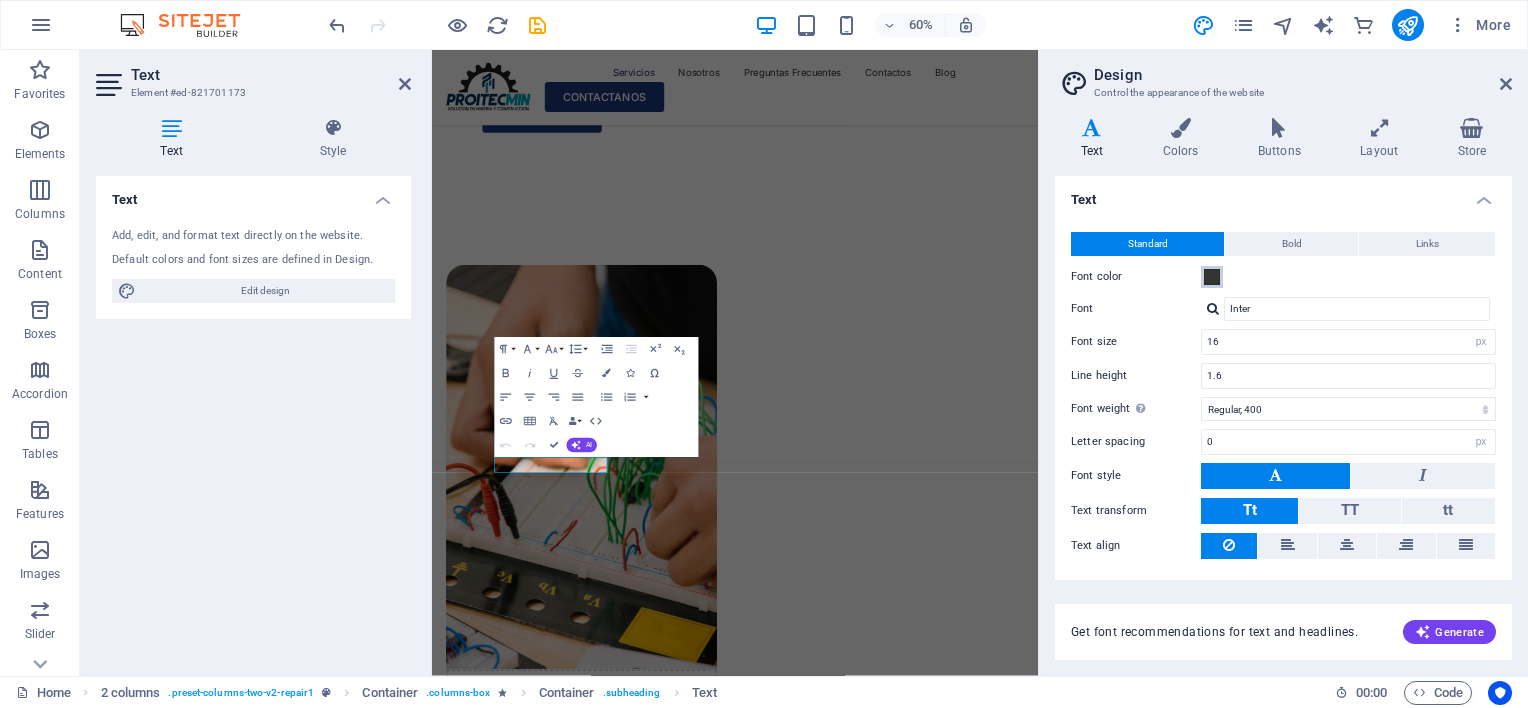 click at bounding box center (1212, 277) 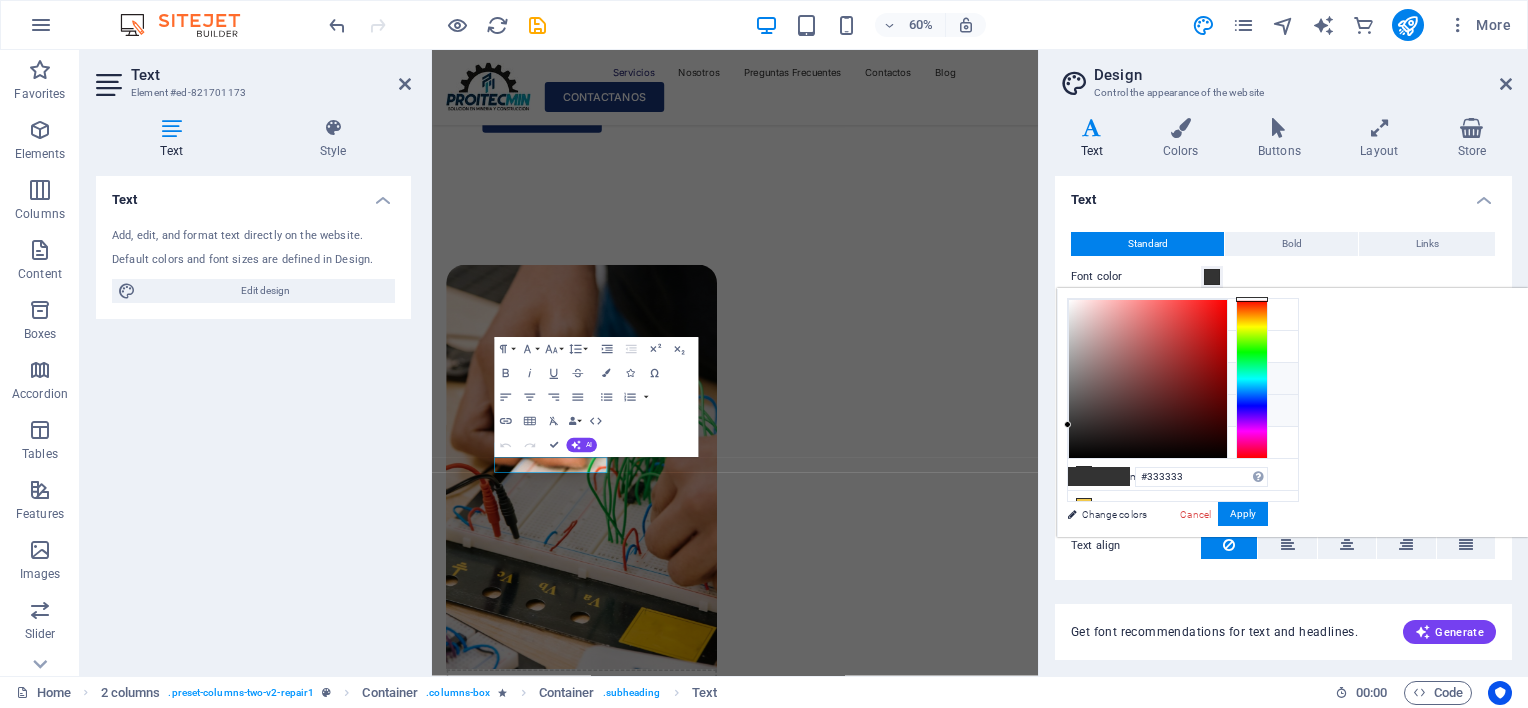 click on "Secondary color
#19377e" at bounding box center [1183, 379] 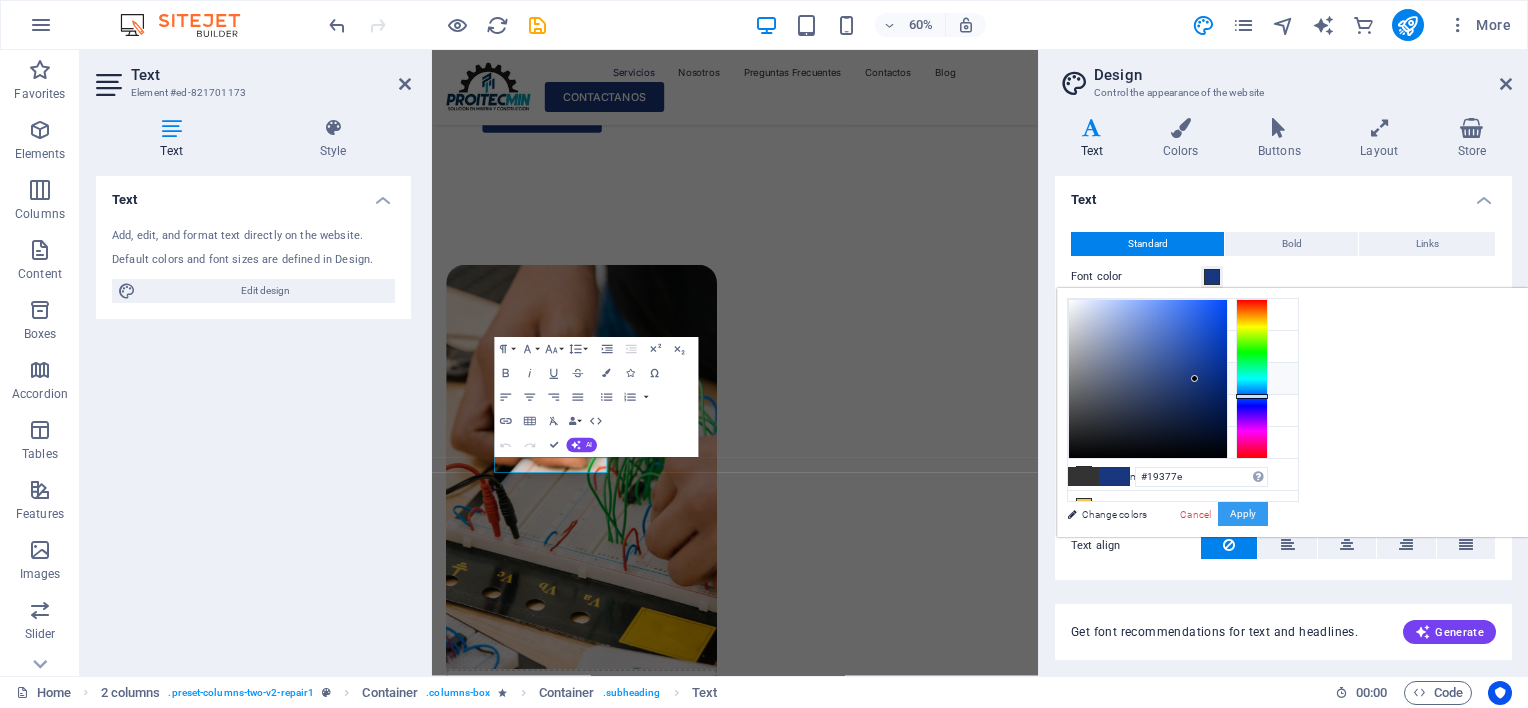 click on "Apply" at bounding box center [1243, 514] 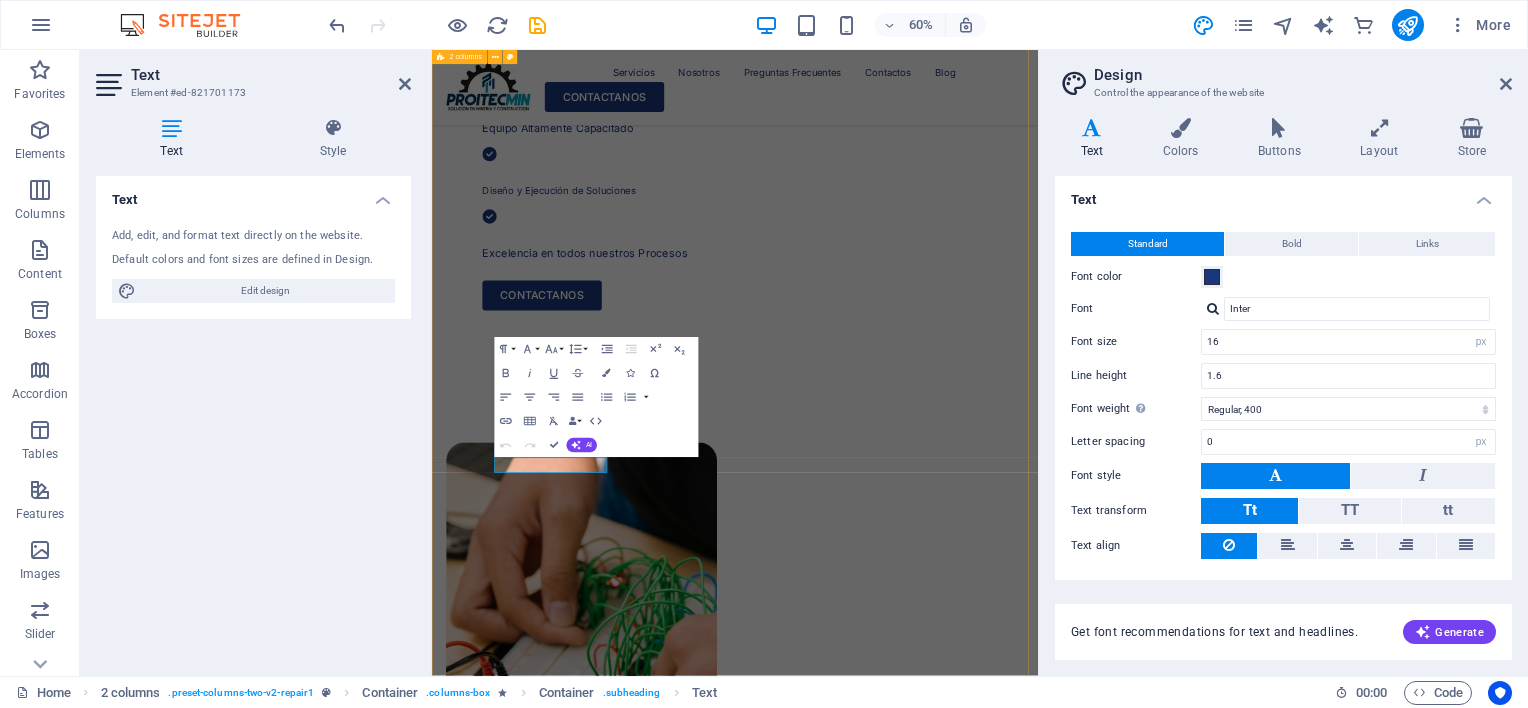 click on "Drop content here or  Add elements  Paste clipboard" at bounding box center (937, 2458) 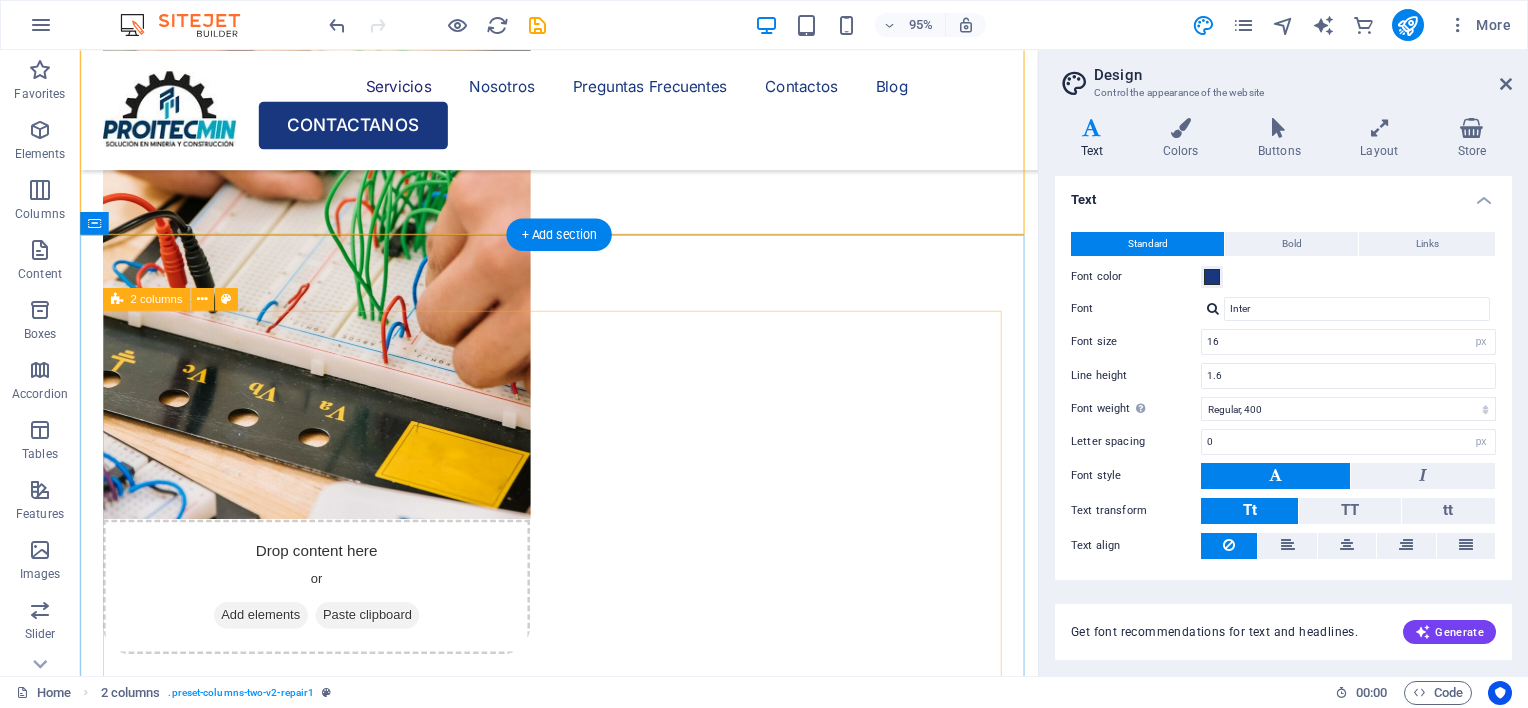 scroll, scrollTop: 2200, scrollLeft: 0, axis: vertical 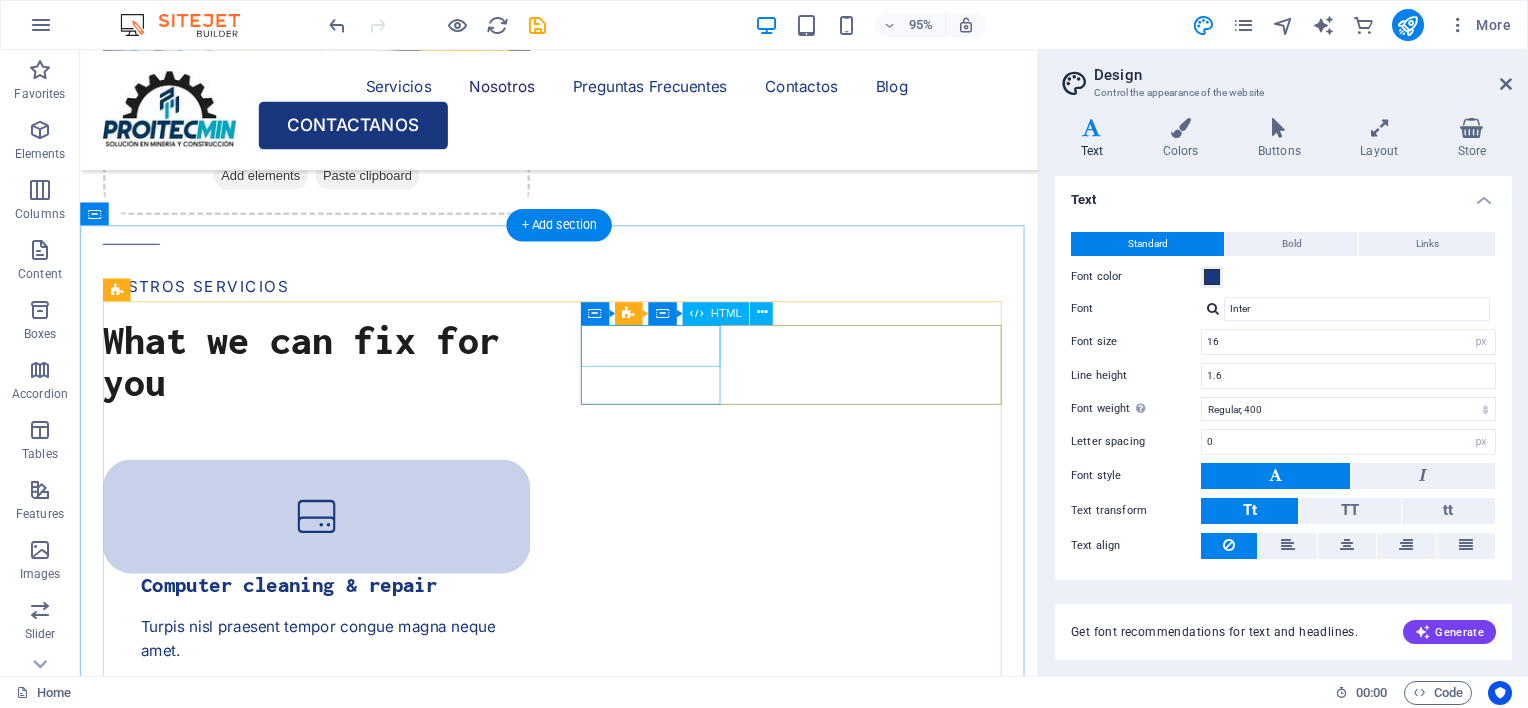 click on "32 +" at bounding box center (178, 3375) 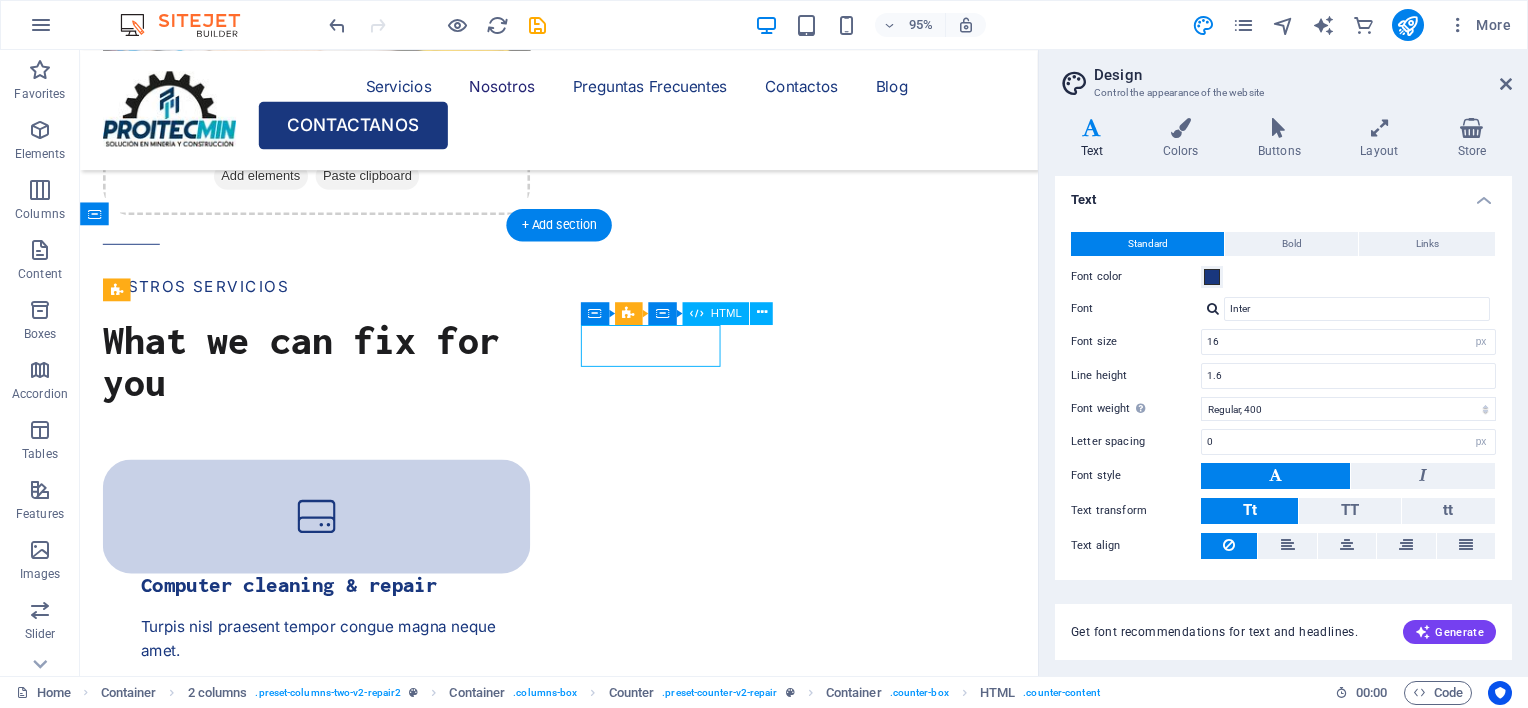 click on "32 +" at bounding box center [178, 3375] 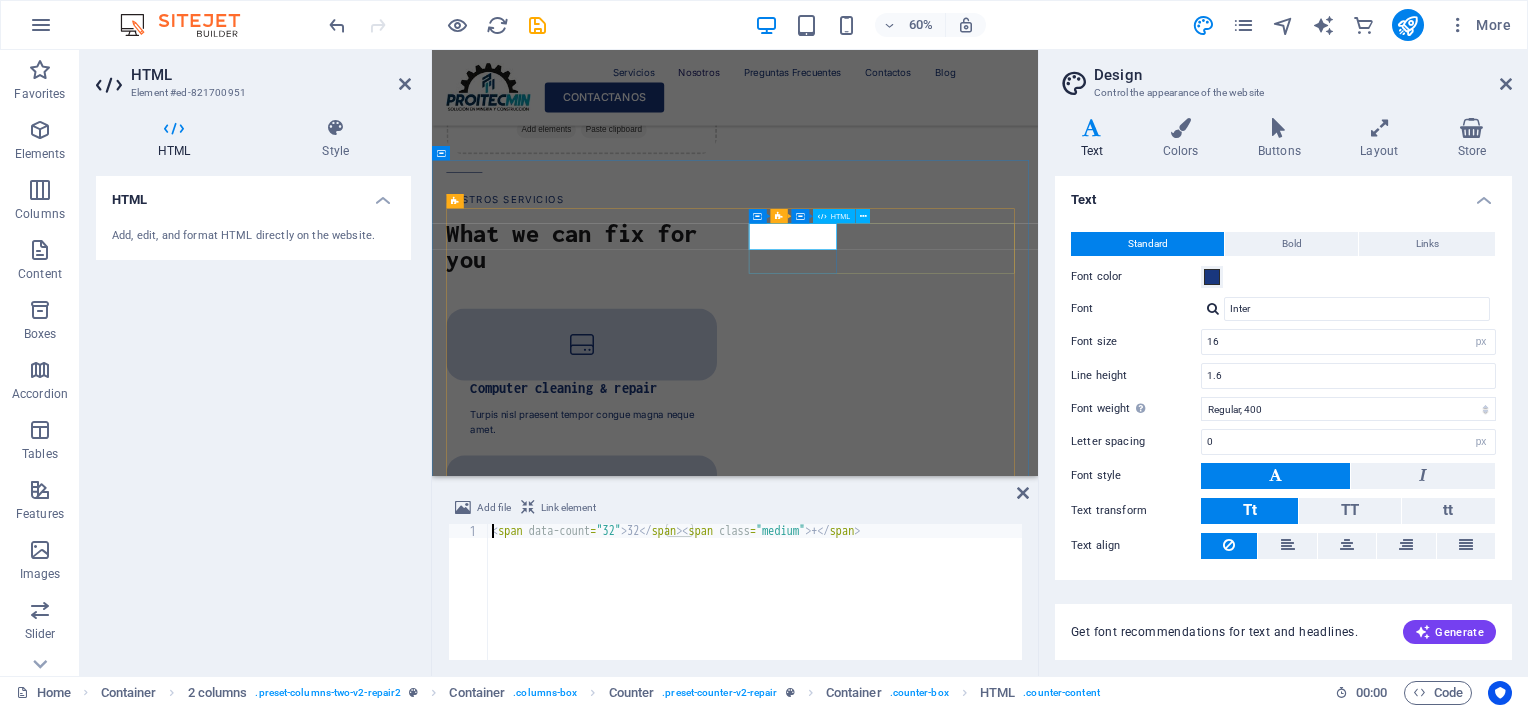 click on "32 +" at bounding box center [530, 3375] 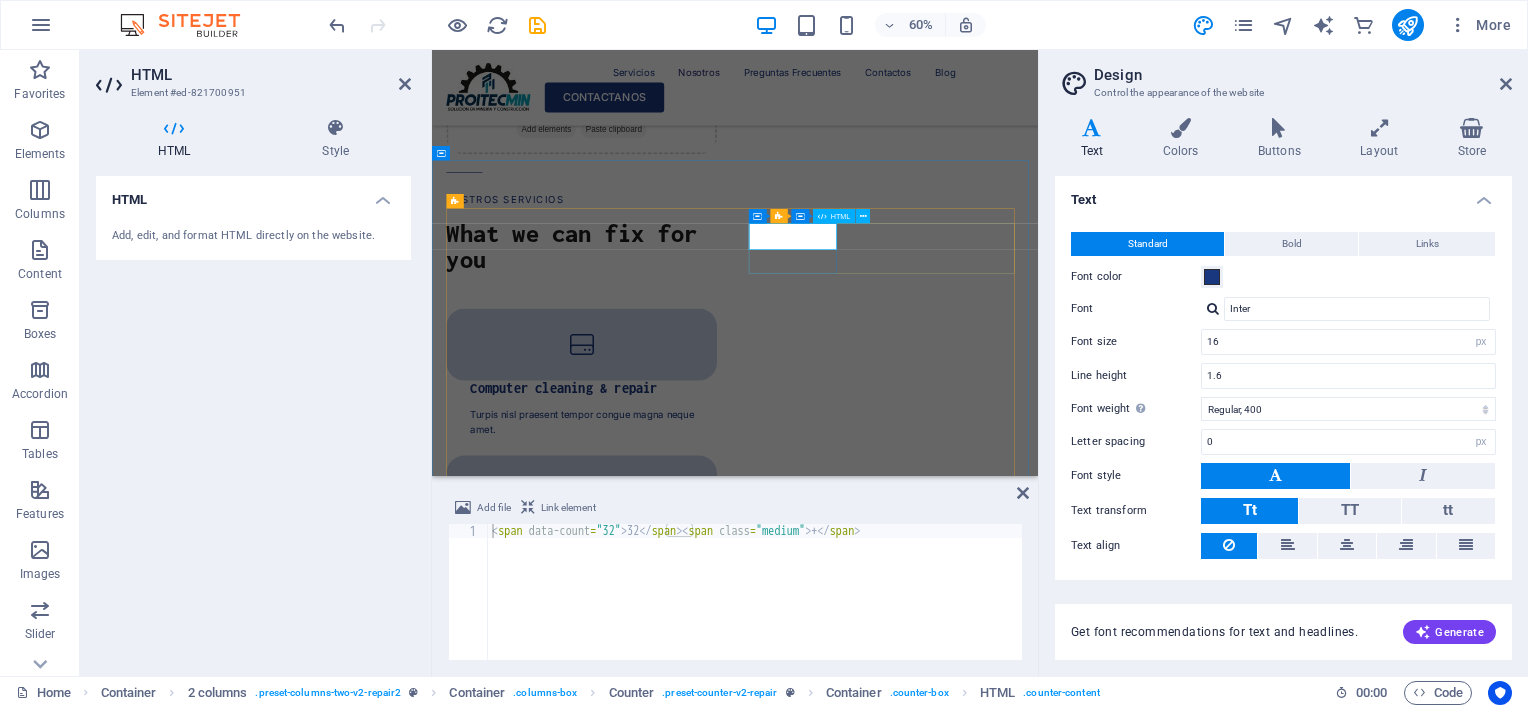click on "32 +" at bounding box center (530, 3375) 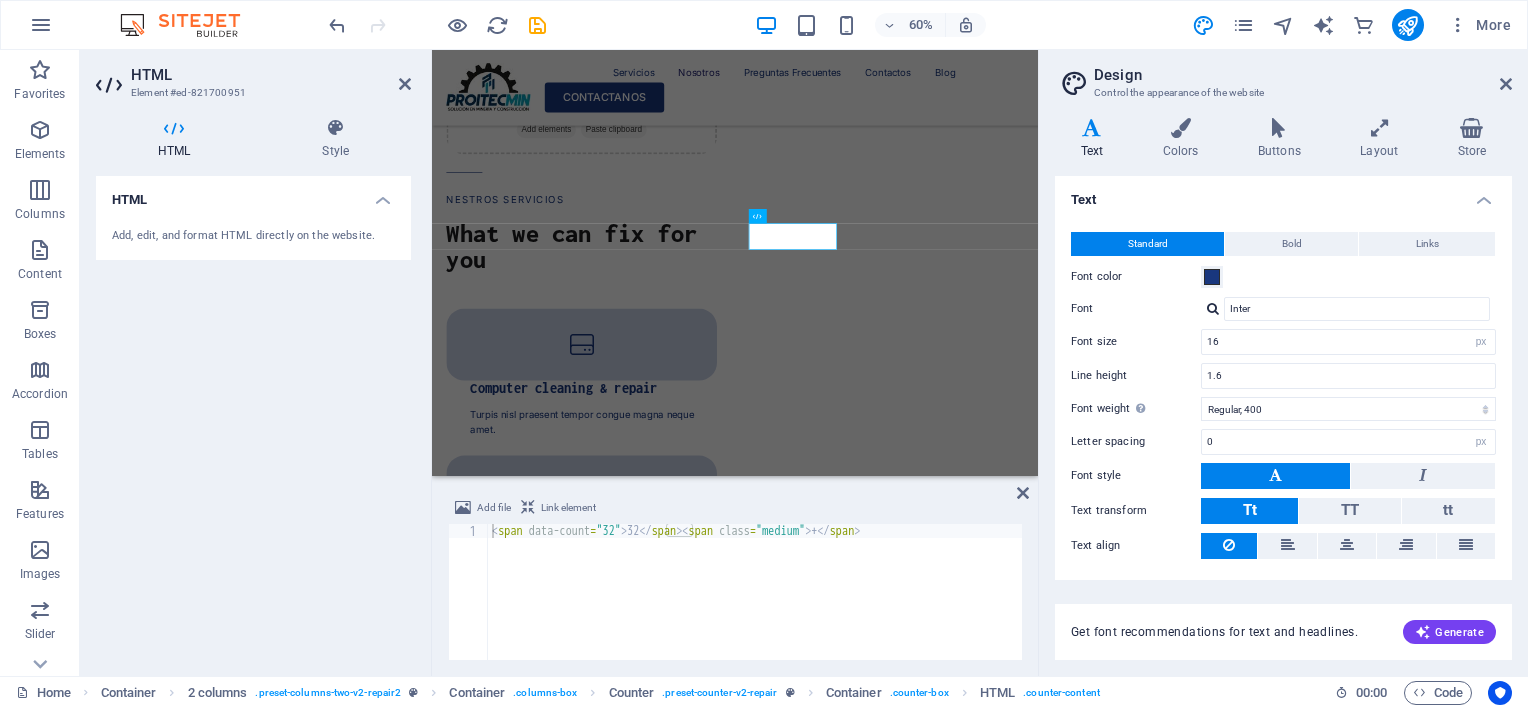 click on "HTML" at bounding box center (253, 194) 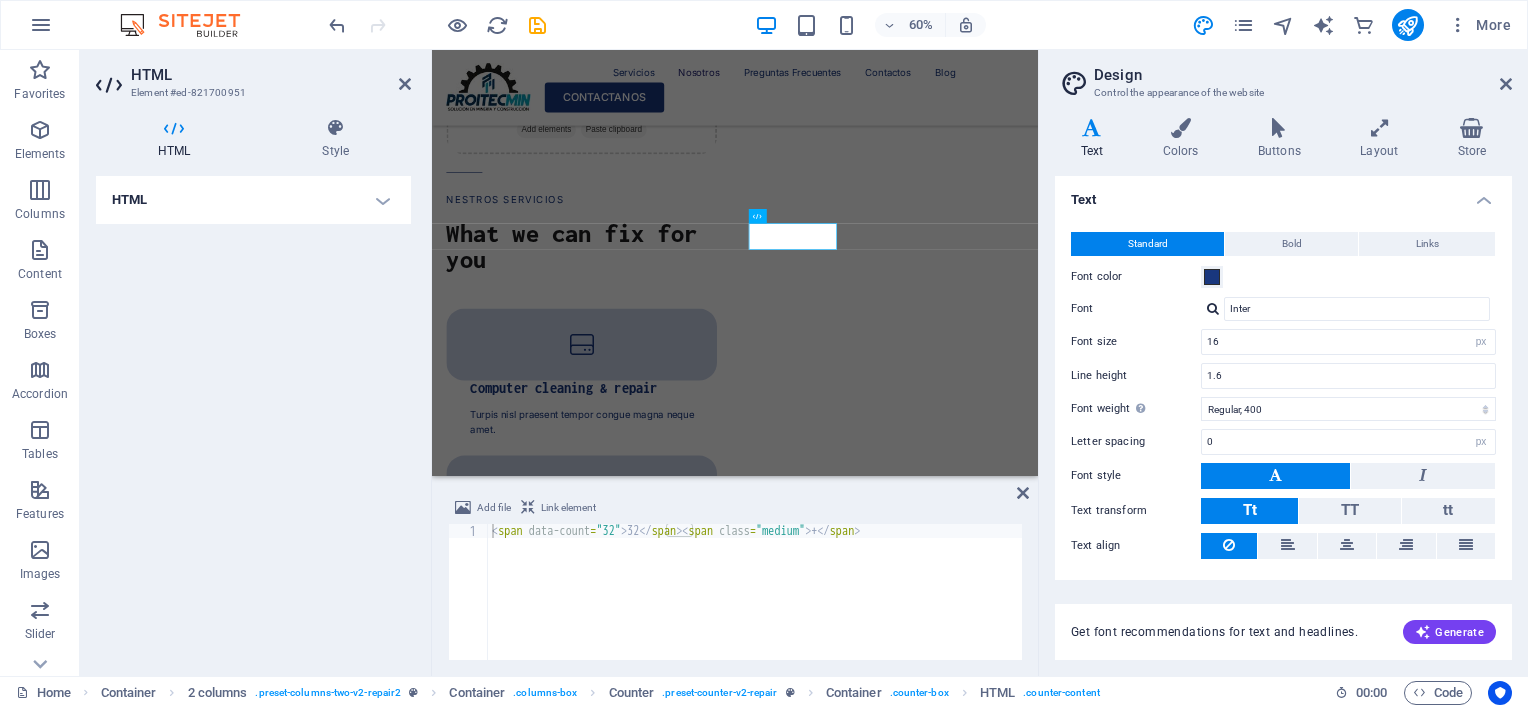 click on "HTML" at bounding box center [253, 200] 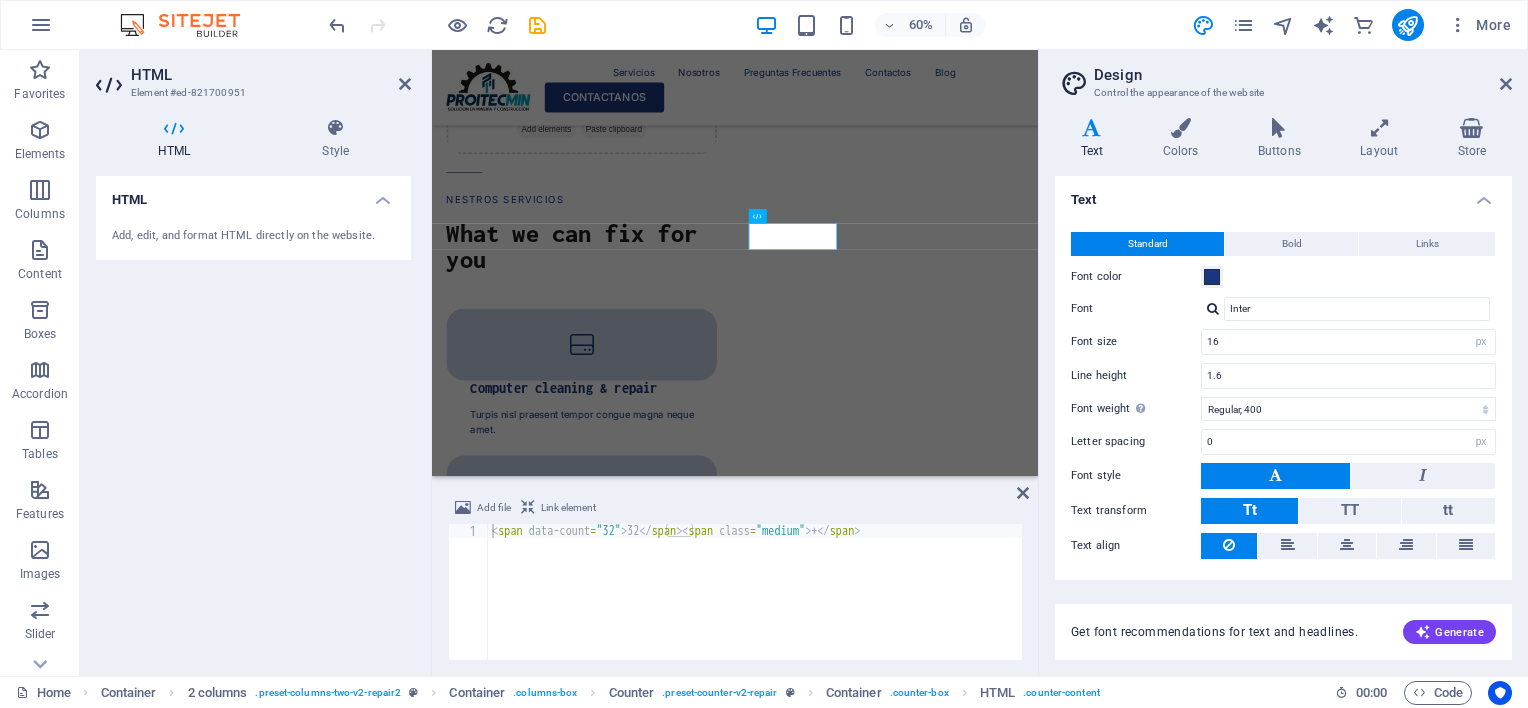 click on "HTML" at bounding box center [253, 194] 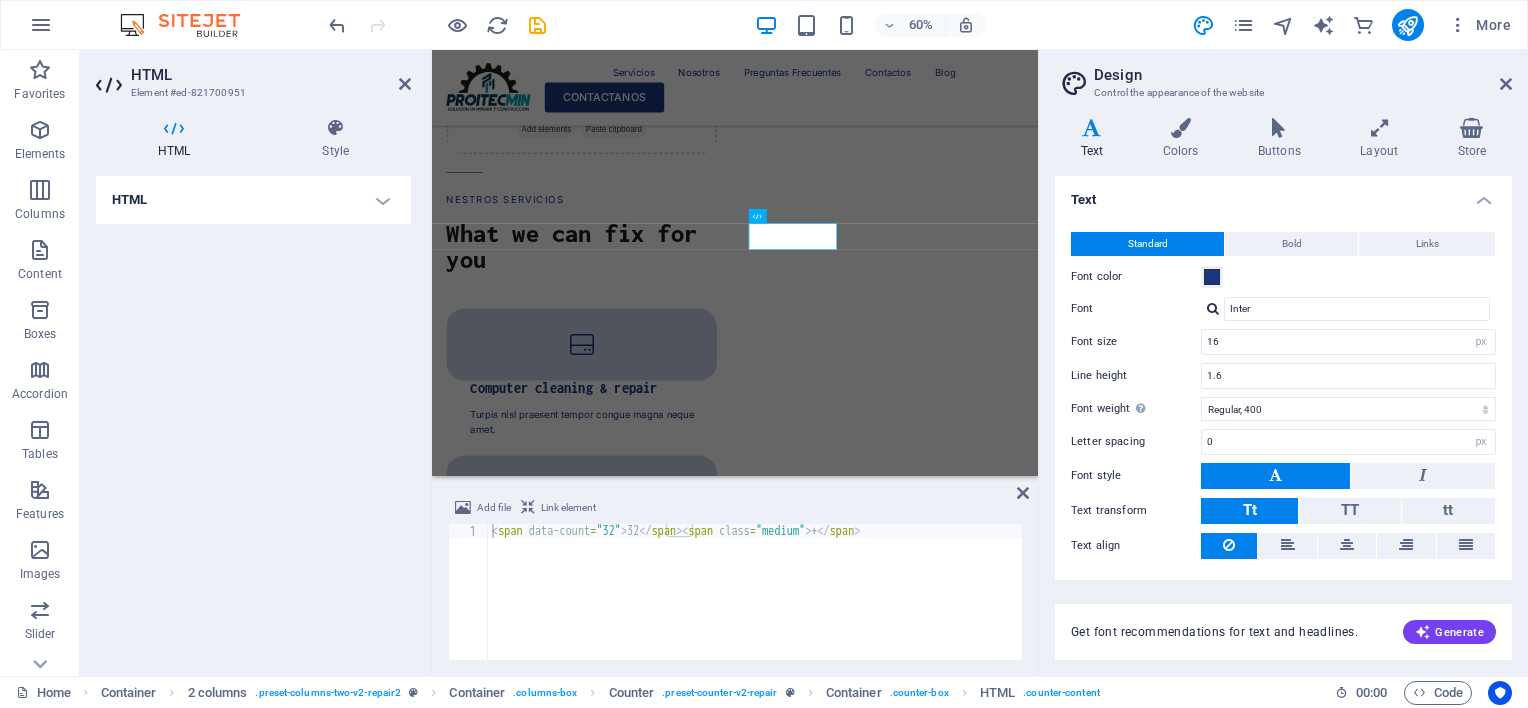 click on "HTML" at bounding box center [253, 200] 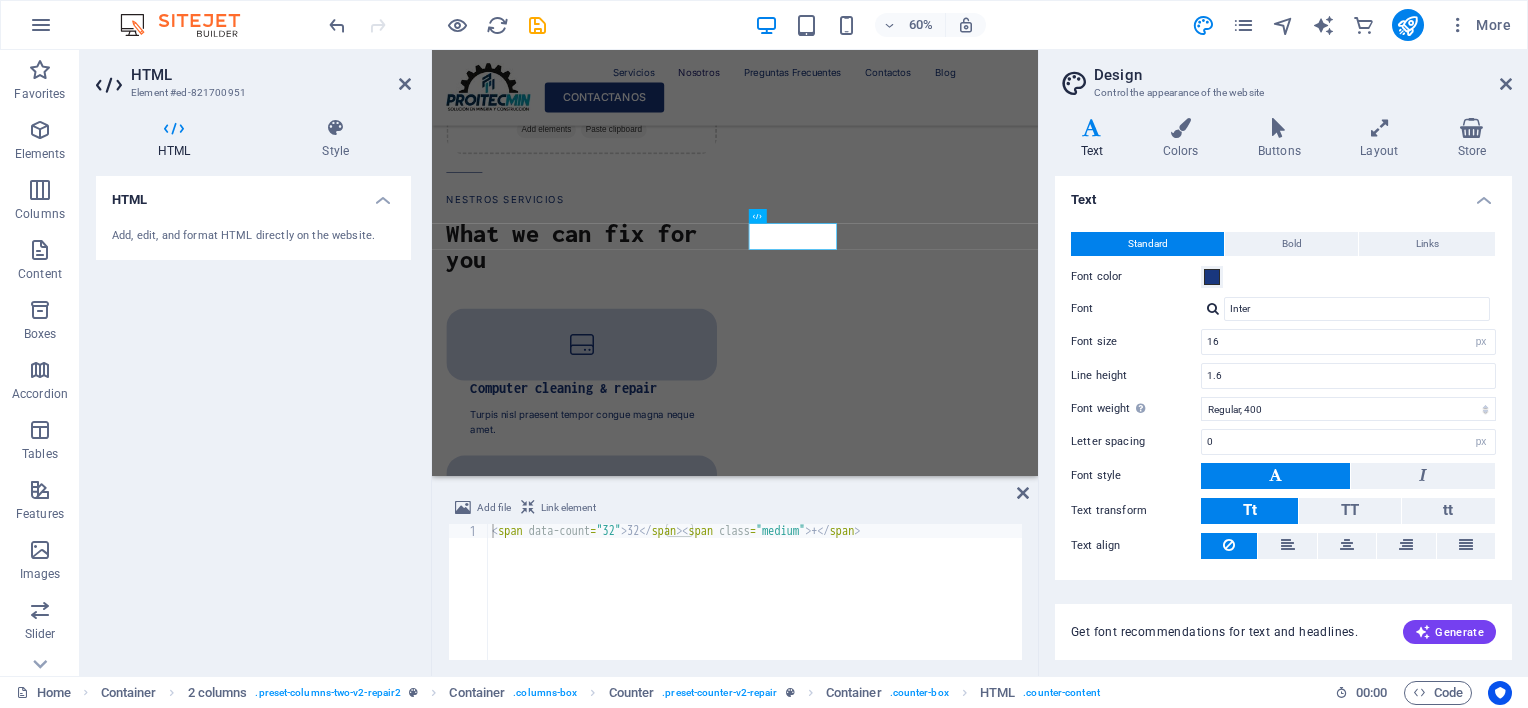 click on "Add, edit, and format HTML directly on the website." at bounding box center (253, 236) 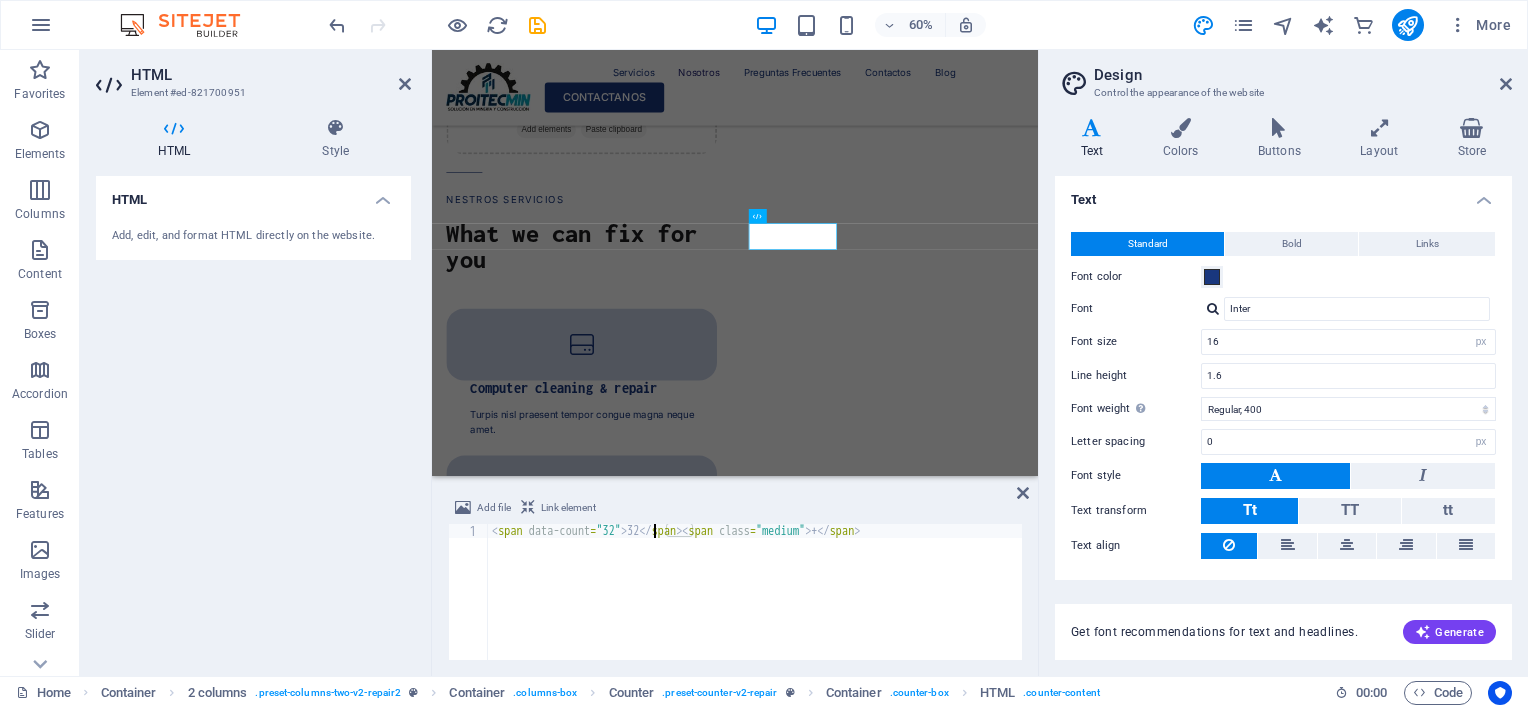 click on "< span   data-count = "32" > 32 </ span > < span   class = "medium" > + </ span >" at bounding box center [755, 606] 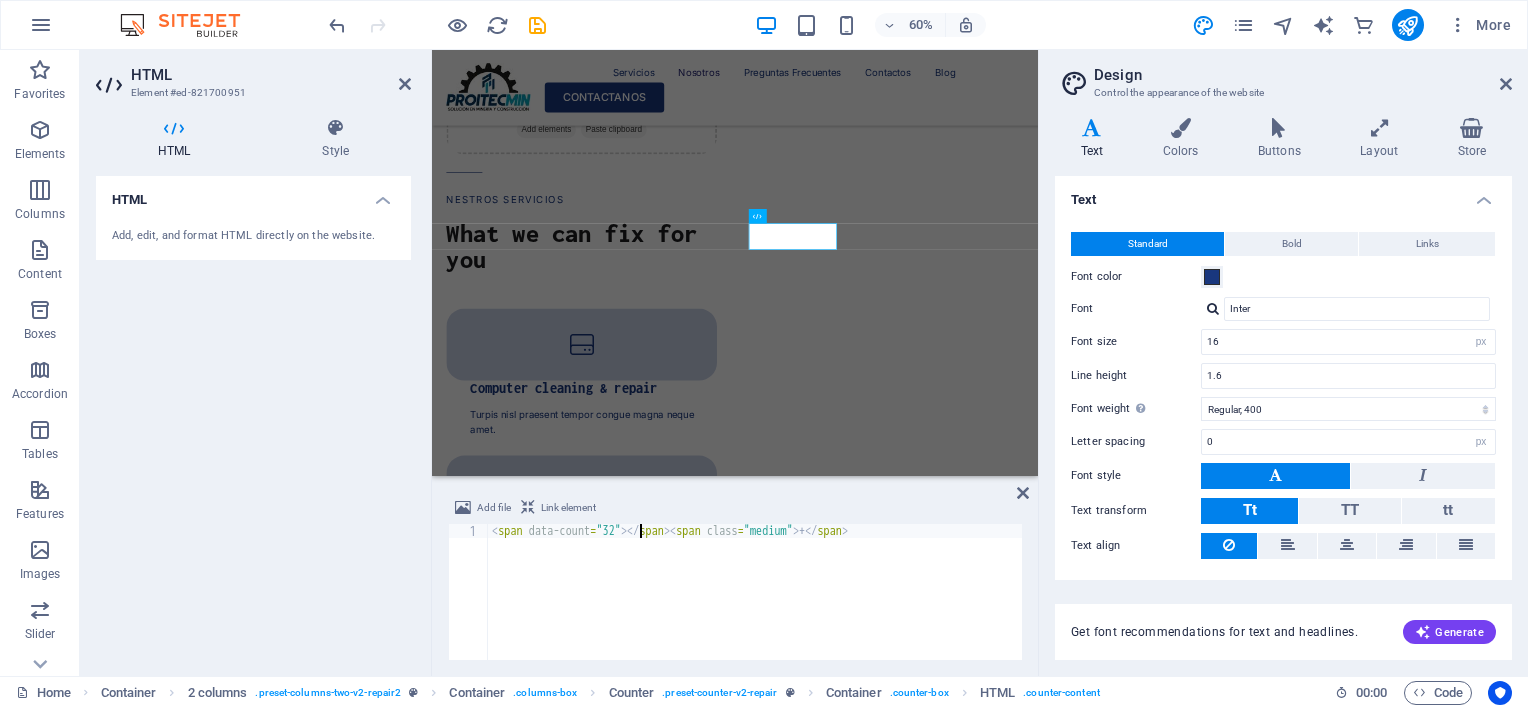 scroll, scrollTop: 0, scrollLeft: 12, axis: horizontal 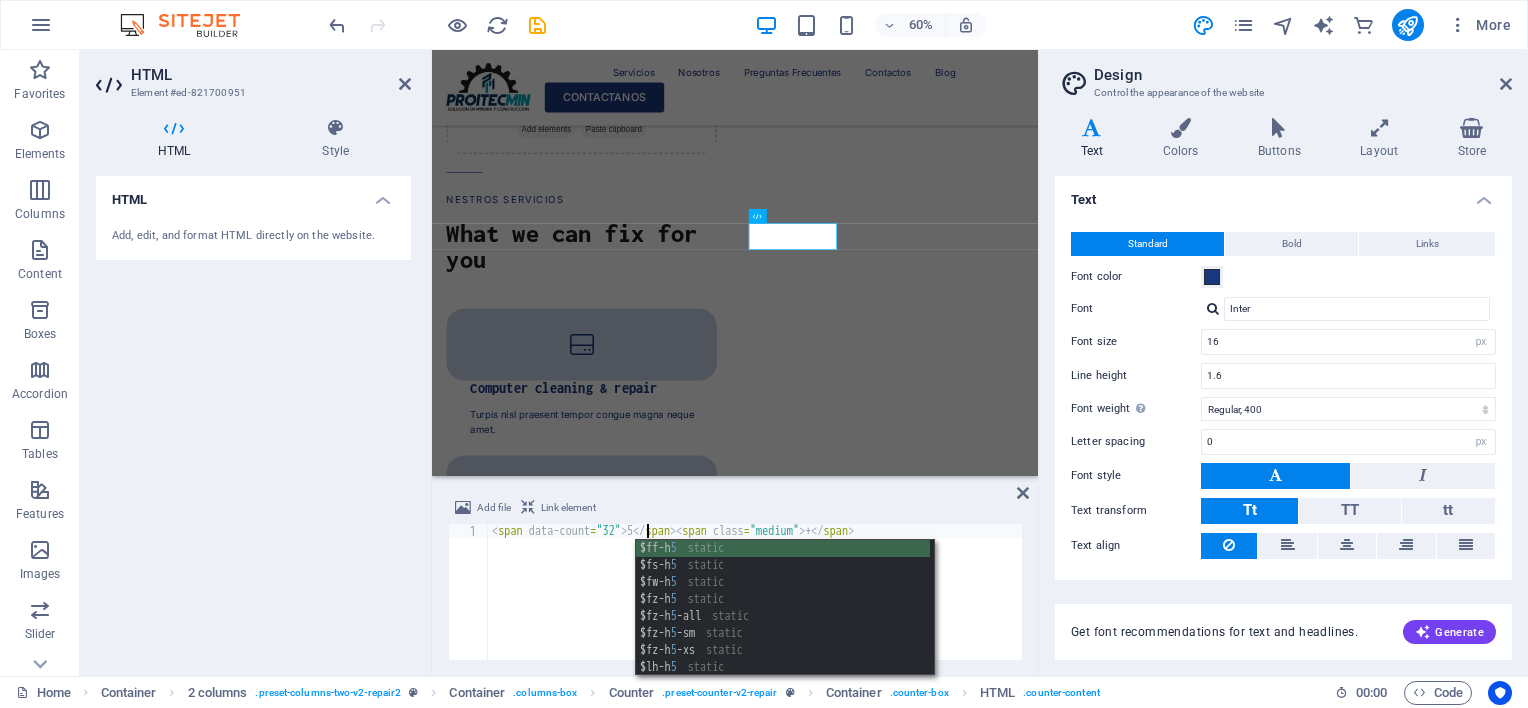 click on "sp an   data-count = "32"   5   span   class = "medium"   + / span" at bounding box center [755, 606] 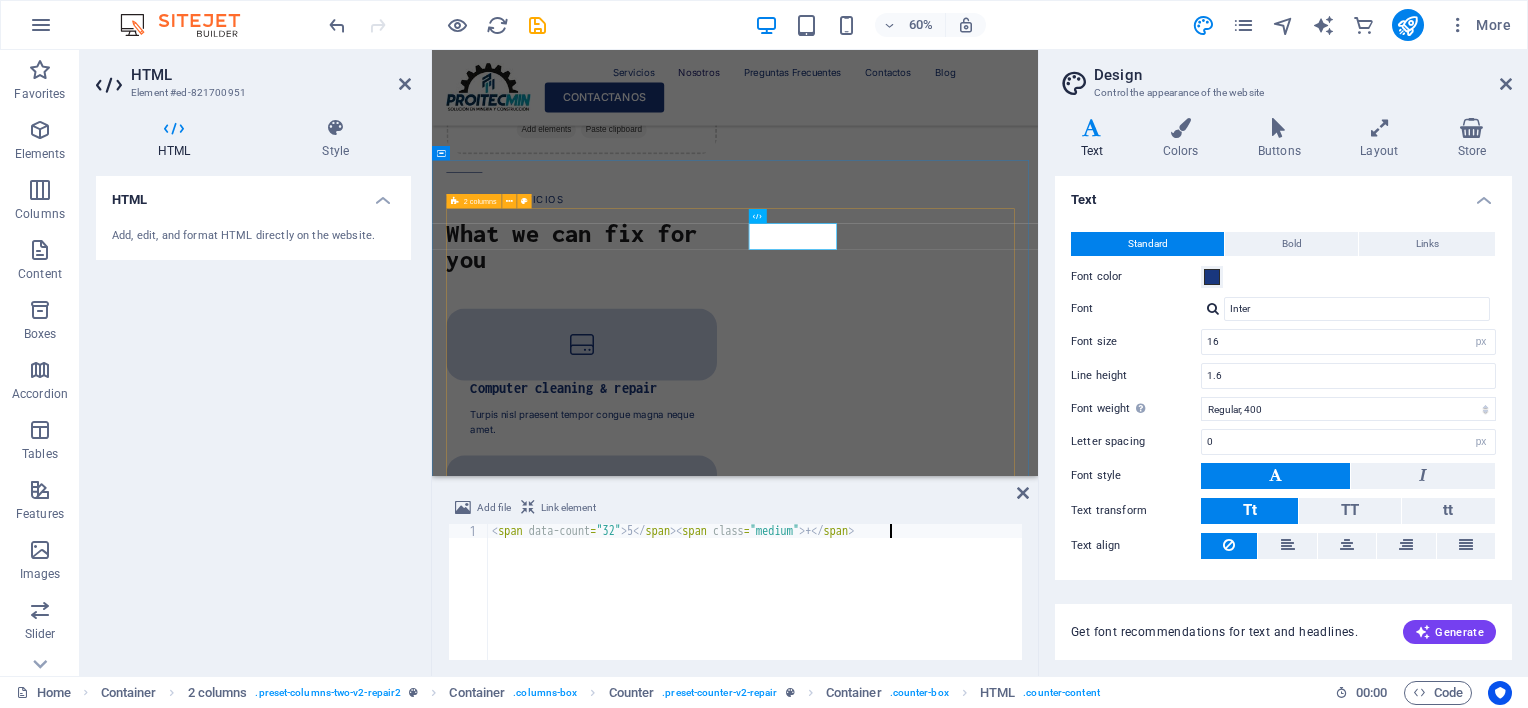 type on "<span data-count="32">5</span><span class="medium">+</span>" 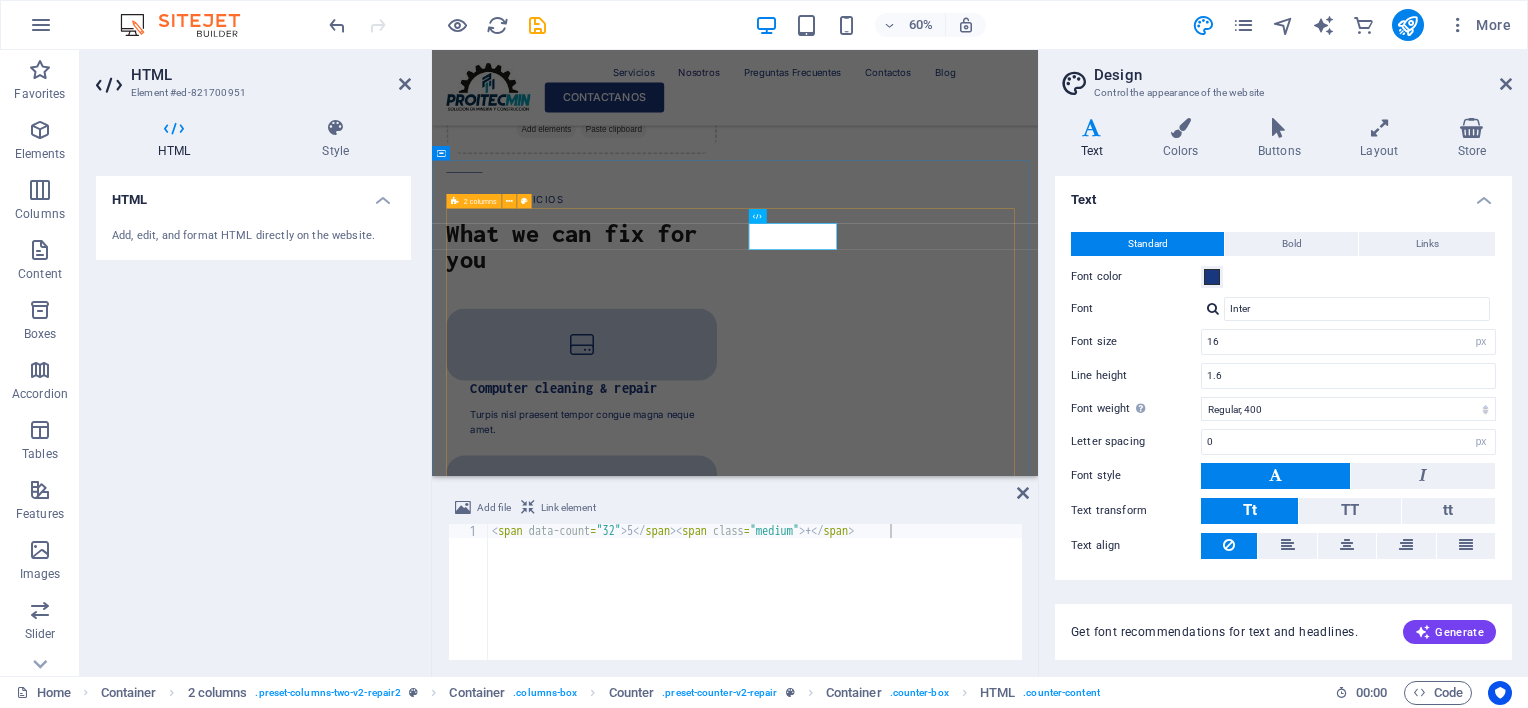 click on "Element #ed-821701182" at bounding box center [937, 4381] 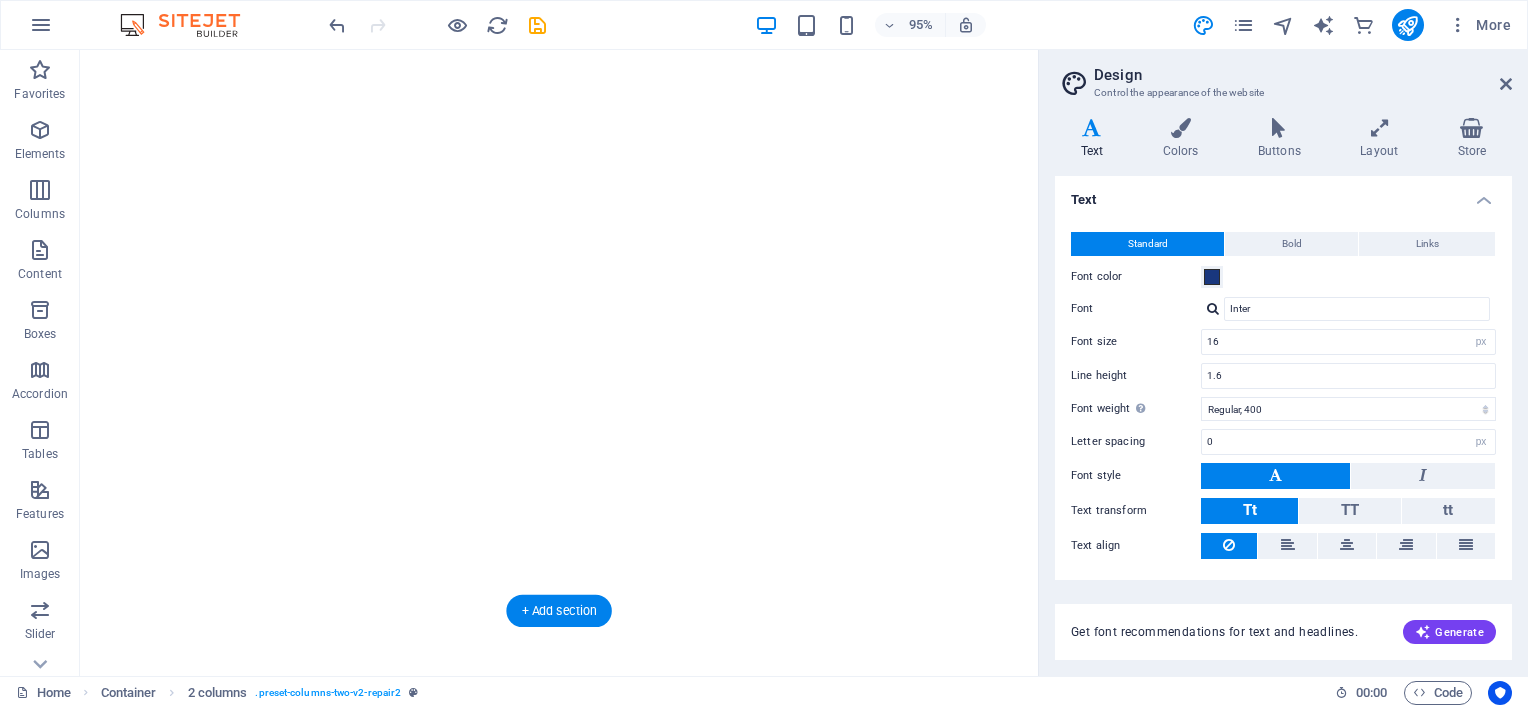 scroll, scrollTop: 100, scrollLeft: 0, axis: vertical 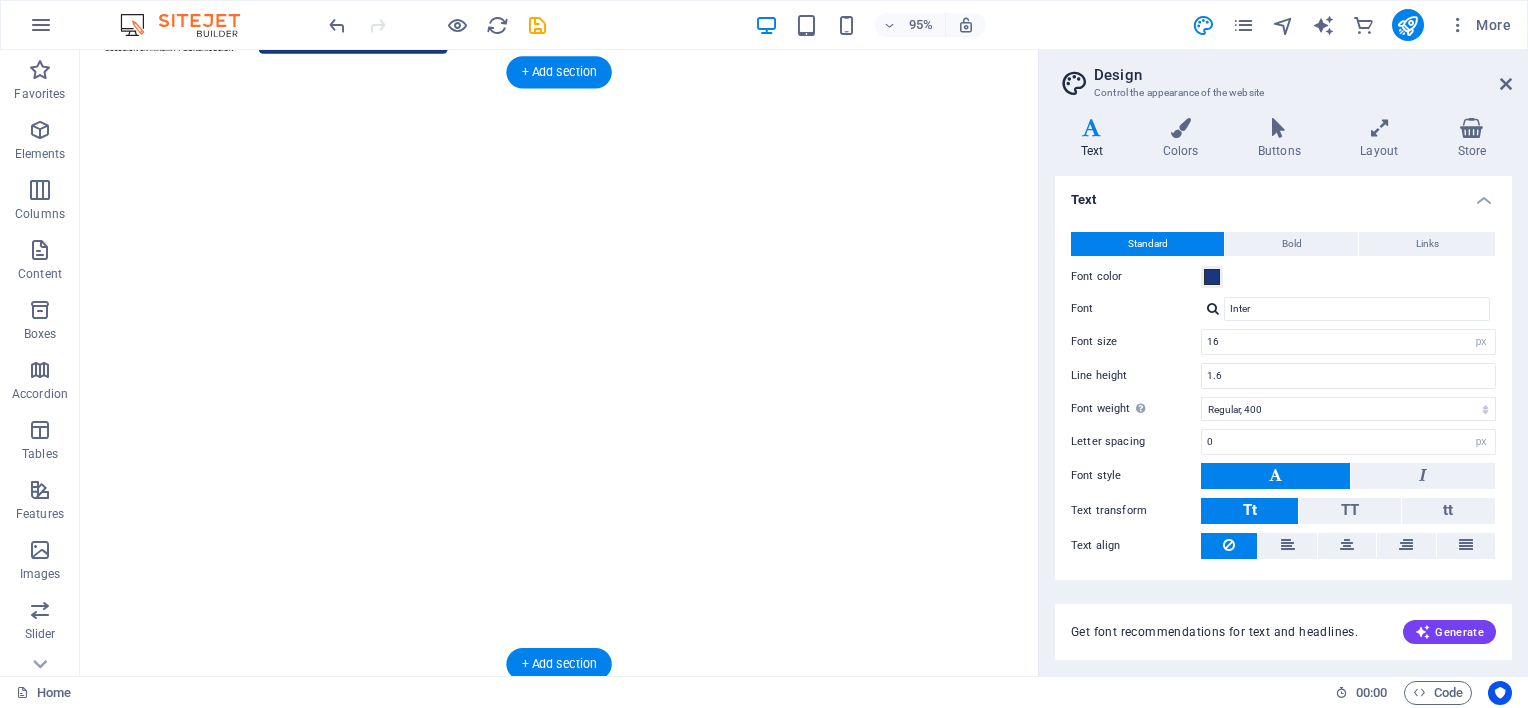 click at bounding box center (-417, 76) 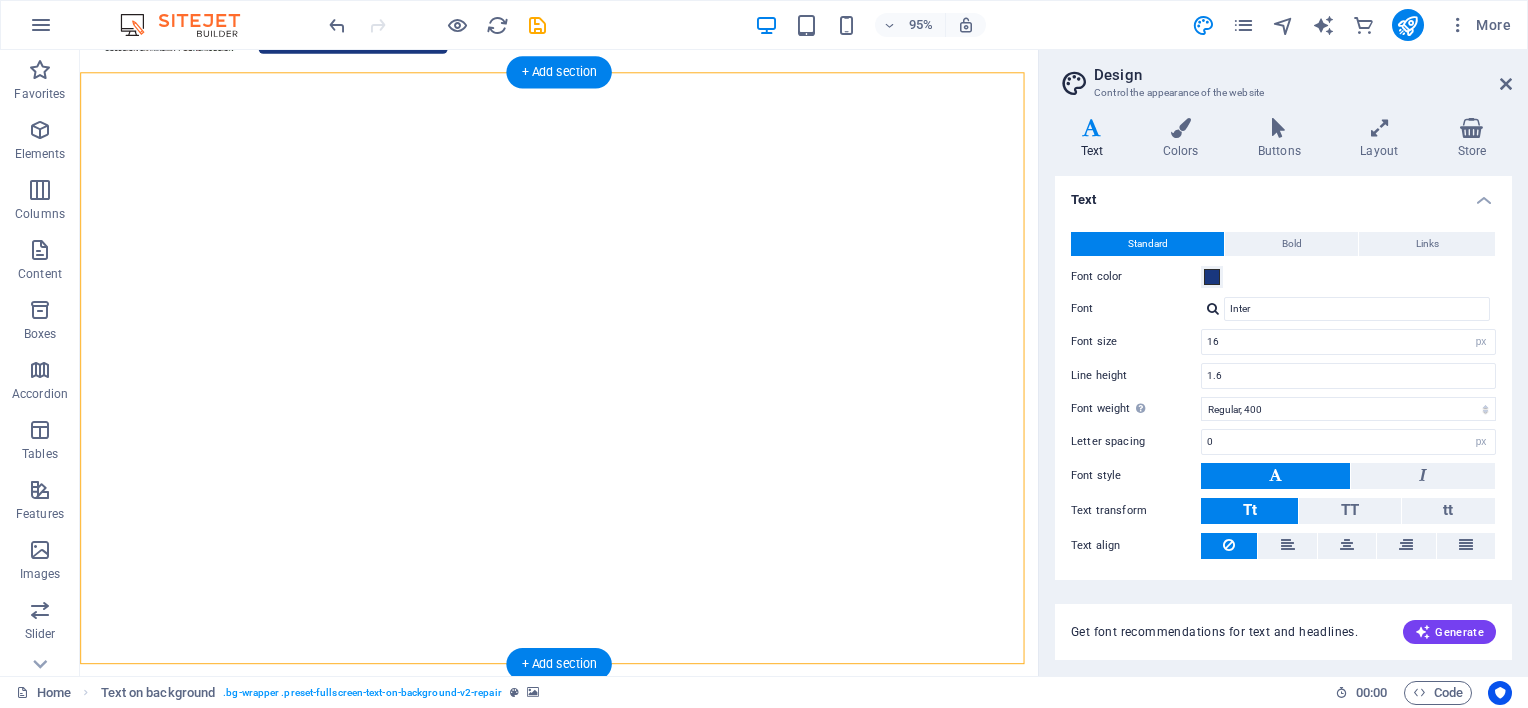 click at bounding box center [-417, 76] 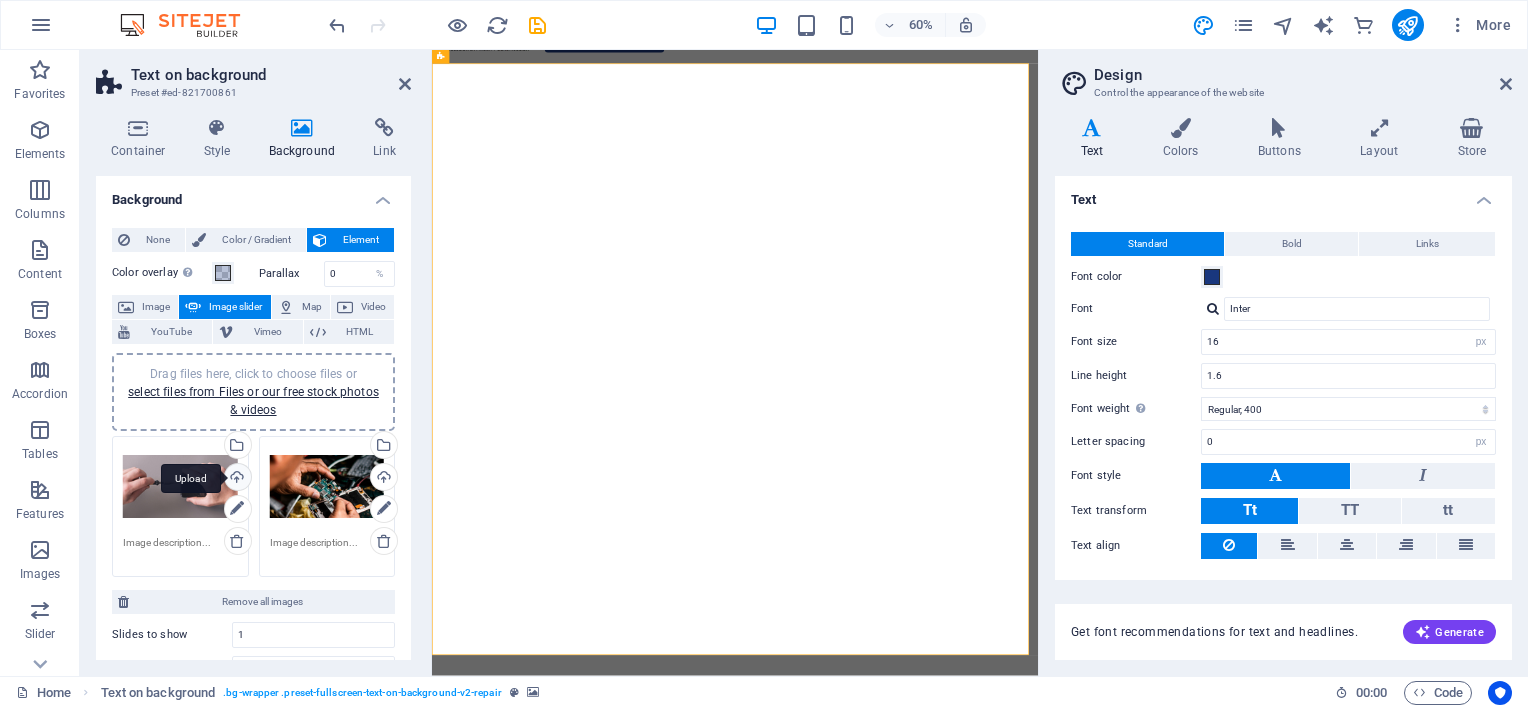 click on "Upload" at bounding box center [236, 479] 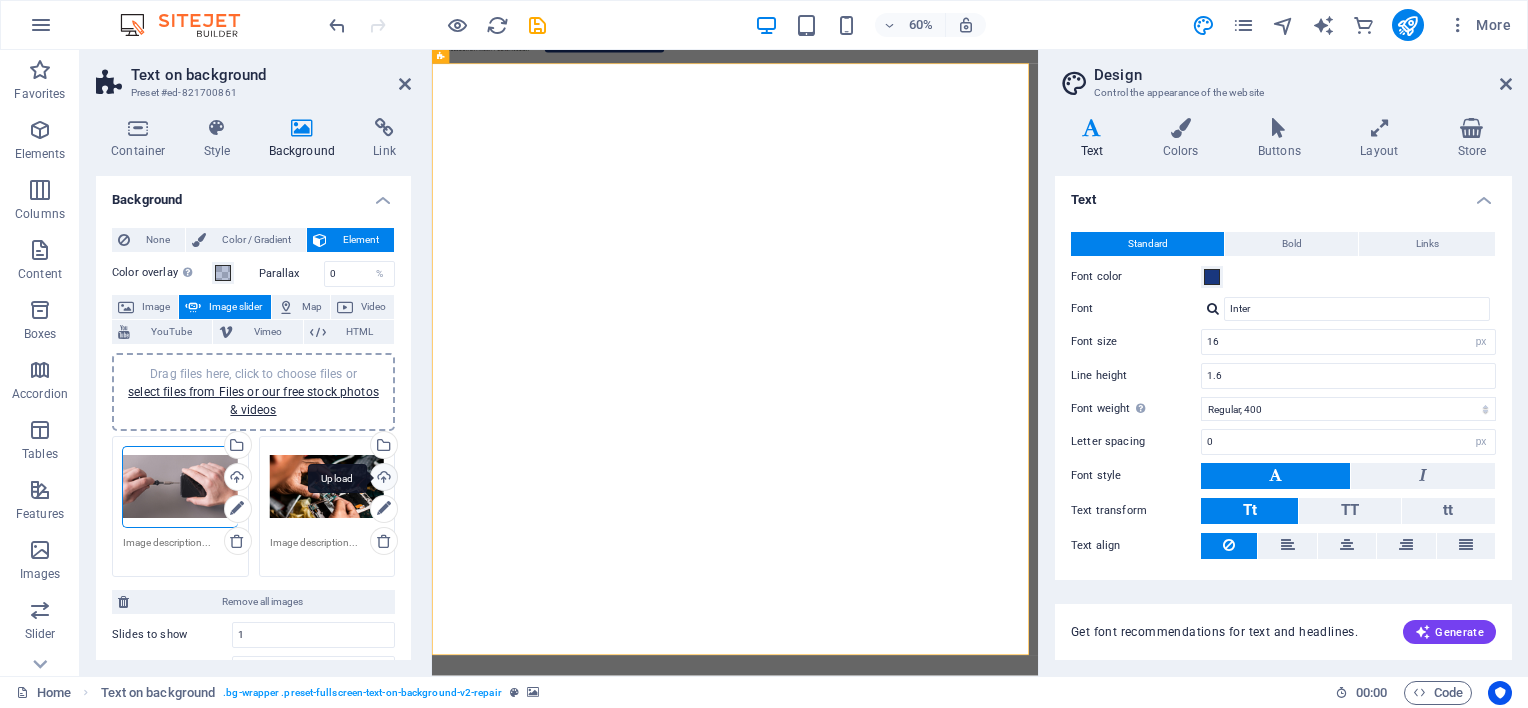 click on "Upload" at bounding box center (382, 479) 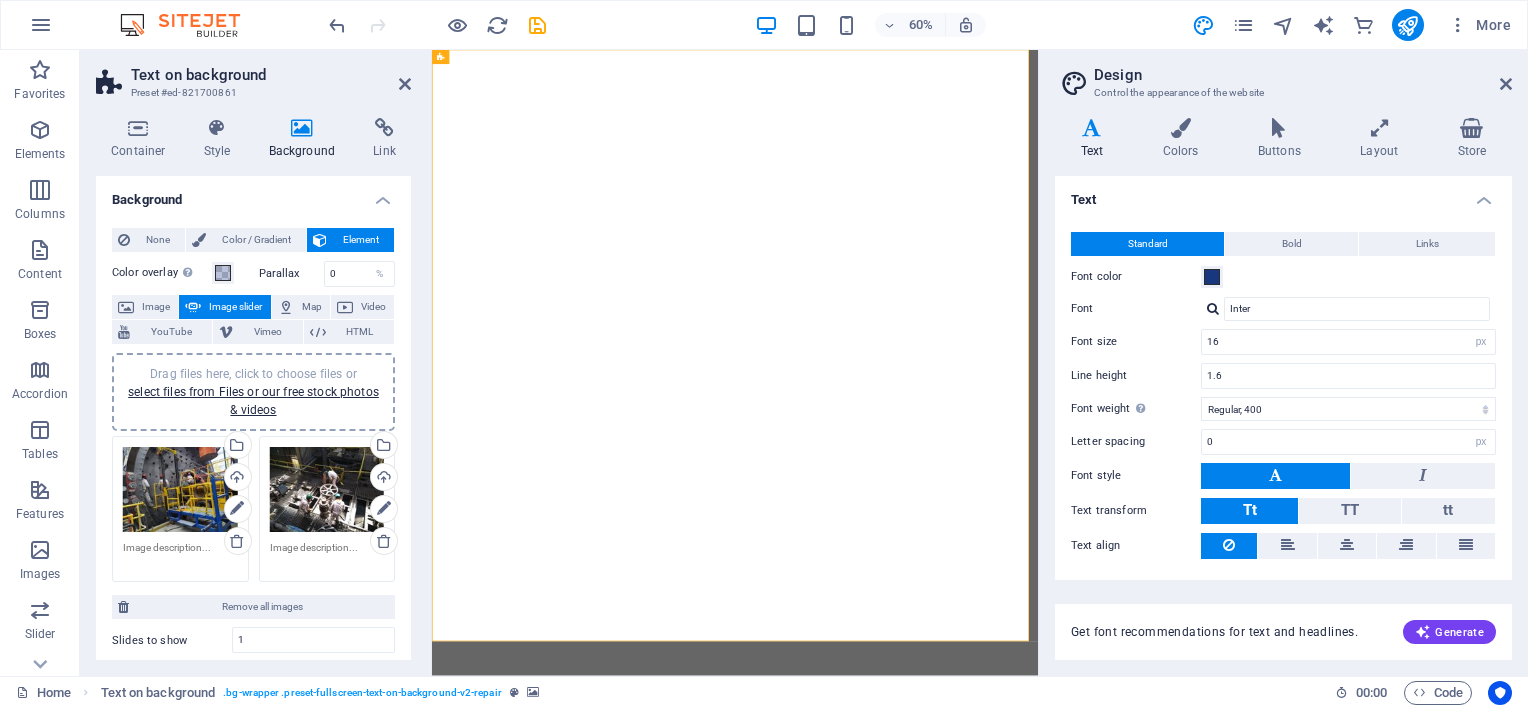 scroll, scrollTop: 0, scrollLeft: 0, axis: both 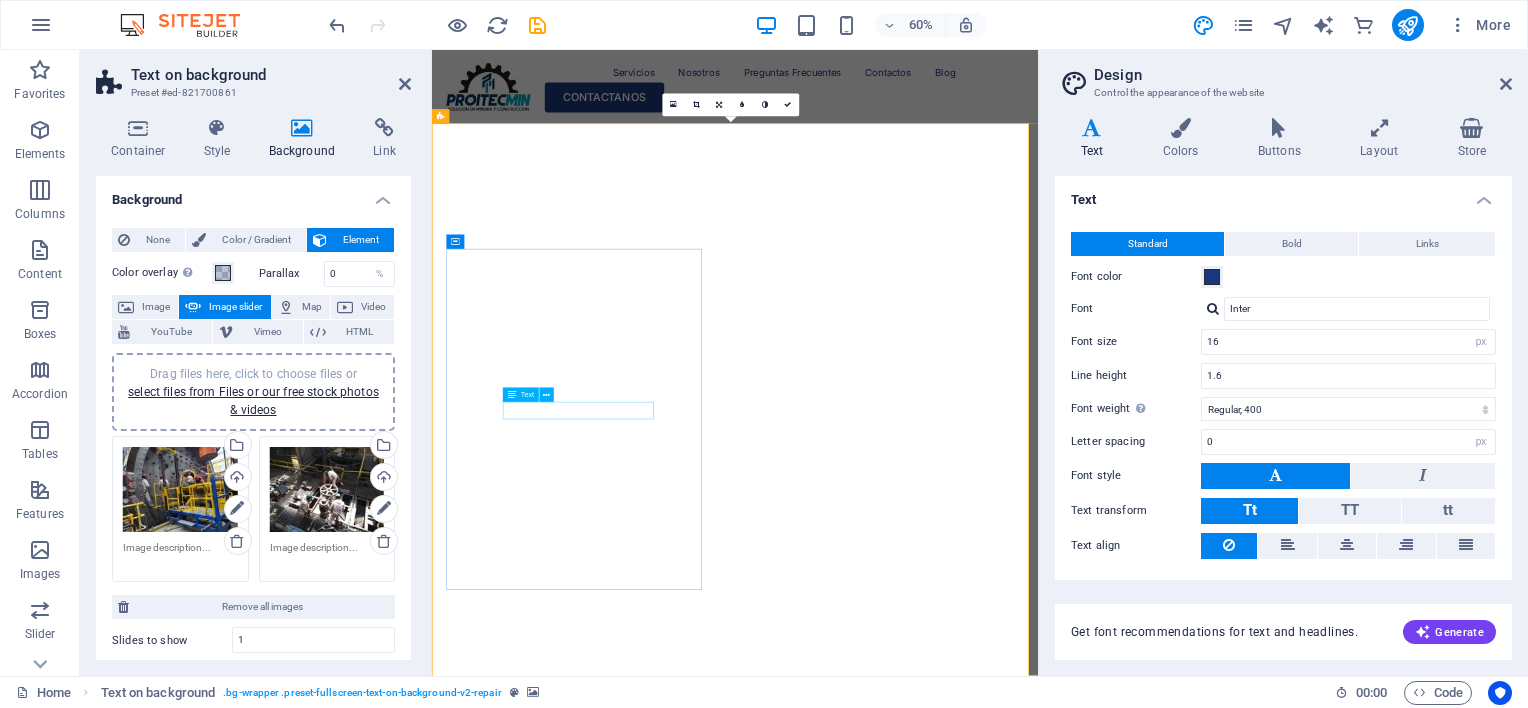 click on "Equipo Altamente Capacitado" at bounding box center (937, 1383) 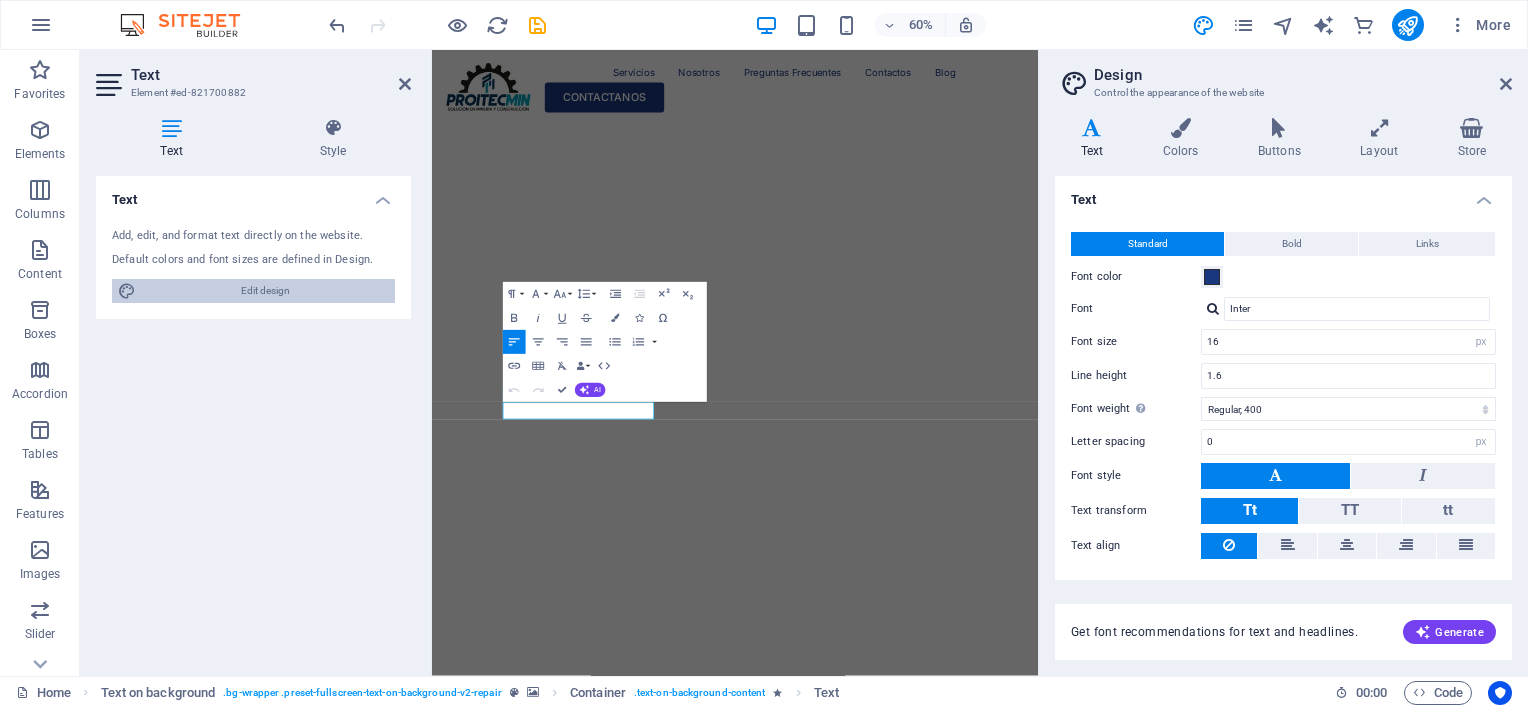 click on "Edit design" at bounding box center (265, 291) 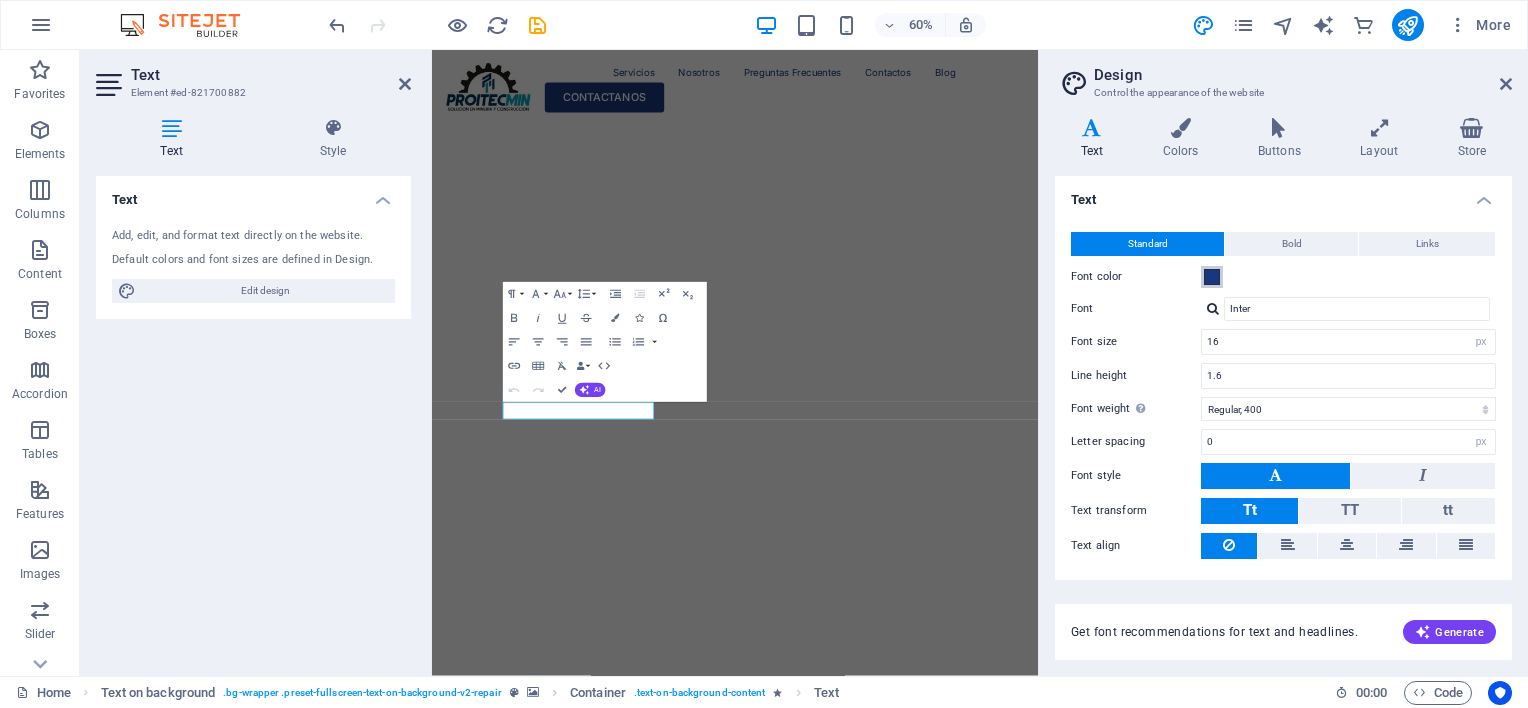 click at bounding box center [1212, 277] 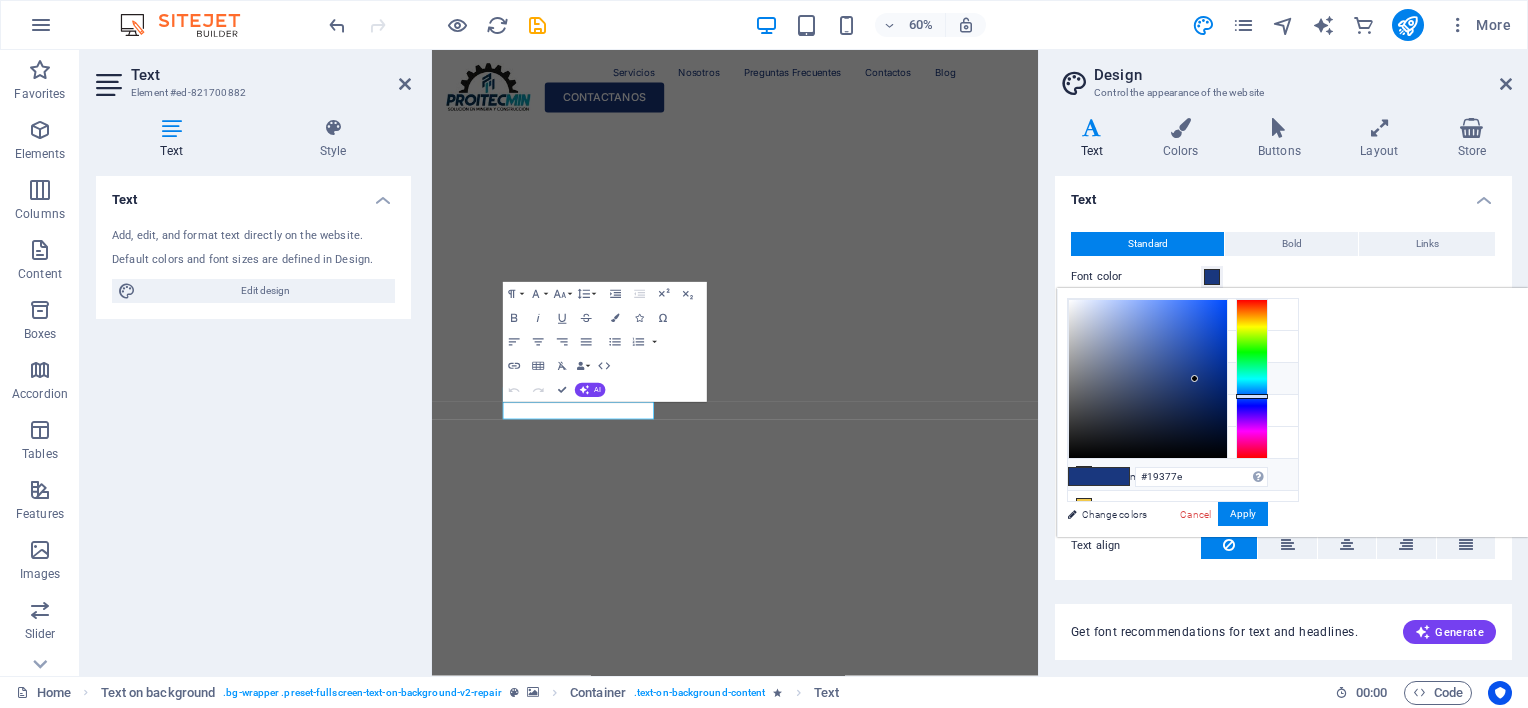 scroll, scrollTop: 44, scrollLeft: 0, axis: vertical 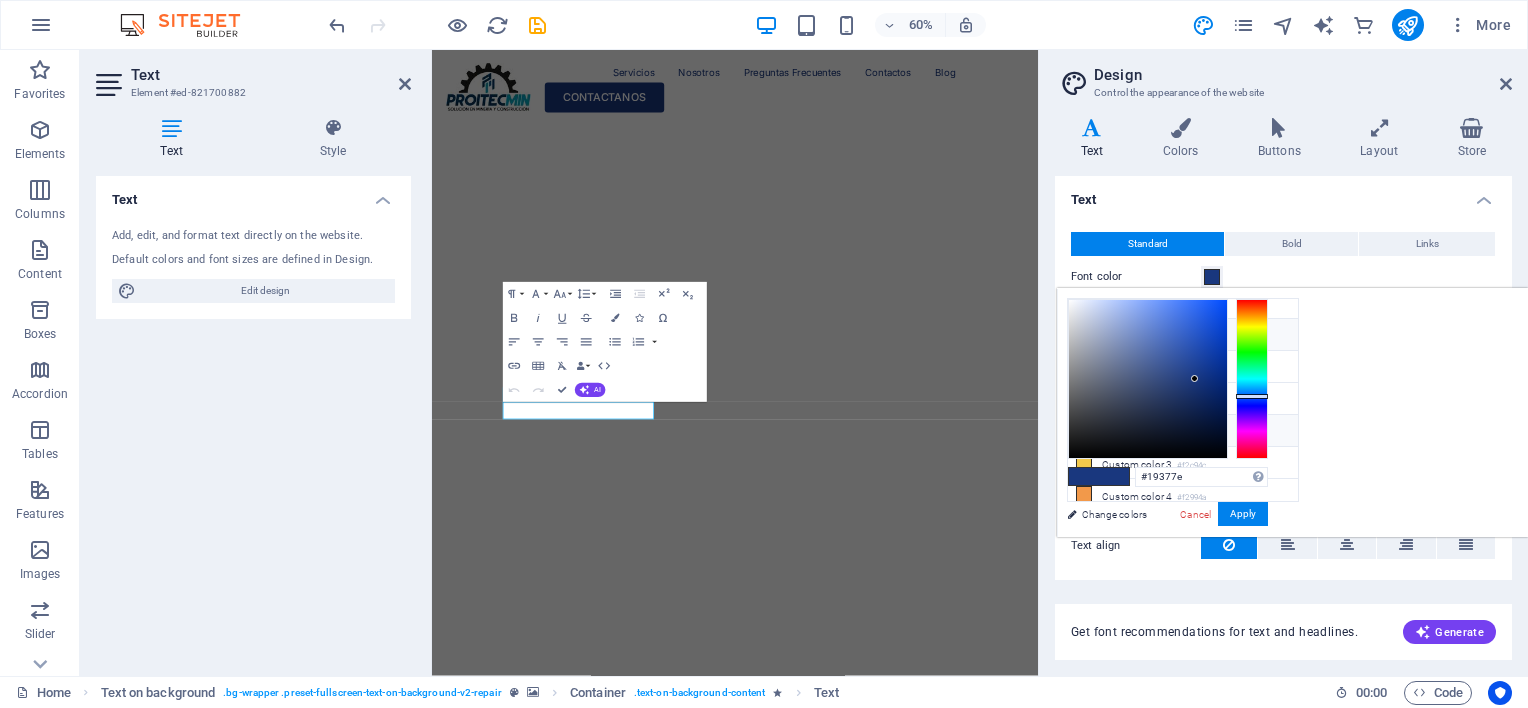 click at bounding box center [1084, 430] 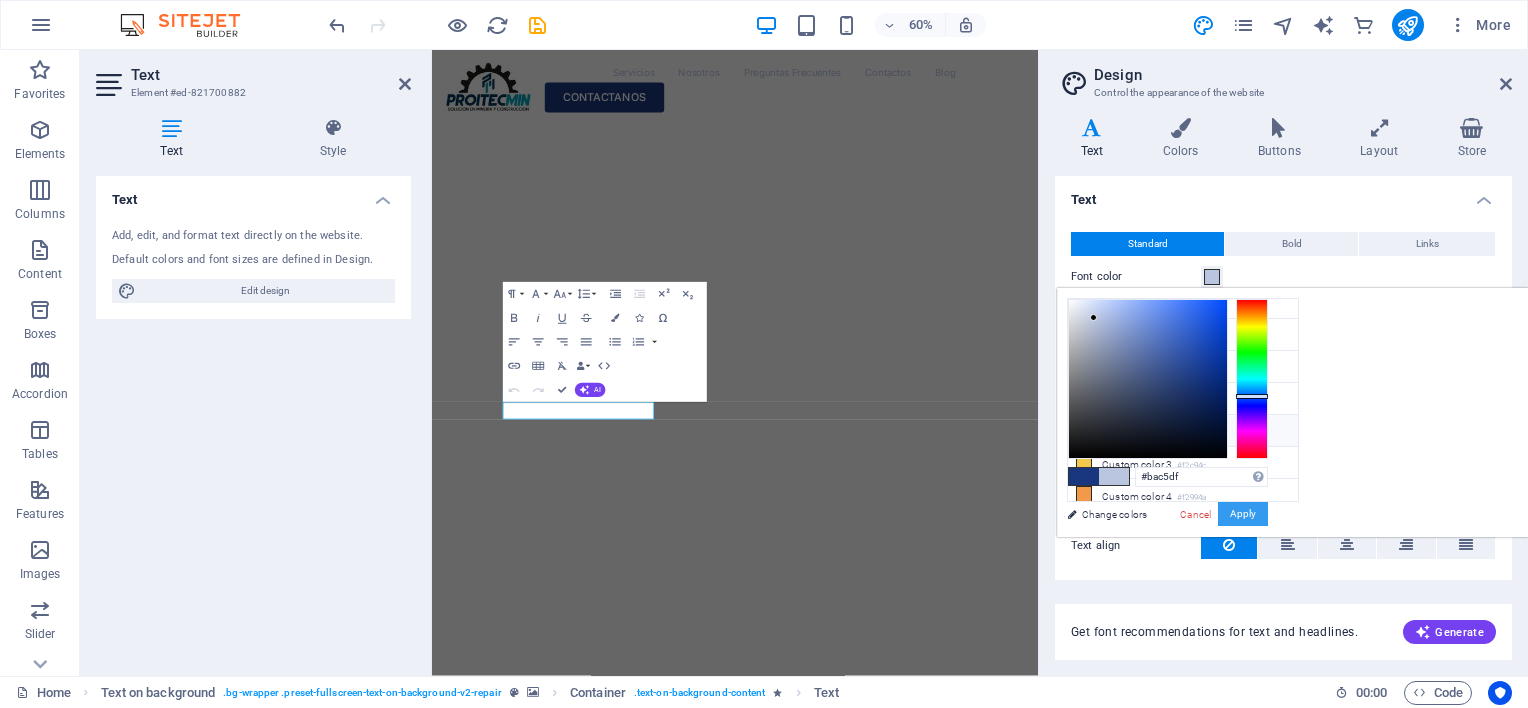 click on "Apply" at bounding box center [1243, 514] 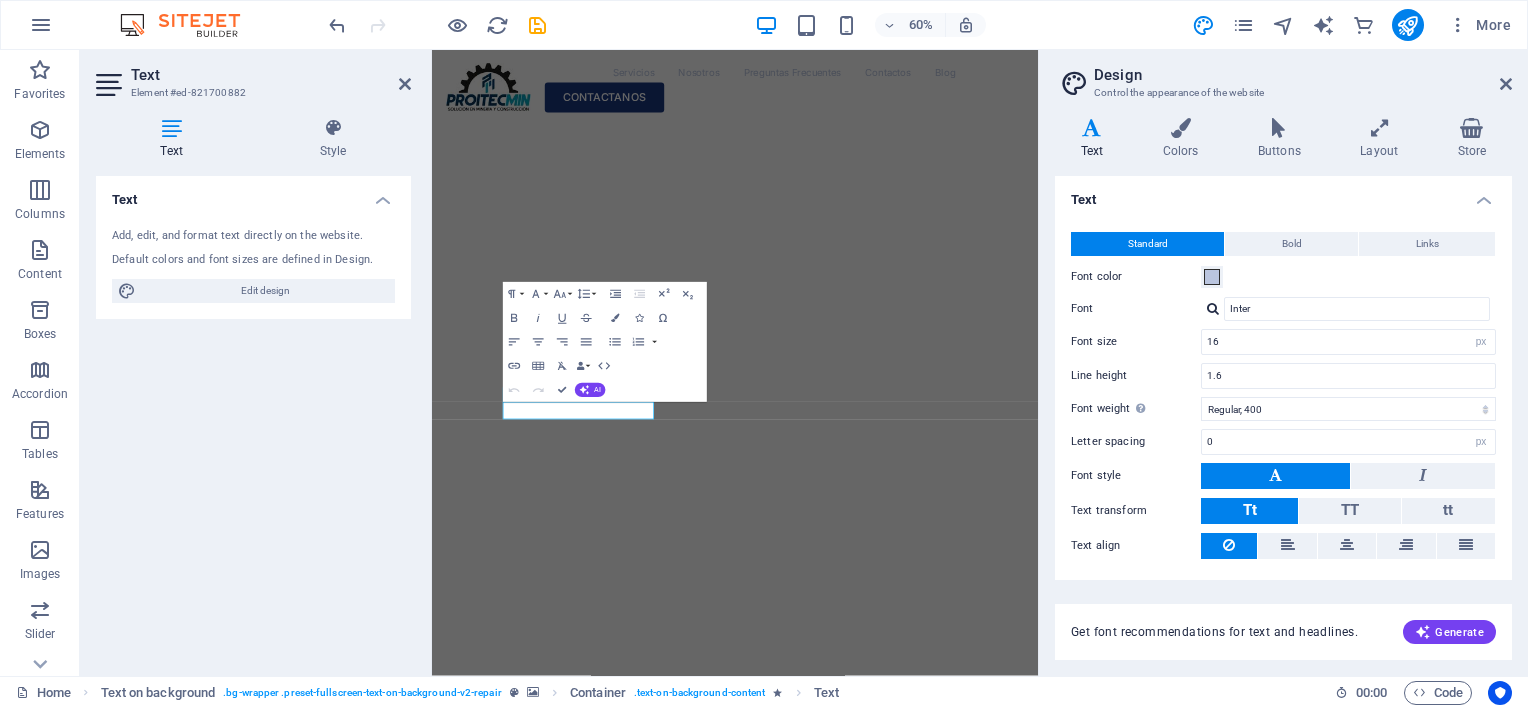 click on "Text Add, edit, and format text directly on the website. Default colors and font sizes are defined in Design. Edit design Alignment Left aligned Centered Right aligned" at bounding box center [253, 418] 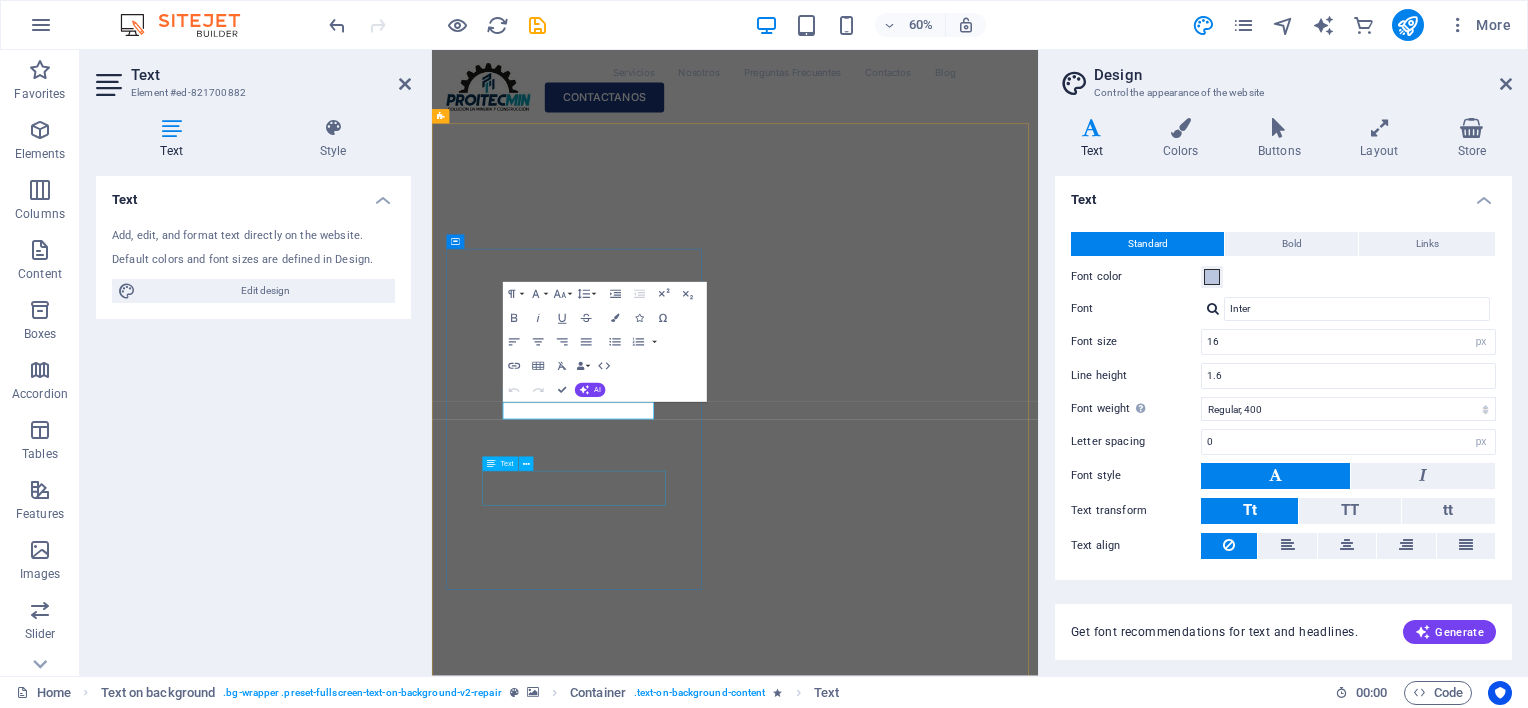 click on "Excelencia en todos nuestros Procesos" at bounding box center (937, 1592) 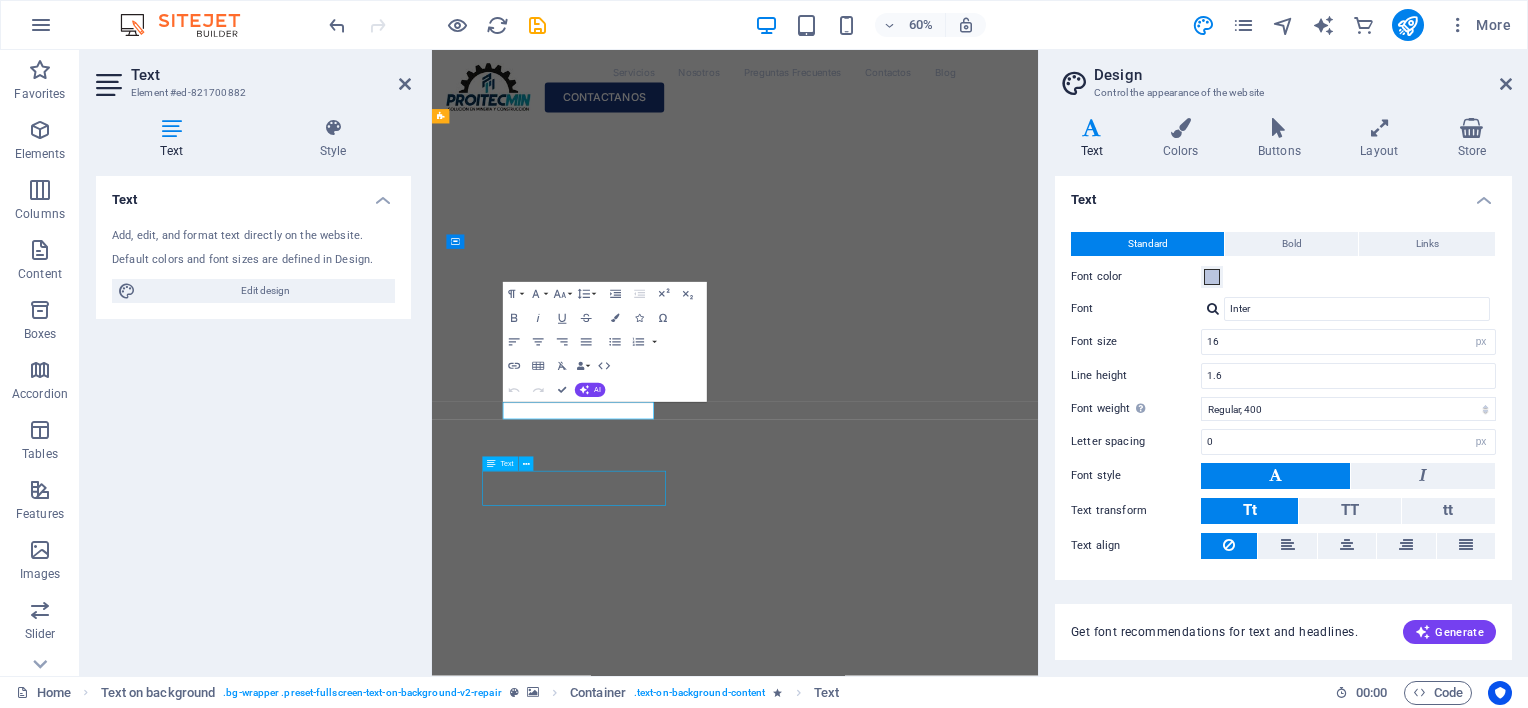 click on "Excelencia en todos nuestros Procesos" at bounding box center (937, 1592) 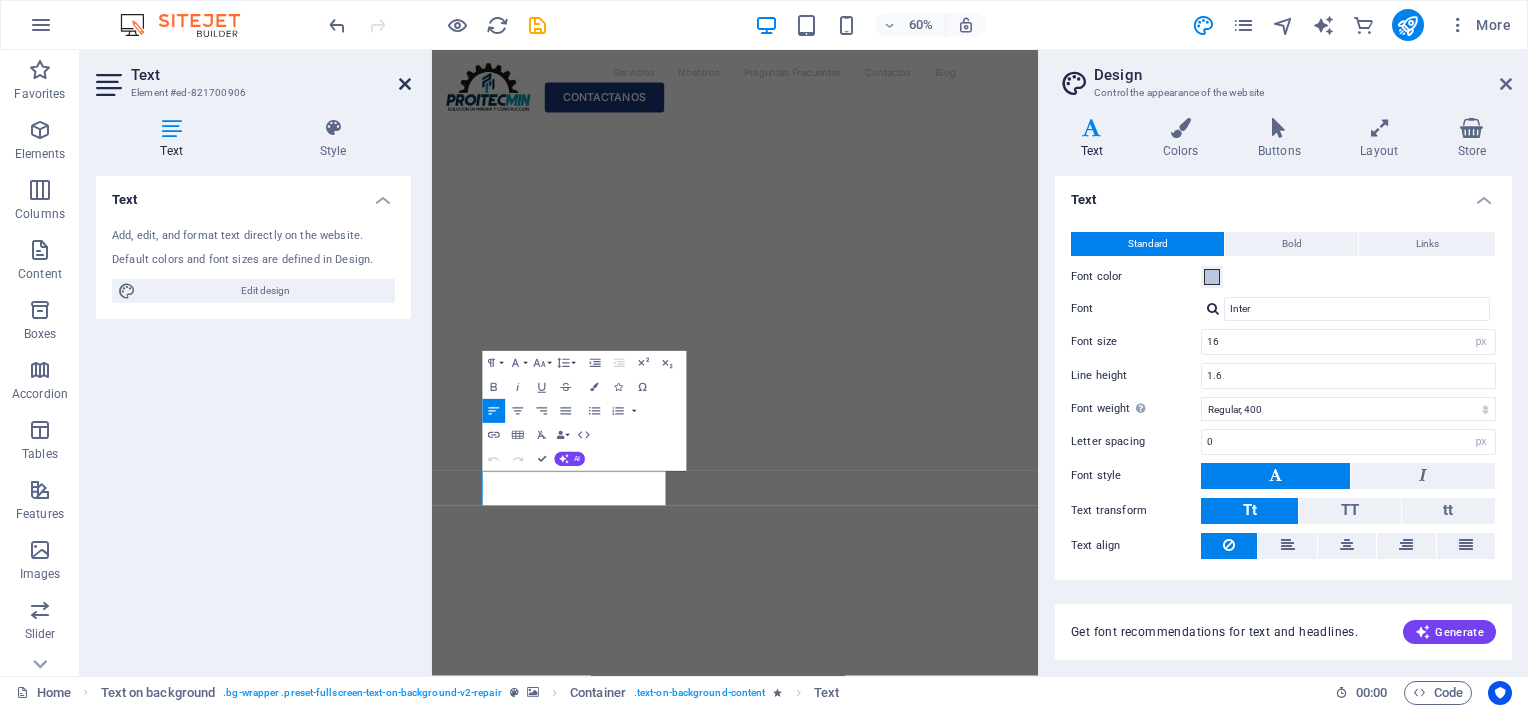 drag, startPoint x: 408, startPoint y: 76, endPoint x: 352, endPoint y: 39, distance: 67.11929 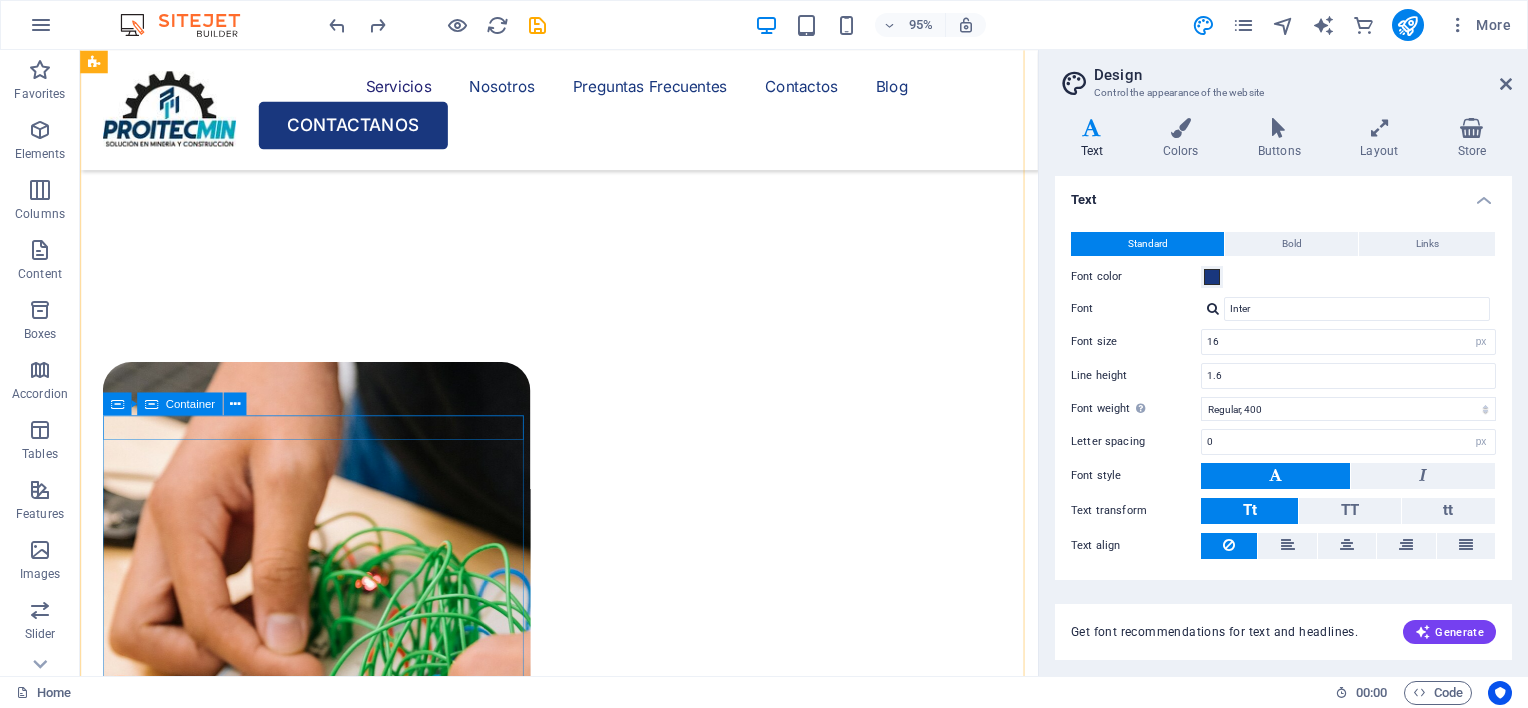 scroll, scrollTop: 1200, scrollLeft: 0, axis: vertical 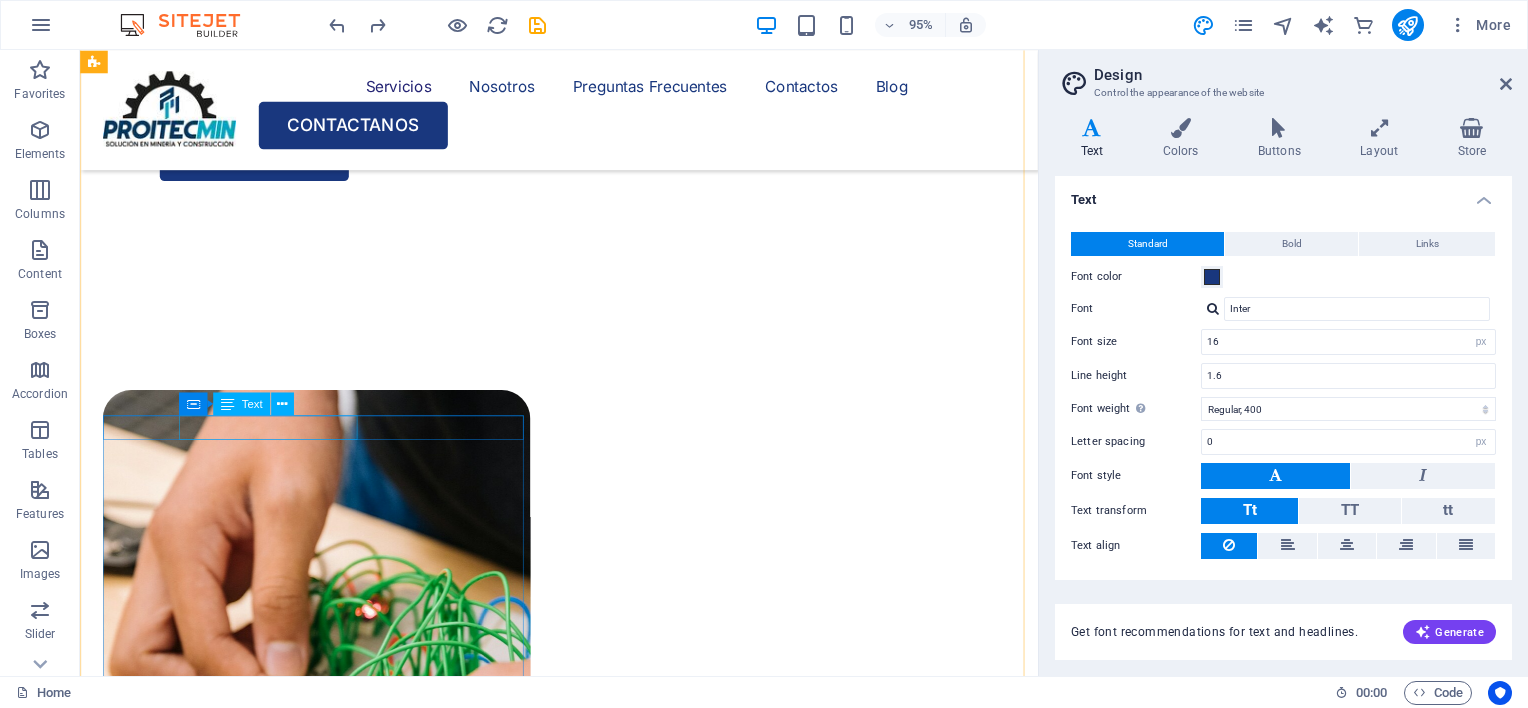 click on "NUESTRO PROCESO" at bounding box center [329, 2262] 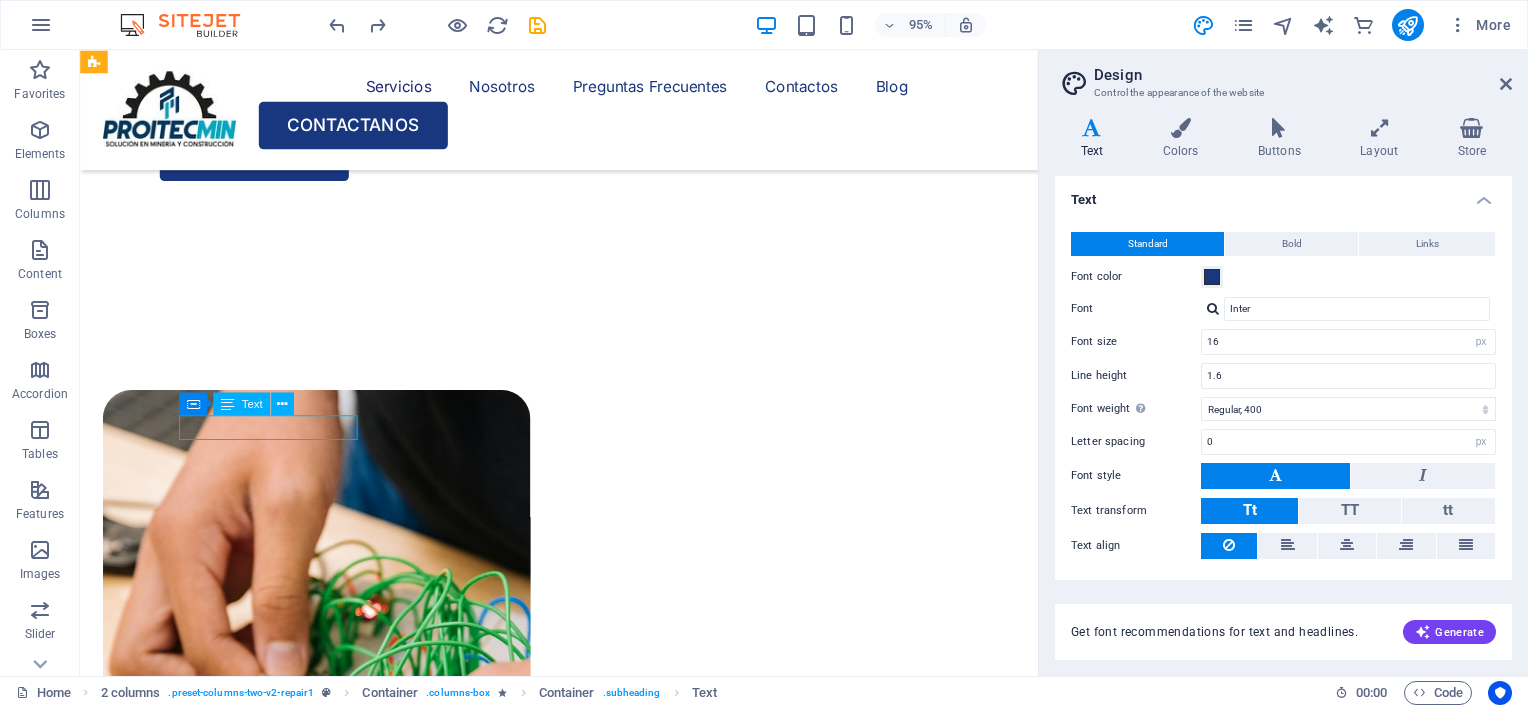 click on "NUESTRO PROCESO" at bounding box center (329, 2262) 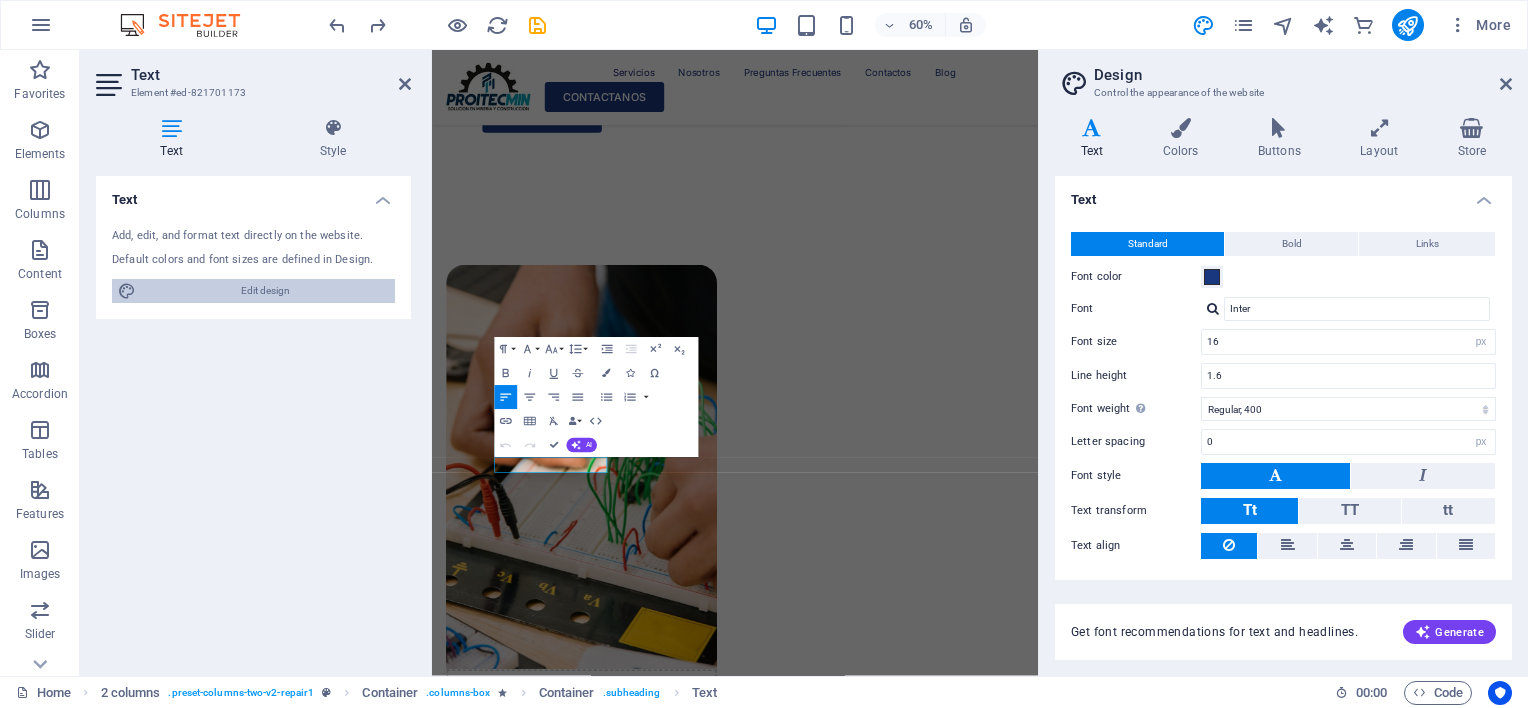 click on "Edit design" at bounding box center [265, 291] 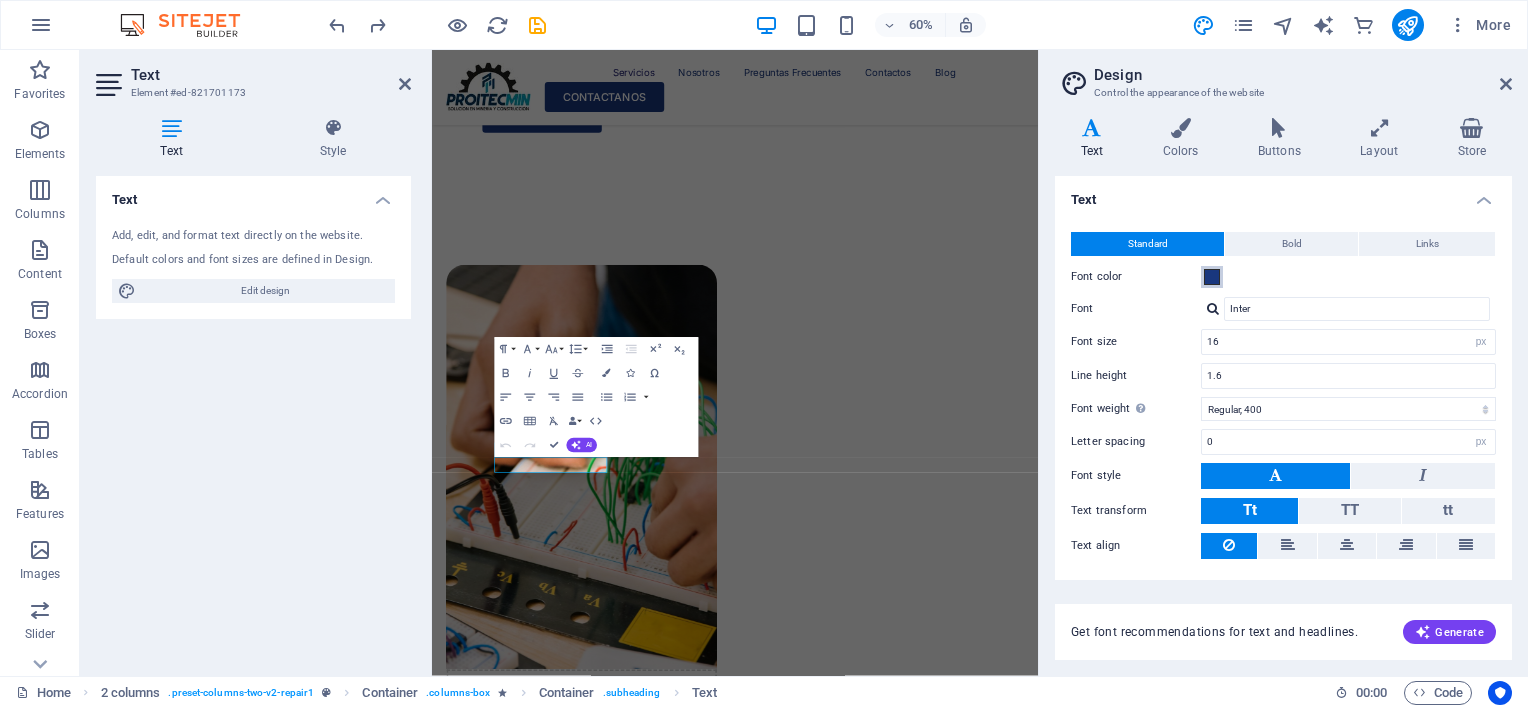 click at bounding box center [1212, 277] 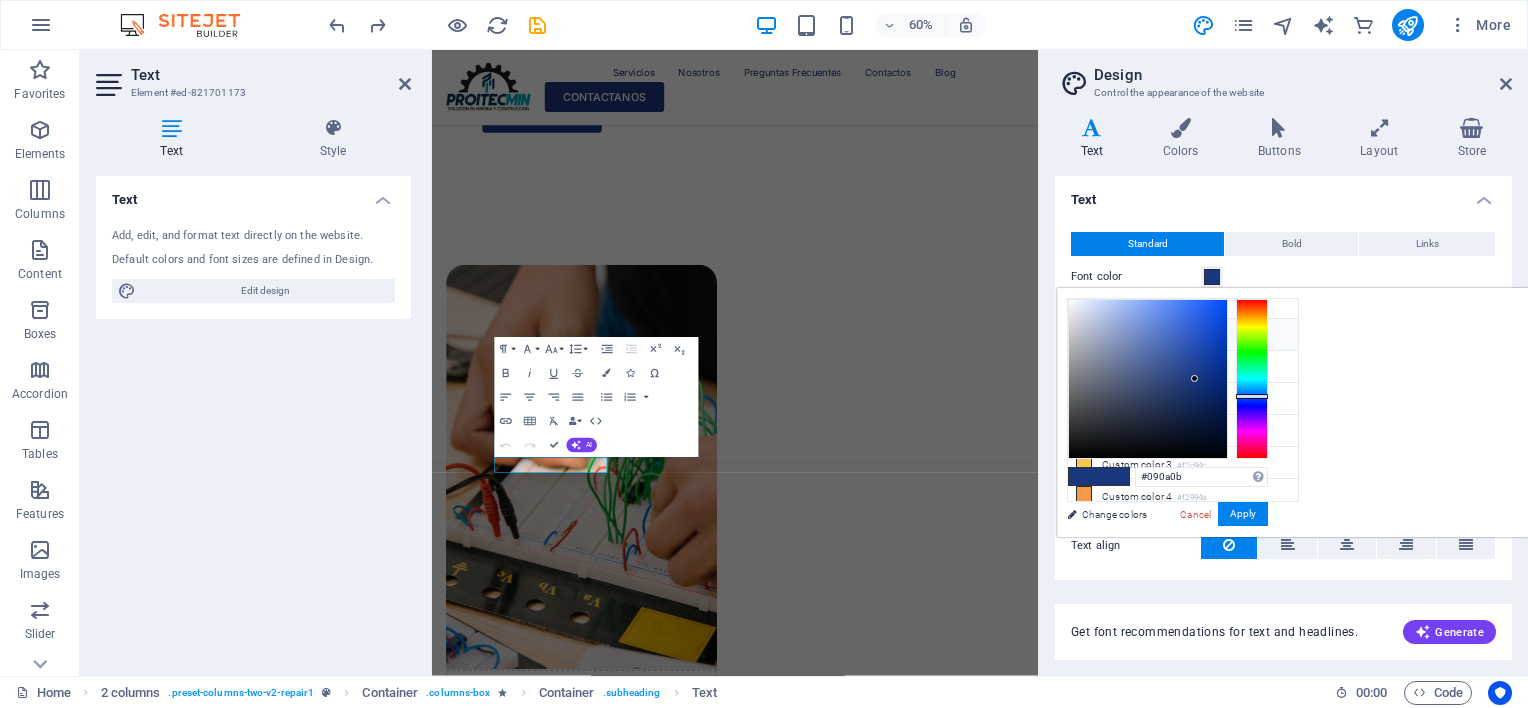 click at bounding box center [1148, 379] 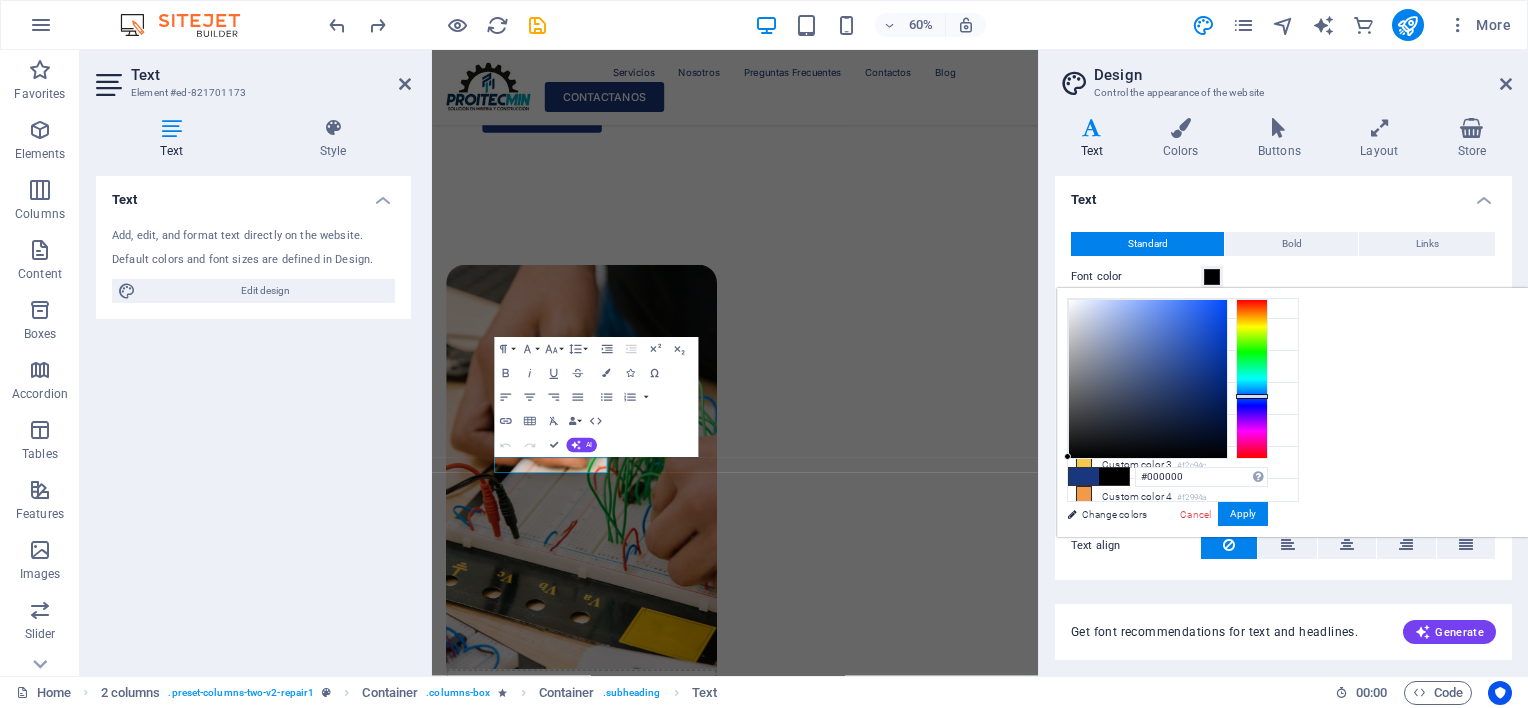 drag, startPoint x: 1100, startPoint y: 450, endPoint x: 1056, endPoint y: 464, distance: 46.173584 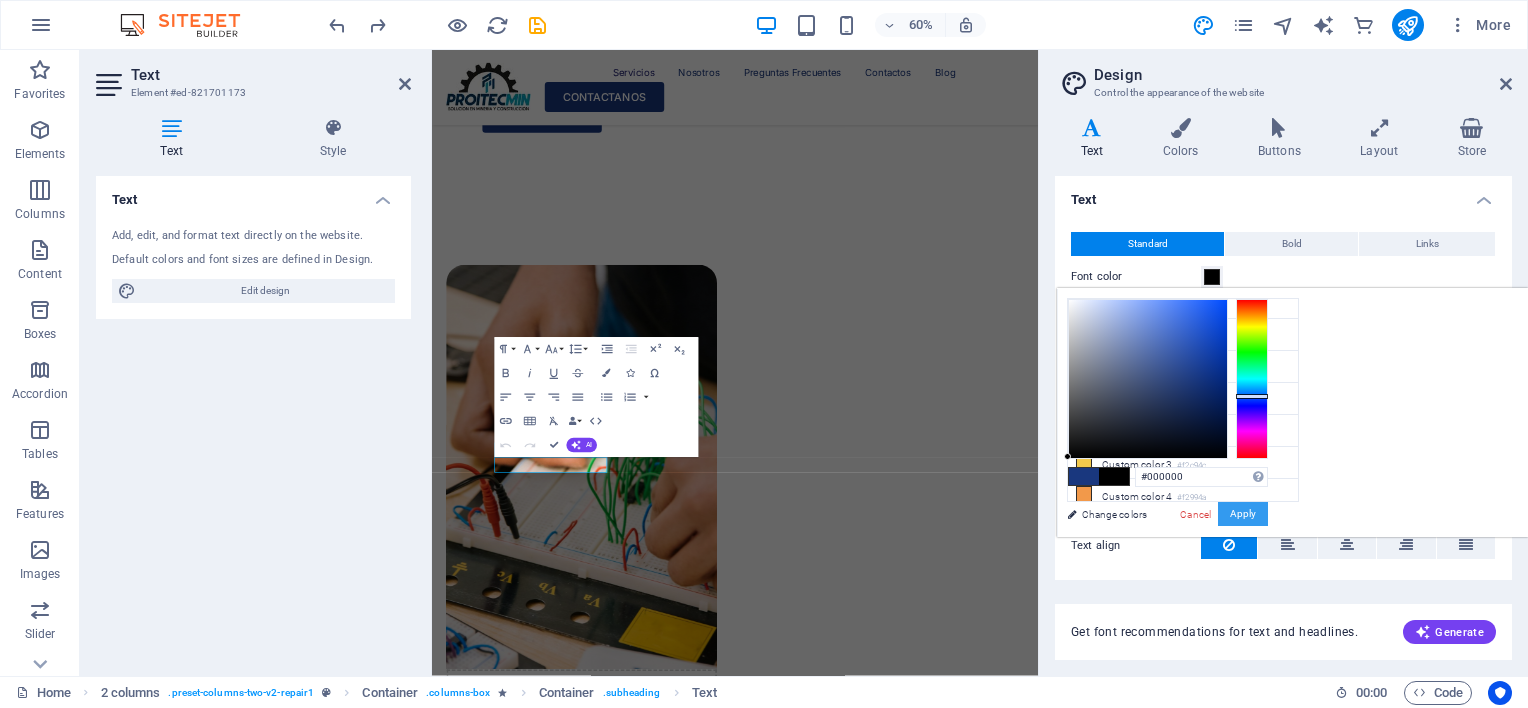 click on "Apply" at bounding box center (1243, 514) 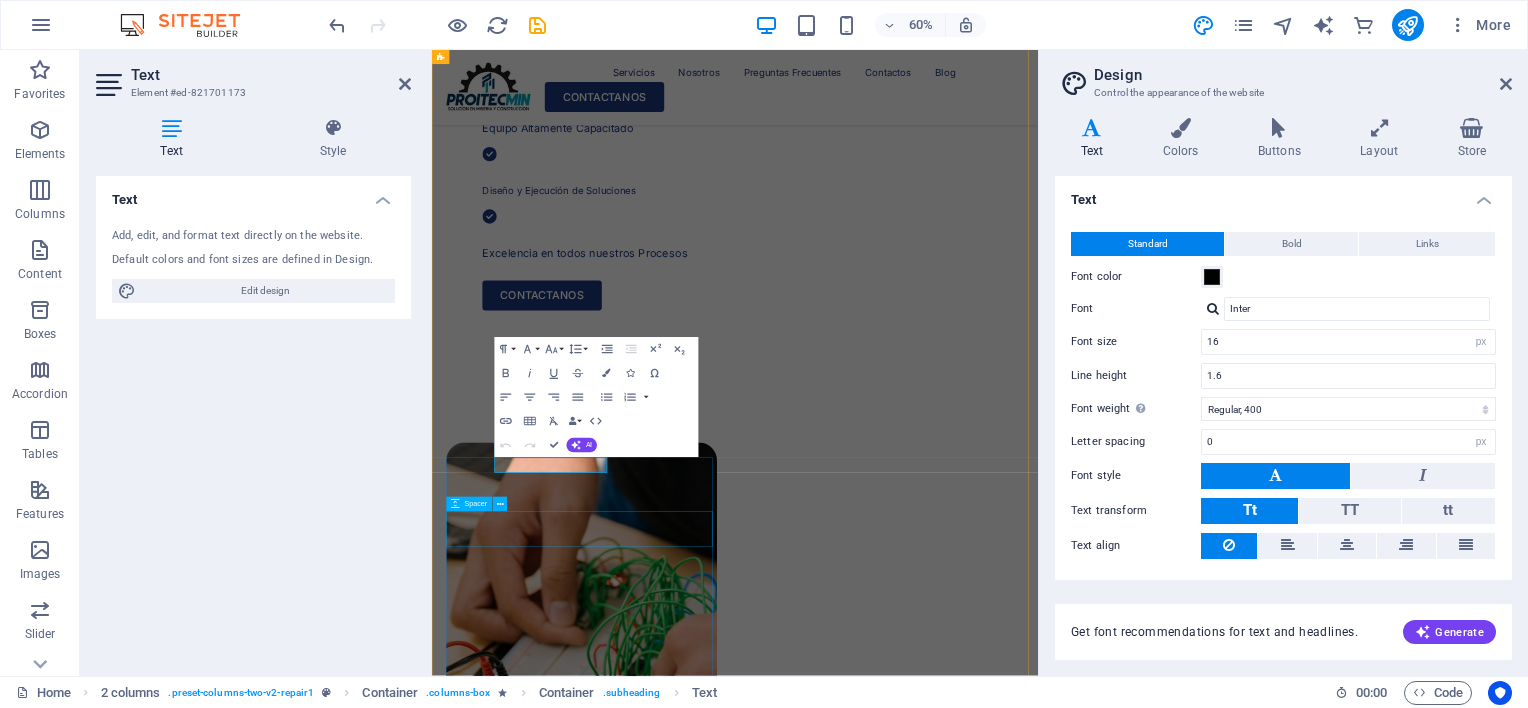 click at bounding box center [681, 2665] 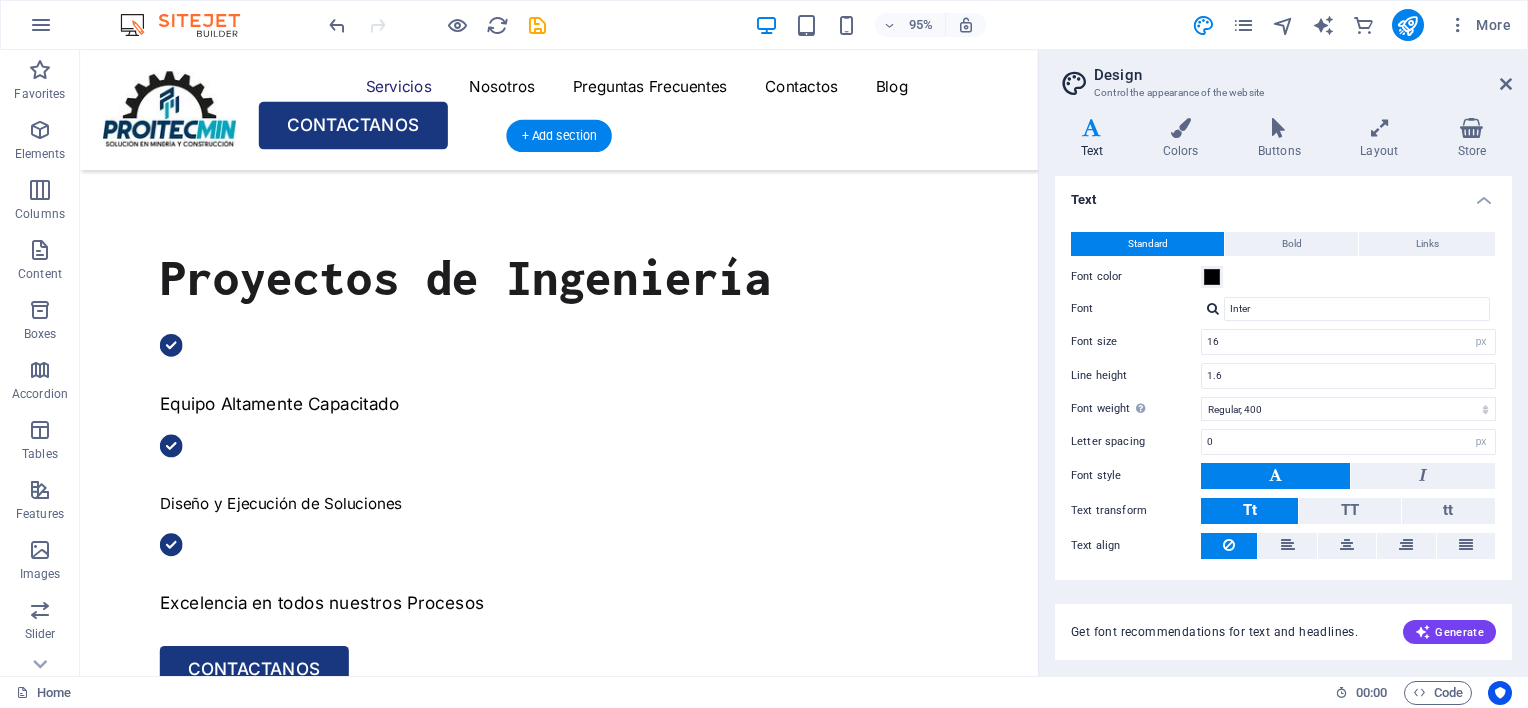 scroll, scrollTop: 600, scrollLeft: 0, axis: vertical 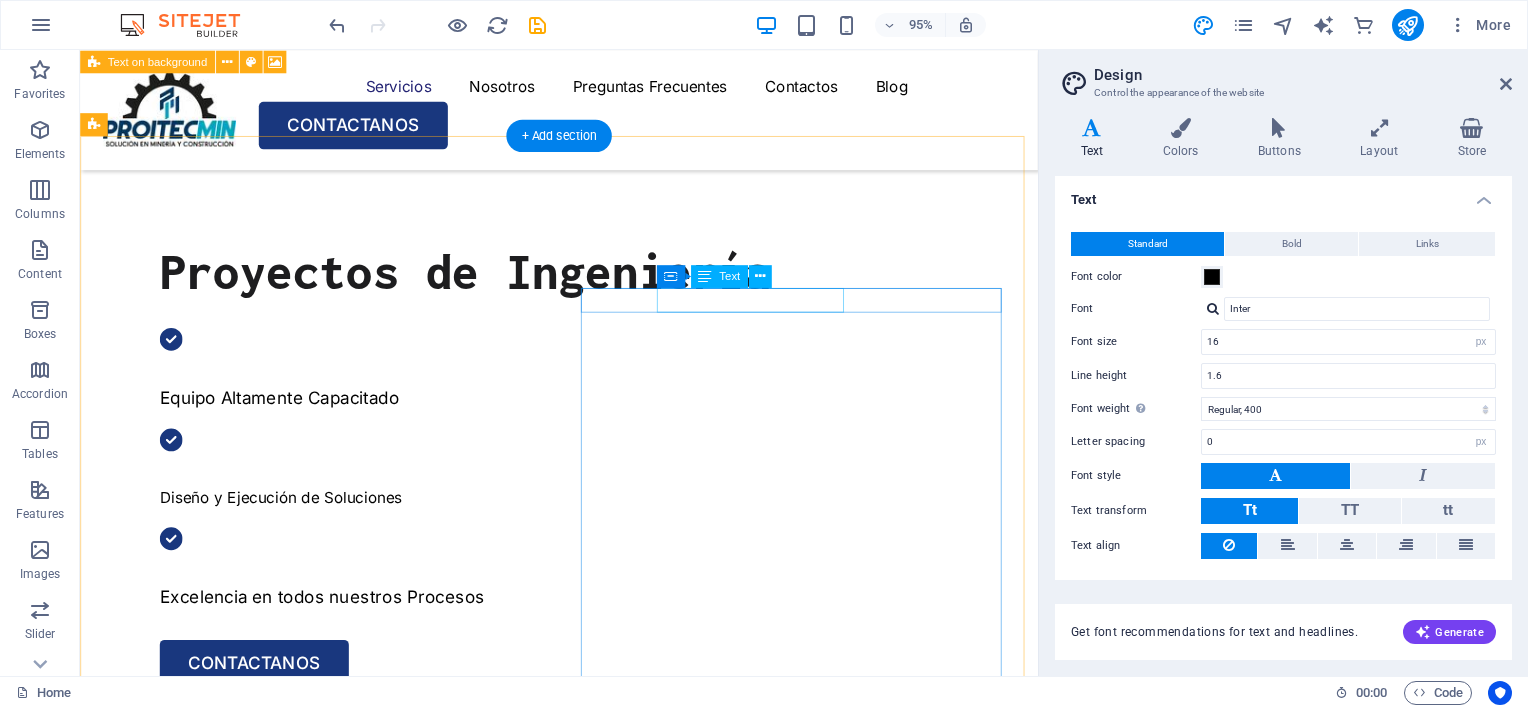 click on "NESTROS SERVICIOS" at bounding box center [329, 1833] 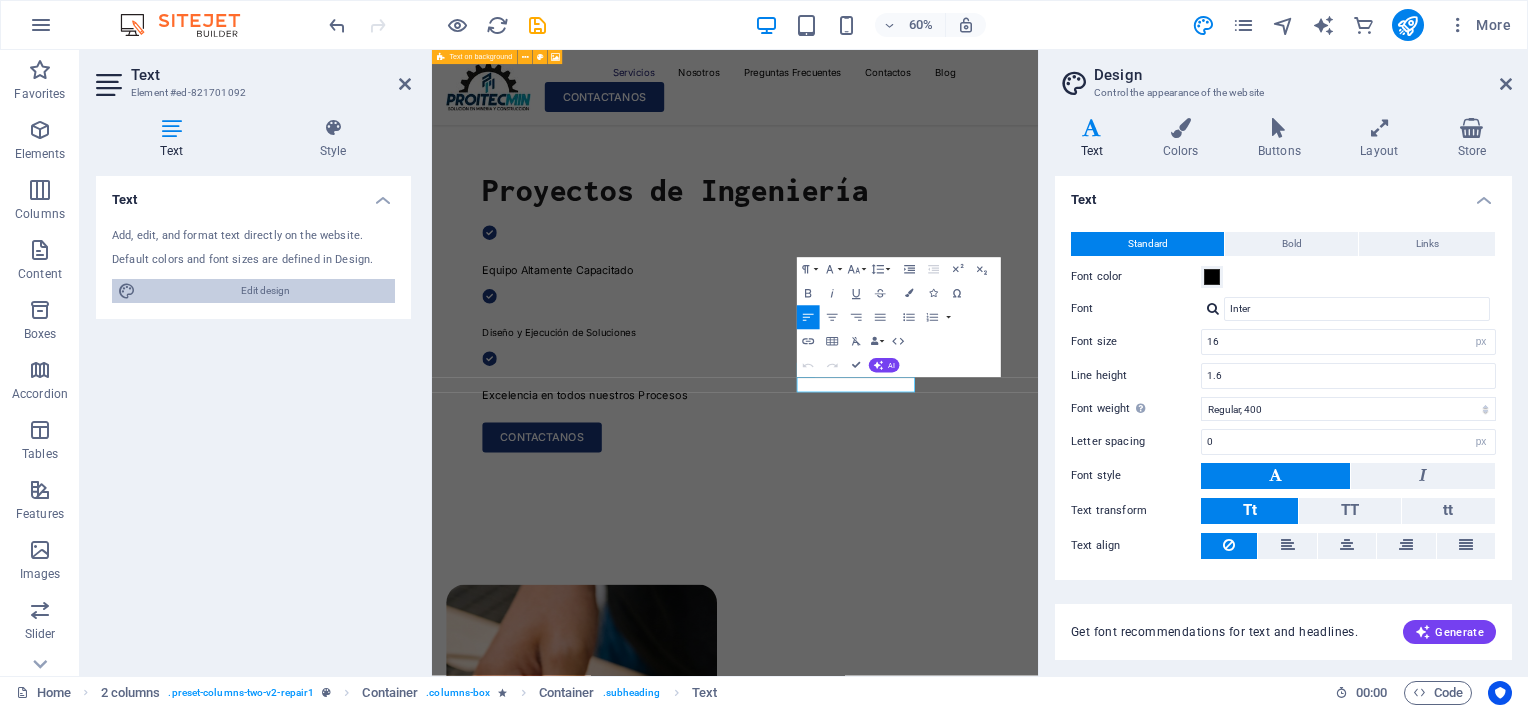 click on "Edit design" at bounding box center [265, 291] 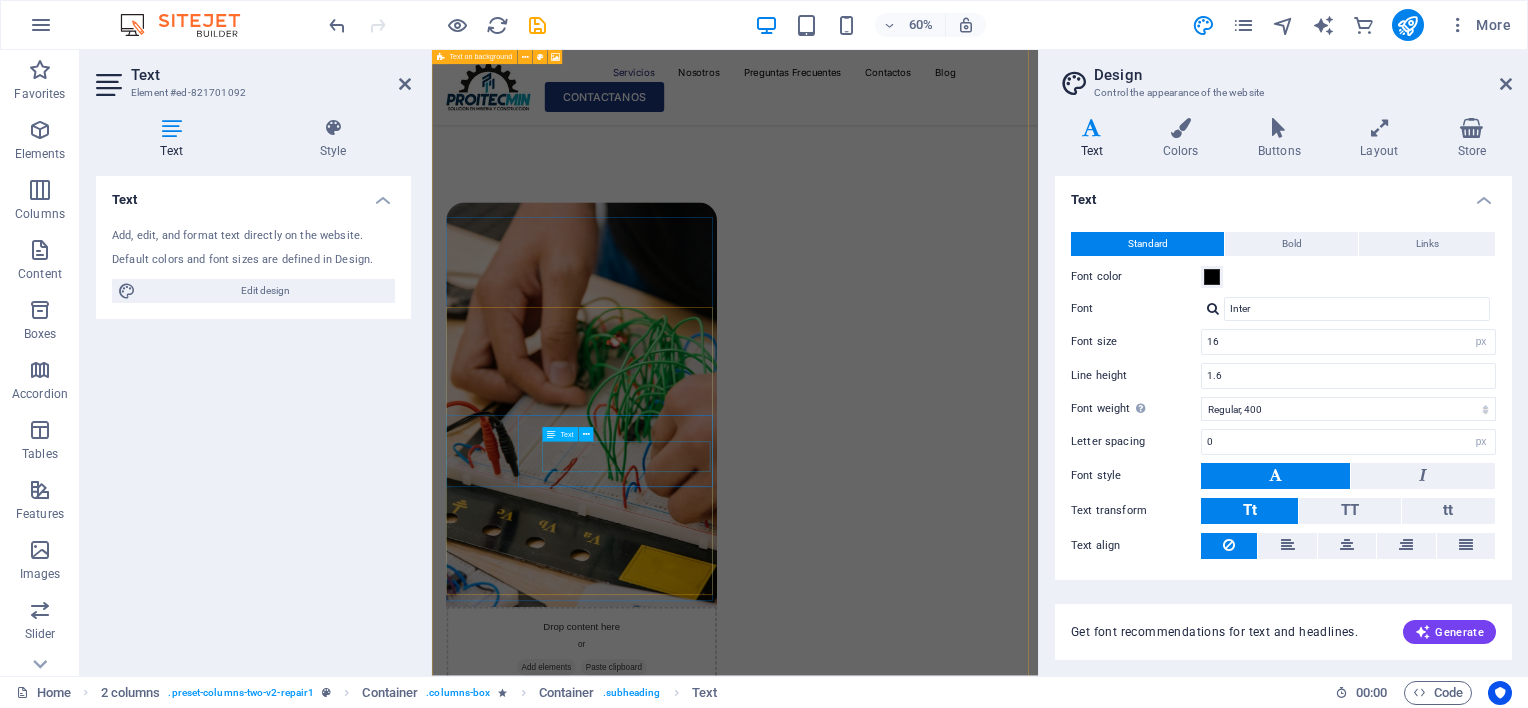 click on "Turpis nisl praesent tempor congue magna neque amet." at bounding box center [701, 2729] 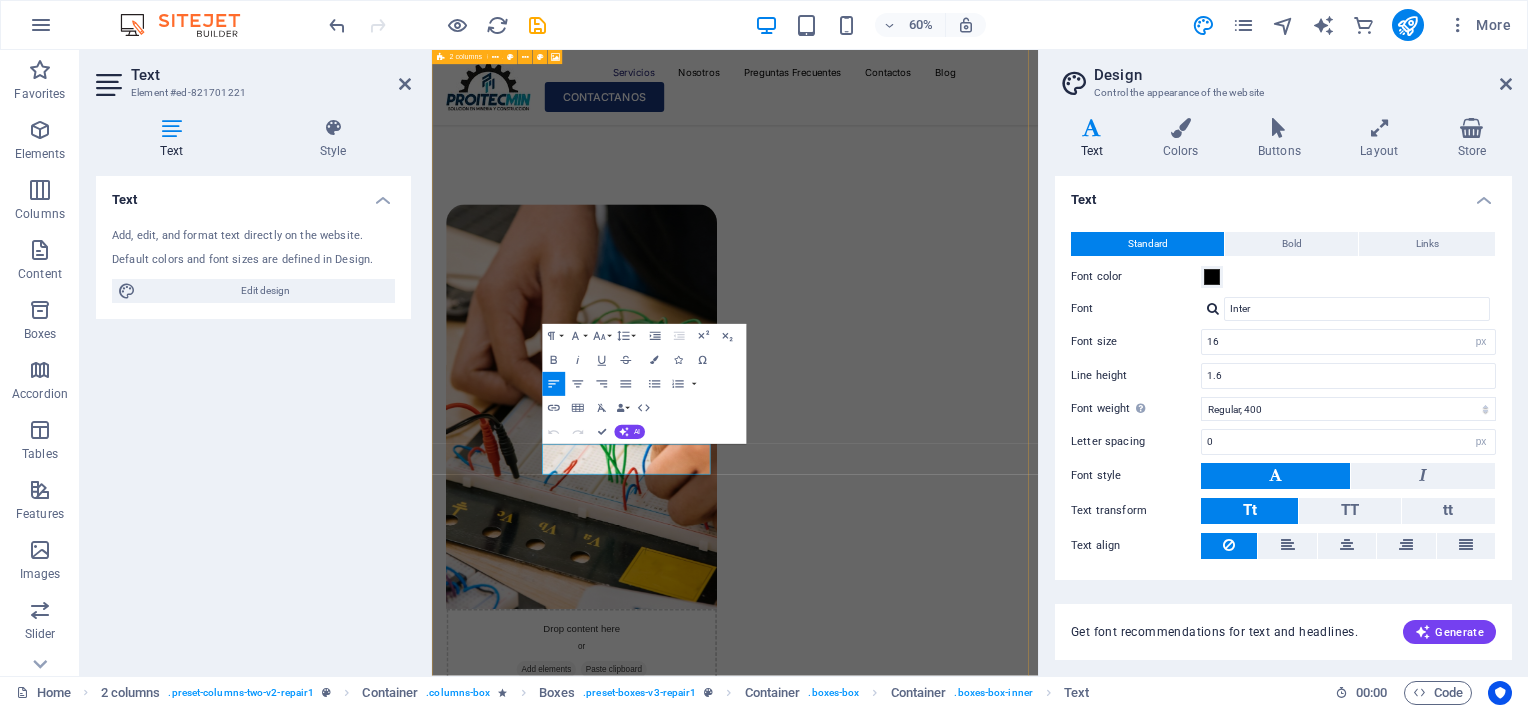 scroll, scrollTop: 1596, scrollLeft: 0, axis: vertical 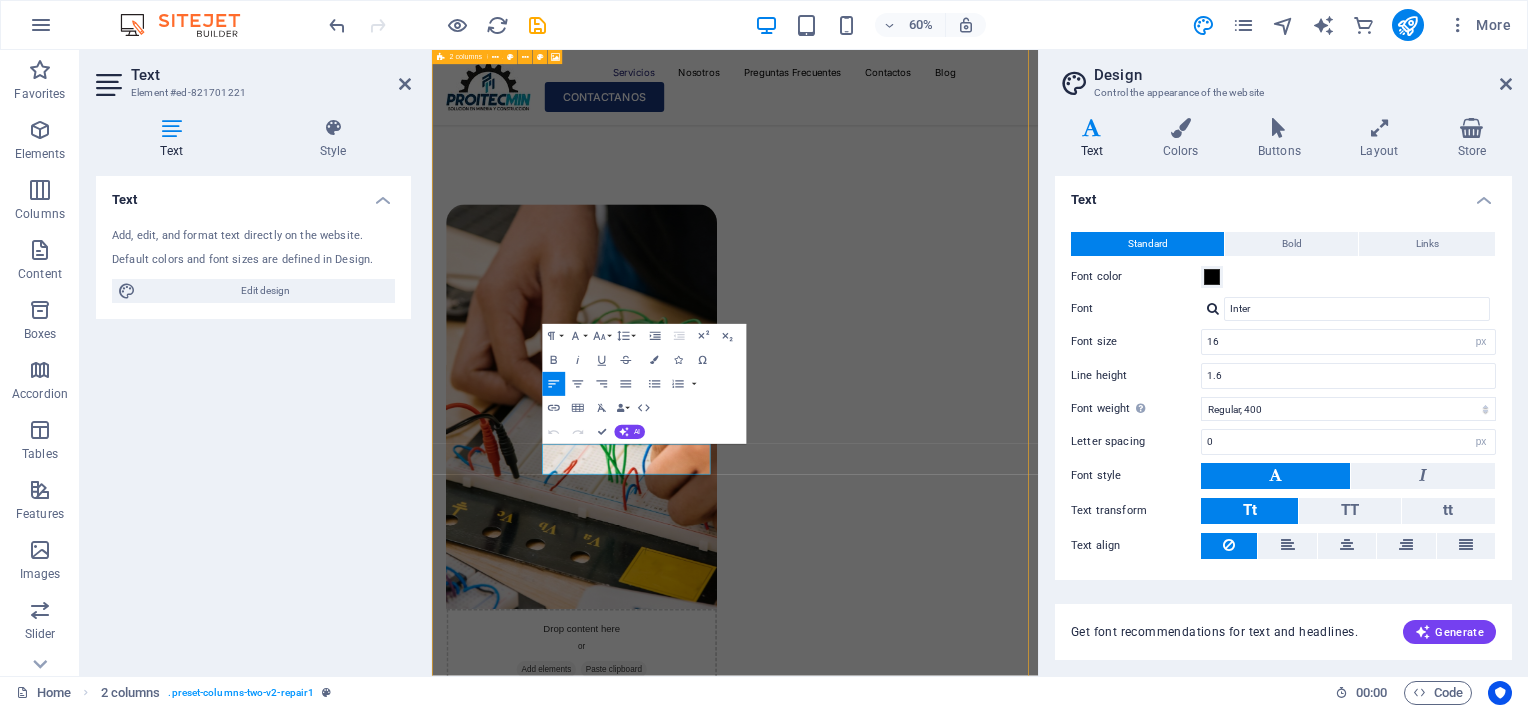 click on "Drop content here or  Add elements  Paste clipboard" at bounding box center [937, 2062] 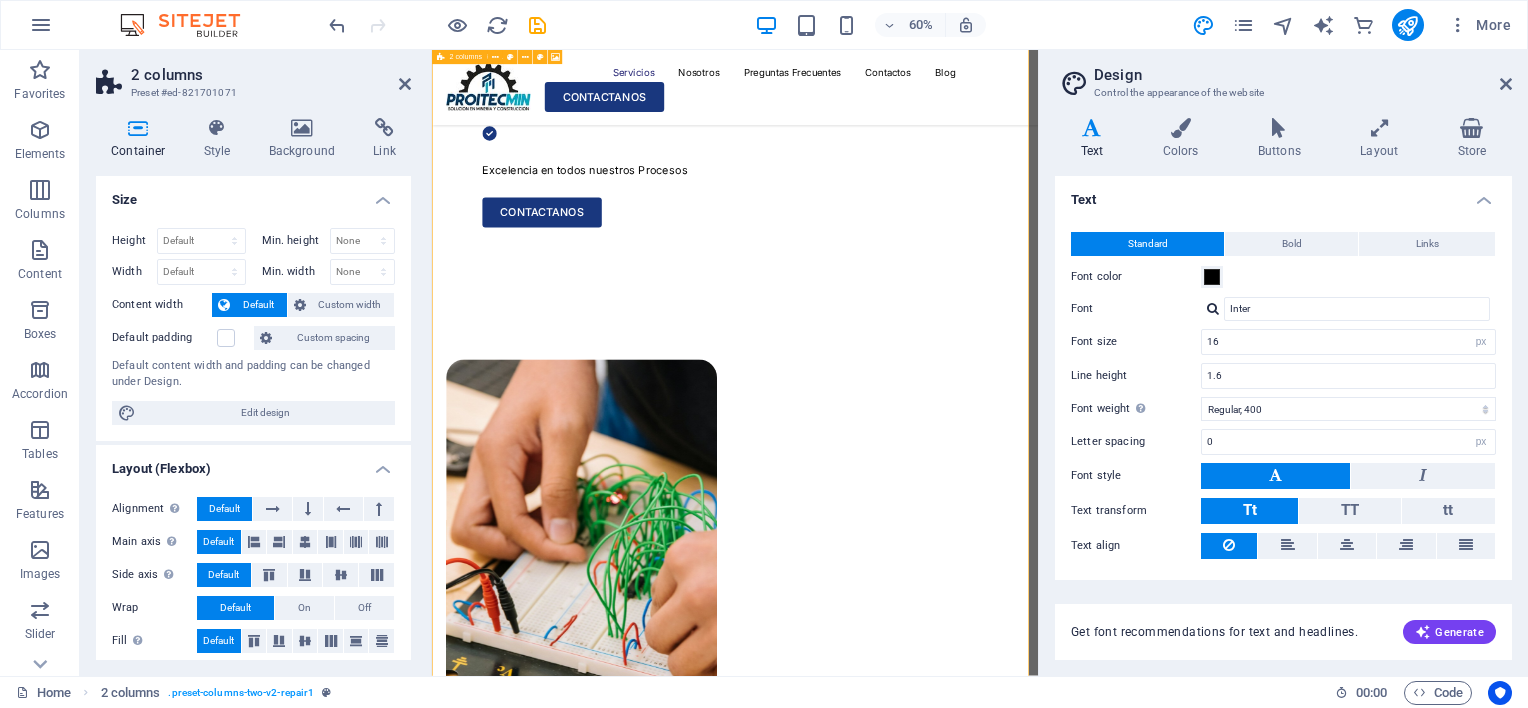 scroll, scrollTop: 1296, scrollLeft: 0, axis: vertical 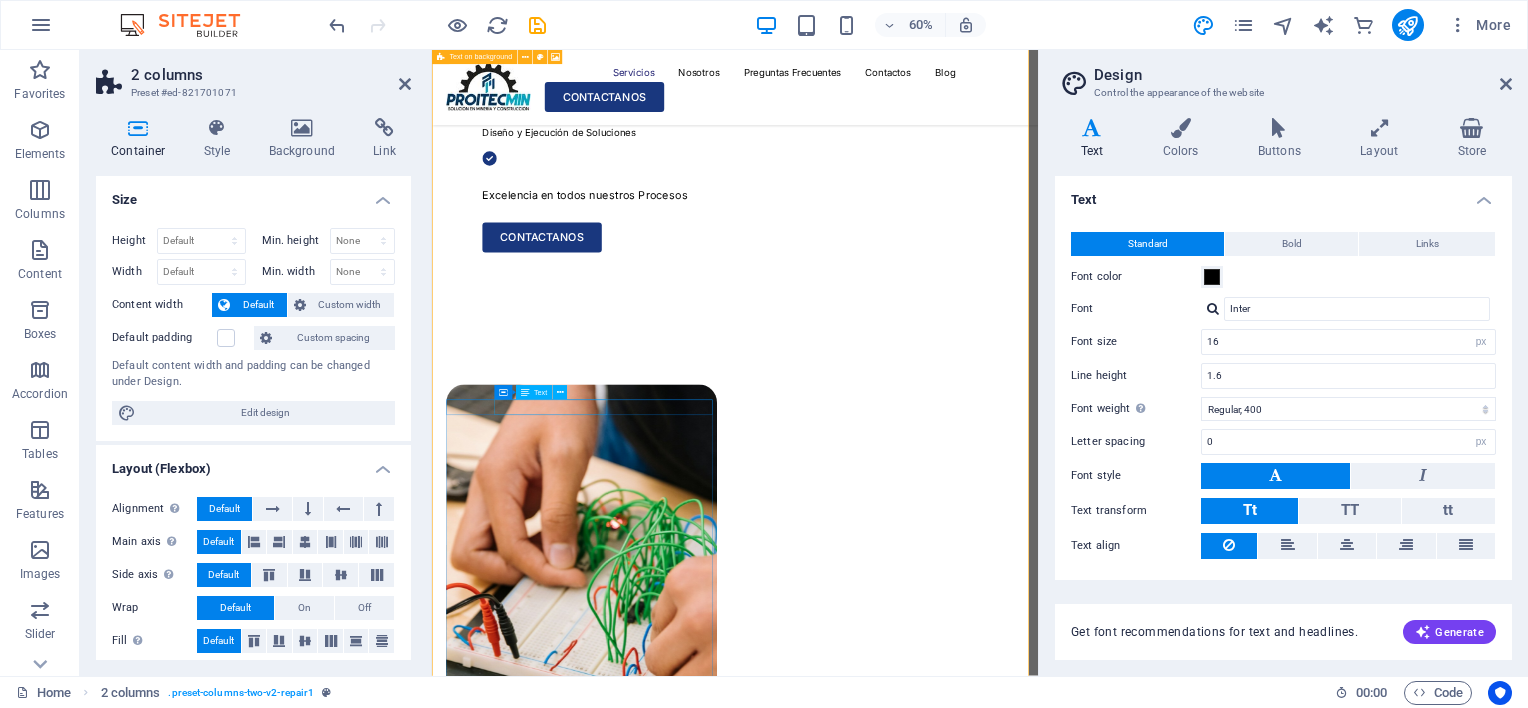 click on "NUESTRO PROCESO" at bounding box center [681, 2462] 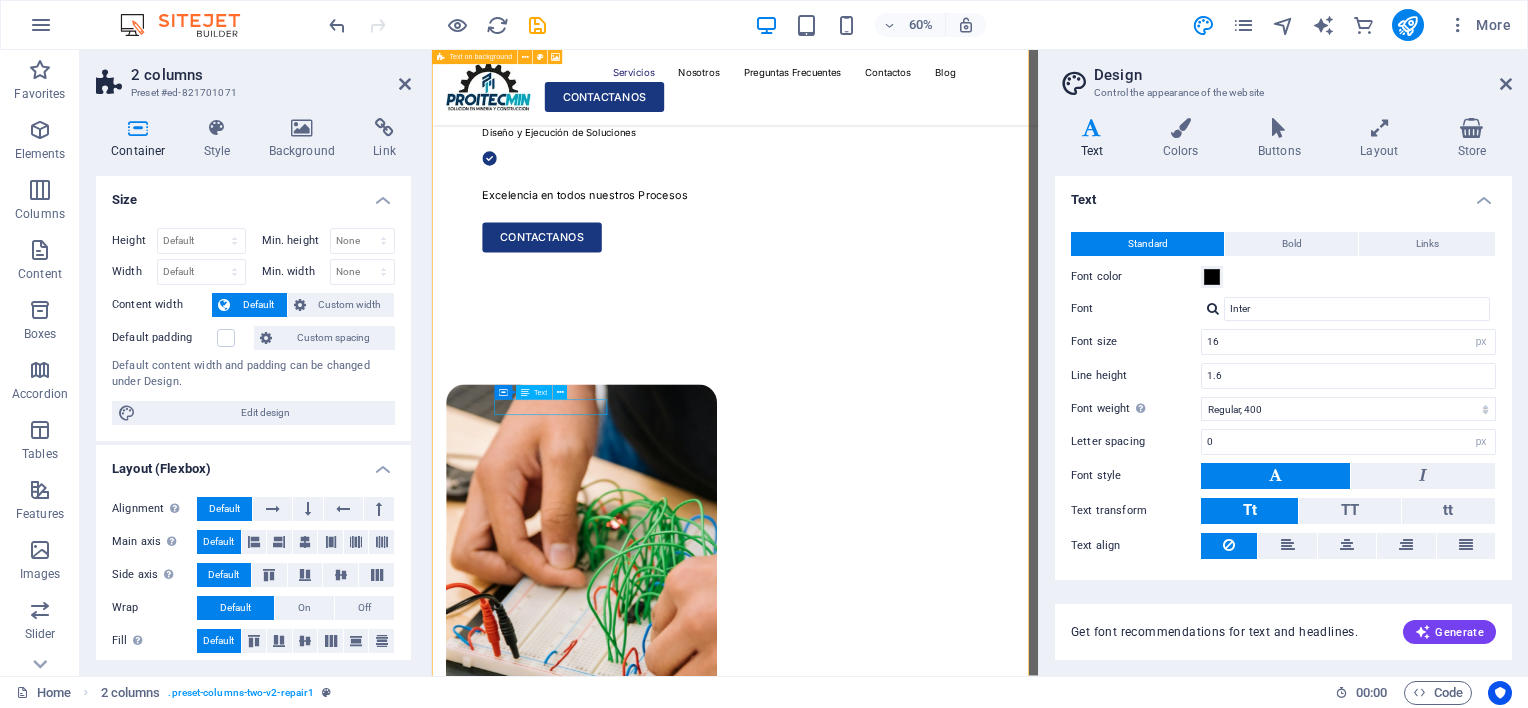 click on "NUESTRO PROCESO" at bounding box center [681, 2462] 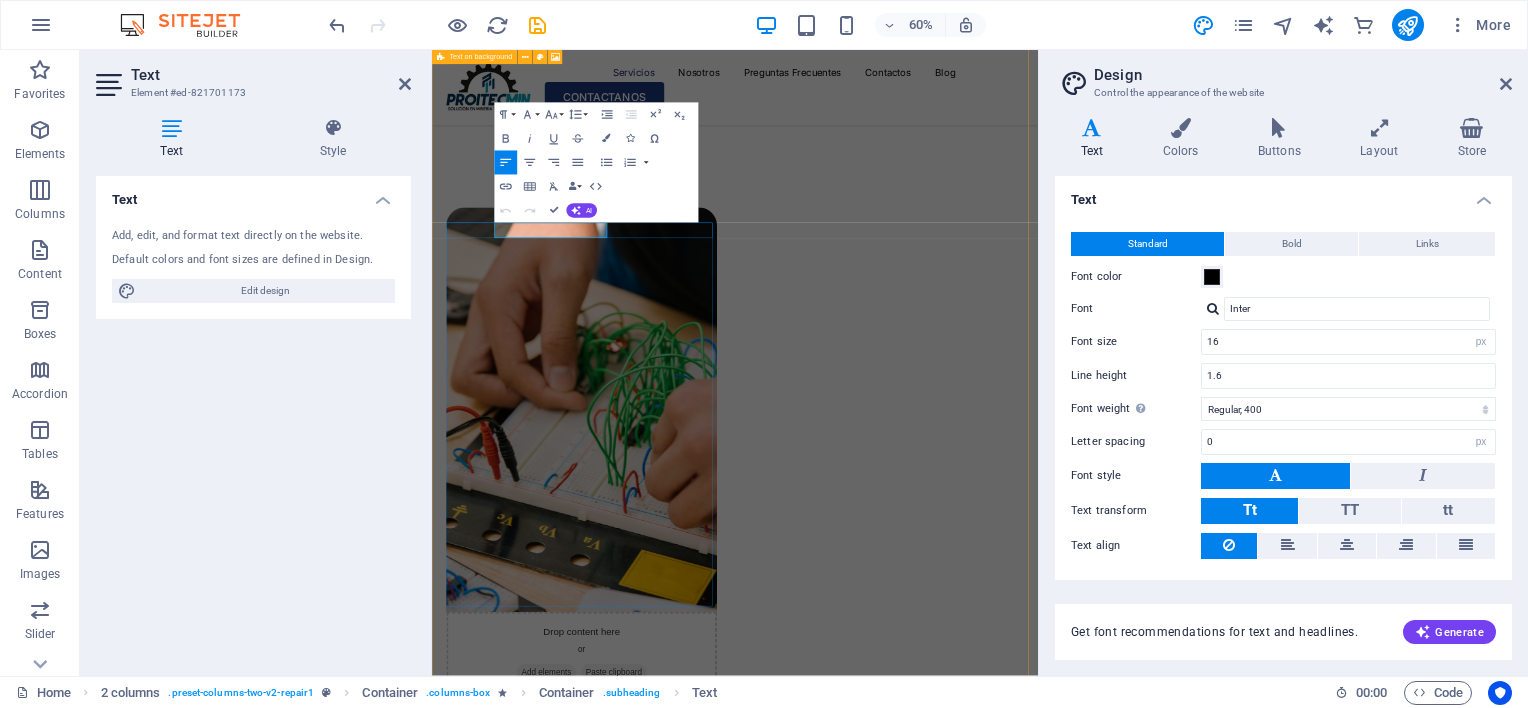 drag, startPoint x: 718, startPoint y: 349, endPoint x: 513, endPoint y: 338, distance: 205.2949 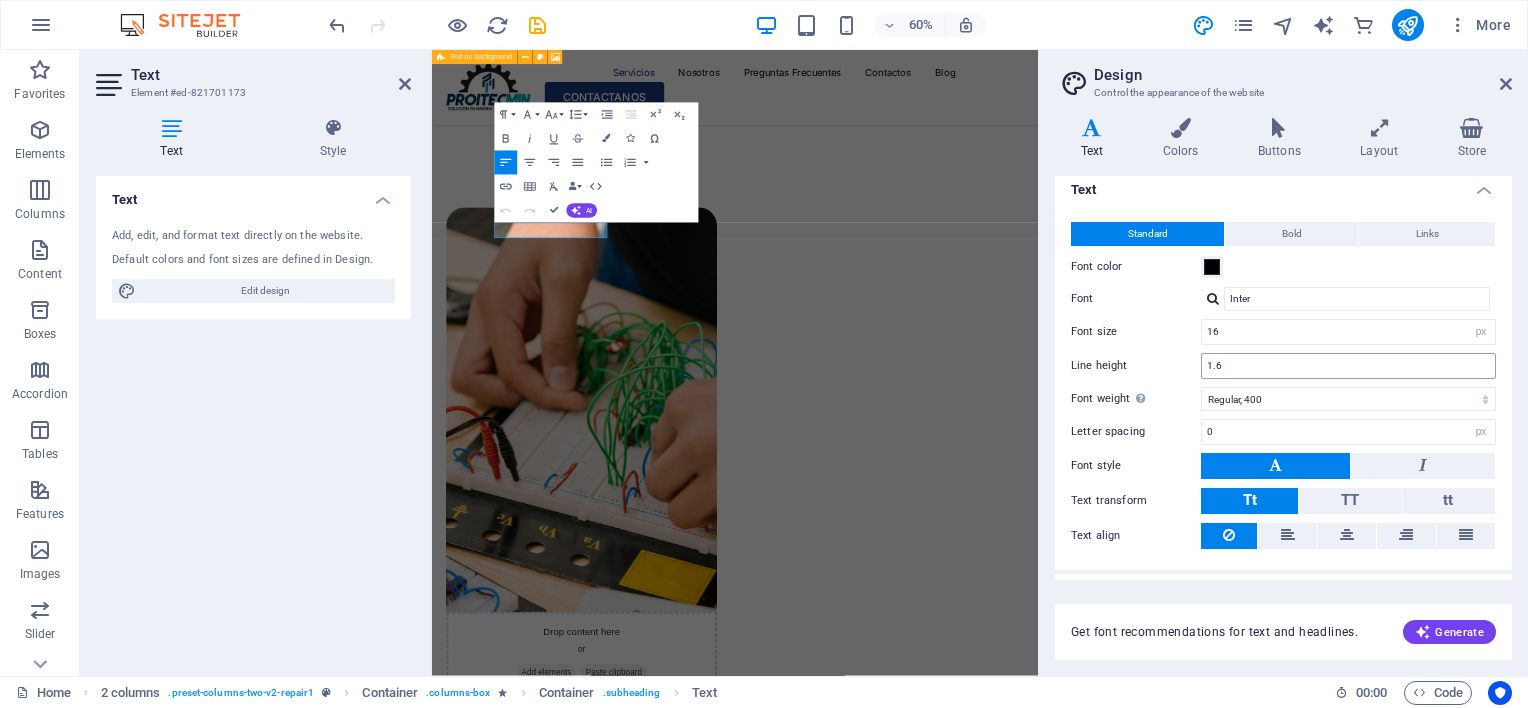 scroll, scrollTop: 0, scrollLeft: 0, axis: both 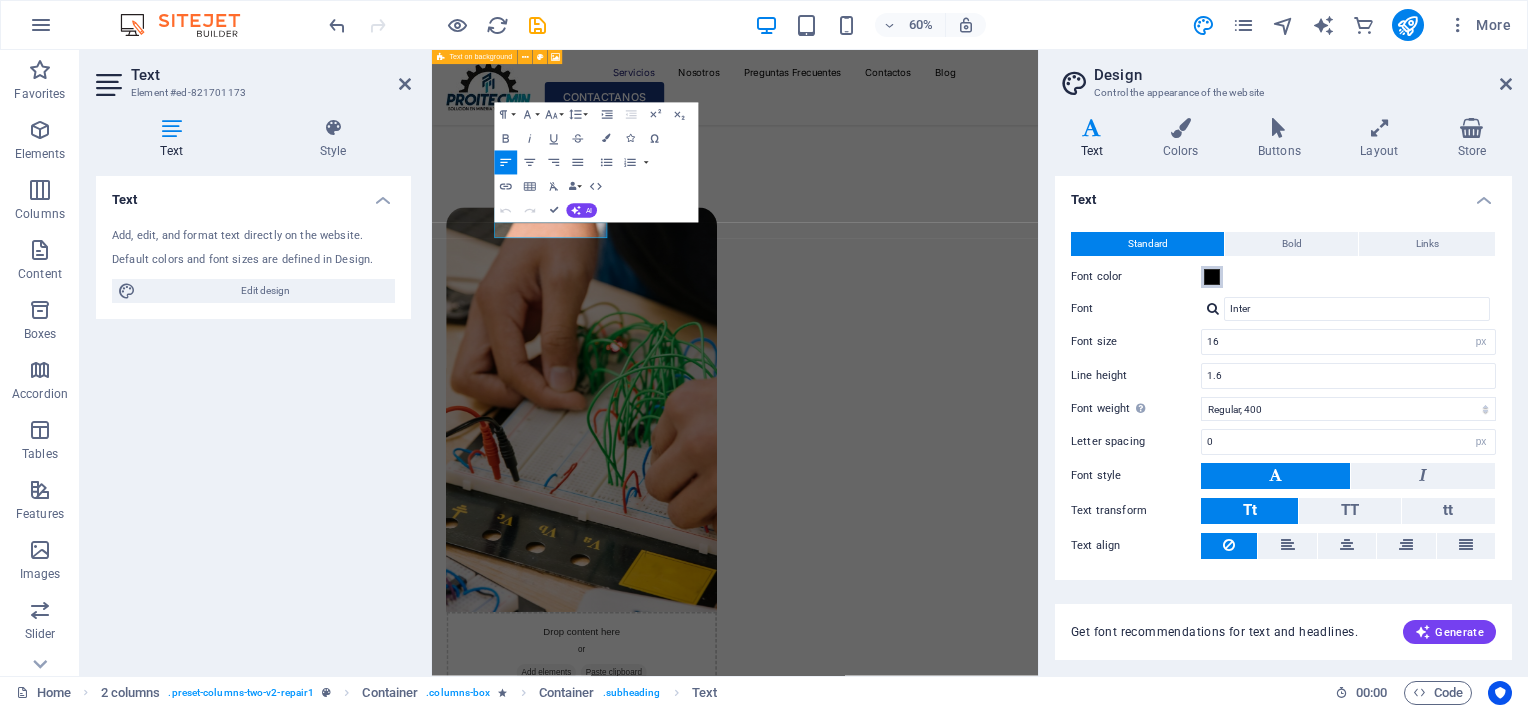 click at bounding box center [1212, 277] 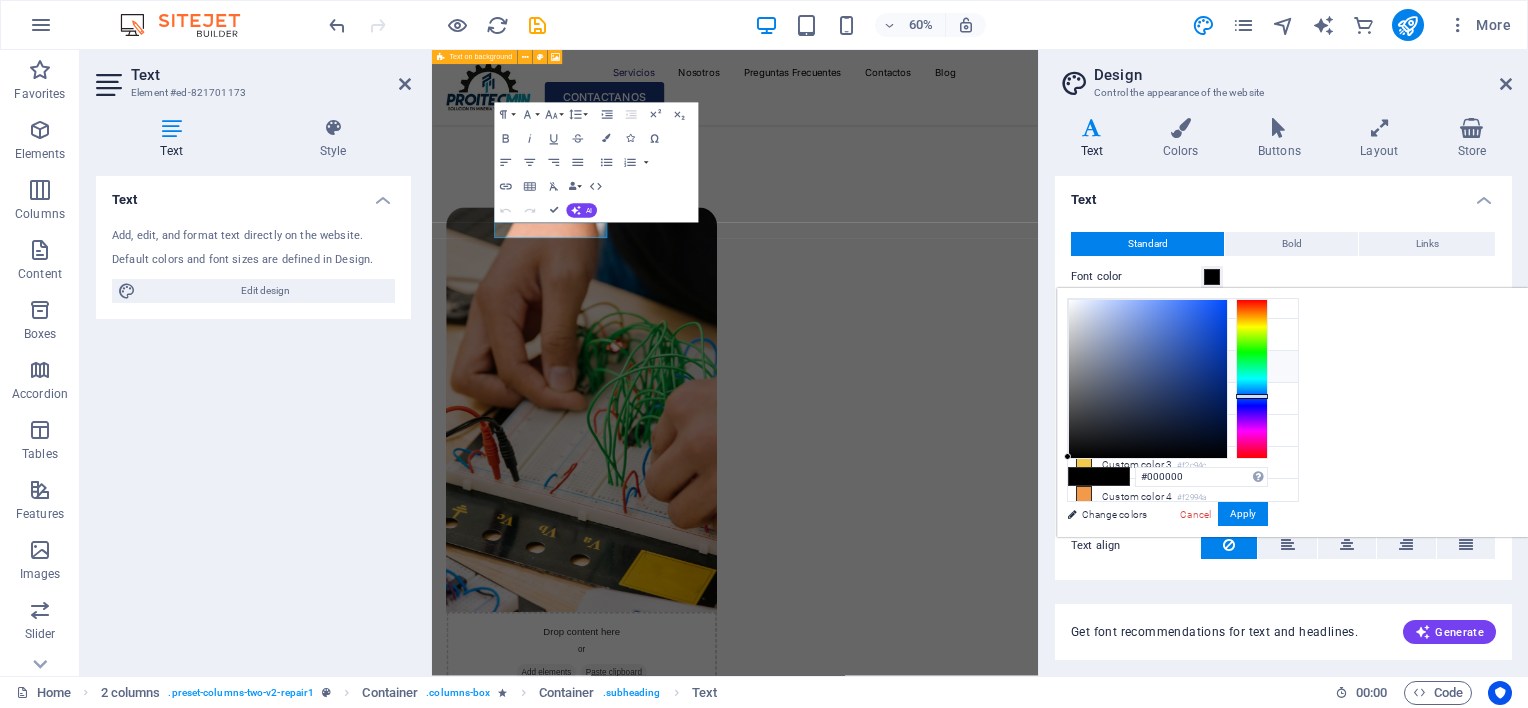 click on "#333333" at bounding box center (1169, 370) 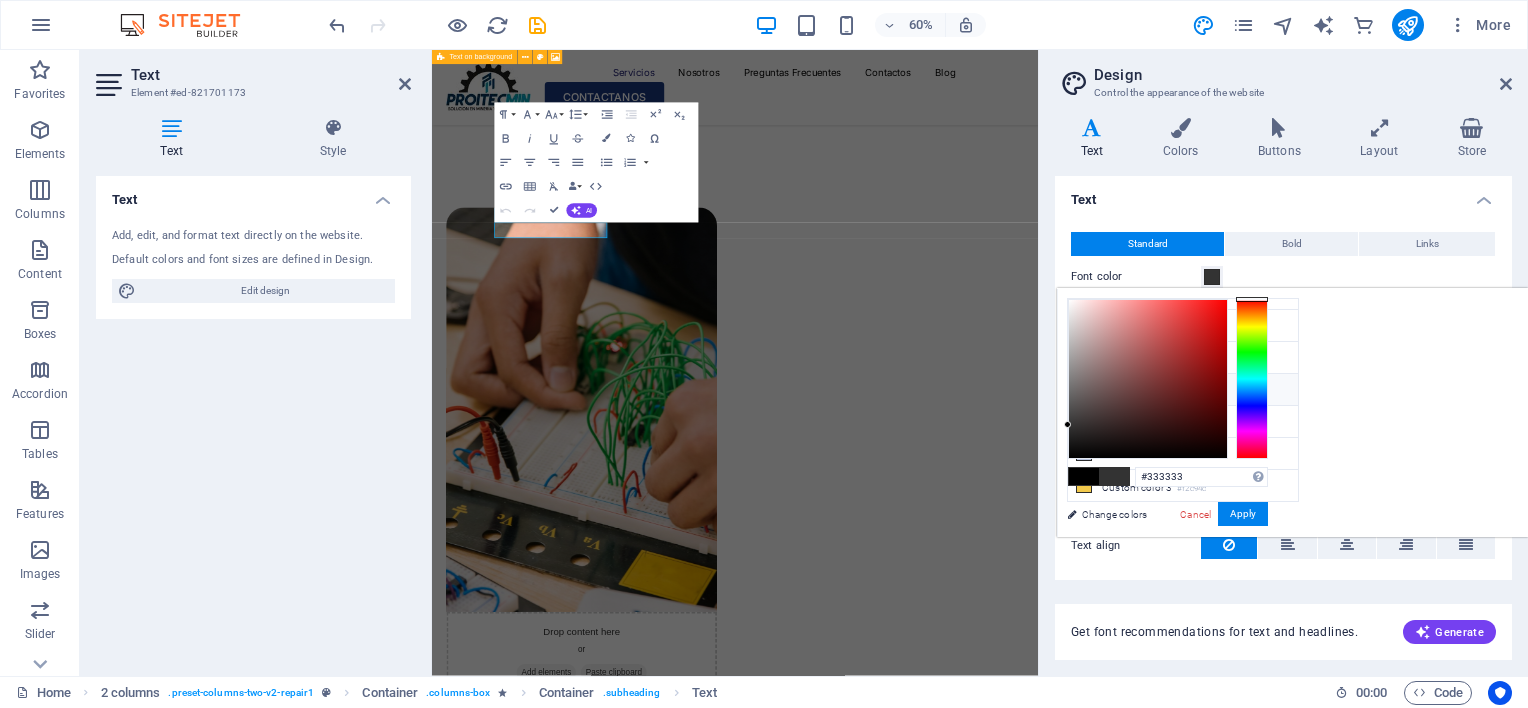 scroll, scrollTop: 0, scrollLeft: 0, axis: both 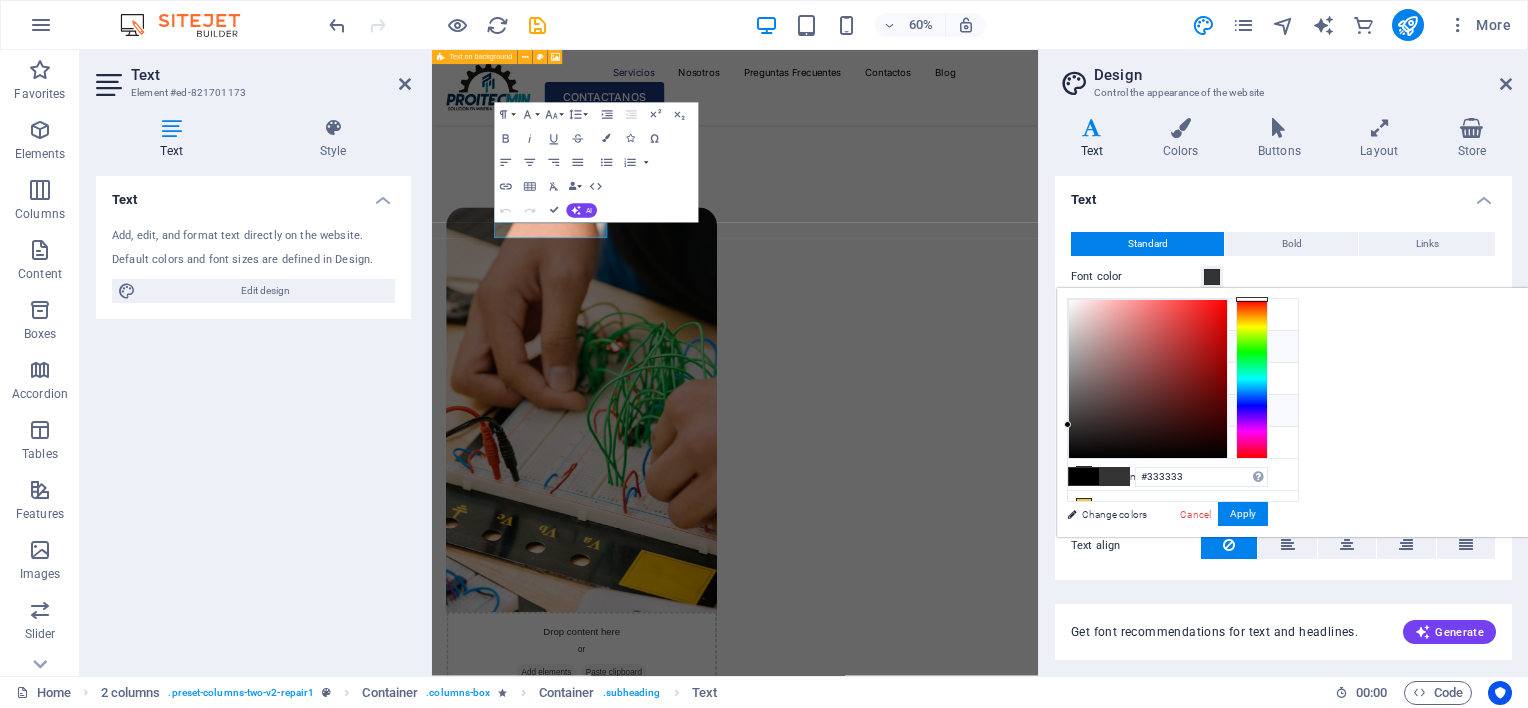 click on "Primary color
#1d1d1f" at bounding box center [1183, 347] 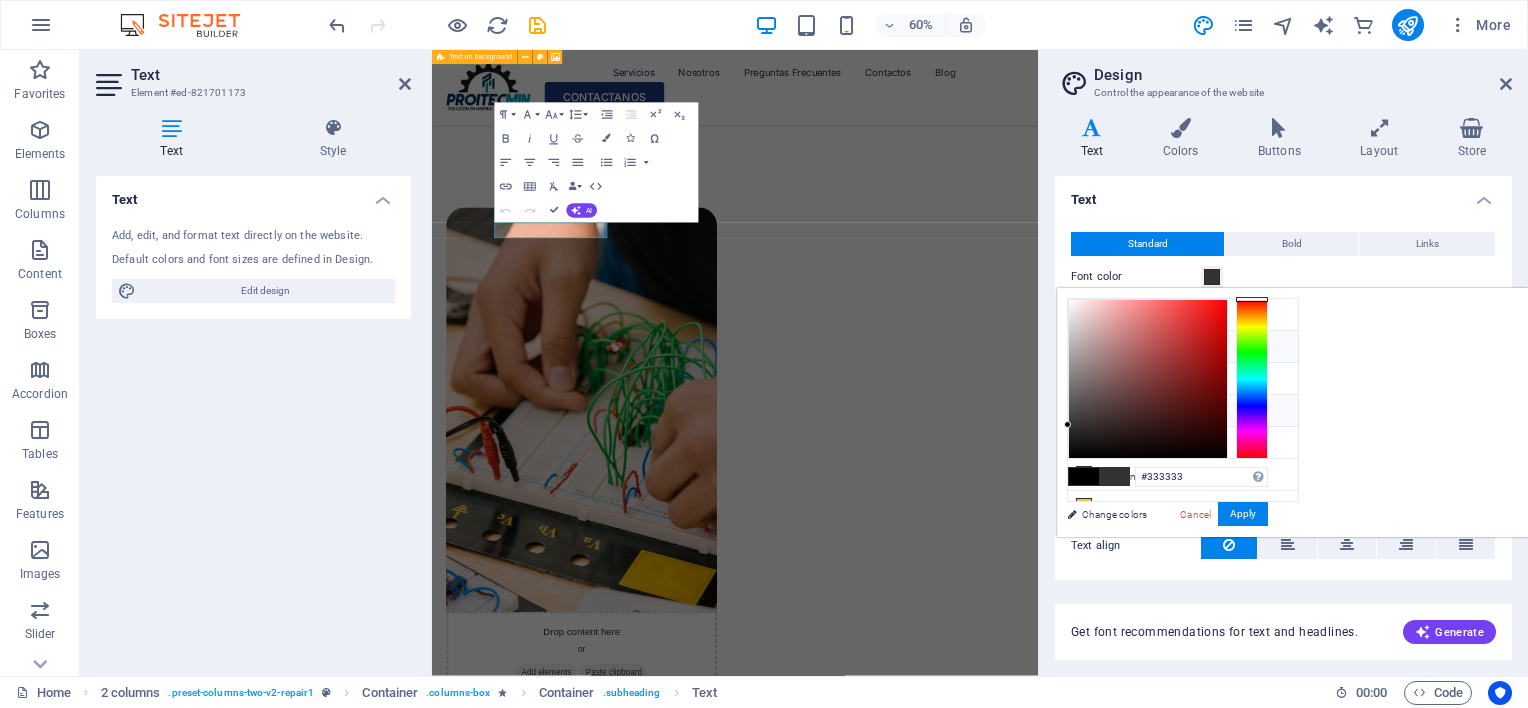 type on "#1d1d1f" 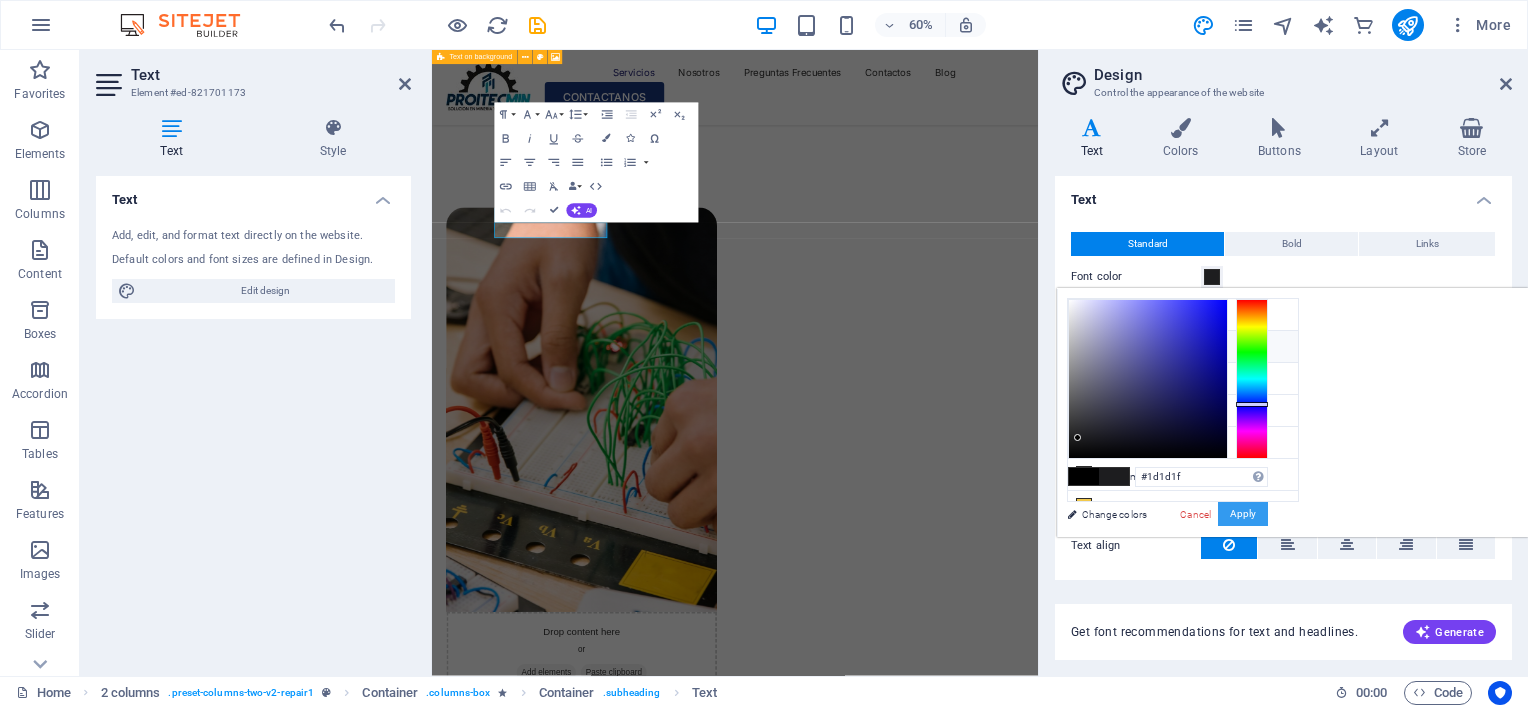 click on "Apply" at bounding box center (1243, 514) 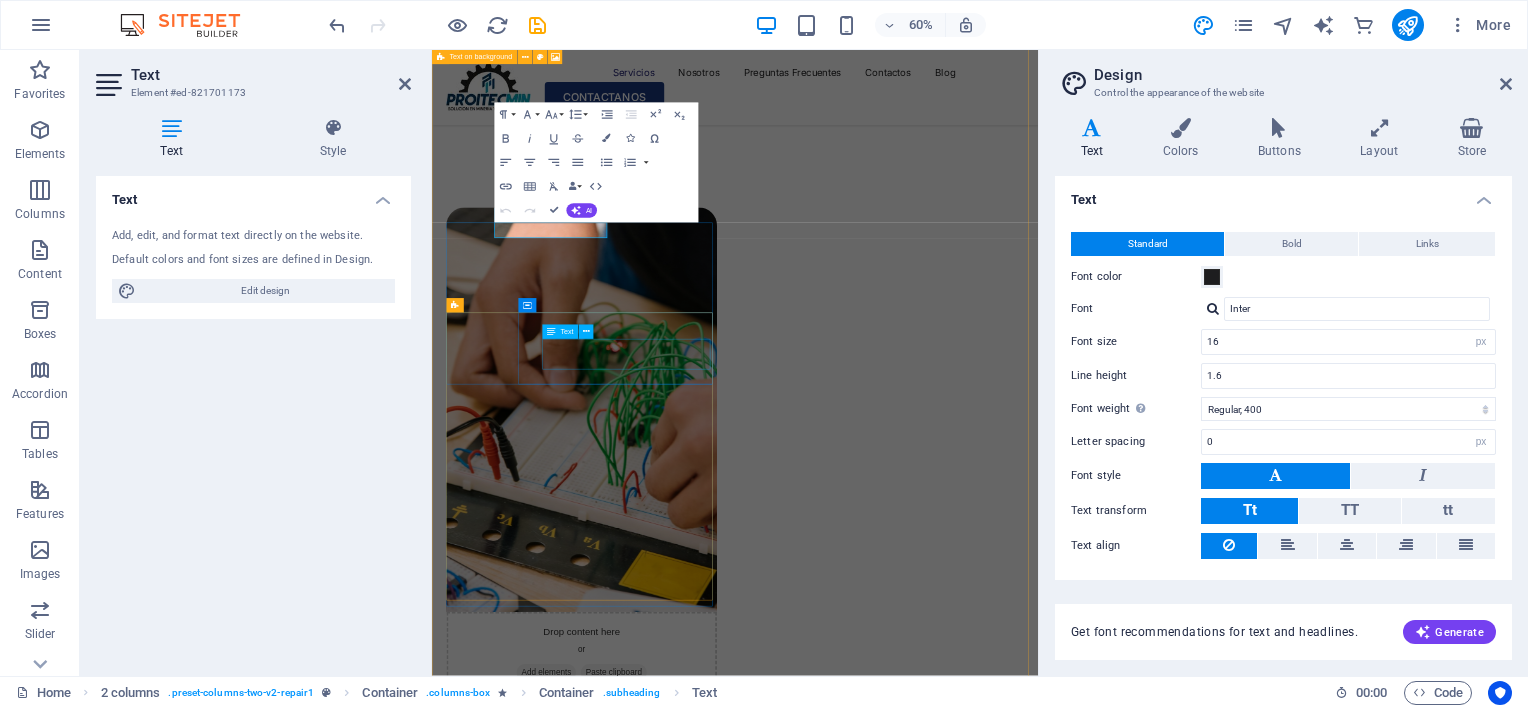 click on "Turpis nisl praesent tempor congue magna neque amet." at bounding box center [701, 2493] 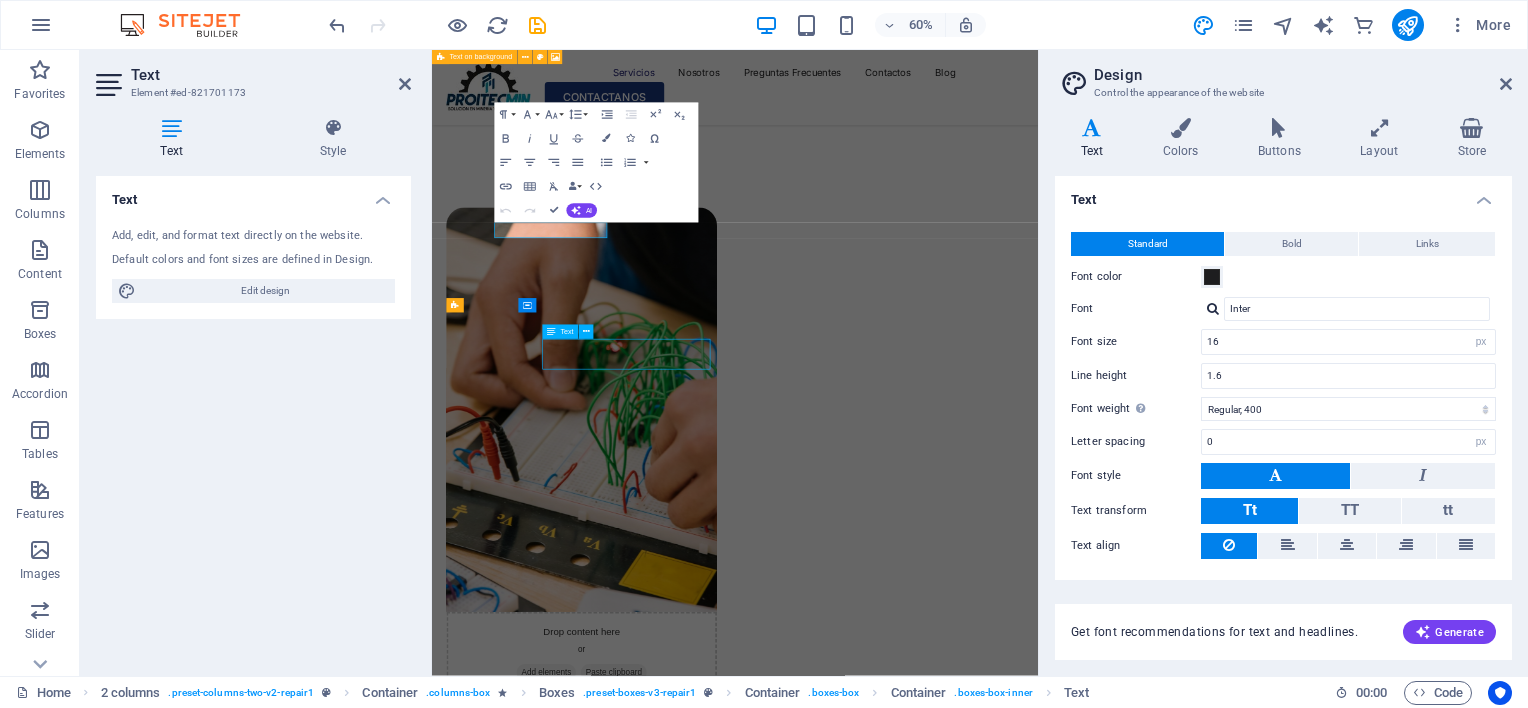 click on "Turpis nisl praesent tempor congue magna neque amet." at bounding box center (701, 2493) 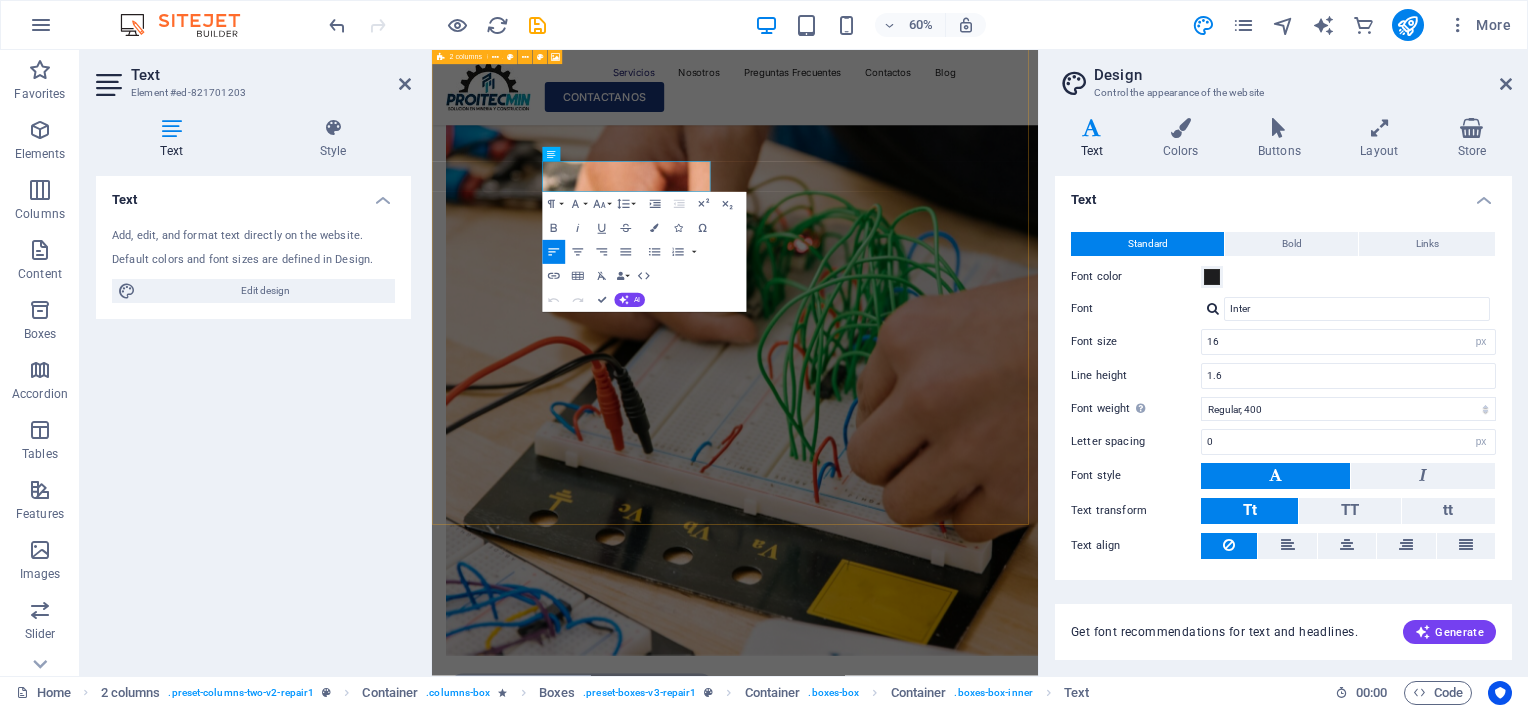 click on "Drop content here or  Add elements  Paste clipboard" at bounding box center [937, 1771] 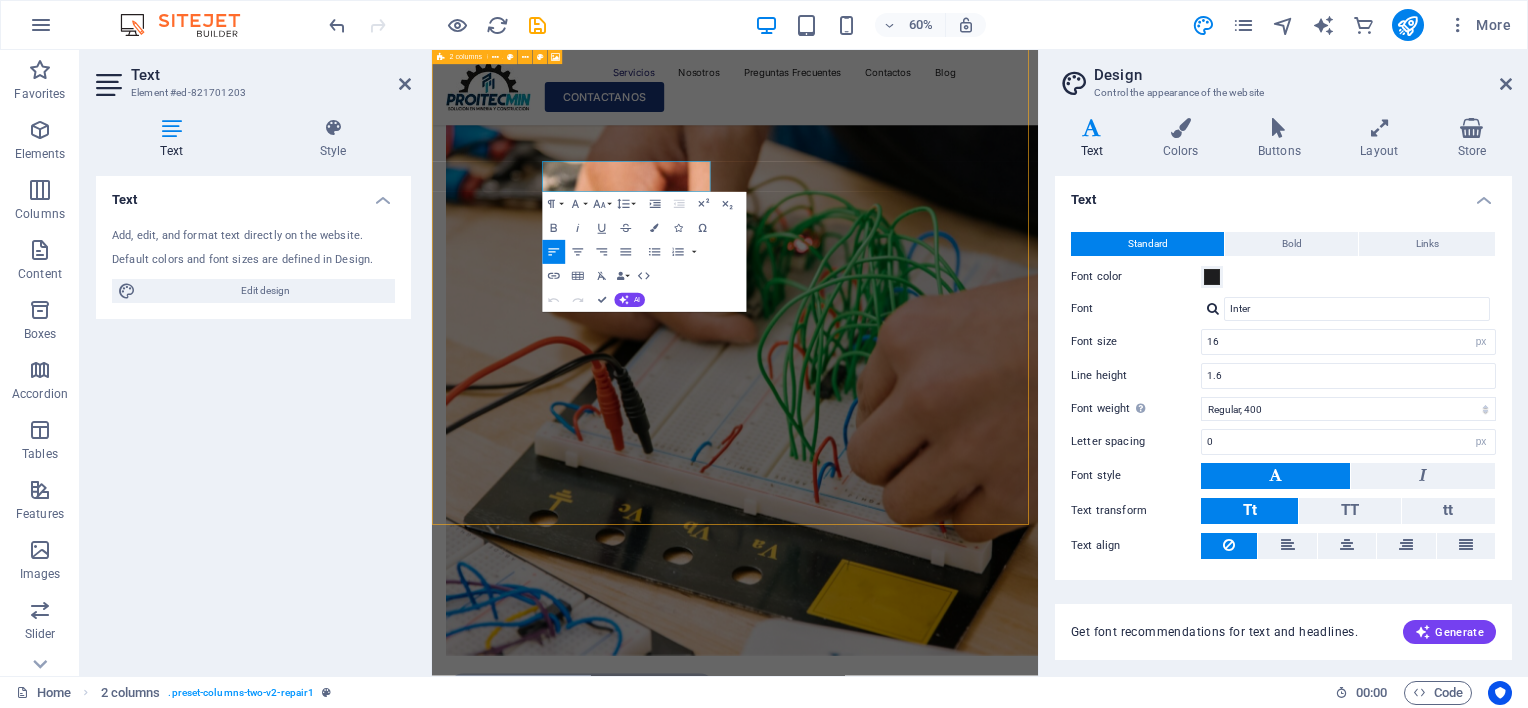 click on "Drop content here or  Add elements  Paste clipboard" at bounding box center [937, 1771] 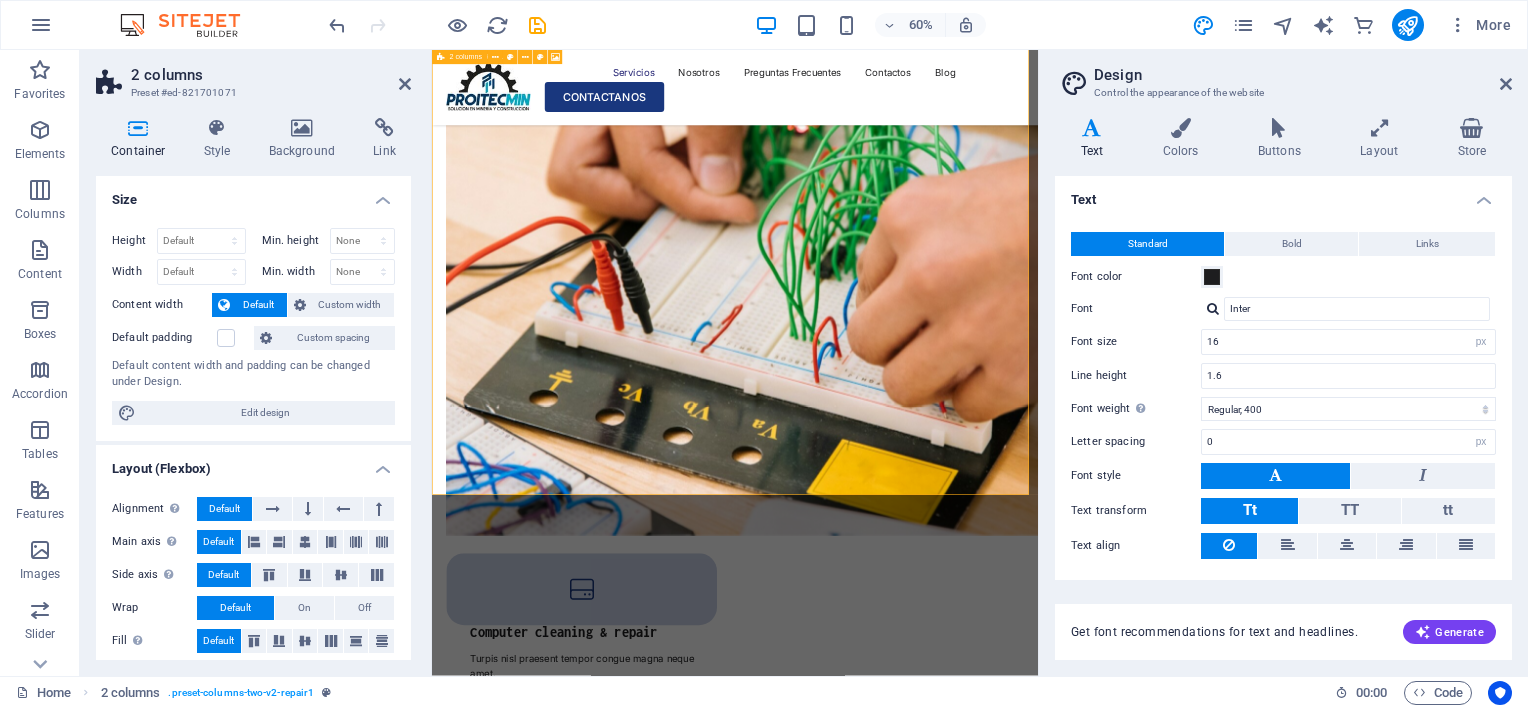 scroll, scrollTop: 2088, scrollLeft: 0, axis: vertical 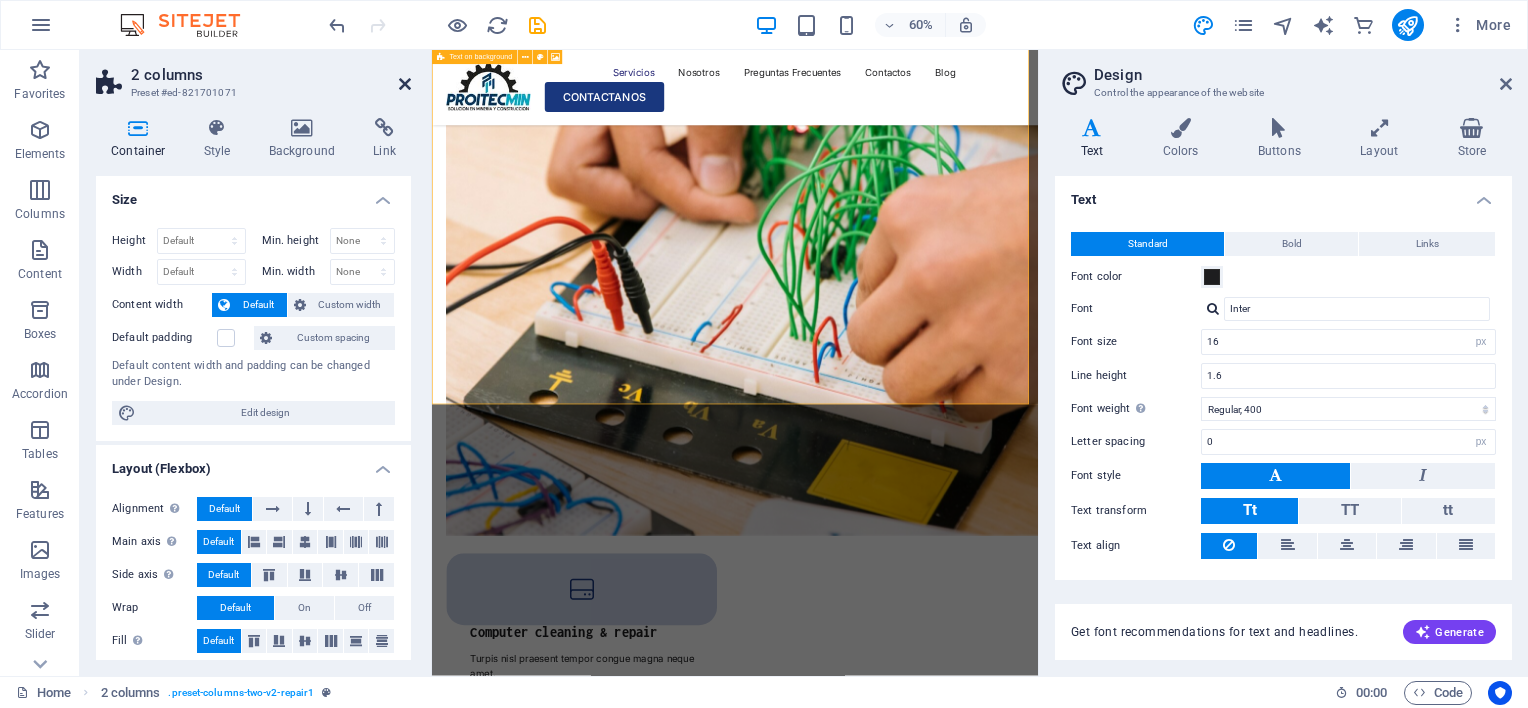 click at bounding box center (405, 84) 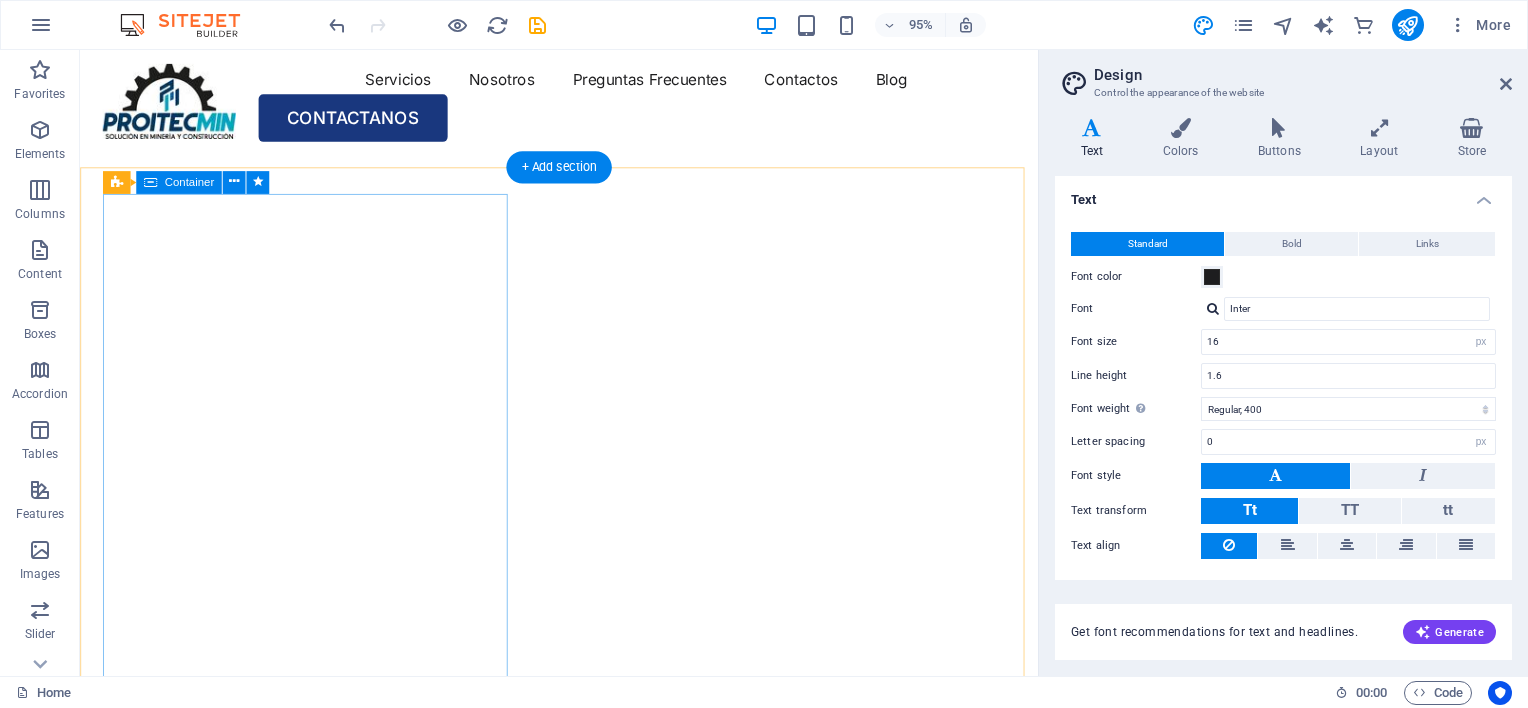 scroll, scrollTop: 0, scrollLeft: 0, axis: both 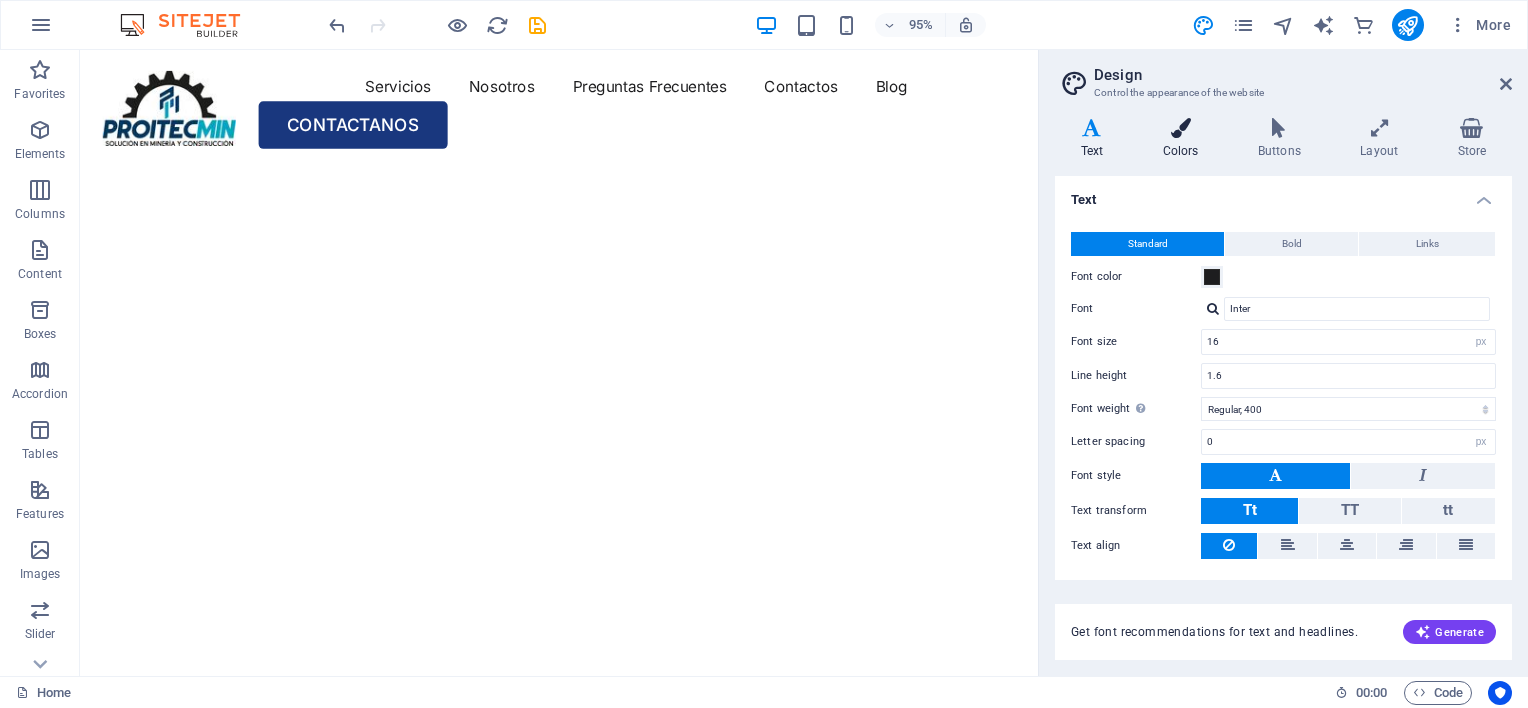 click at bounding box center (1180, 128) 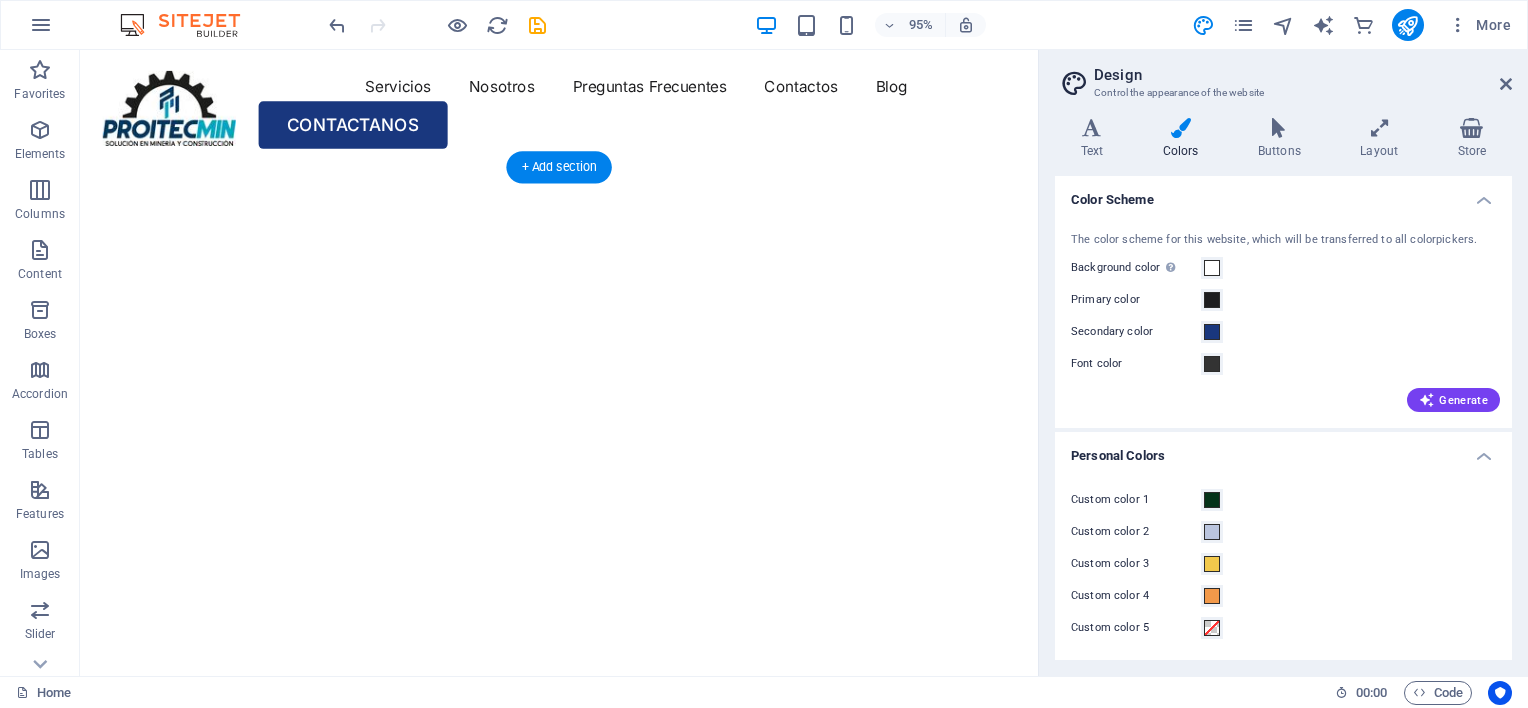 click at bounding box center (577, 176) 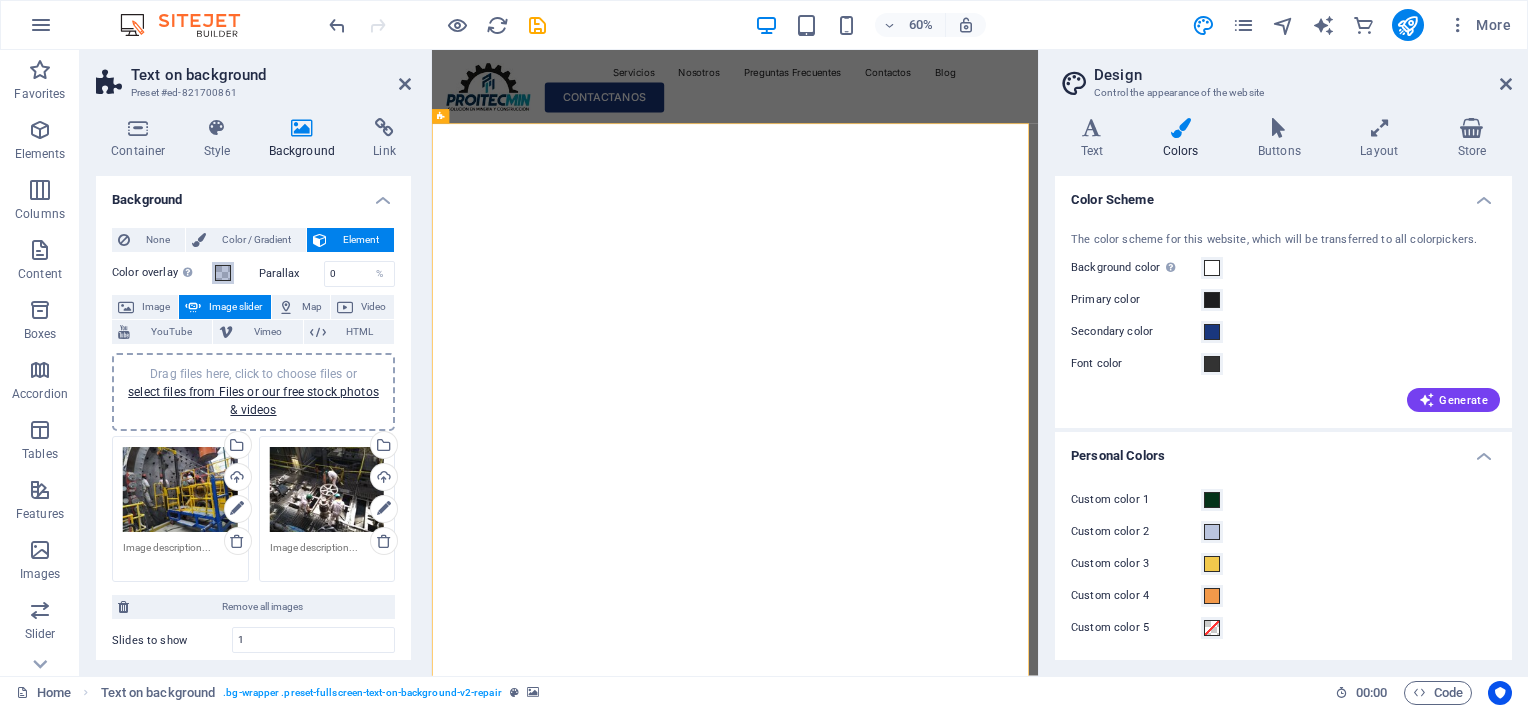 click at bounding box center [223, 273] 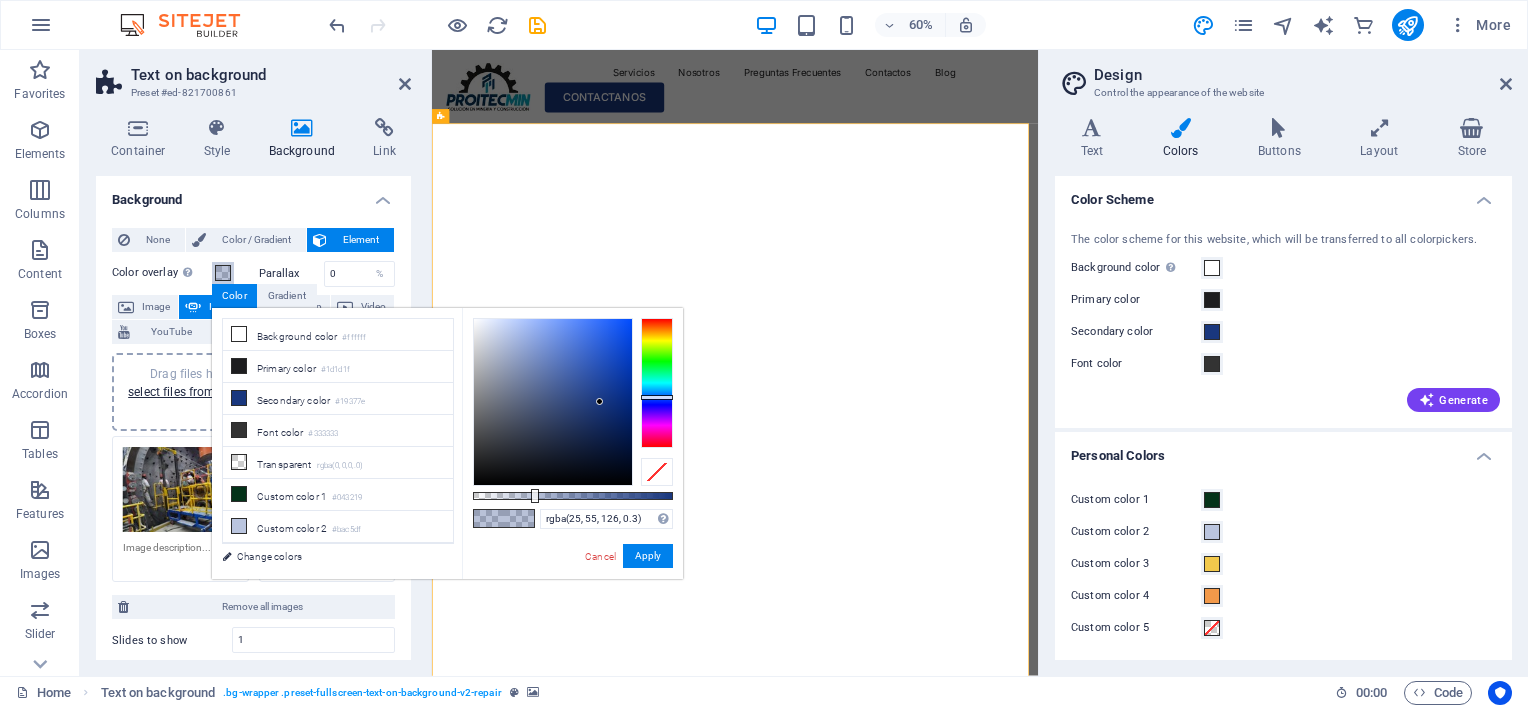 type on "rgba(25, 55, 126, 0.221)" 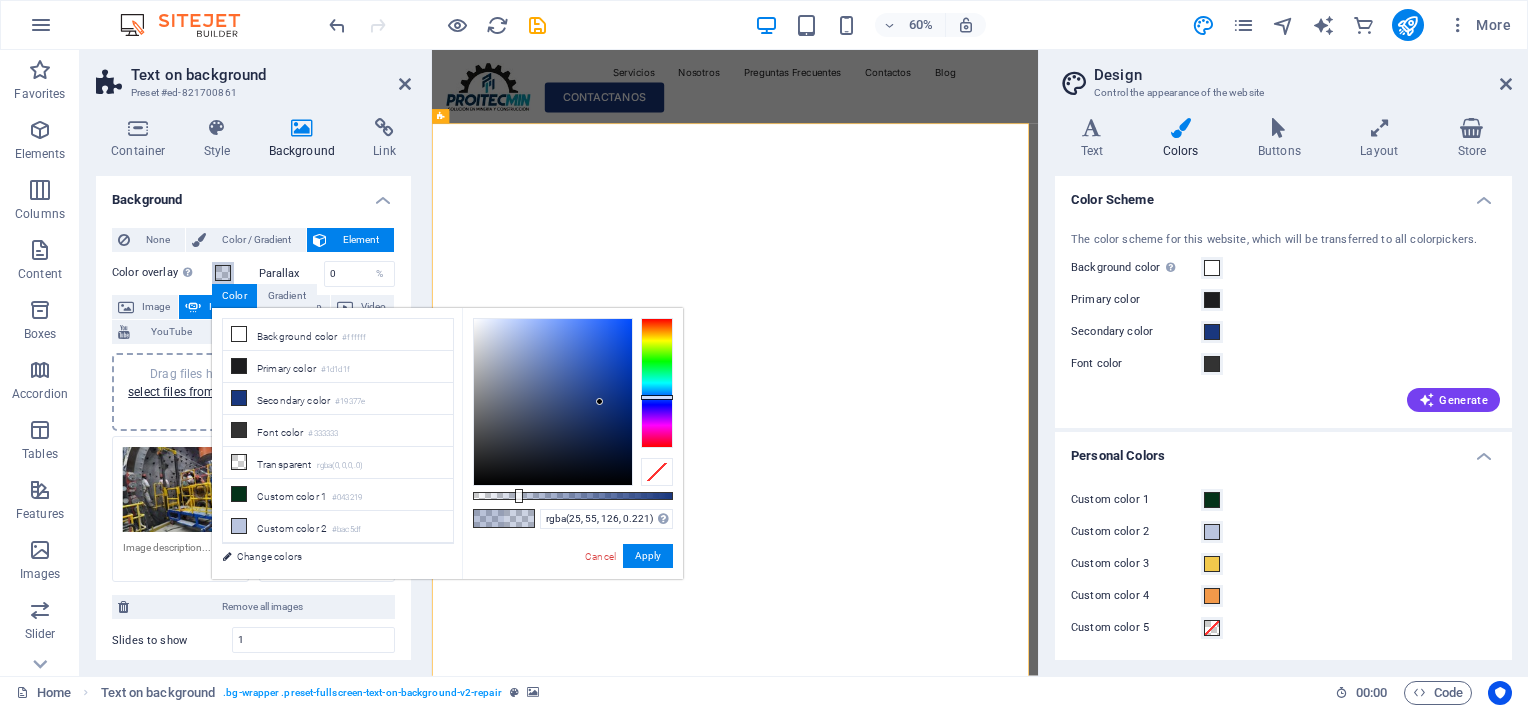 click at bounding box center [573, 496] 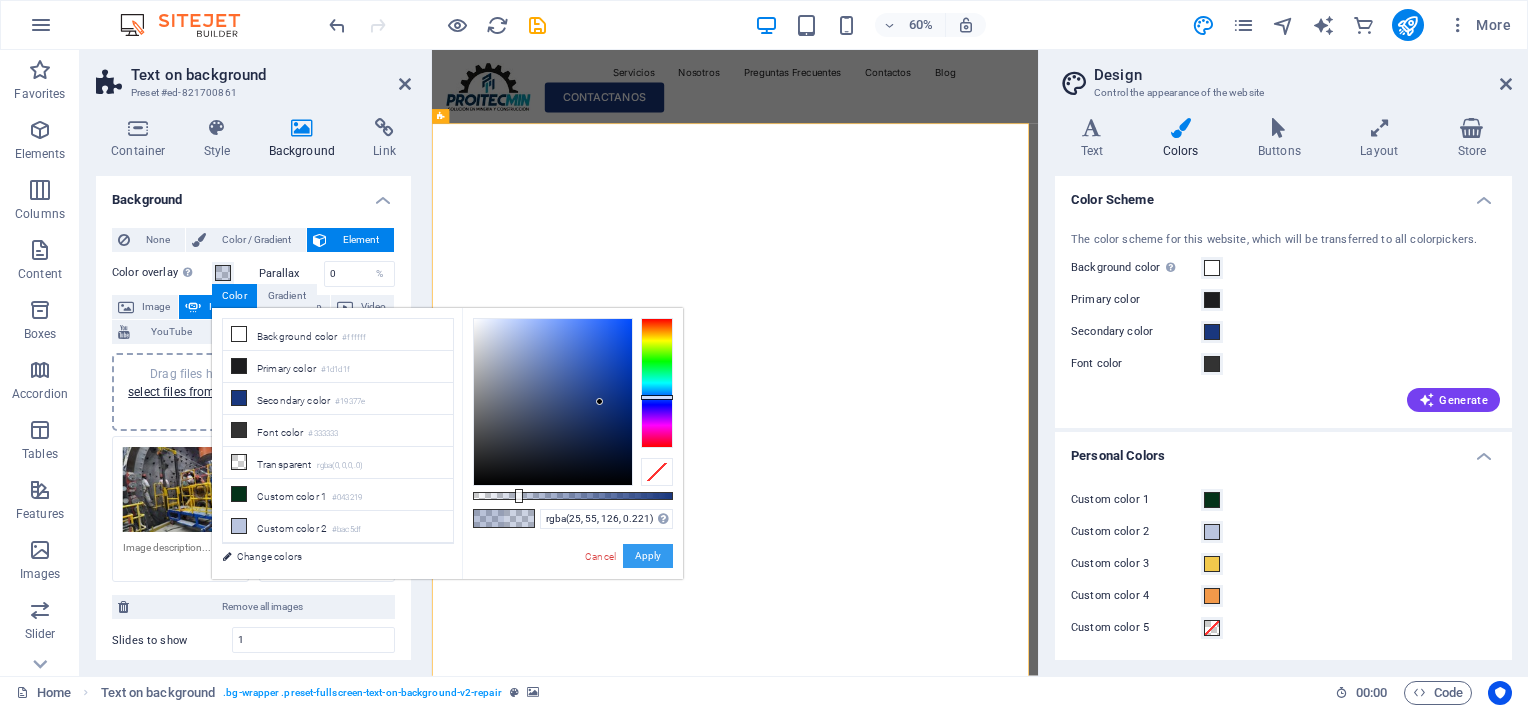 click on "Apply" at bounding box center [648, 556] 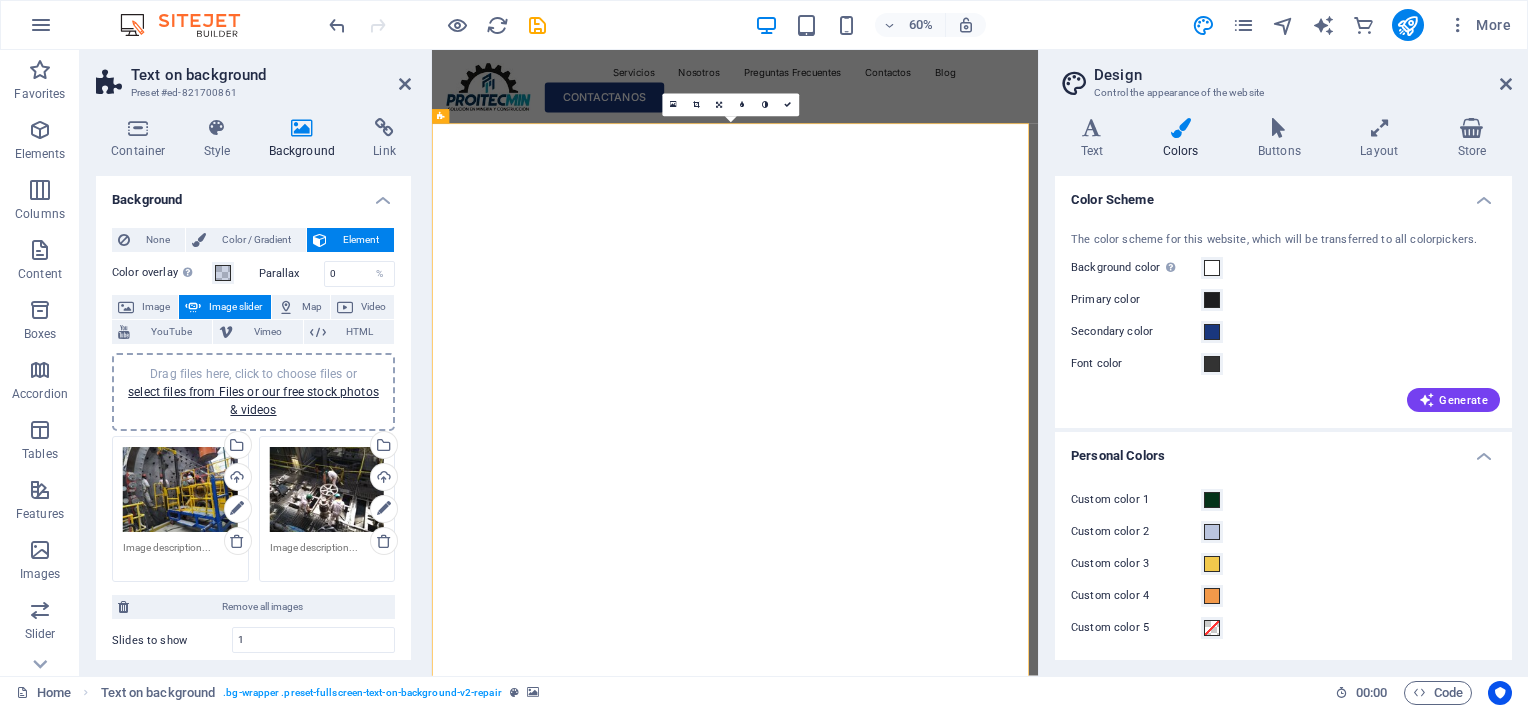 click at bounding box center [930, 176] 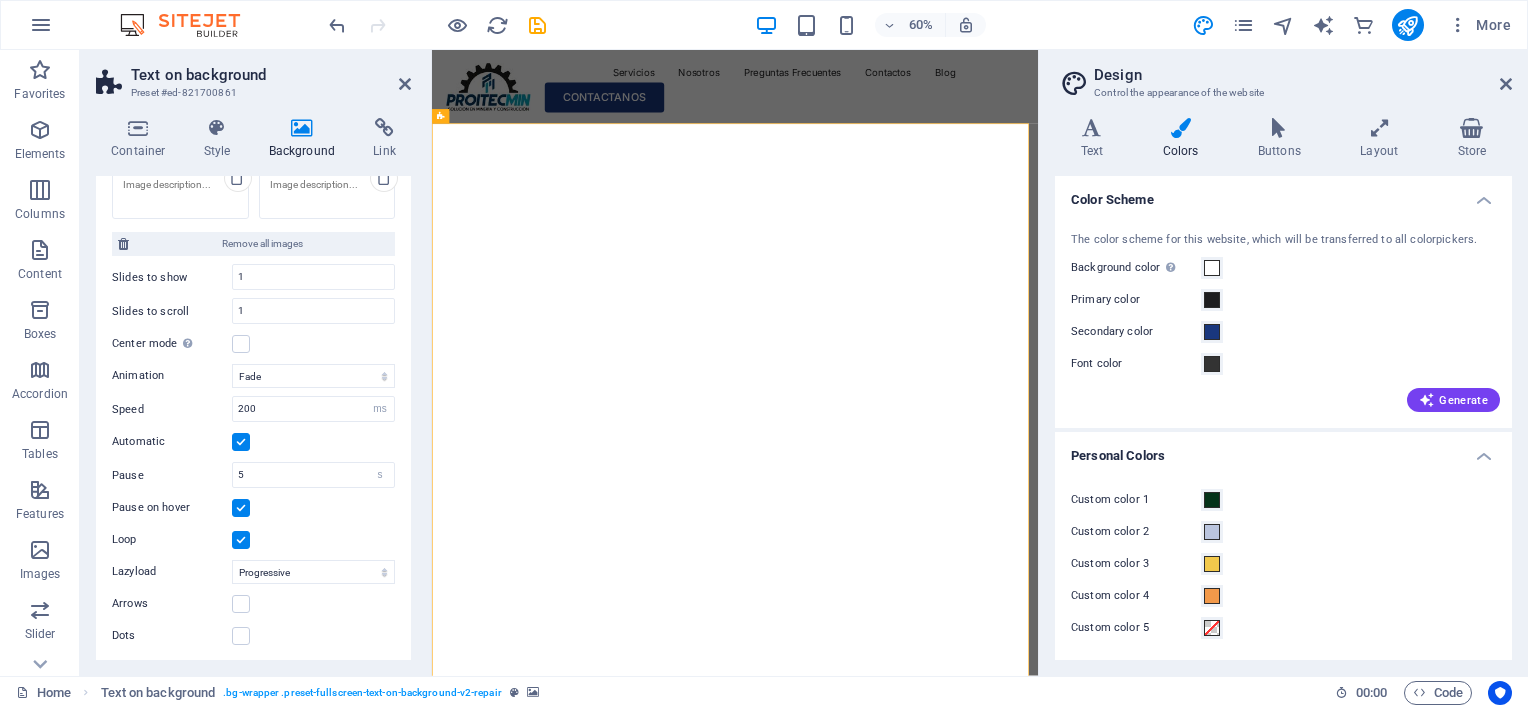 scroll, scrollTop: 0, scrollLeft: 0, axis: both 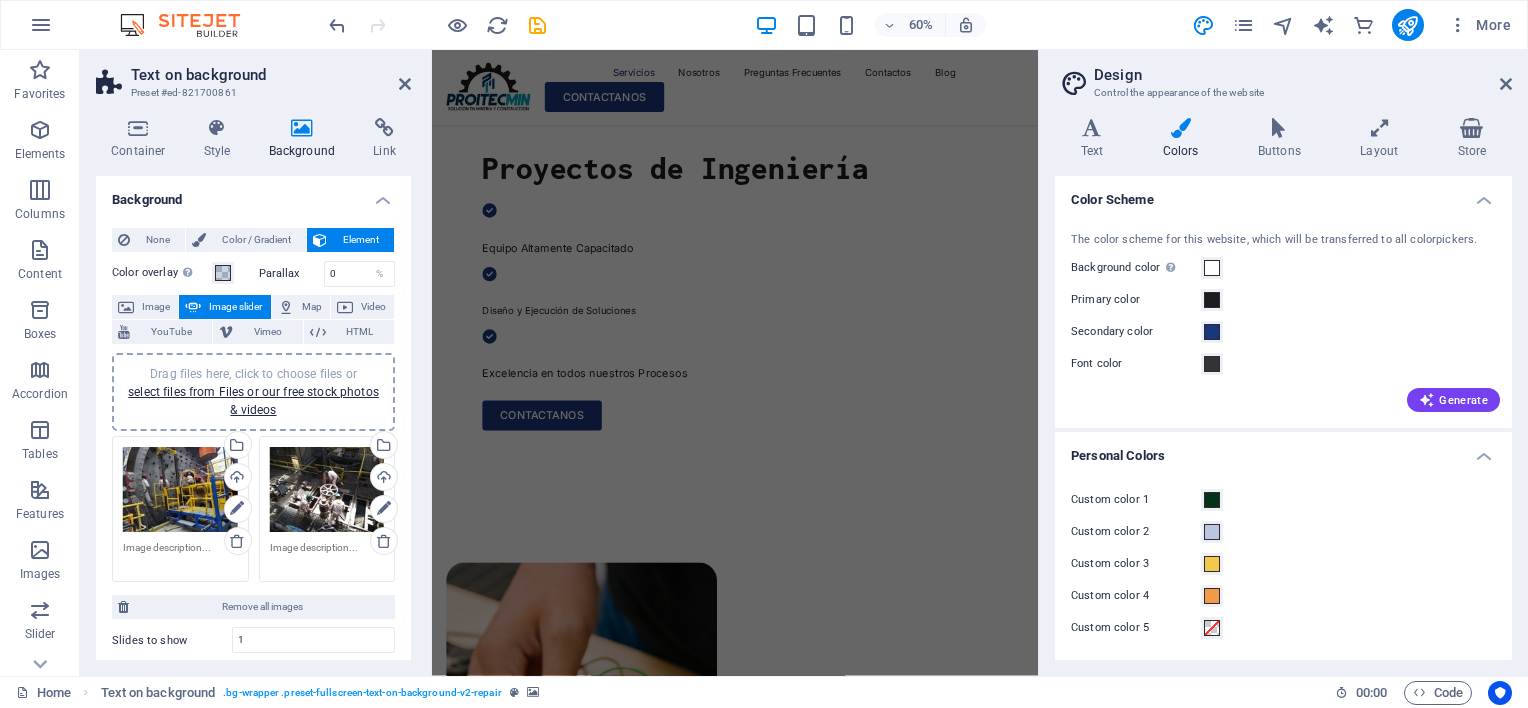 click at bounding box center [681, 1241] 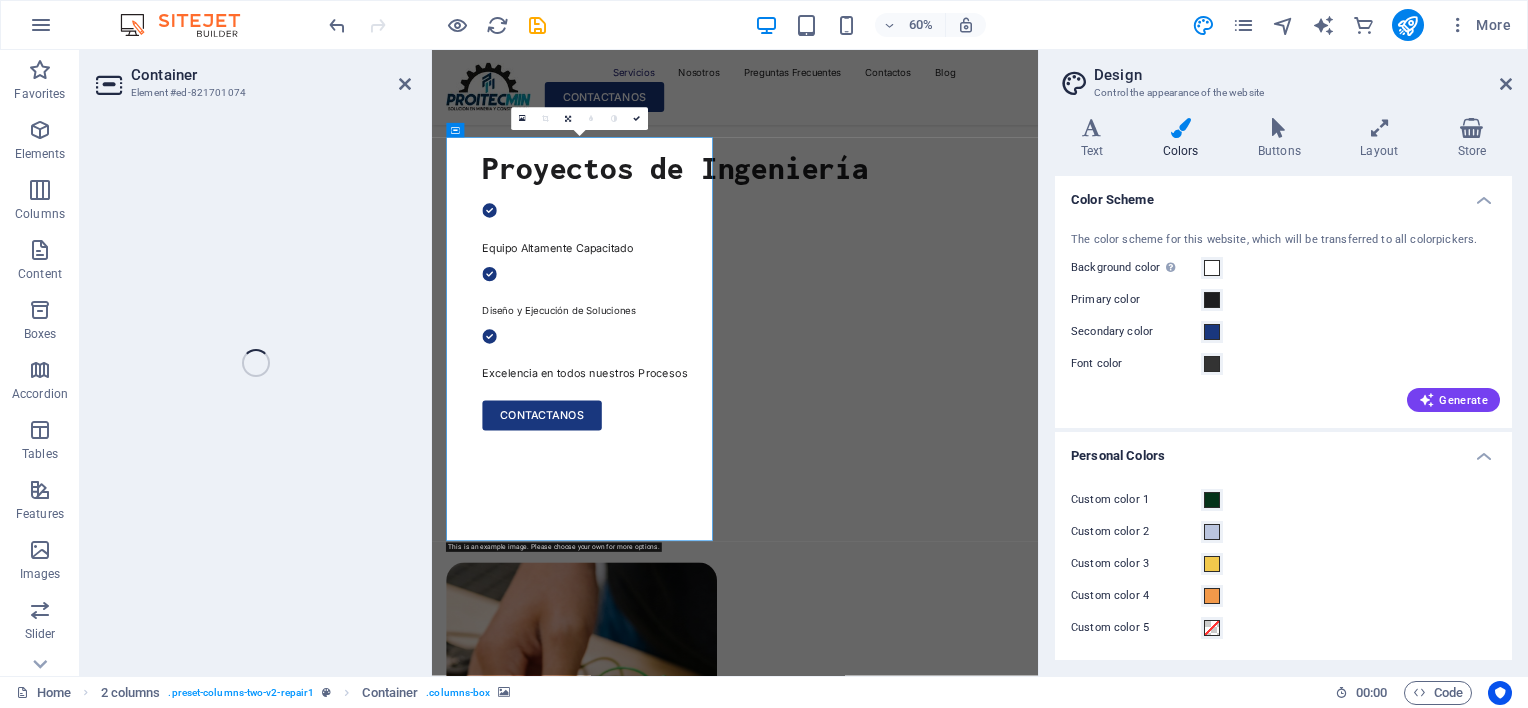 select on "px" 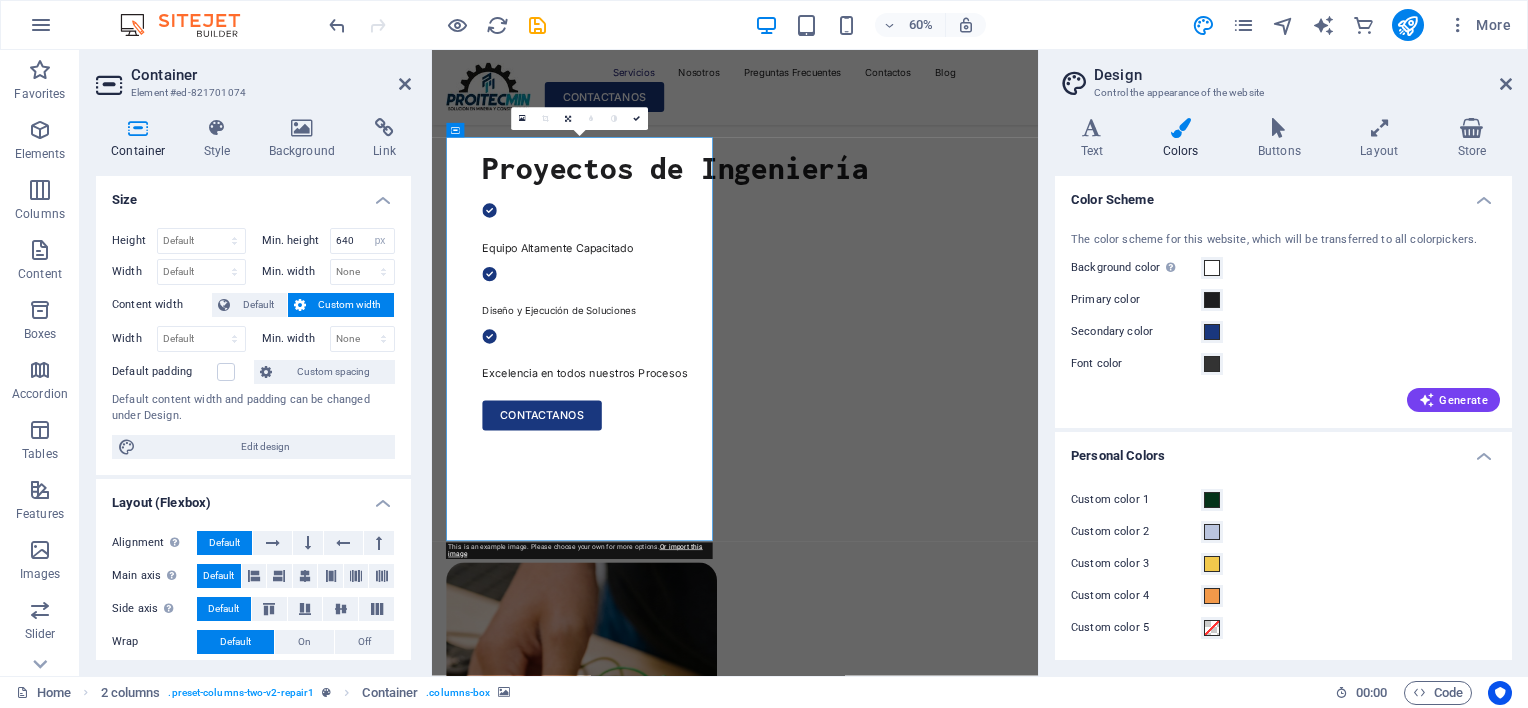 click at bounding box center [681, 1241] 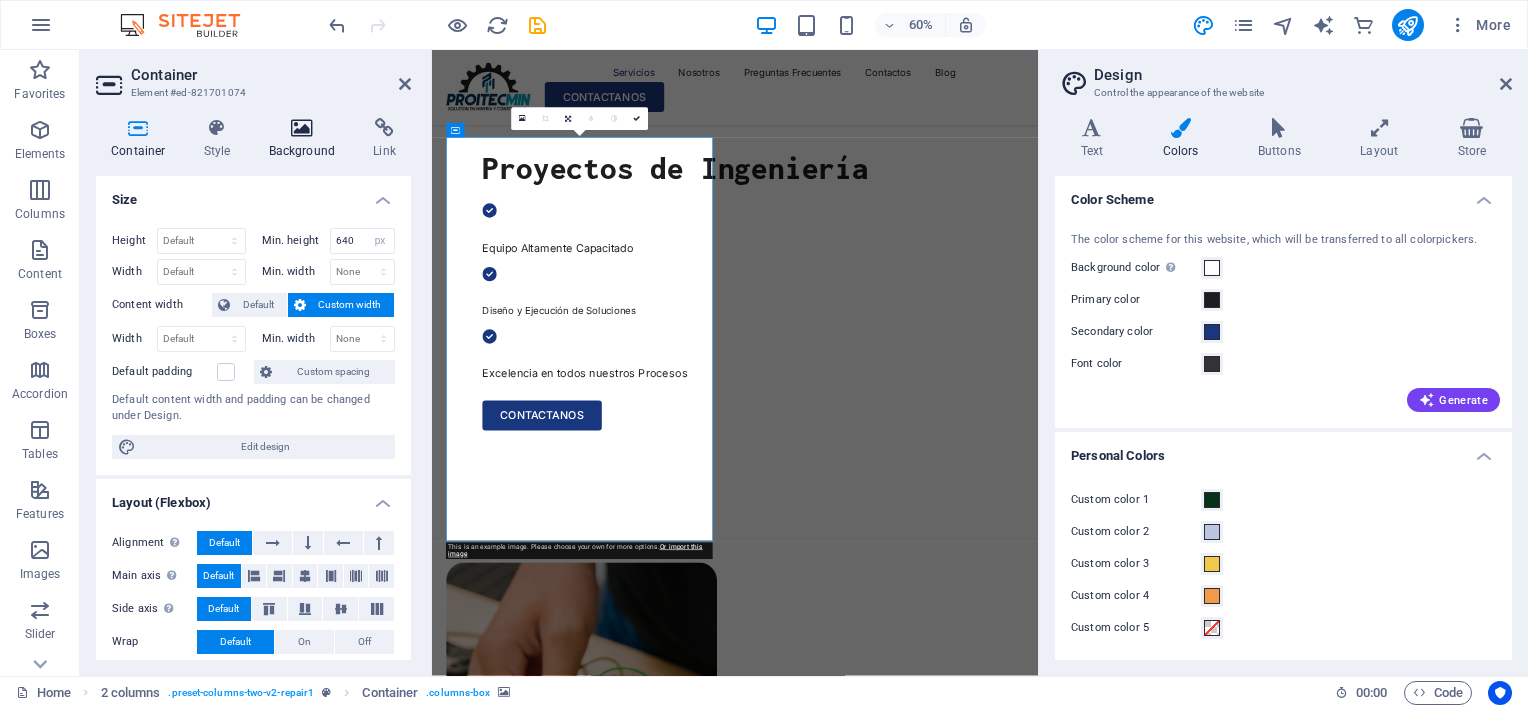 click at bounding box center [302, 128] 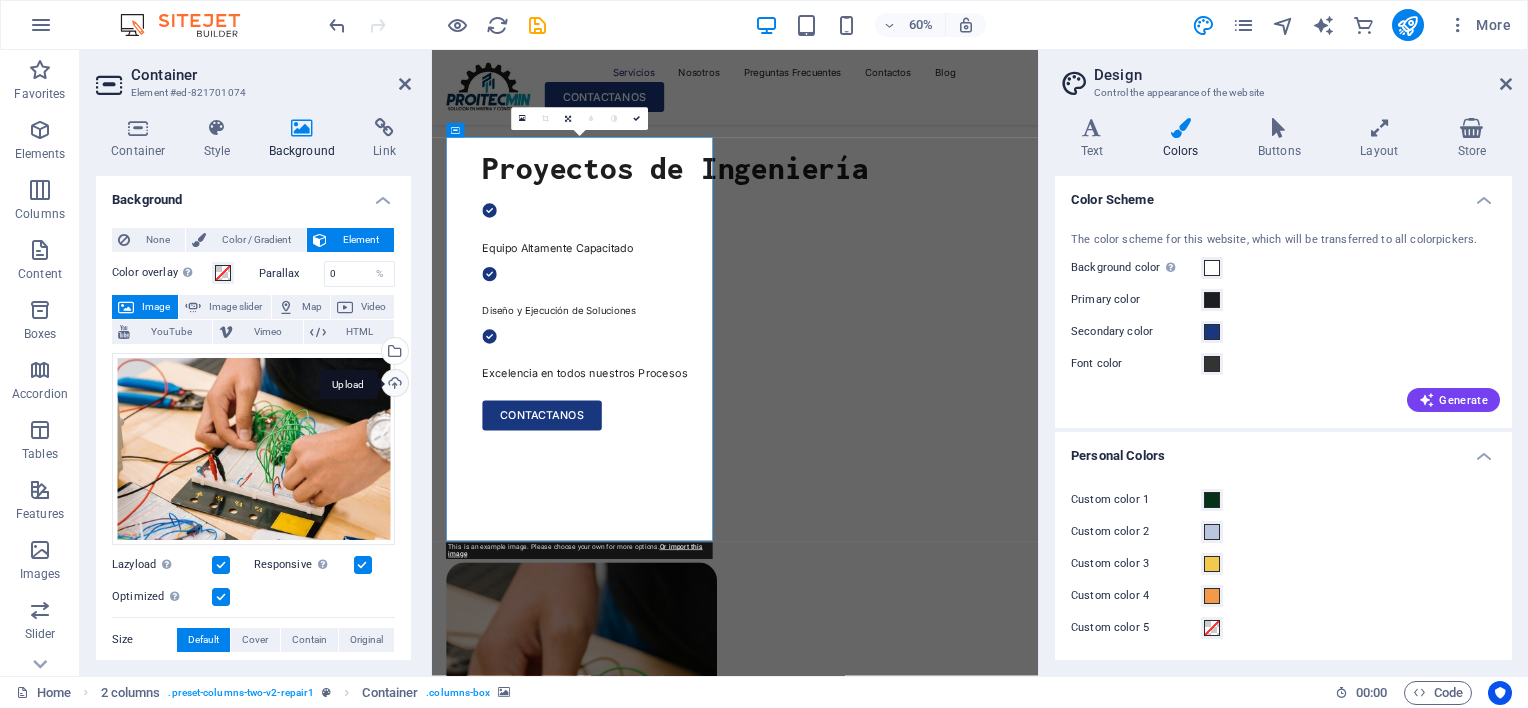 click on "Upload" at bounding box center (393, 385) 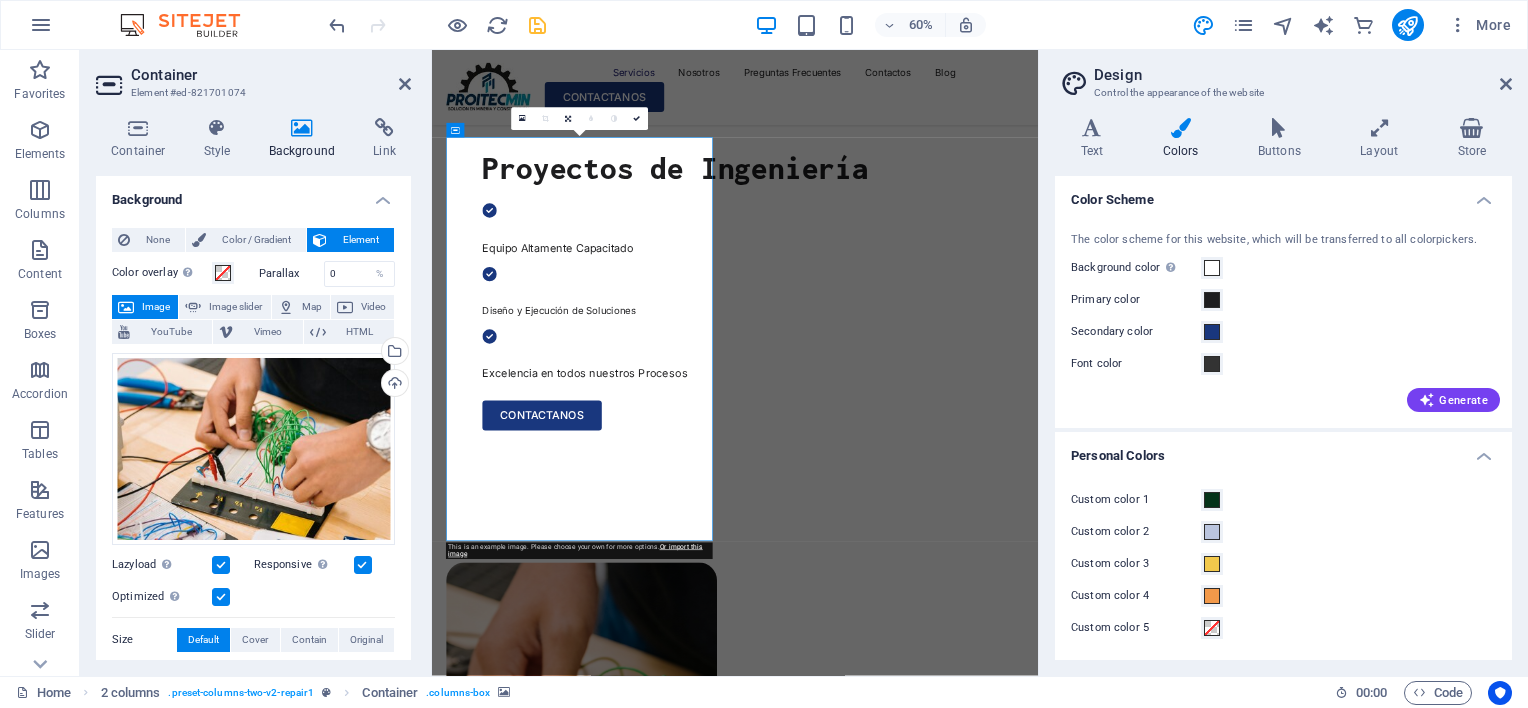 click at bounding box center (537, 25) 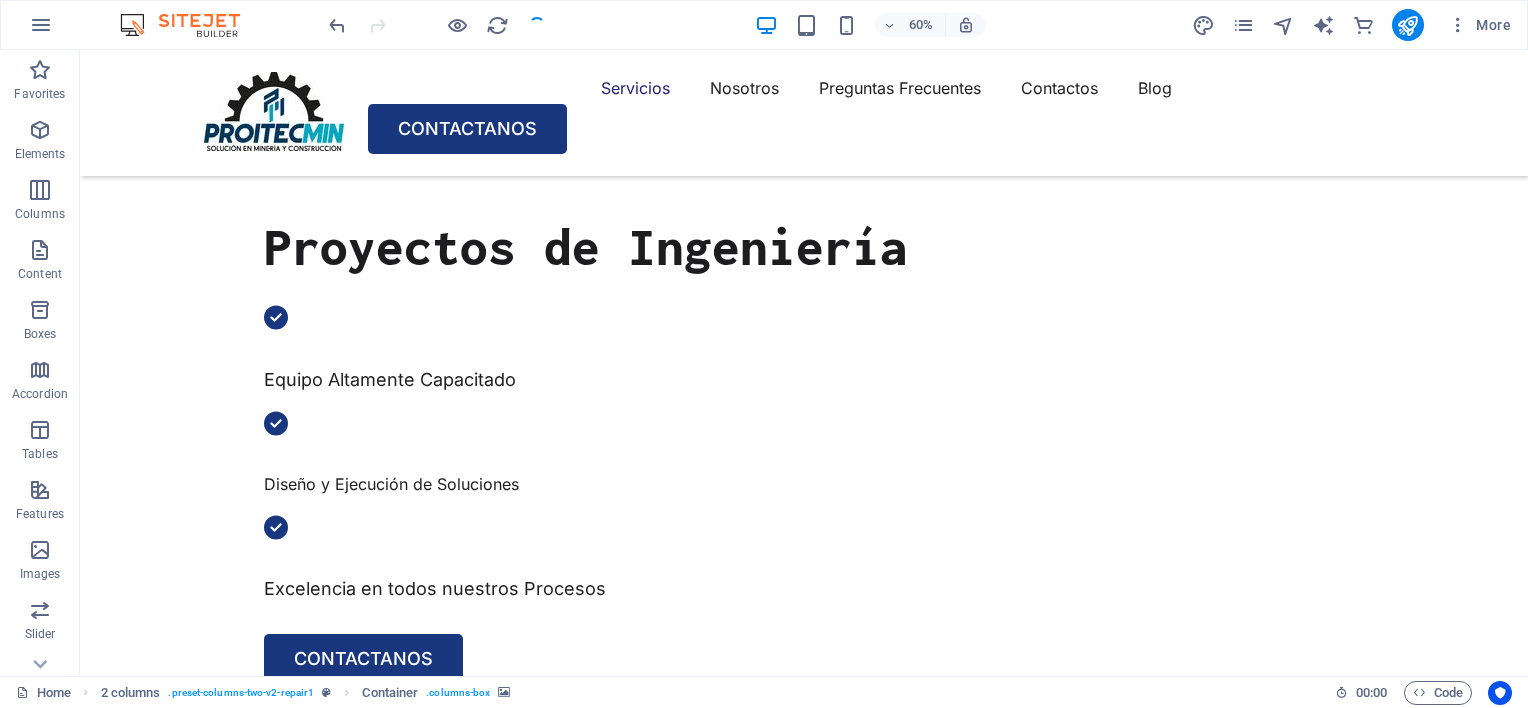 scroll, scrollTop: 606, scrollLeft: 0, axis: vertical 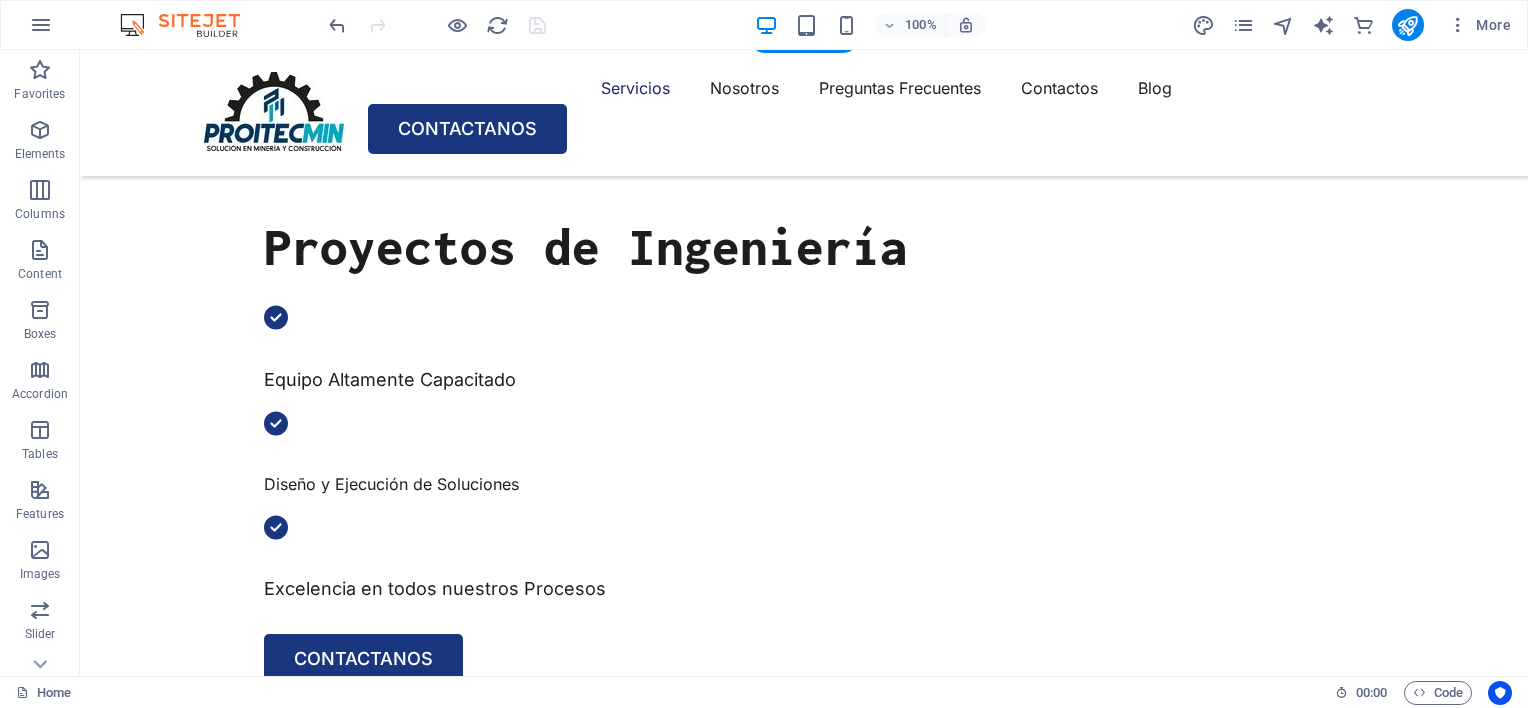 click at bounding box center (389, 1224) 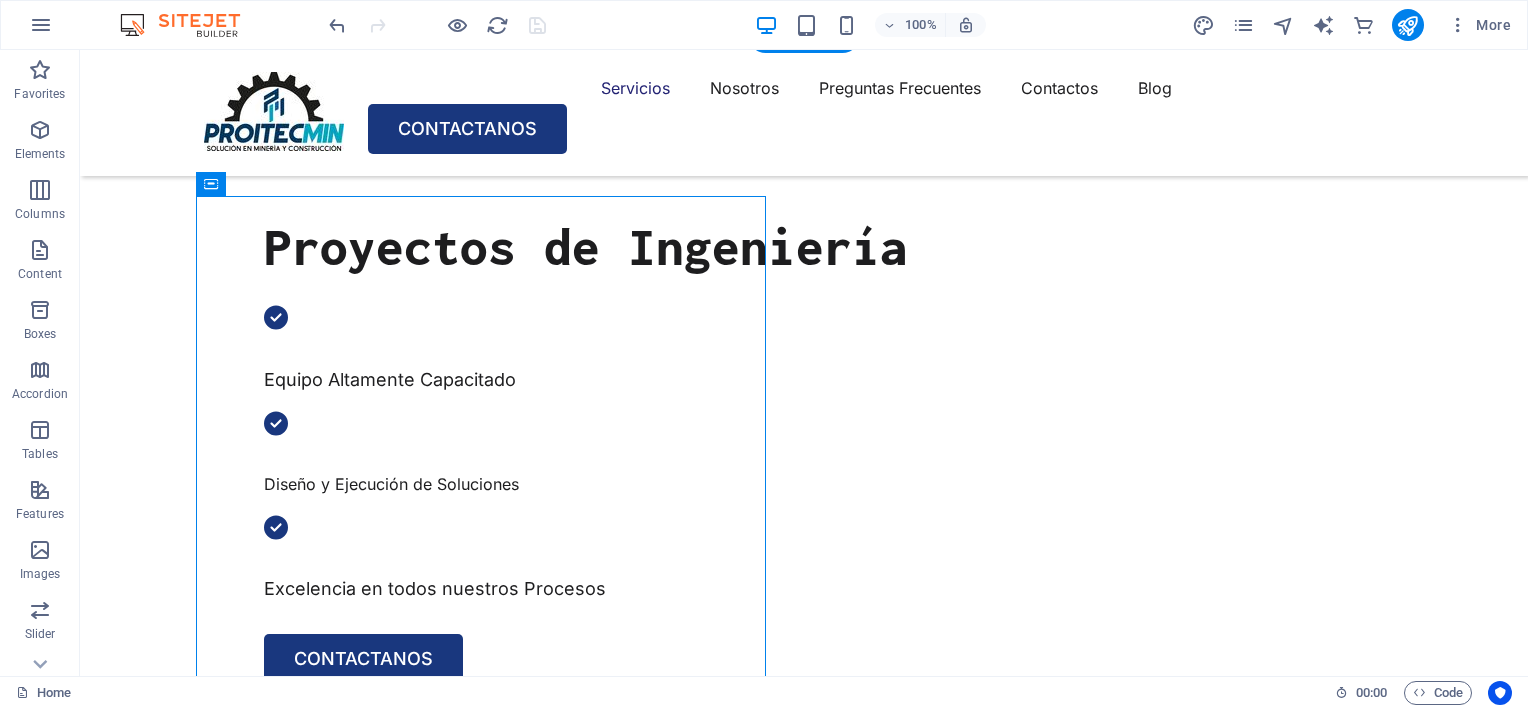 click at bounding box center (389, 1224) 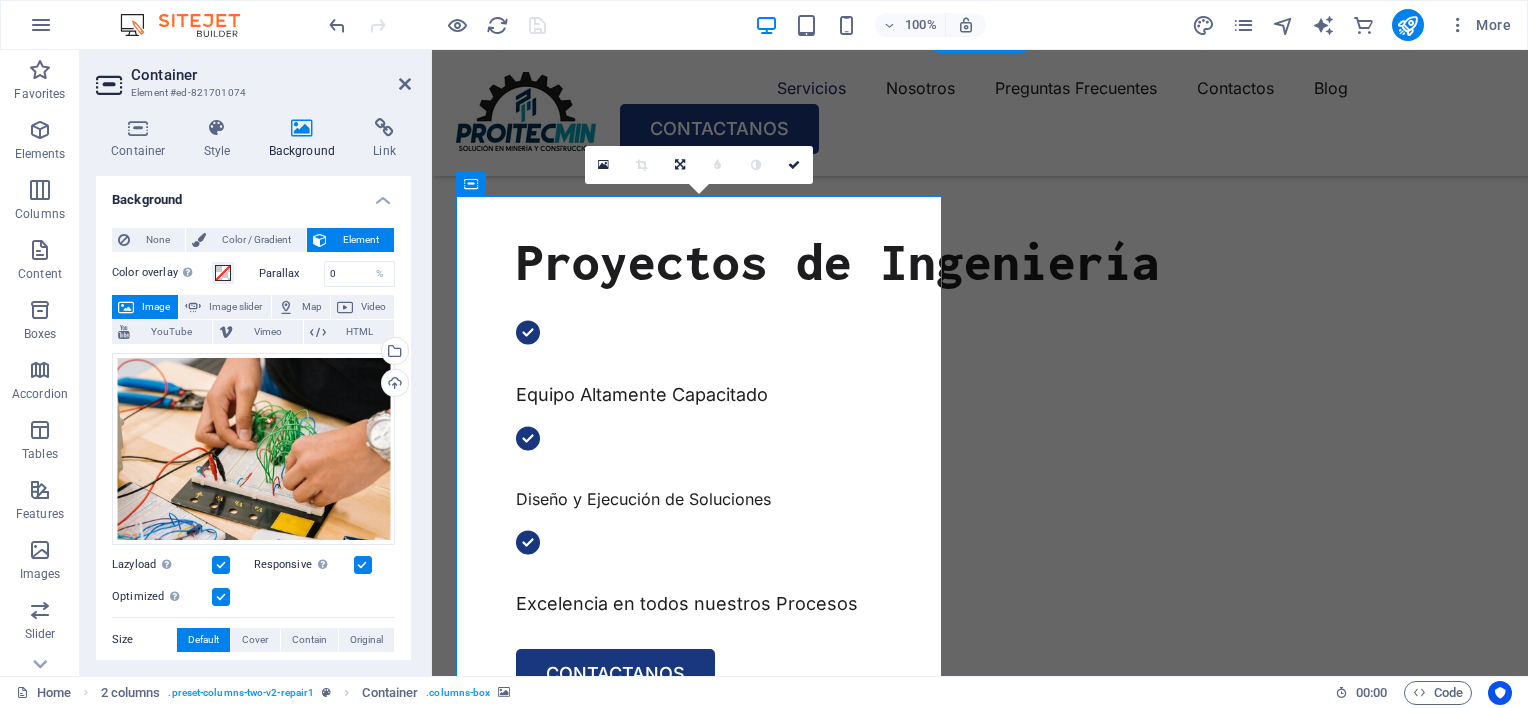 scroll, scrollTop: 620, scrollLeft: 0, axis: vertical 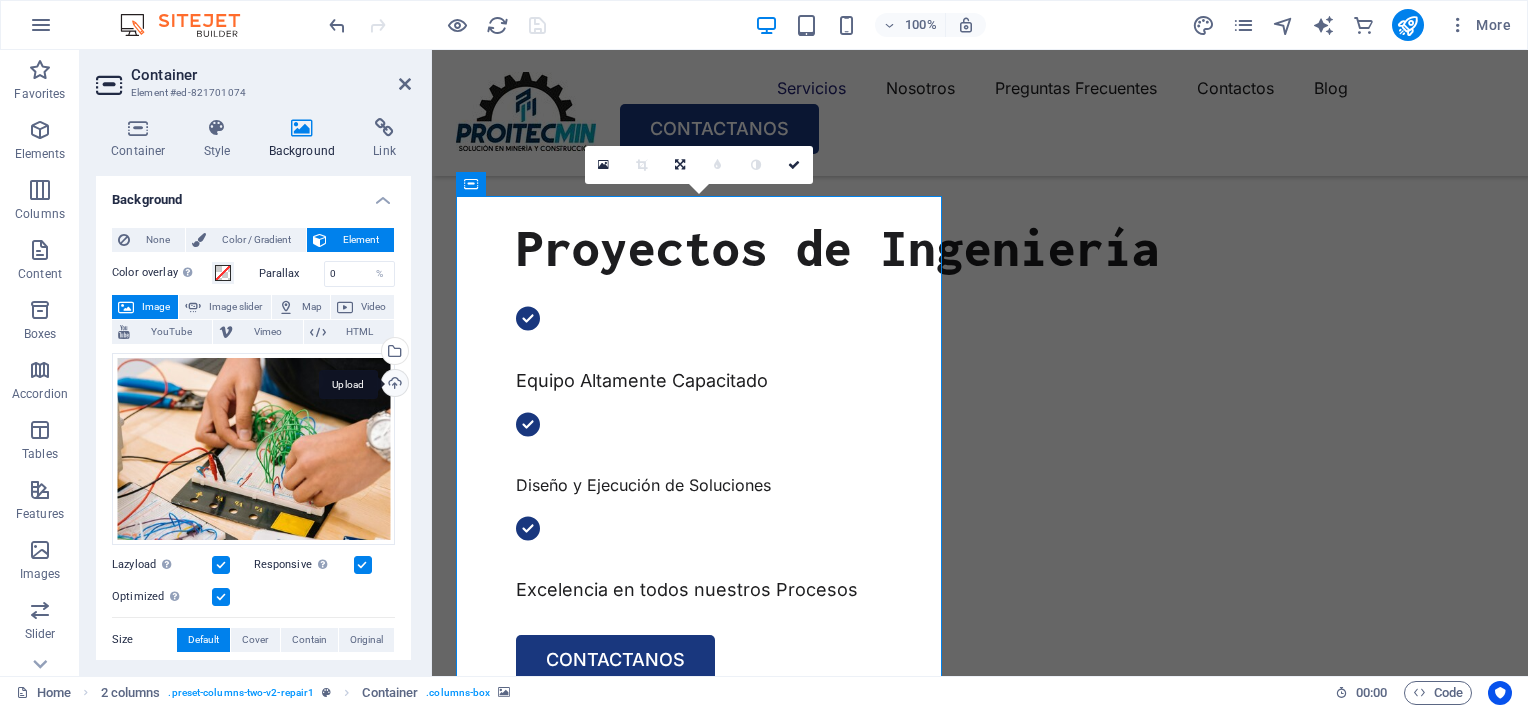 click on "Upload" at bounding box center (393, 385) 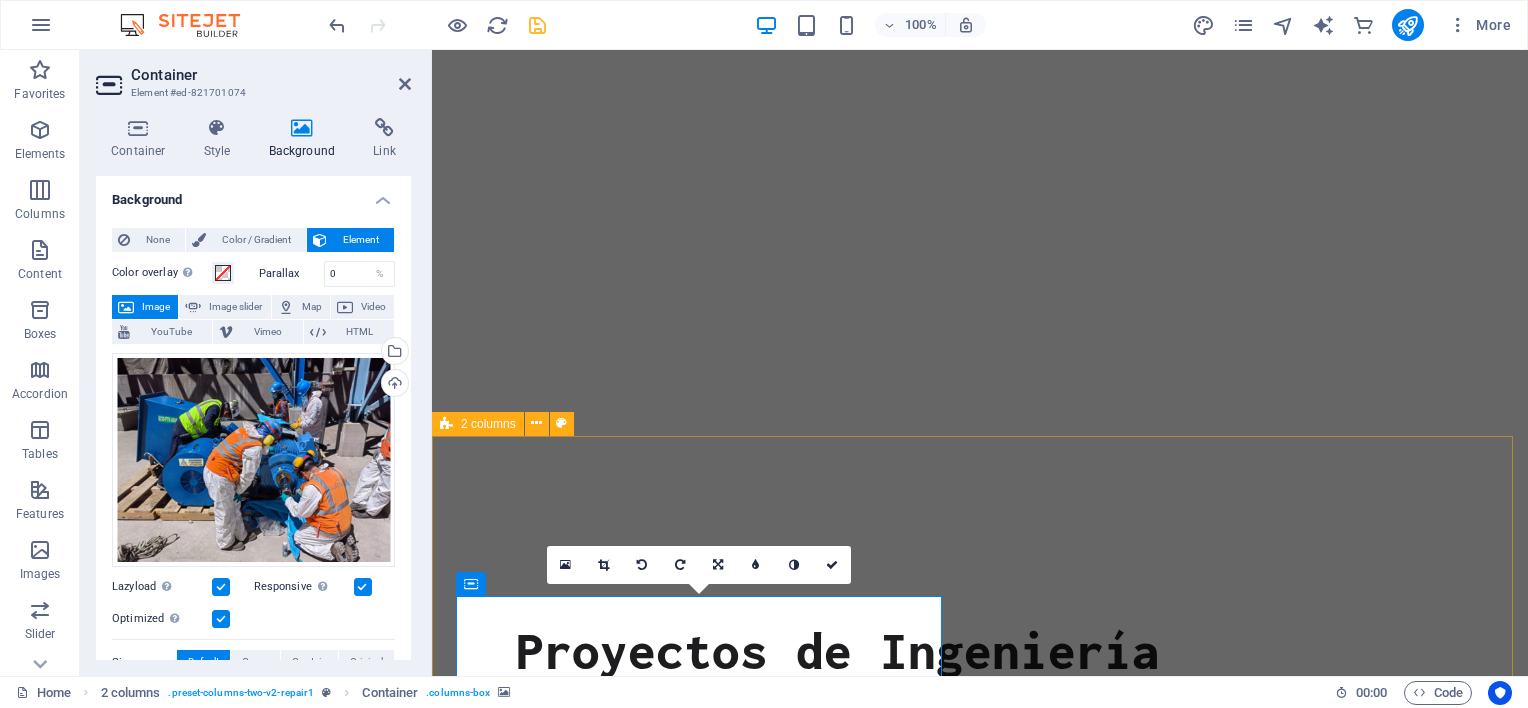 scroll, scrollTop: 0, scrollLeft: 0, axis: both 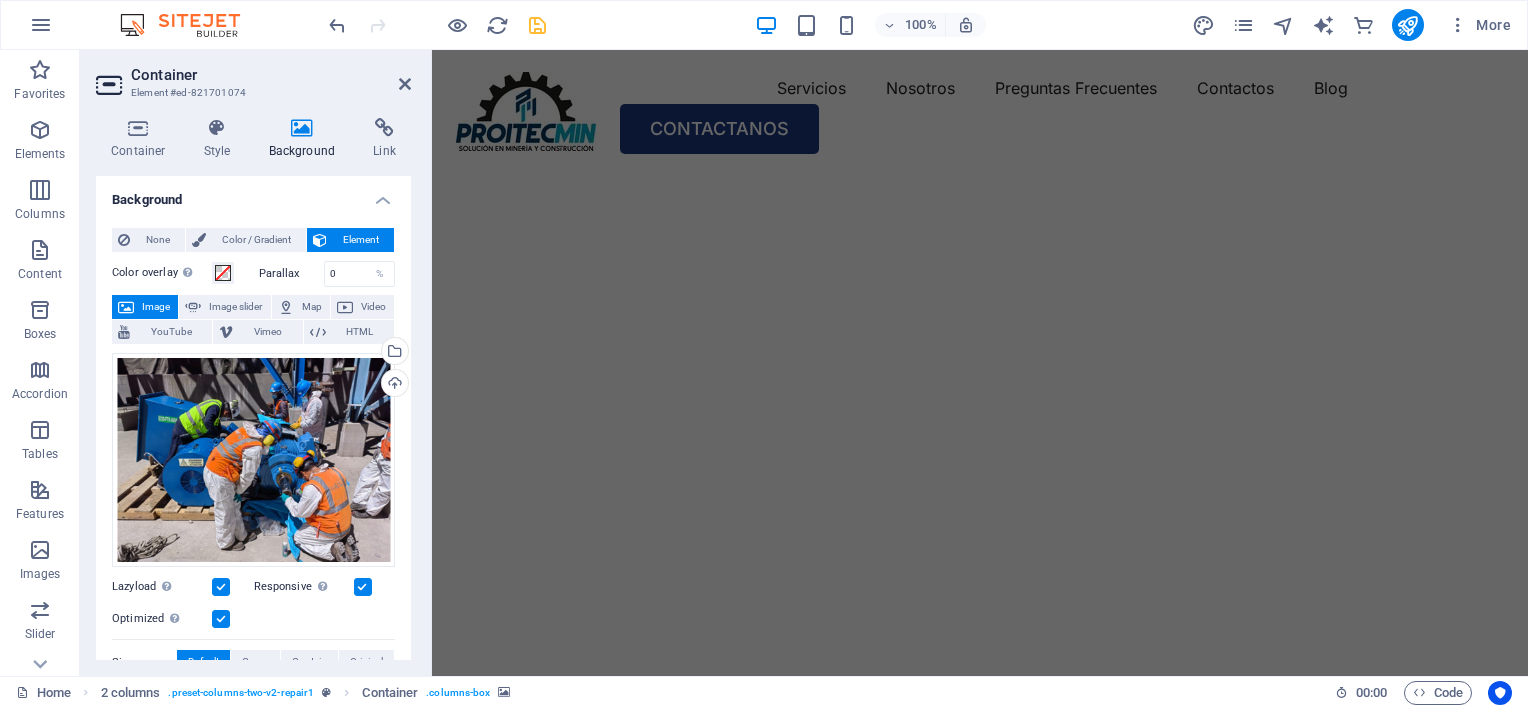 click at bounding box center [-109, 176] 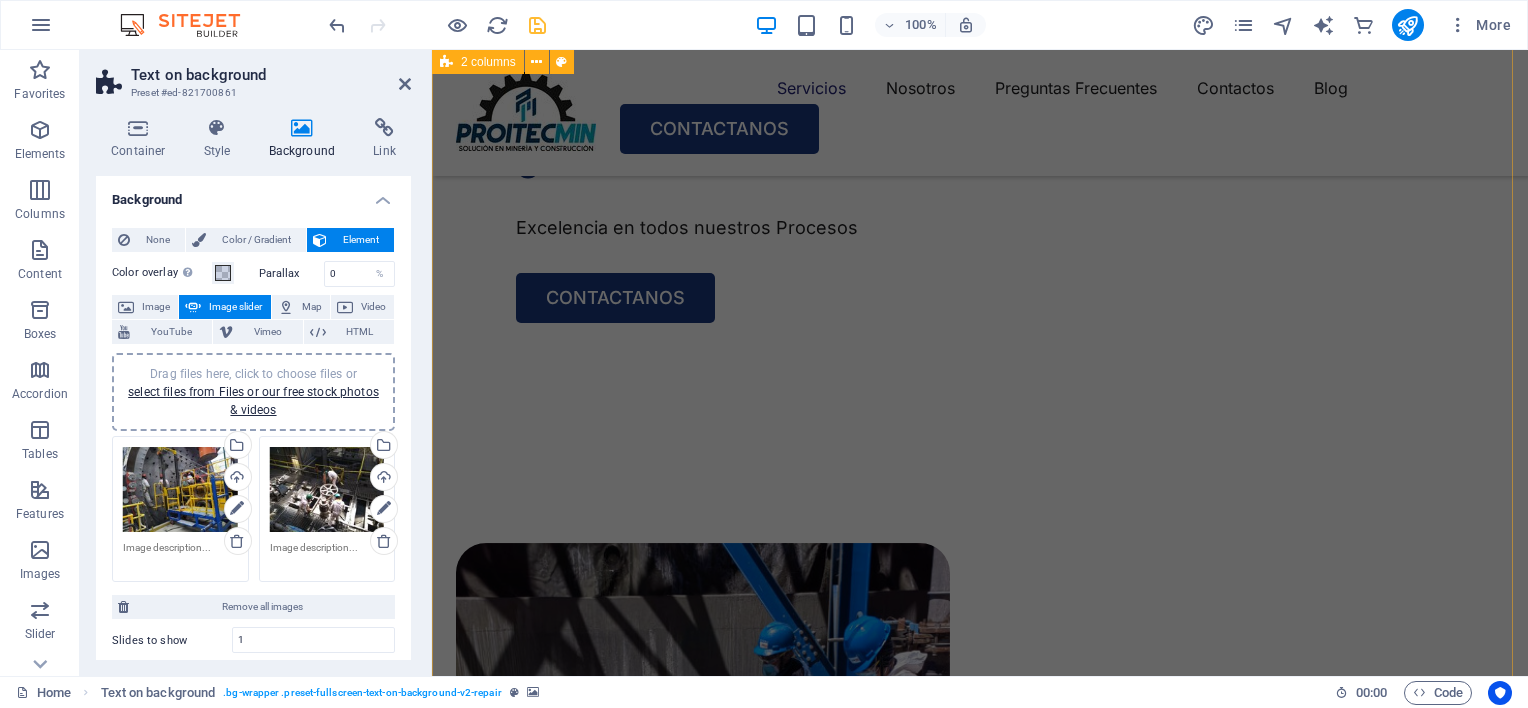 scroll, scrollTop: 1000, scrollLeft: 0, axis: vertical 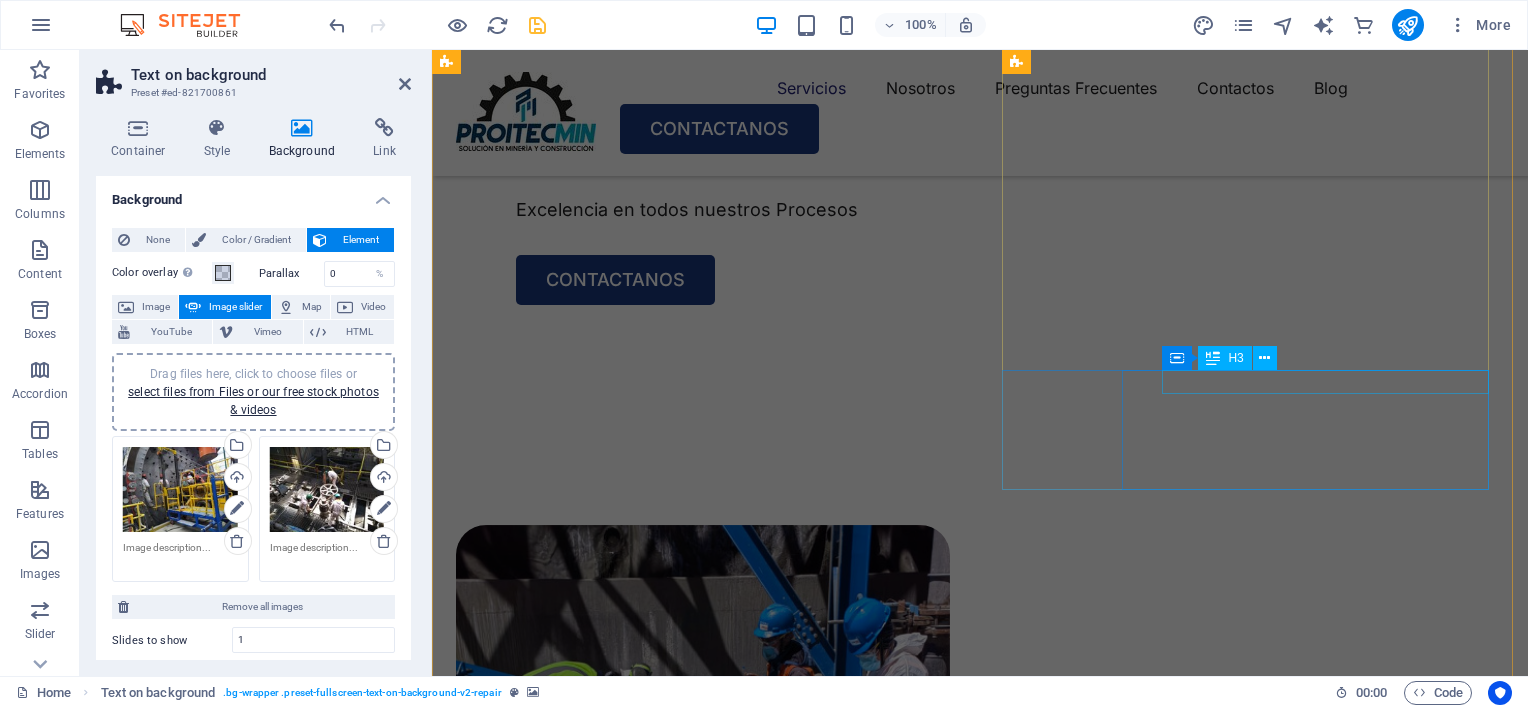 click on "Data recovery" at bounding box center (723, 2169) 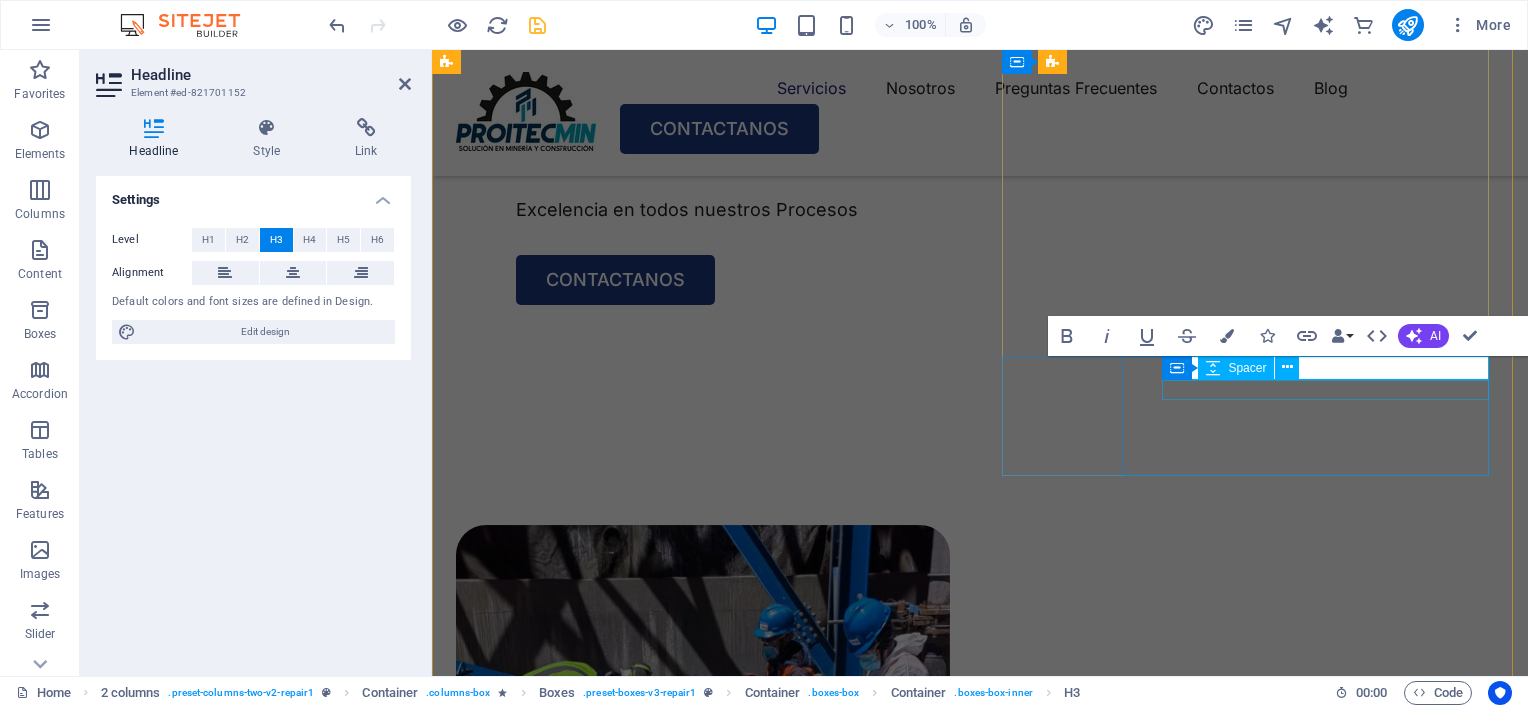 scroll, scrollTop: 1014, scrollLeft: 0, axis: vertical 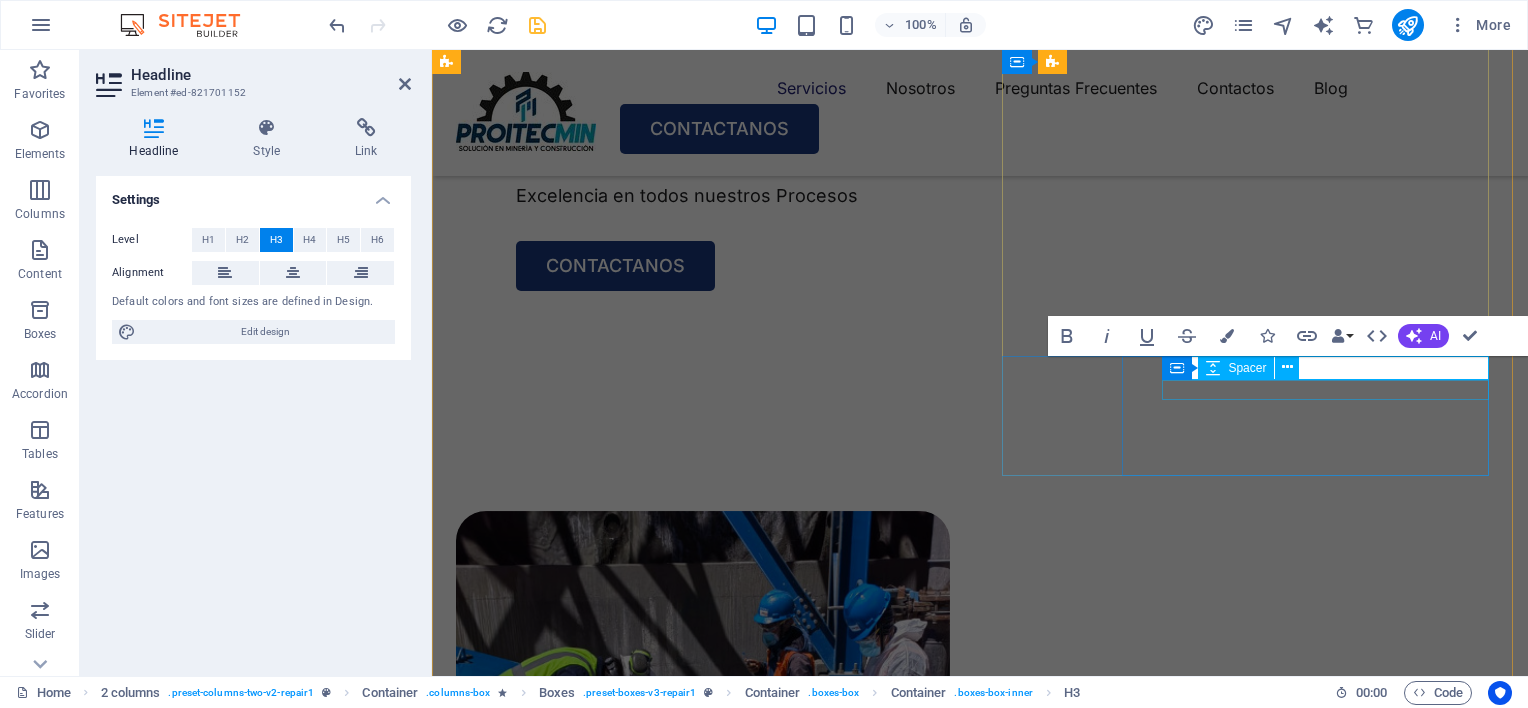 type 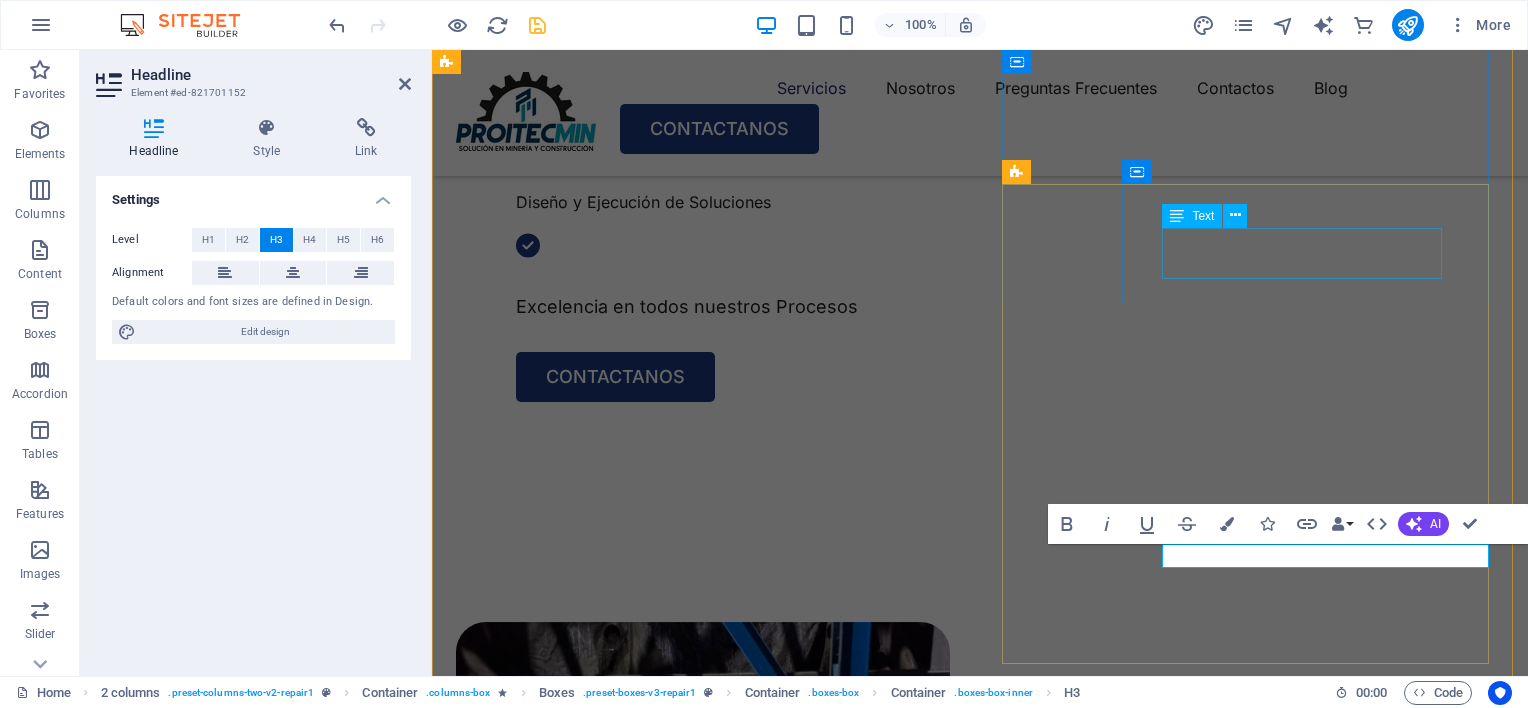 scroll, scrollTop: 814, scrollLeft: 0, axis: vertical 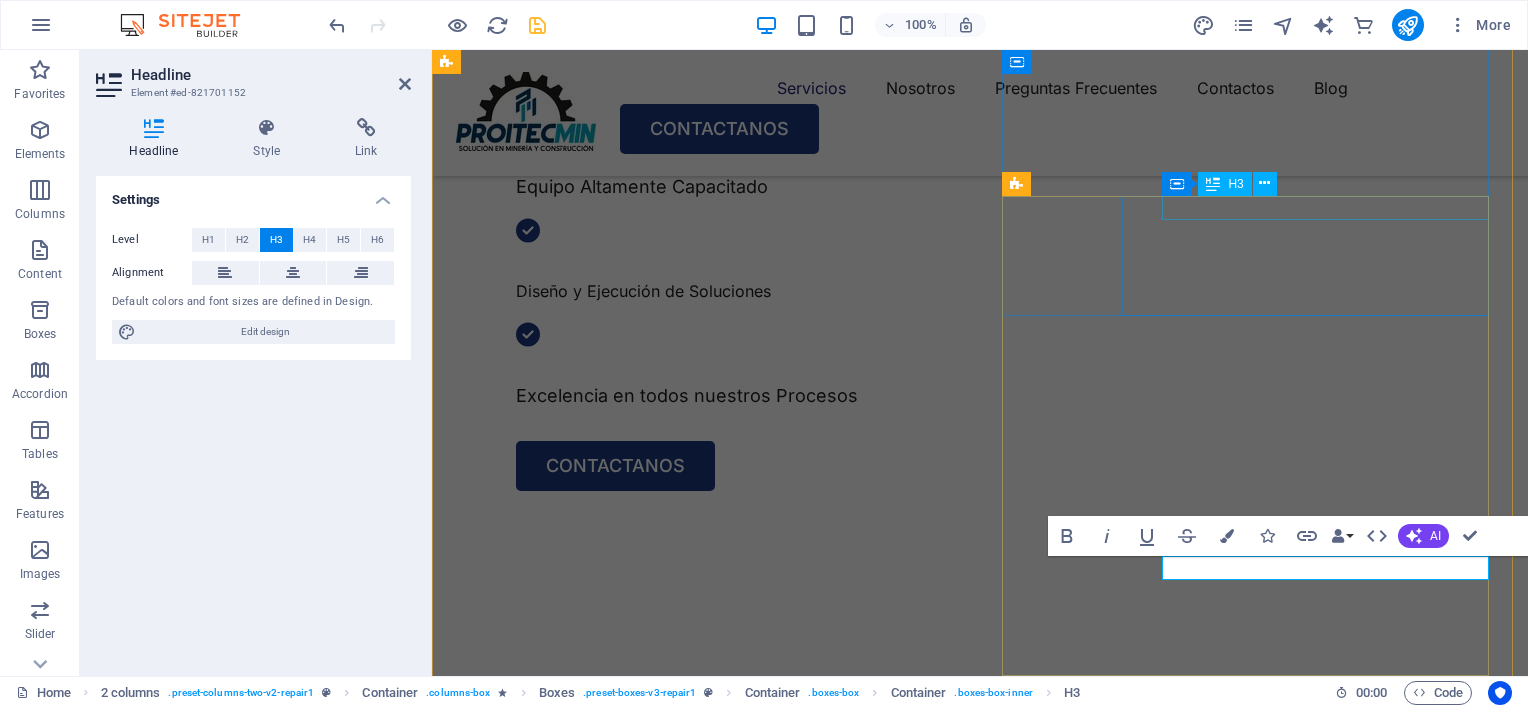 click on "Computer cleaning & repair" at bounding box center (723, 1916) 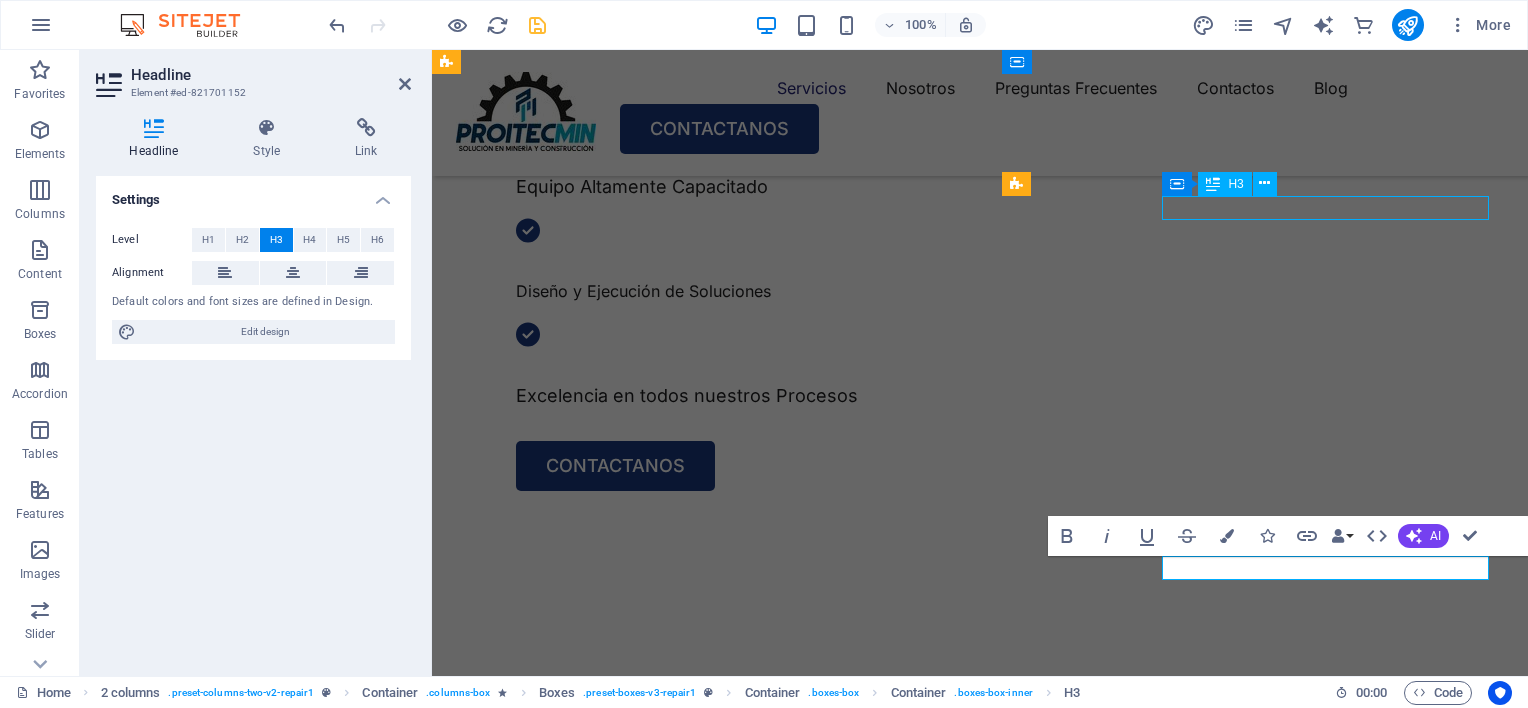 click on "Computer cleaning & repair" at bounding box center [723, 1916] 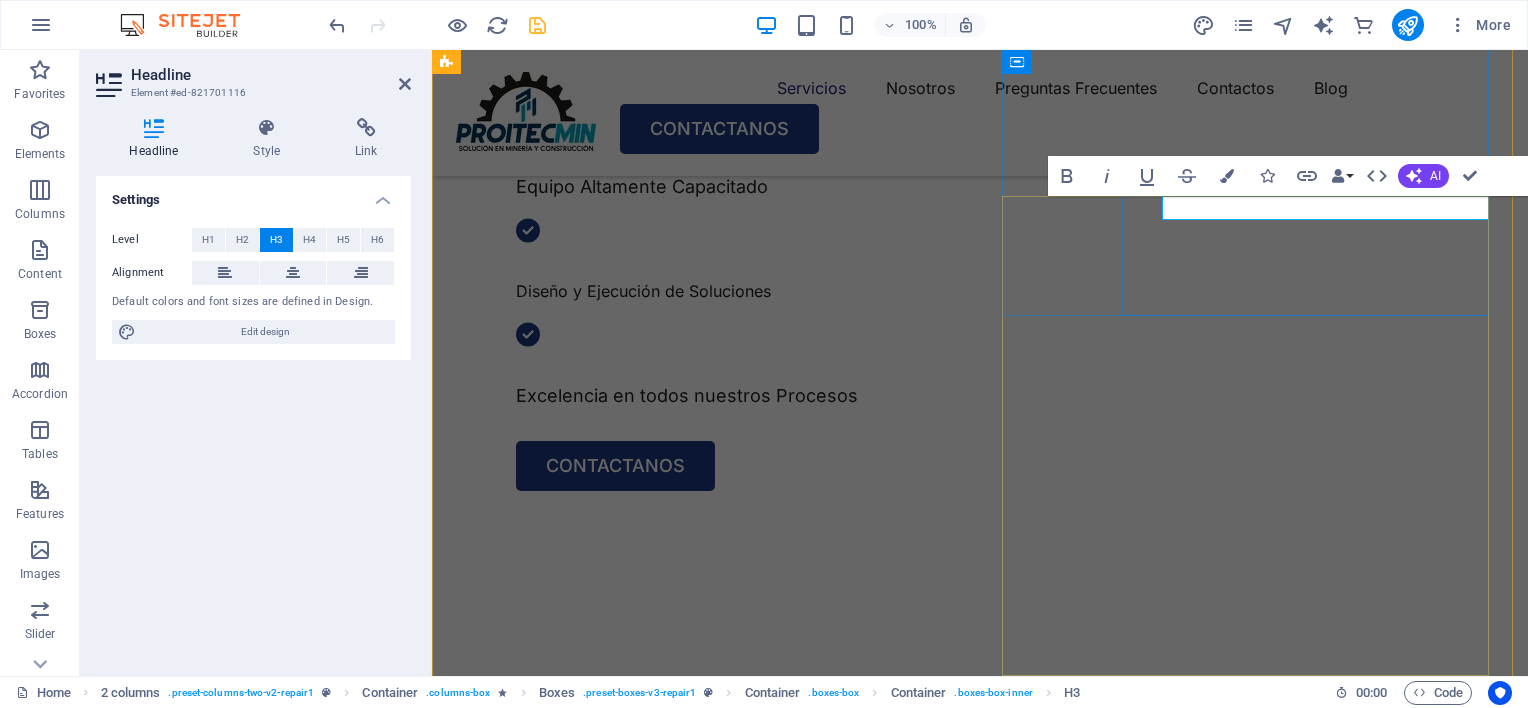 type 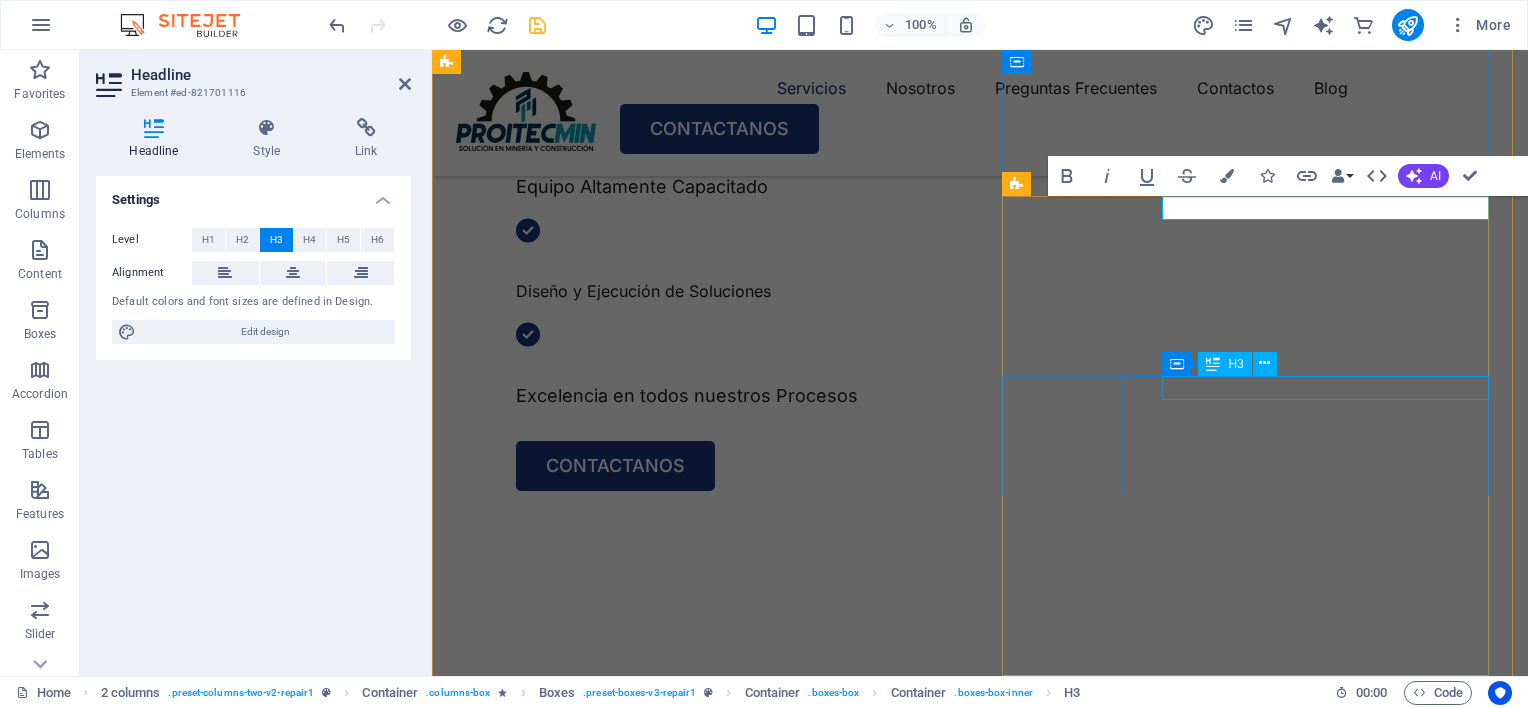 click on "Mobile cleaning & repair" at bounding box center [723, 2135] 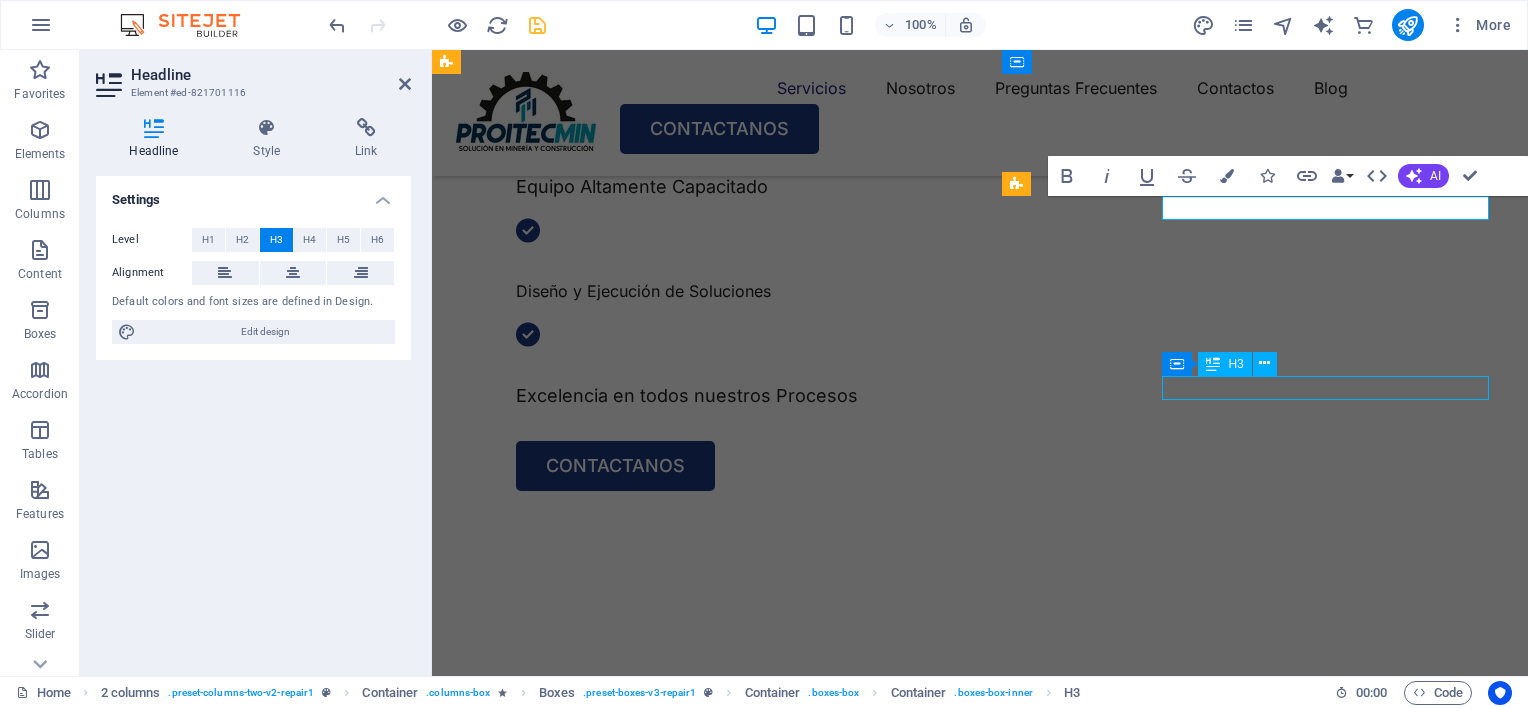 click on "Mobile cleaning & repair" at bounding box center (723, 2135) 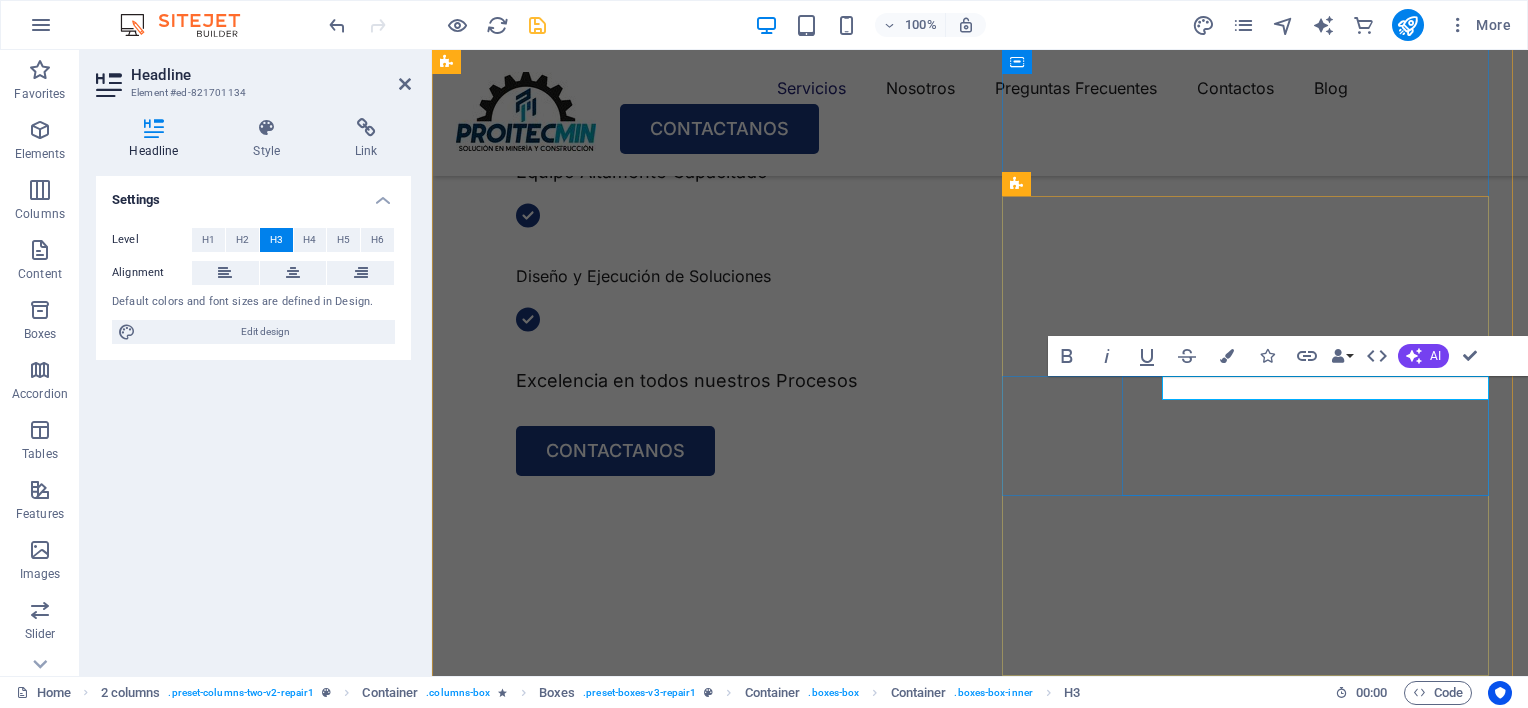 type 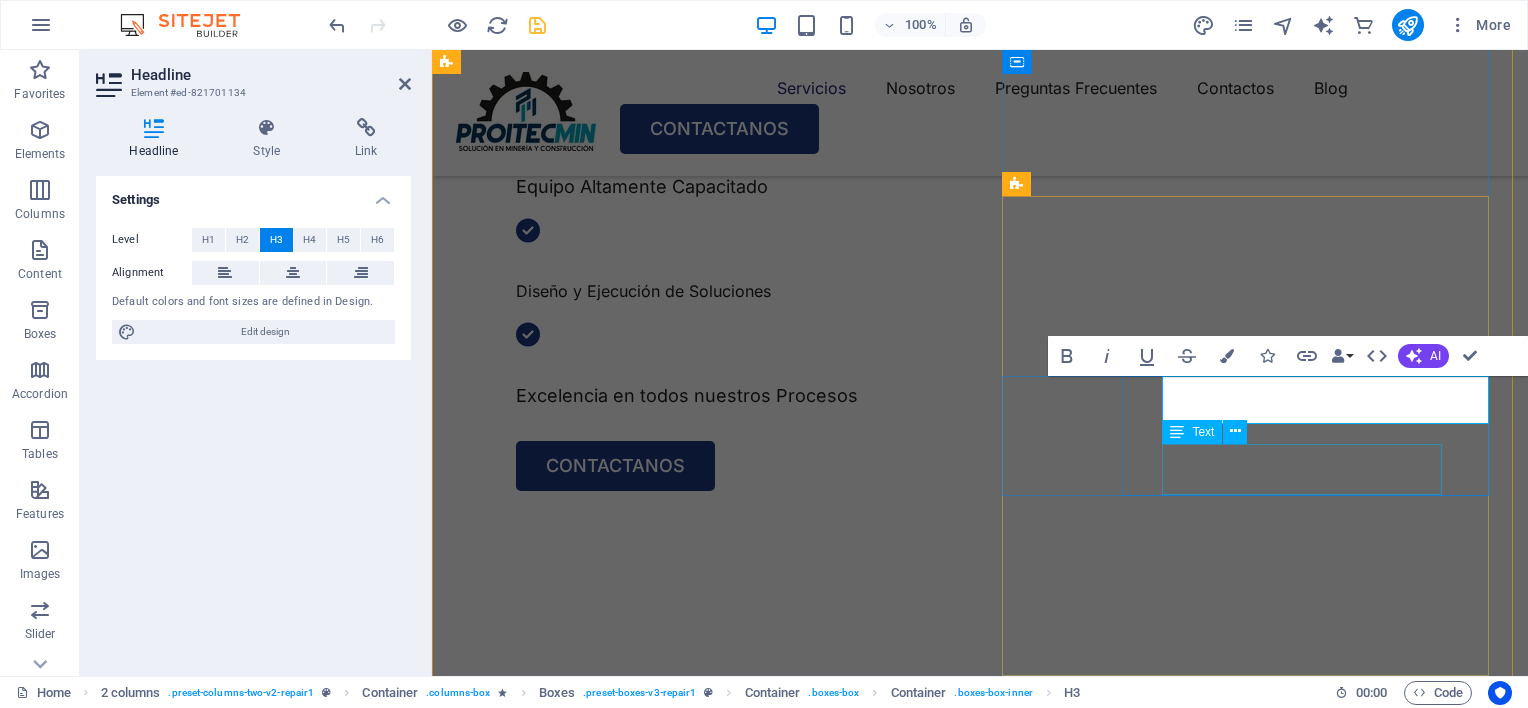 click on "Turpis nisl praesent tempor congue magna neque amet." at bounding box center (723, 2180) 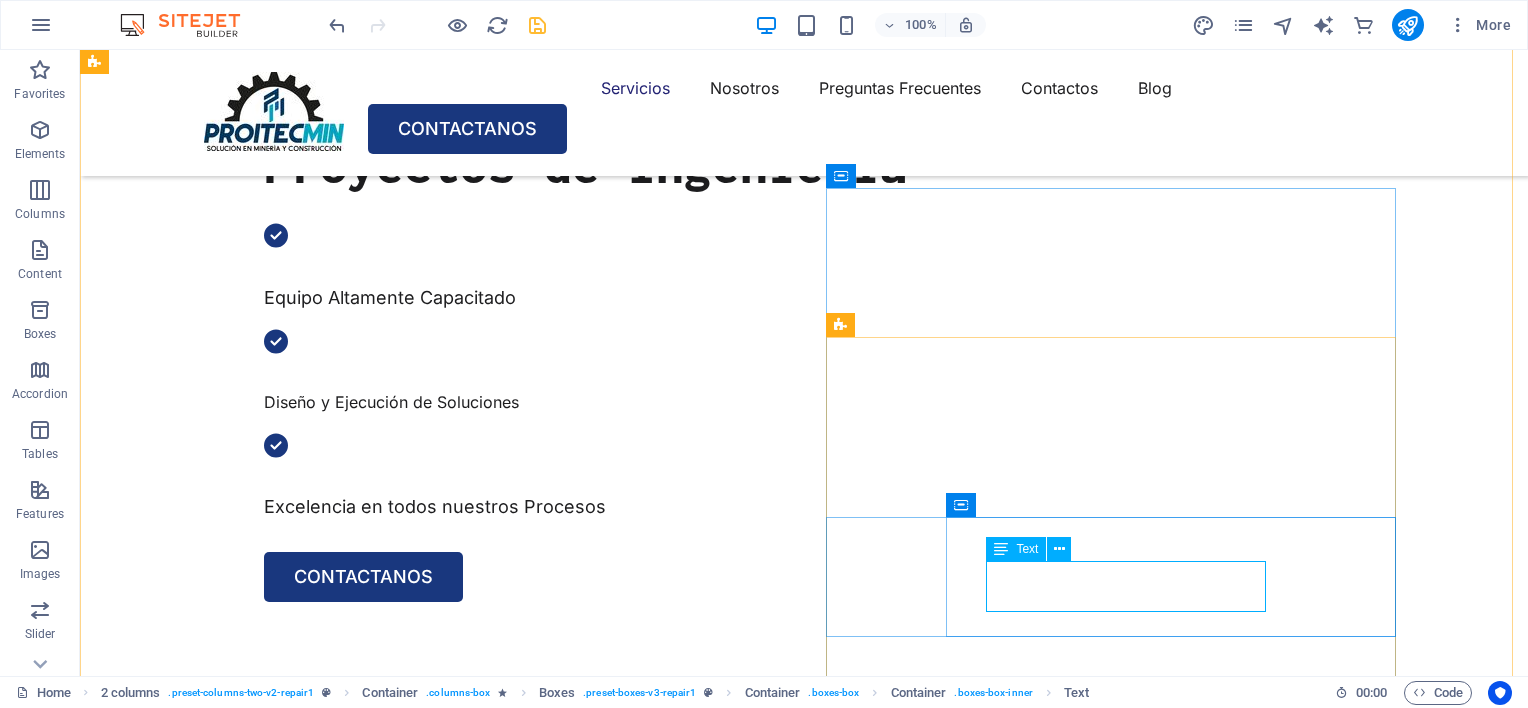 scroll, scrollTop: 614, scrollLeft: 0, axis: vertical 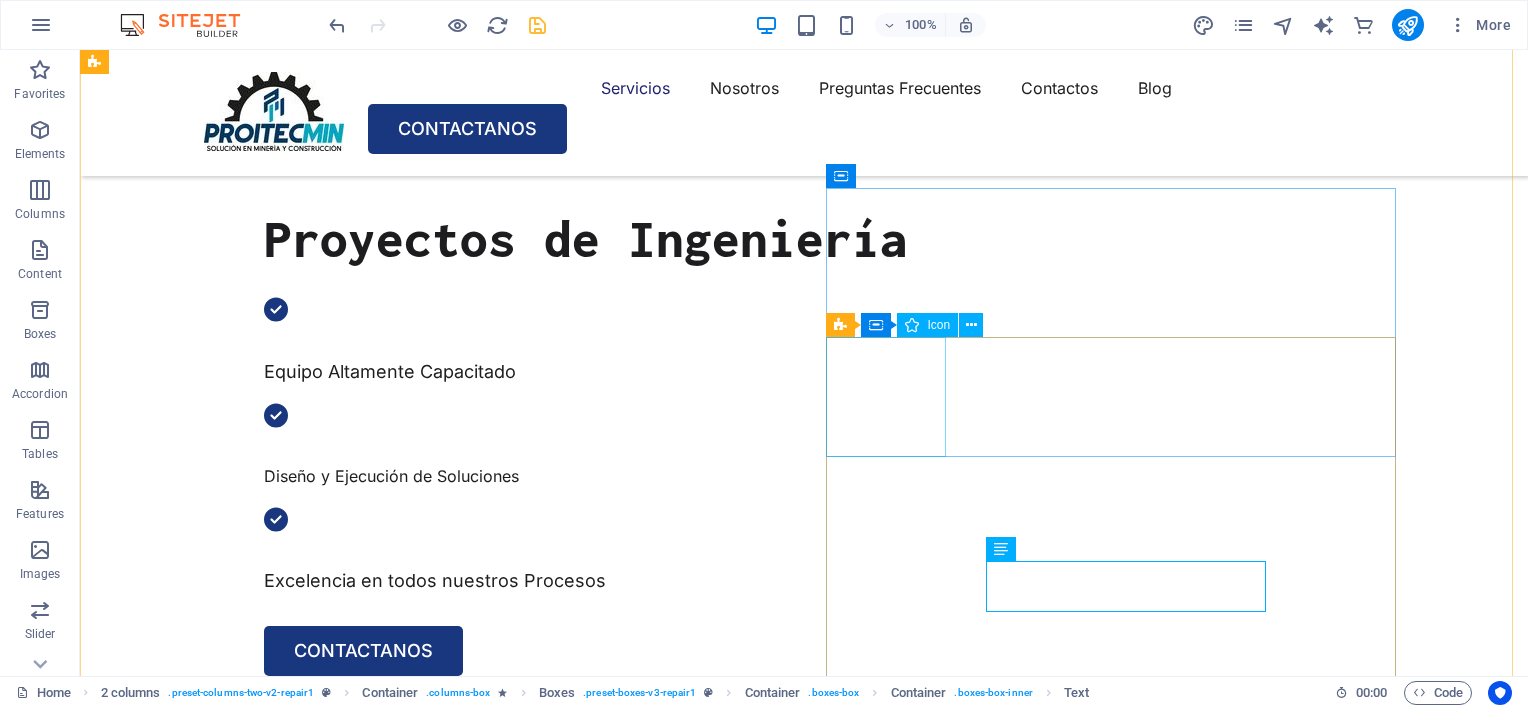 click at bounding box center [389, 1951] 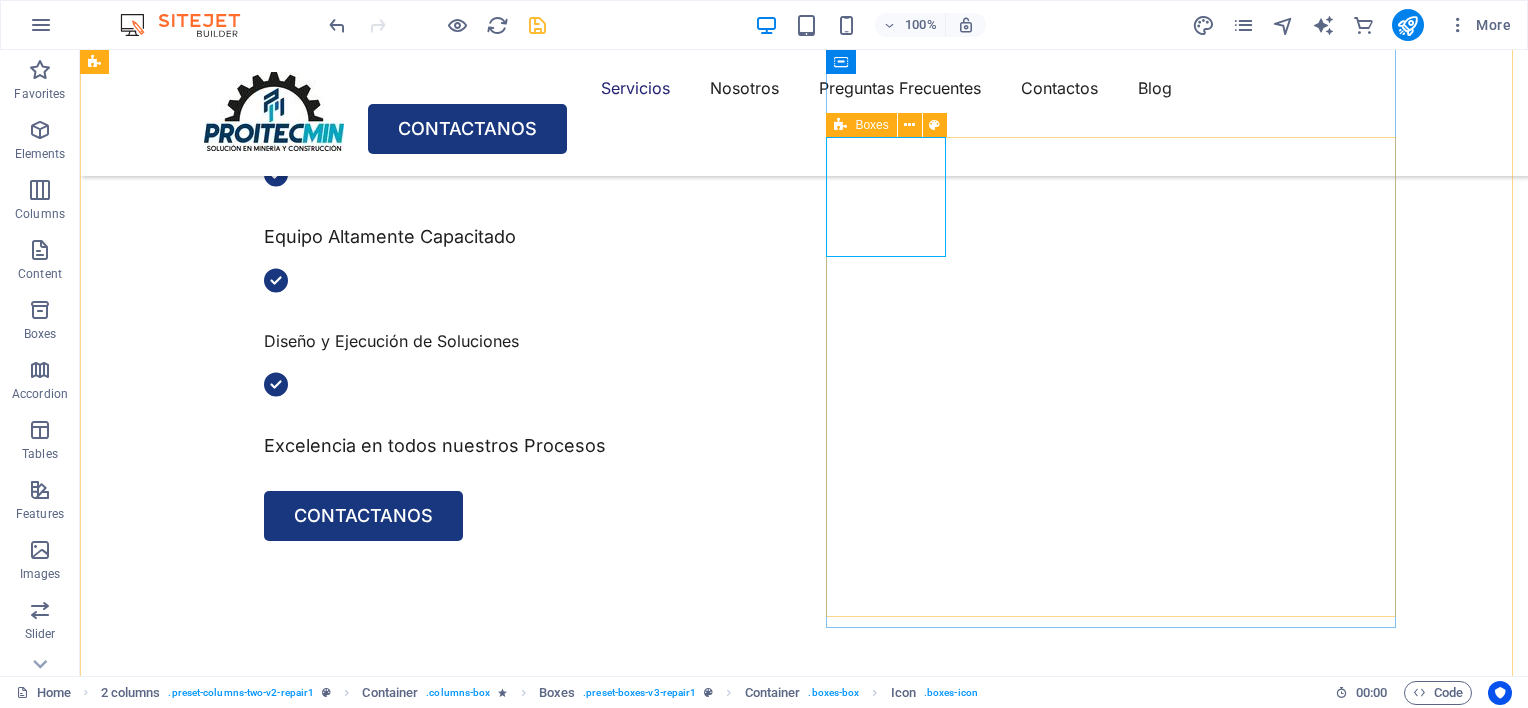 scroll, scrollTop: 814, scrollLeft: 0, axis: vertical 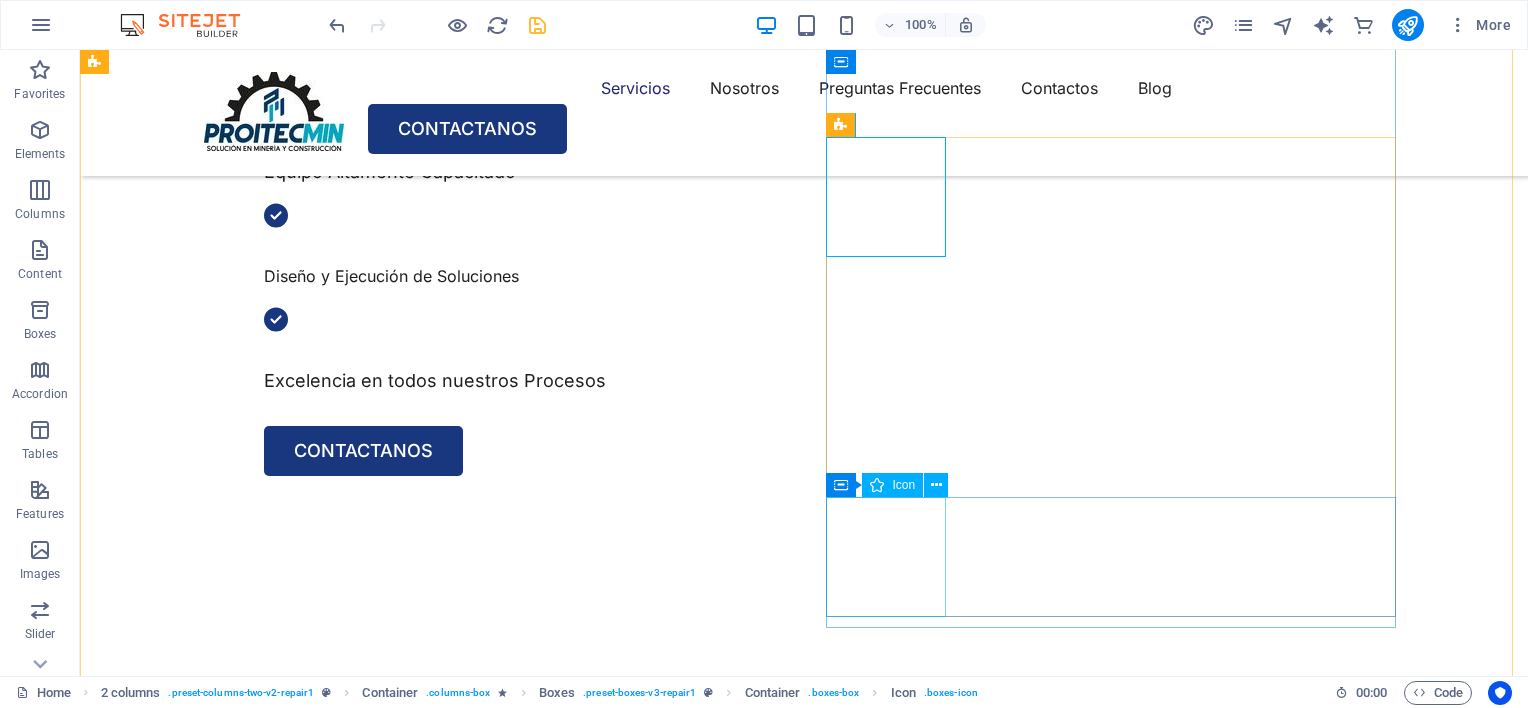 click at bounding box center [389, 2190] 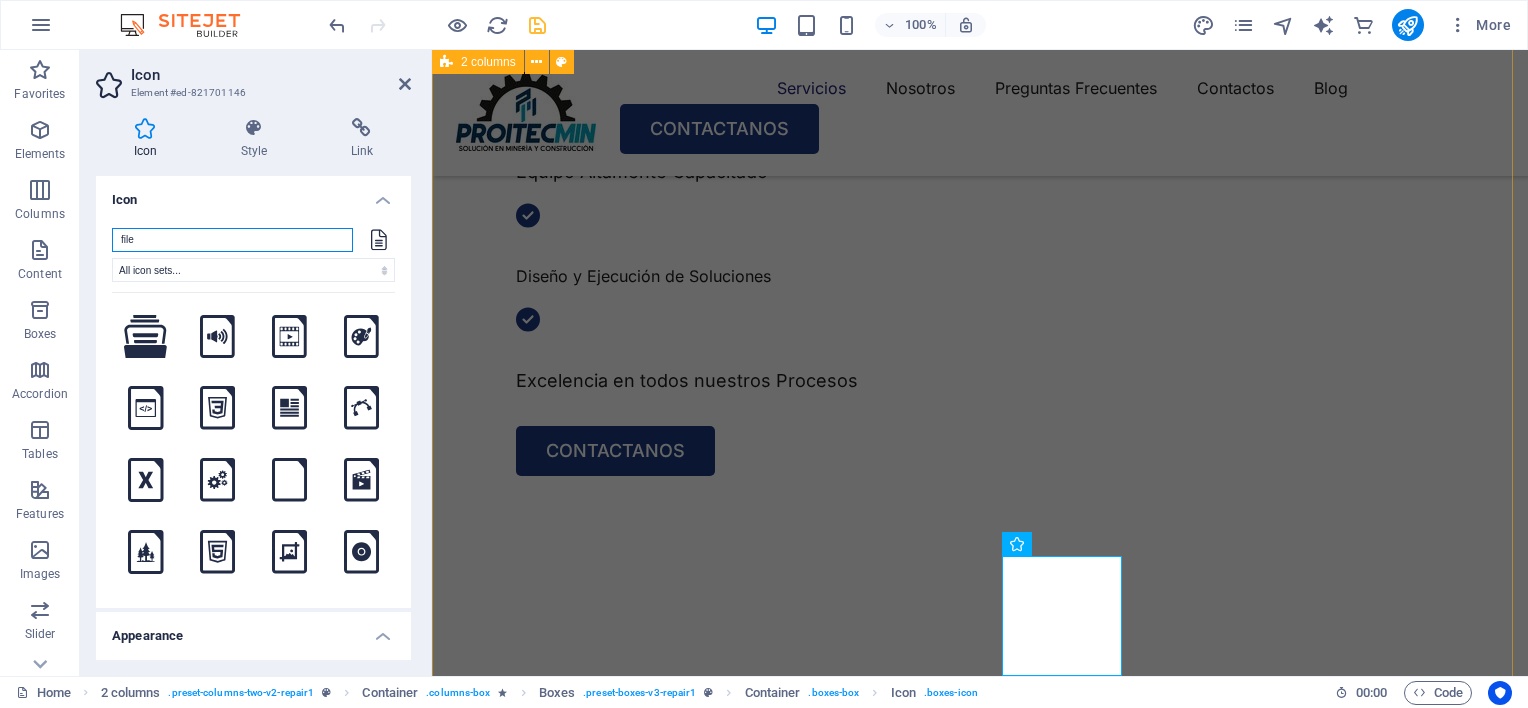 paste on "excavator" 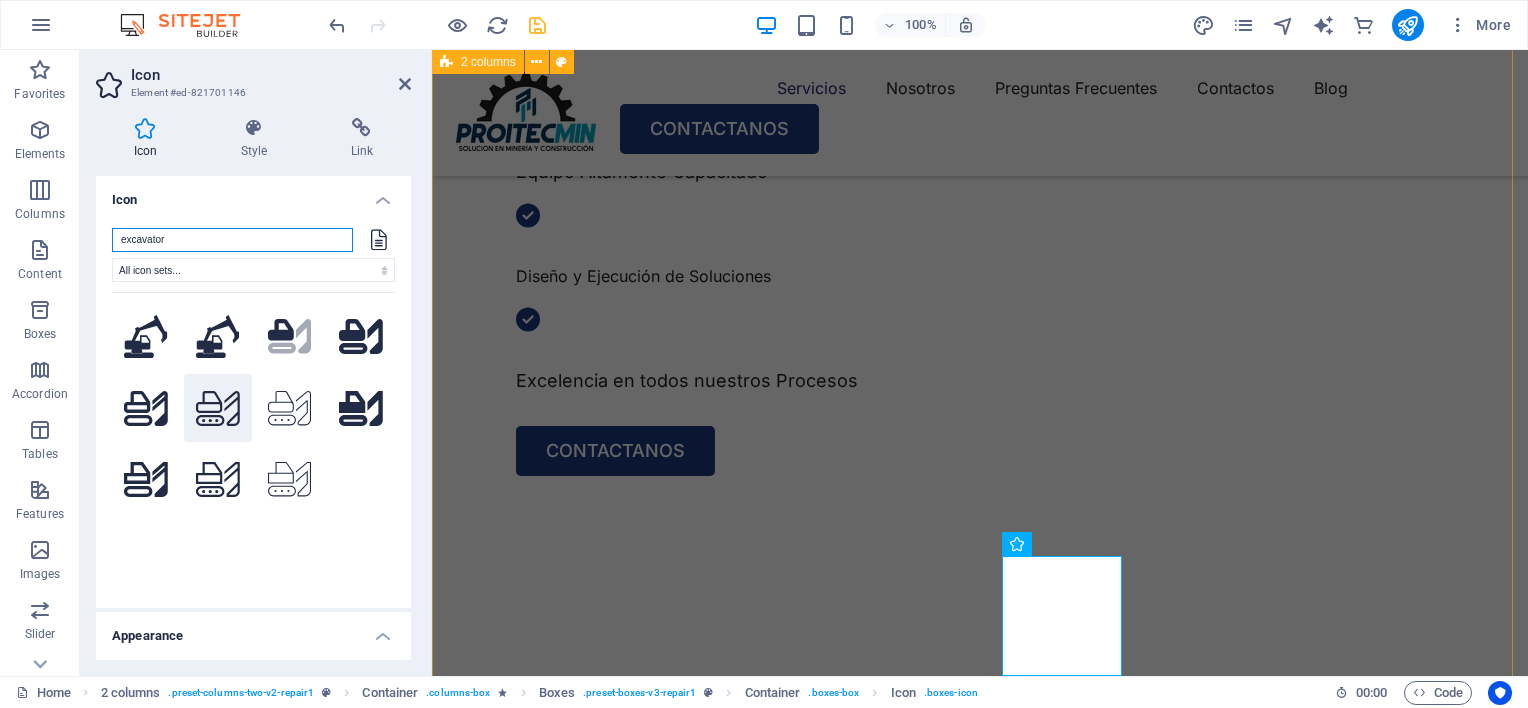 type on "excavator" 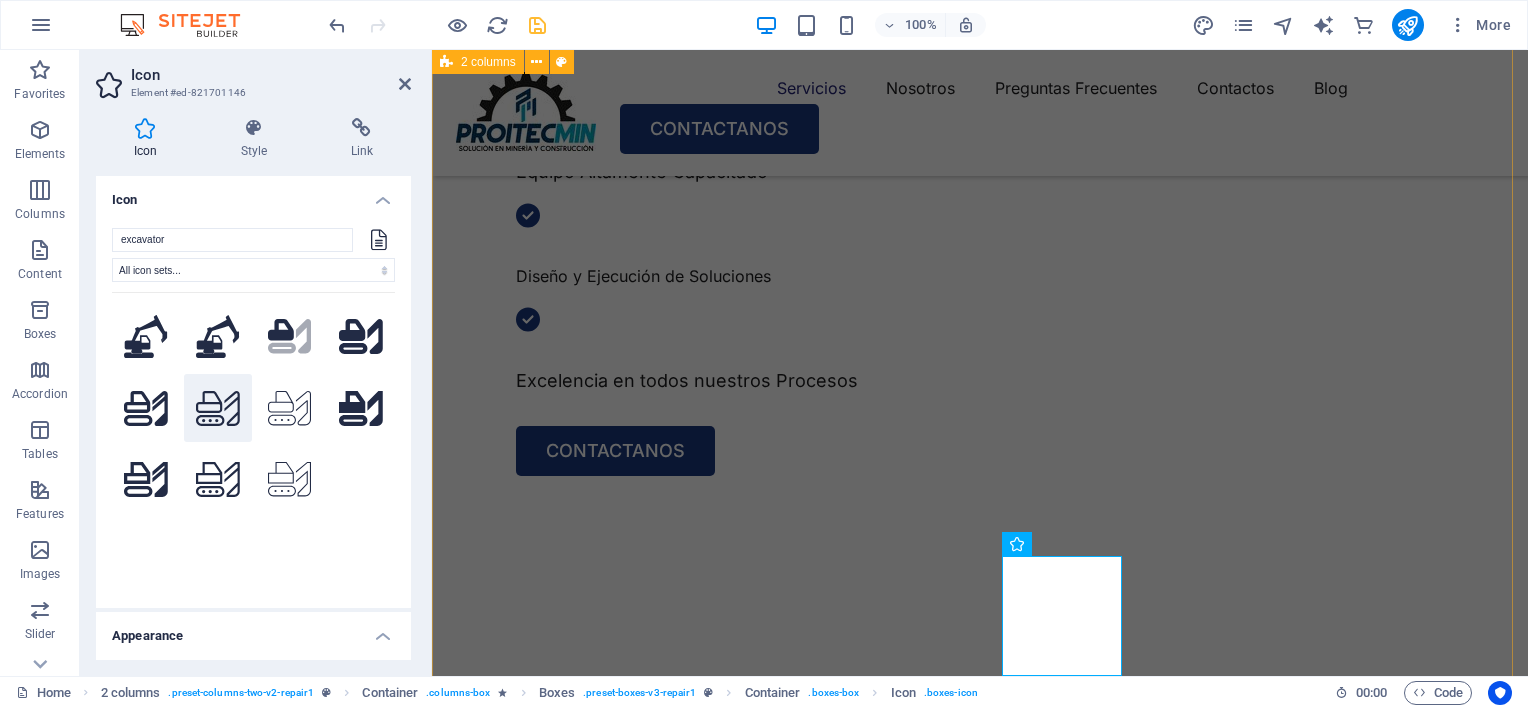 click 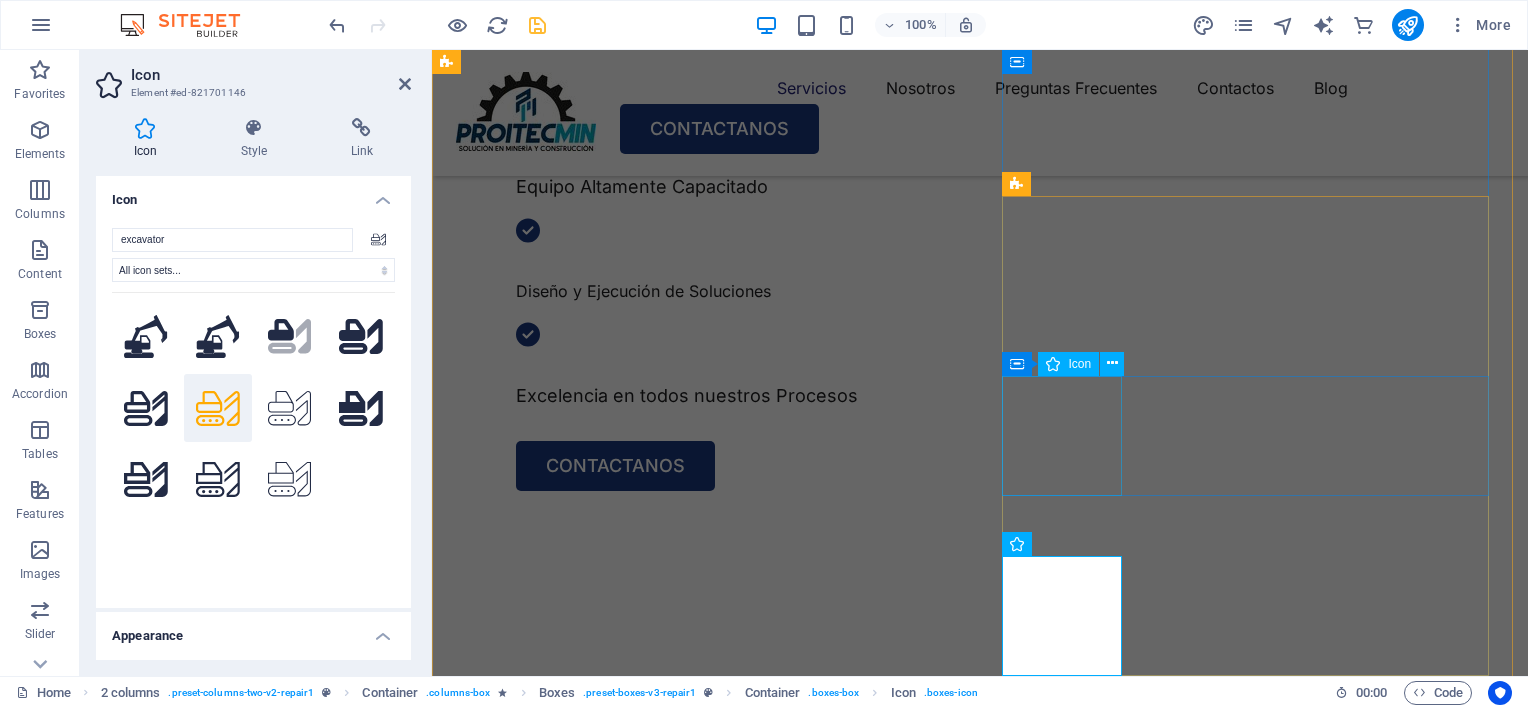 click at bounding box center (703, 2063) 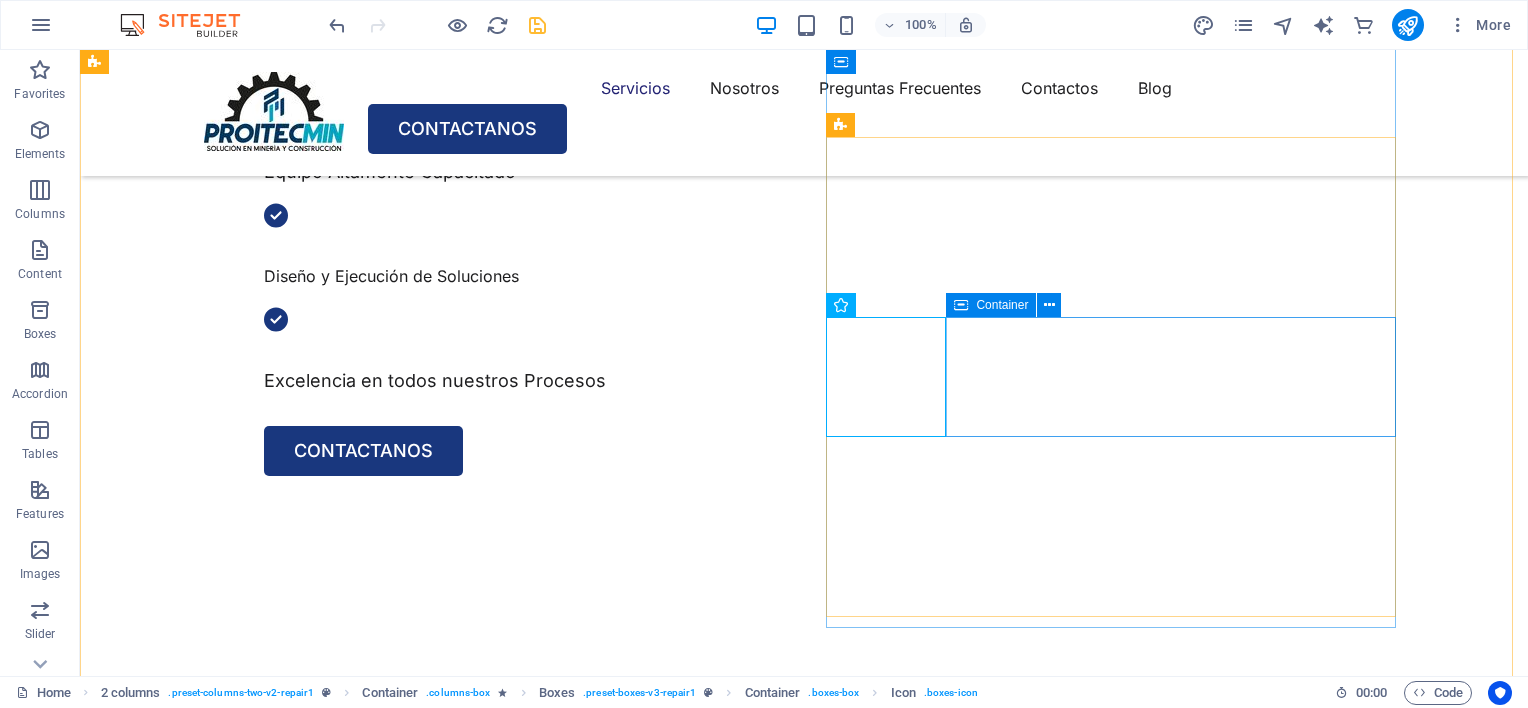 scroll, scrollTop: 714, scrollLeft: 0, axis: vertical 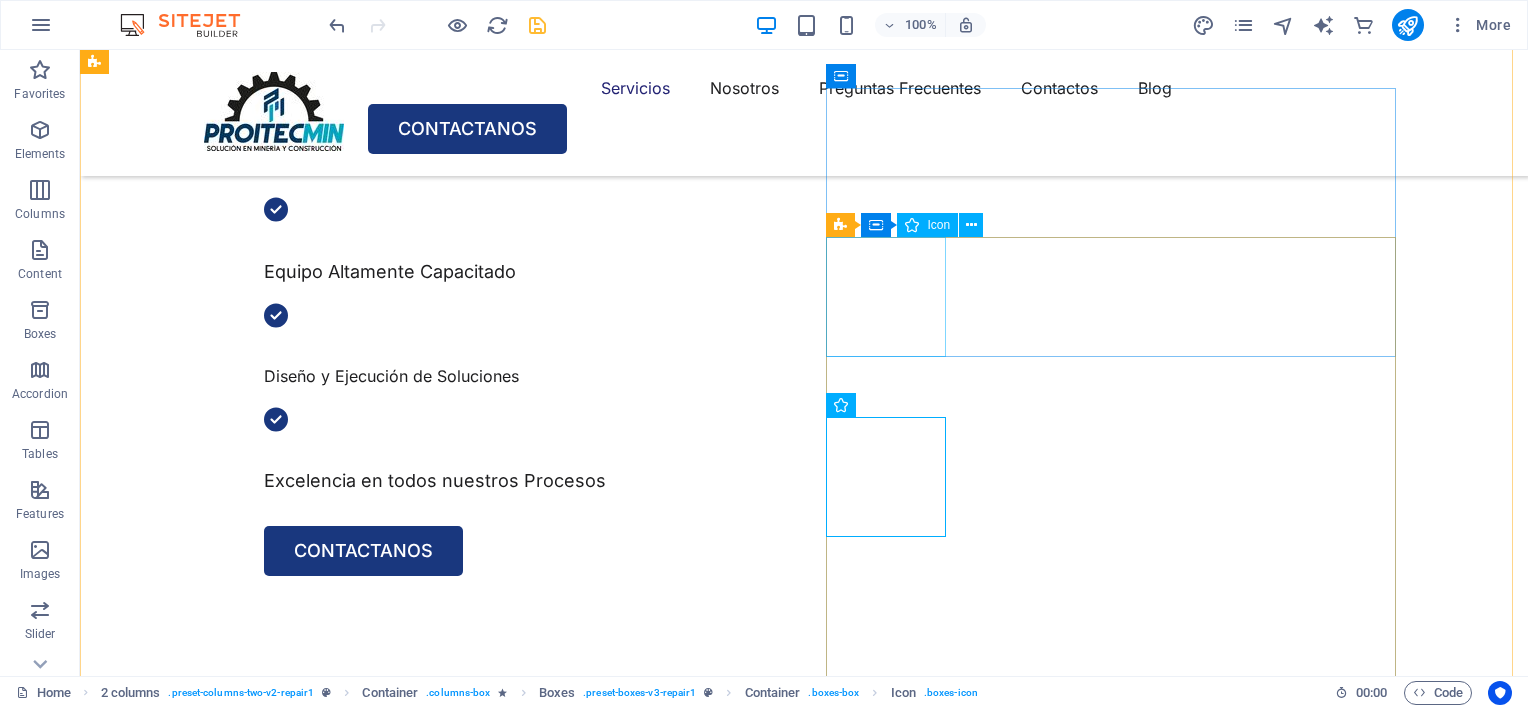 click at bounding box center (389, 1851) 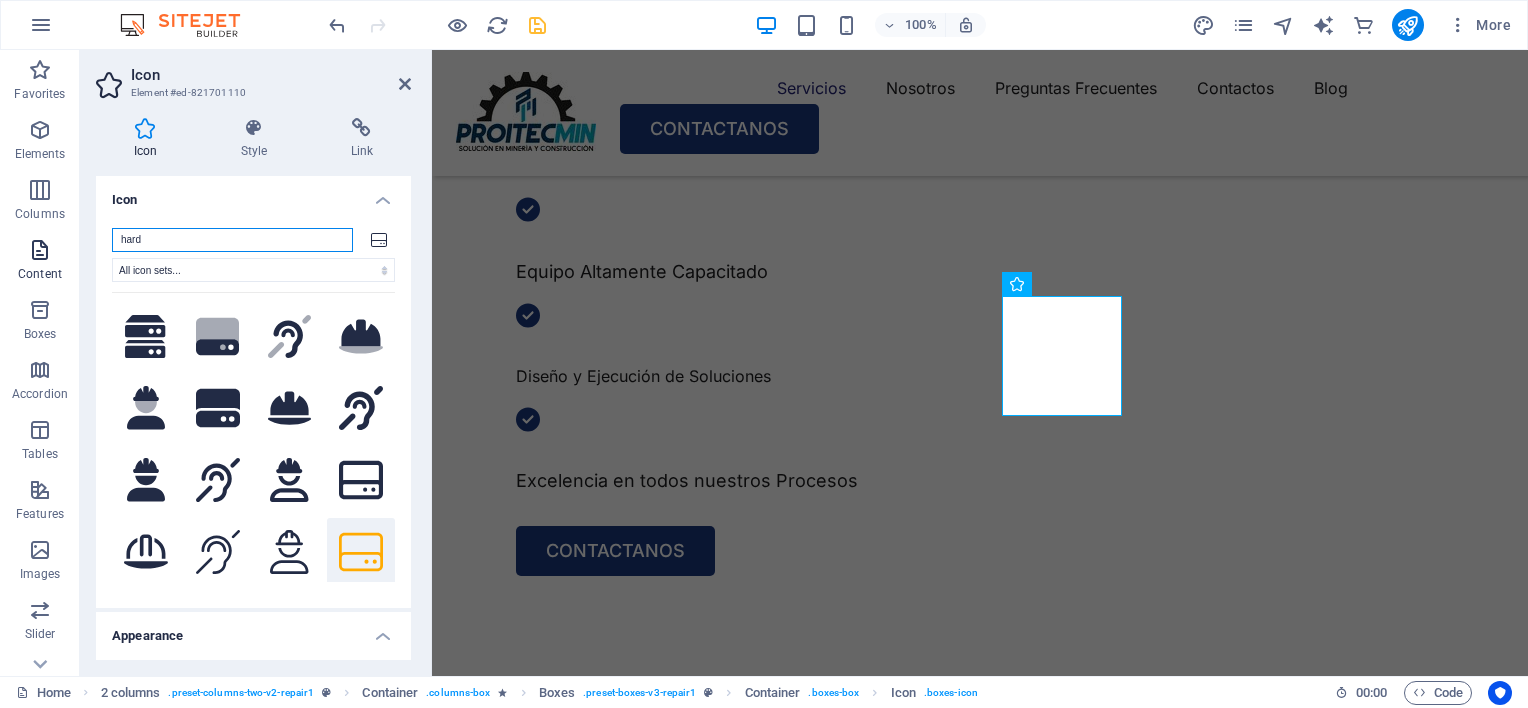 drag, startPoint x: 201, startPoint y: 244, endPoint x: 38, endPoint y: 232, distance: 163.44112 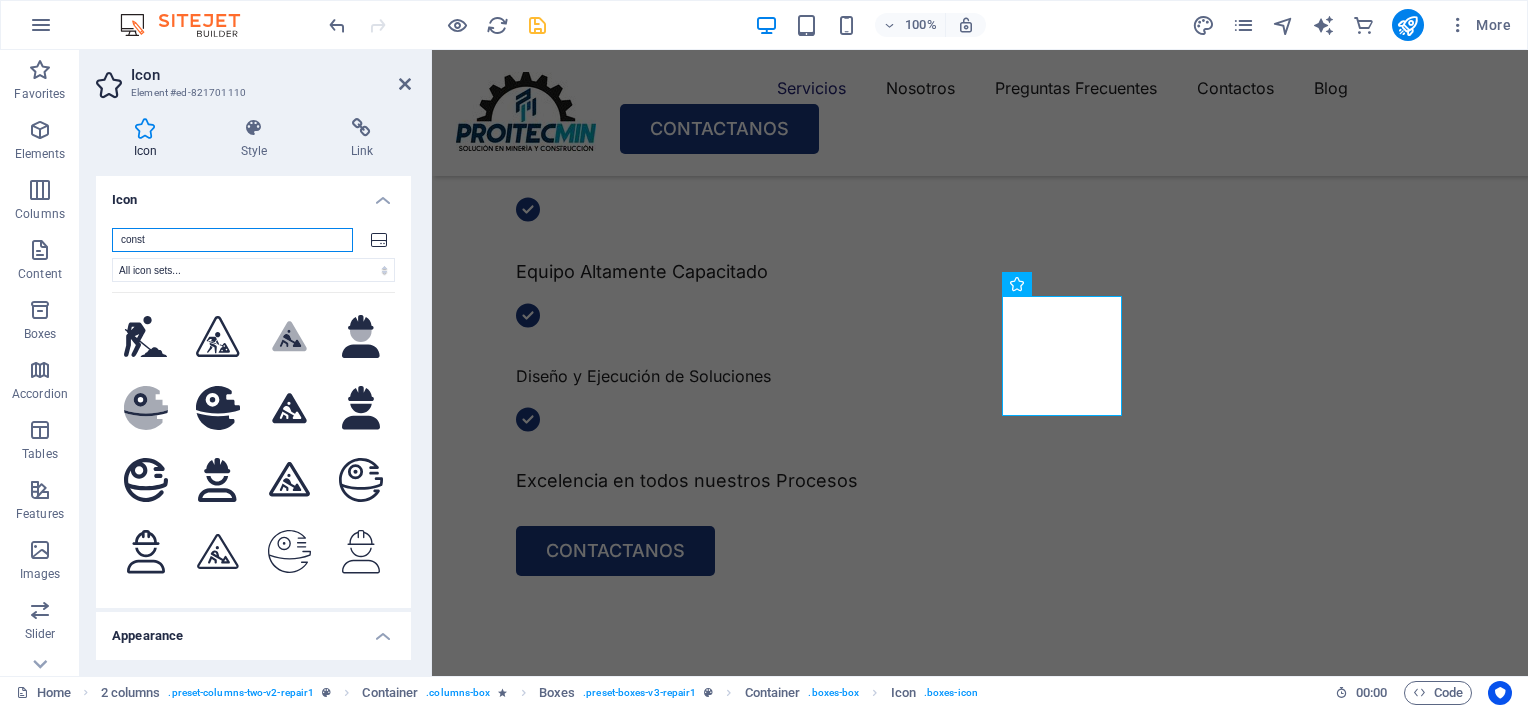 scroll, scrollTop: 100, scrollLeft: 0, axis: vertical 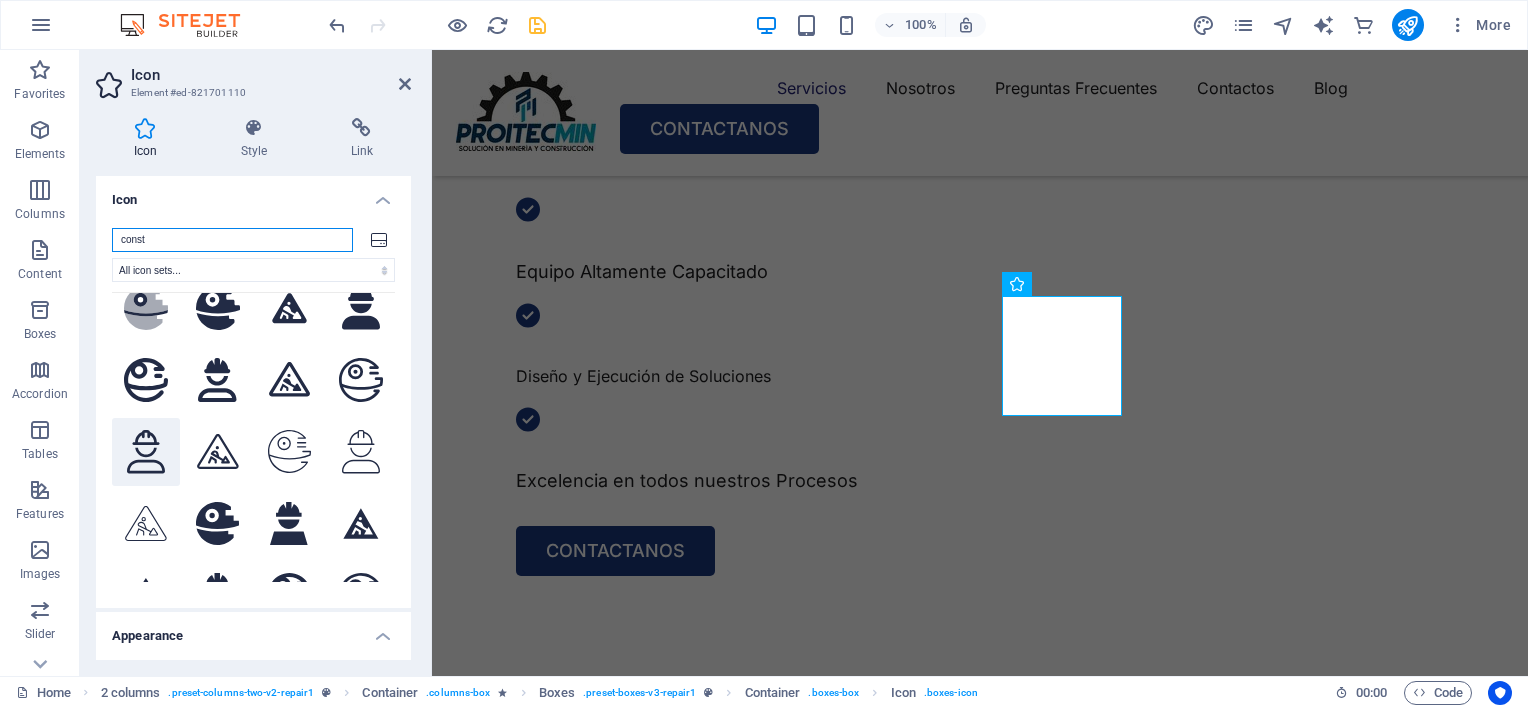 type on "const" 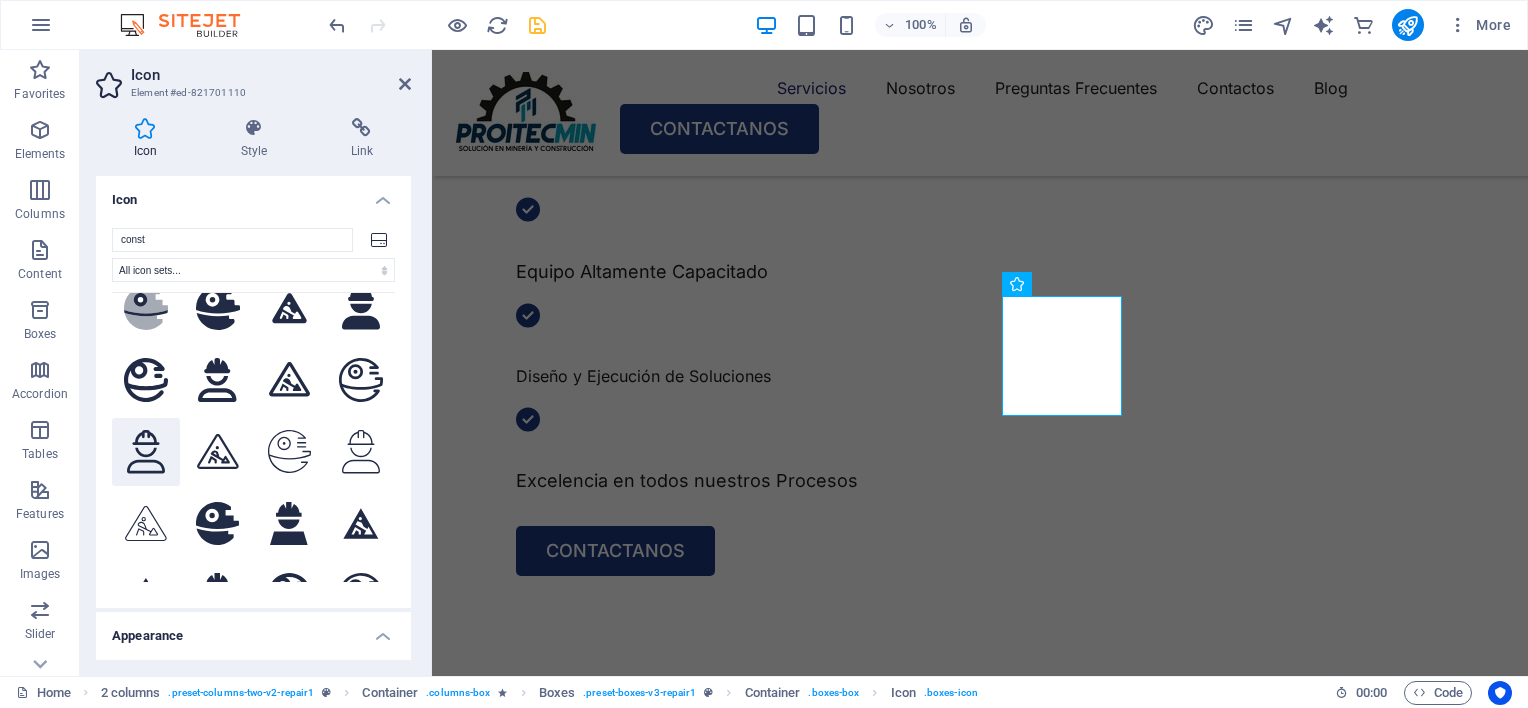 click 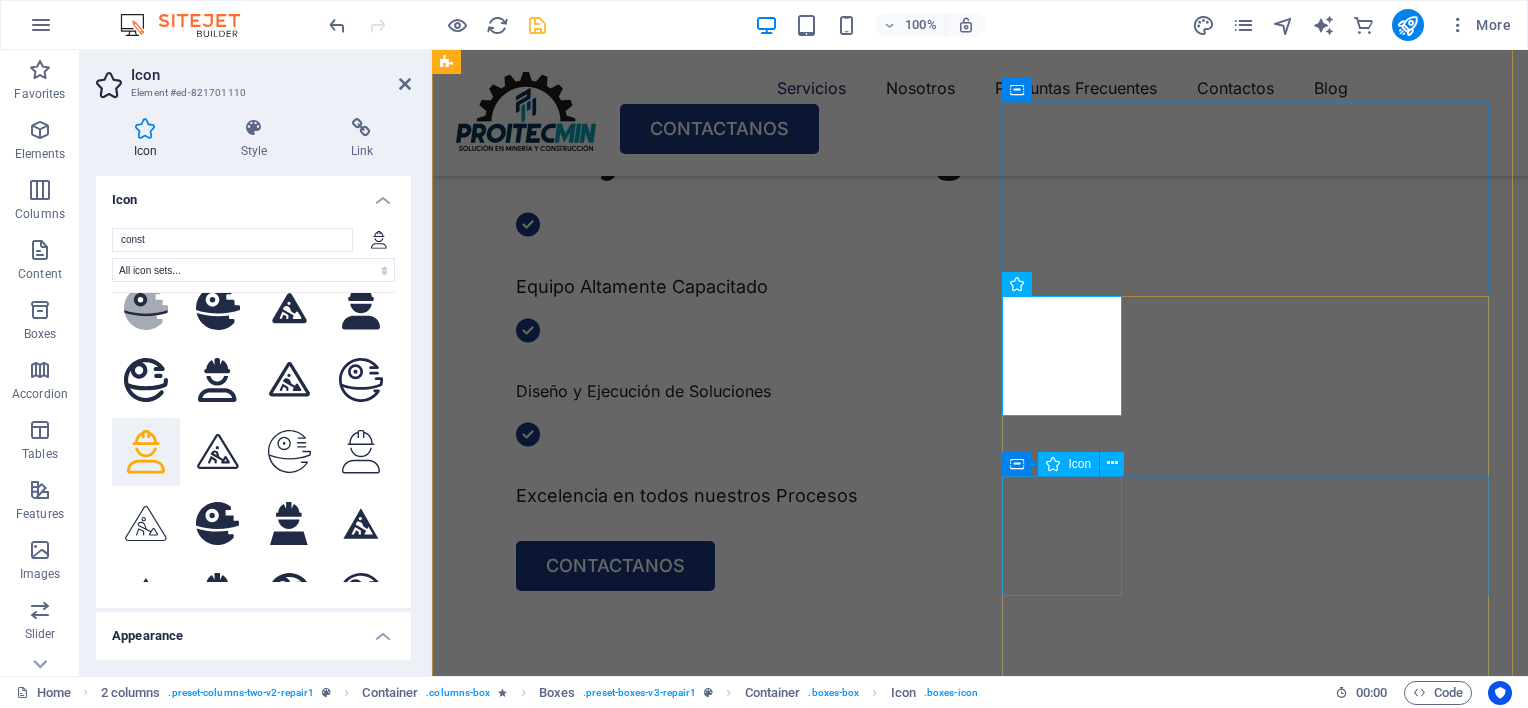 click at bounding box center (703, 2163) 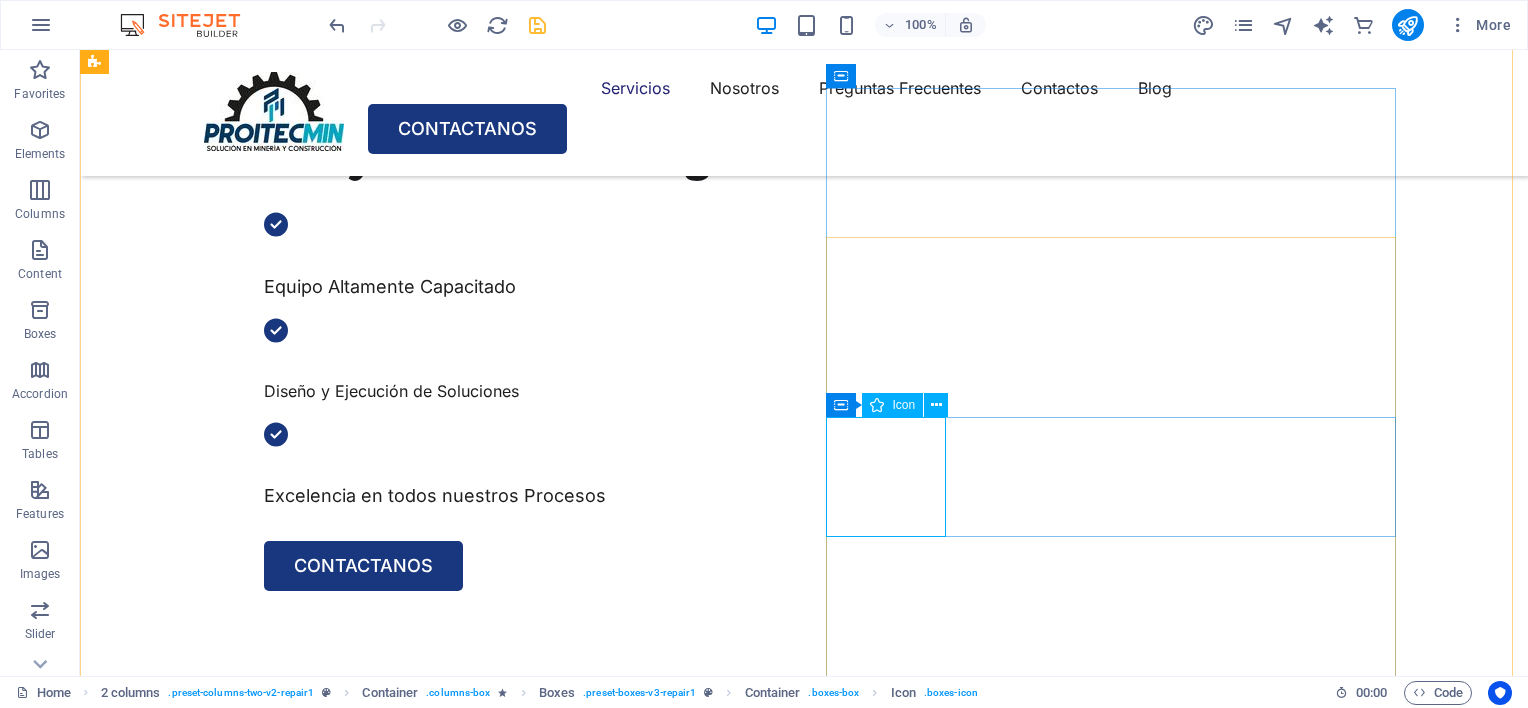 click at bounding box center [389, 2119] 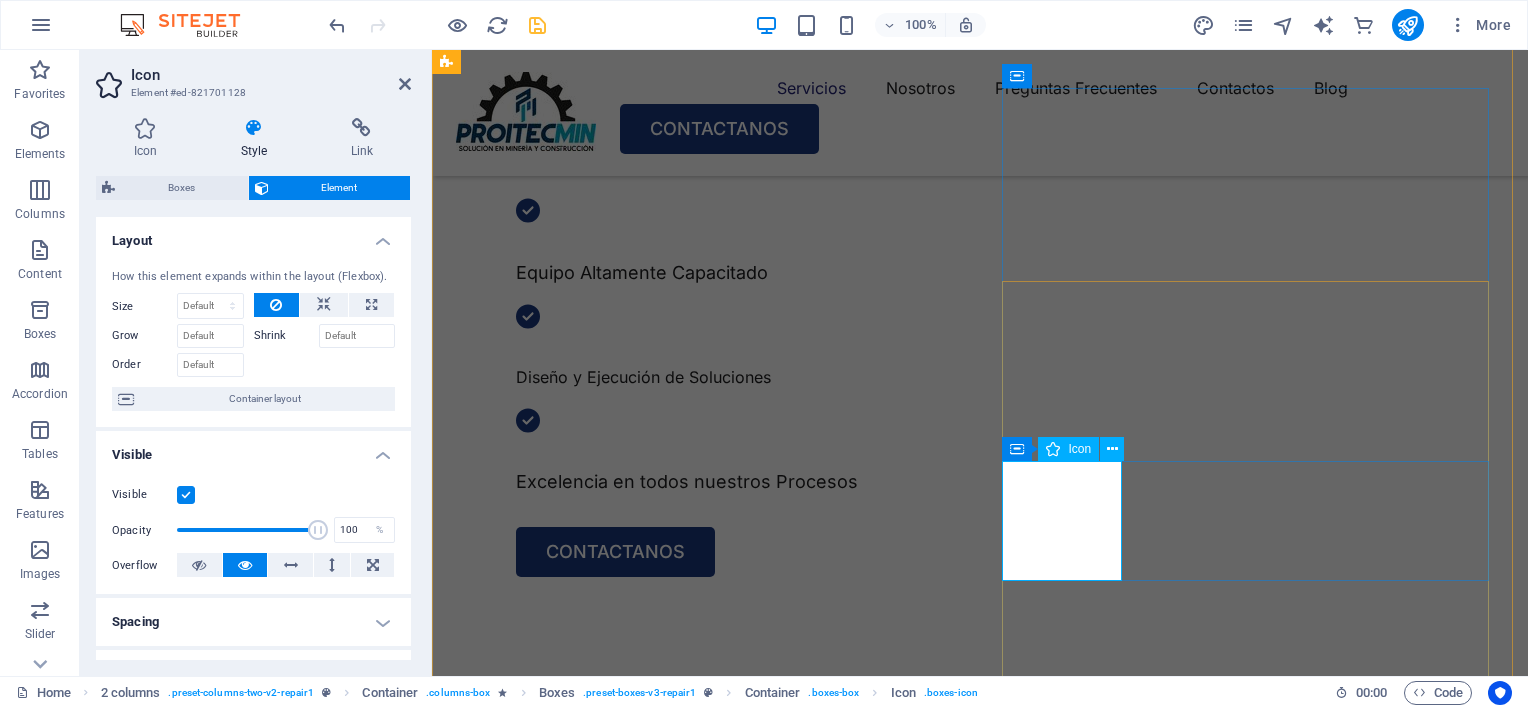 click at bounding box center (703, 2149) 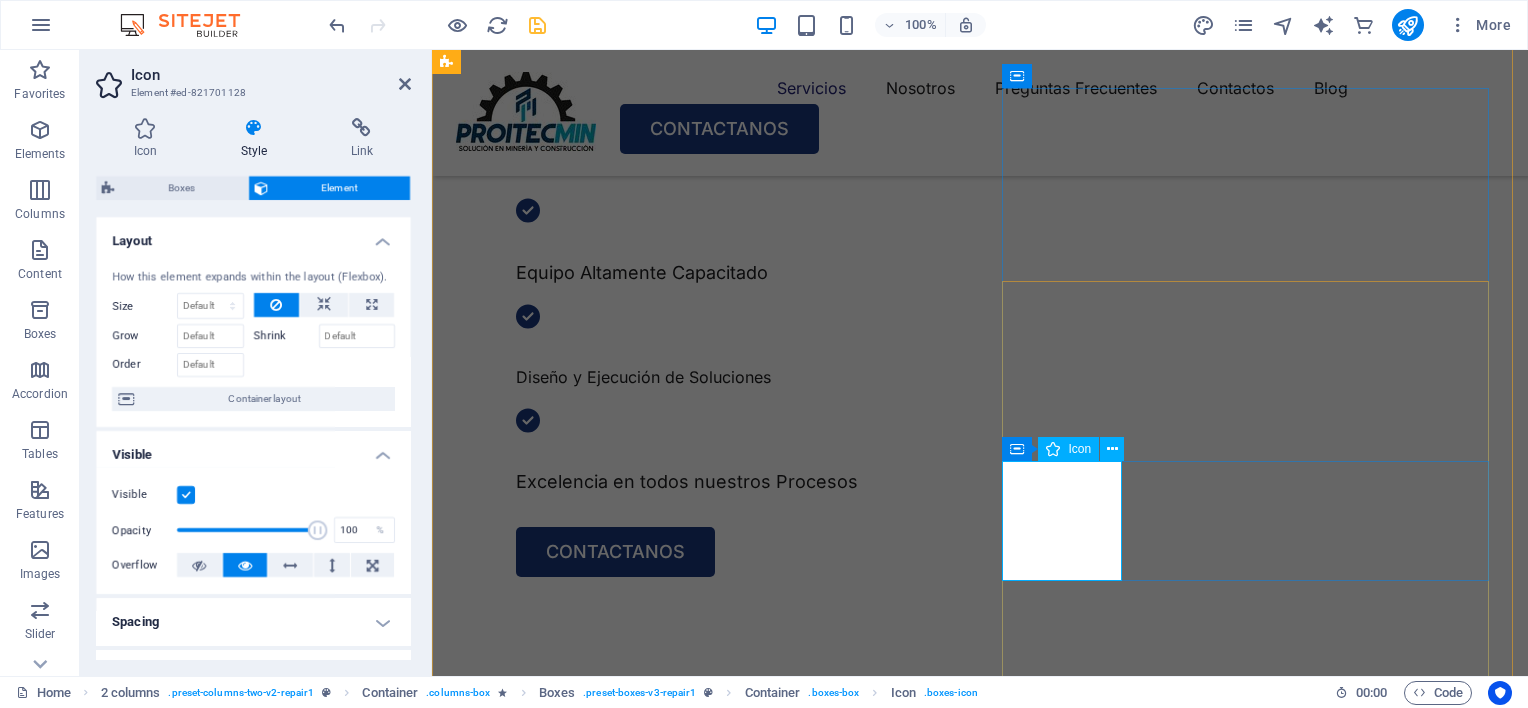 click at bounding box center (703, 2149) 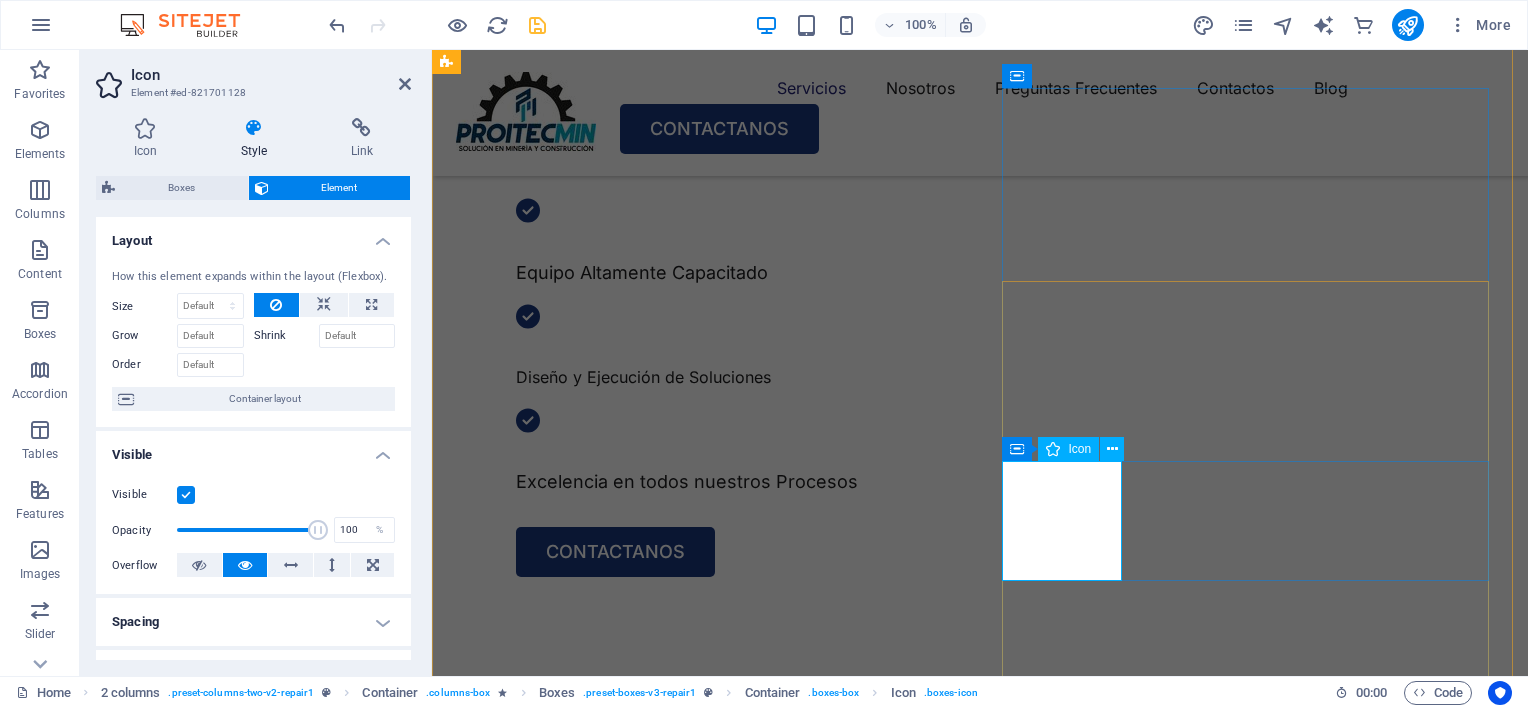 click on "Icon" at bounding box center (1068, 449) 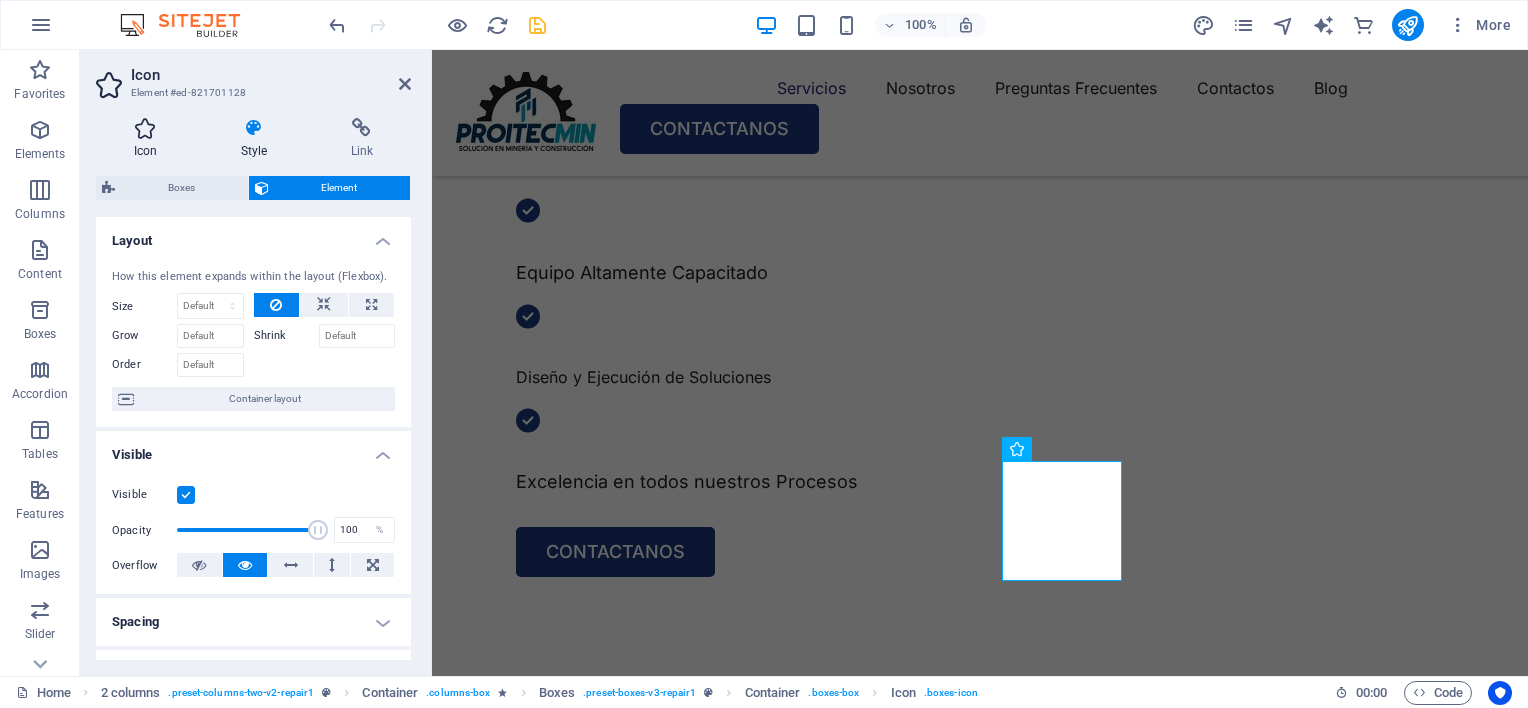click on "Icon" at bounding box center (149, 139) 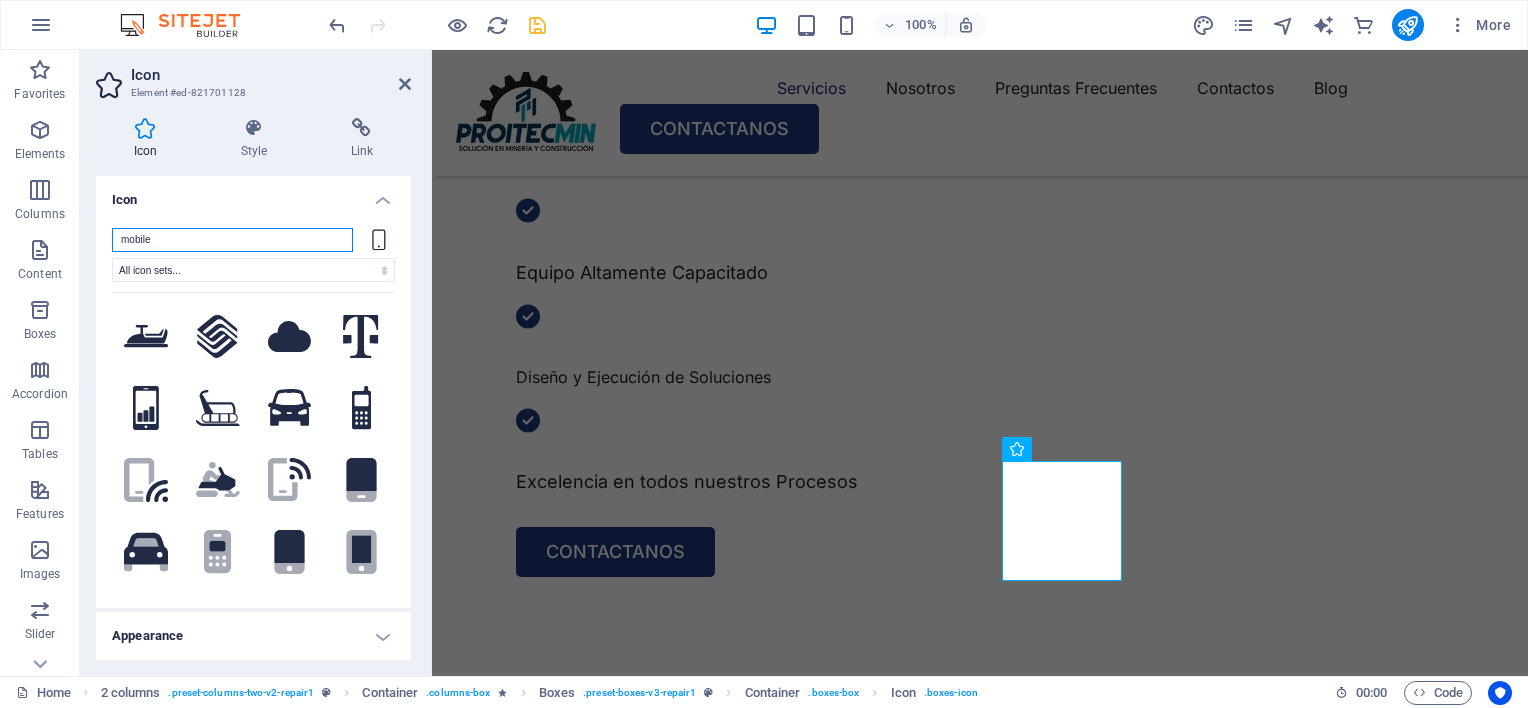 click on "mobile" at bounding box center (232, 240) 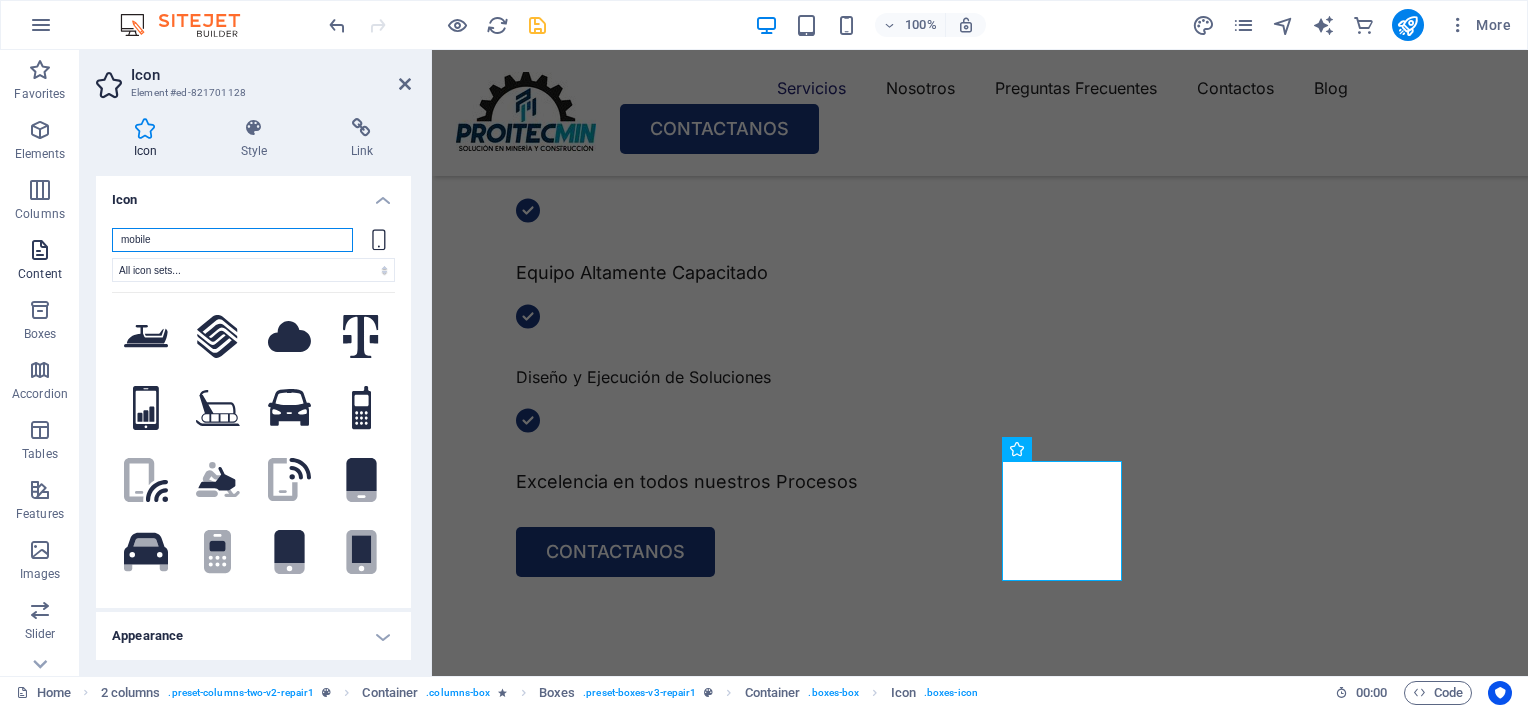 drag, startPoint x: 260, startPoint y: 246, endPoint x: 41, endPoint y: 239, distance: 219.11185 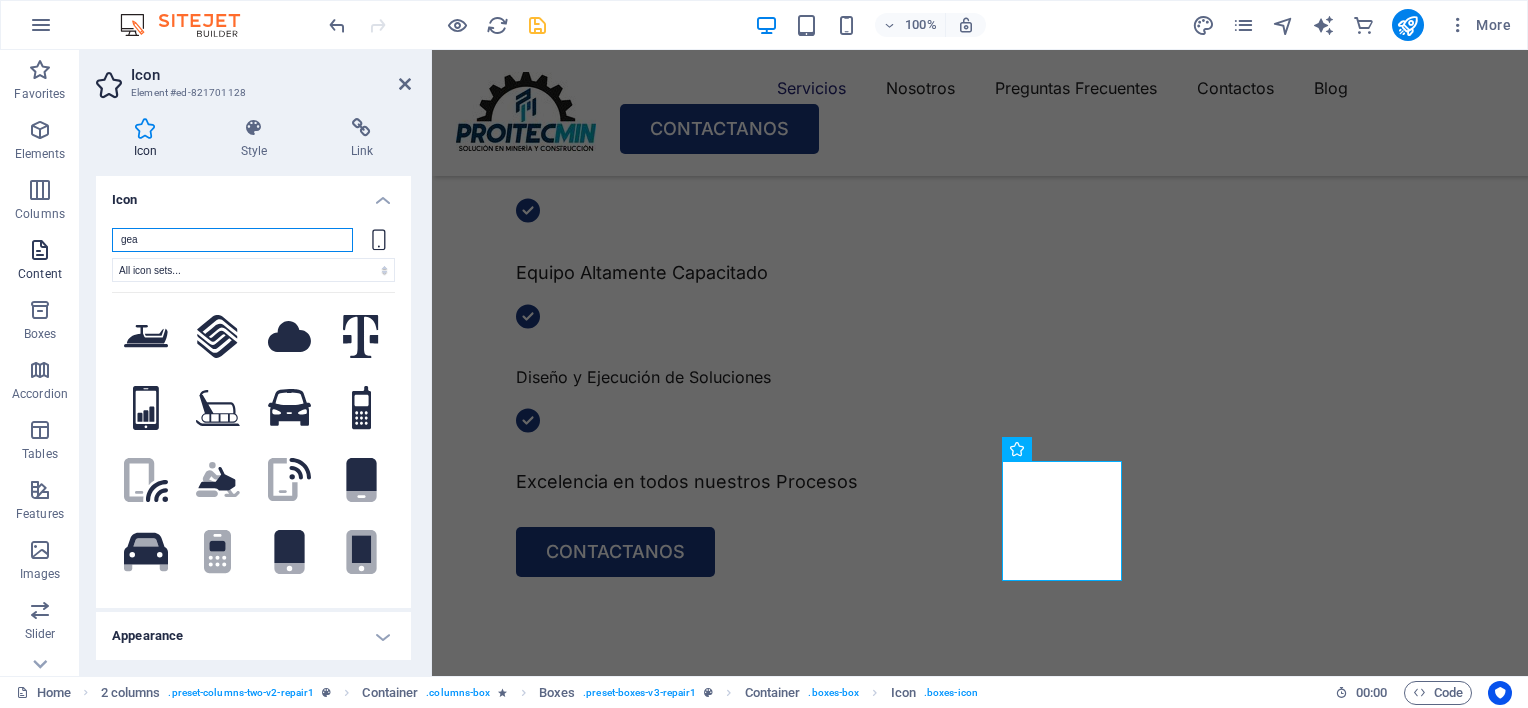 type on "gear" 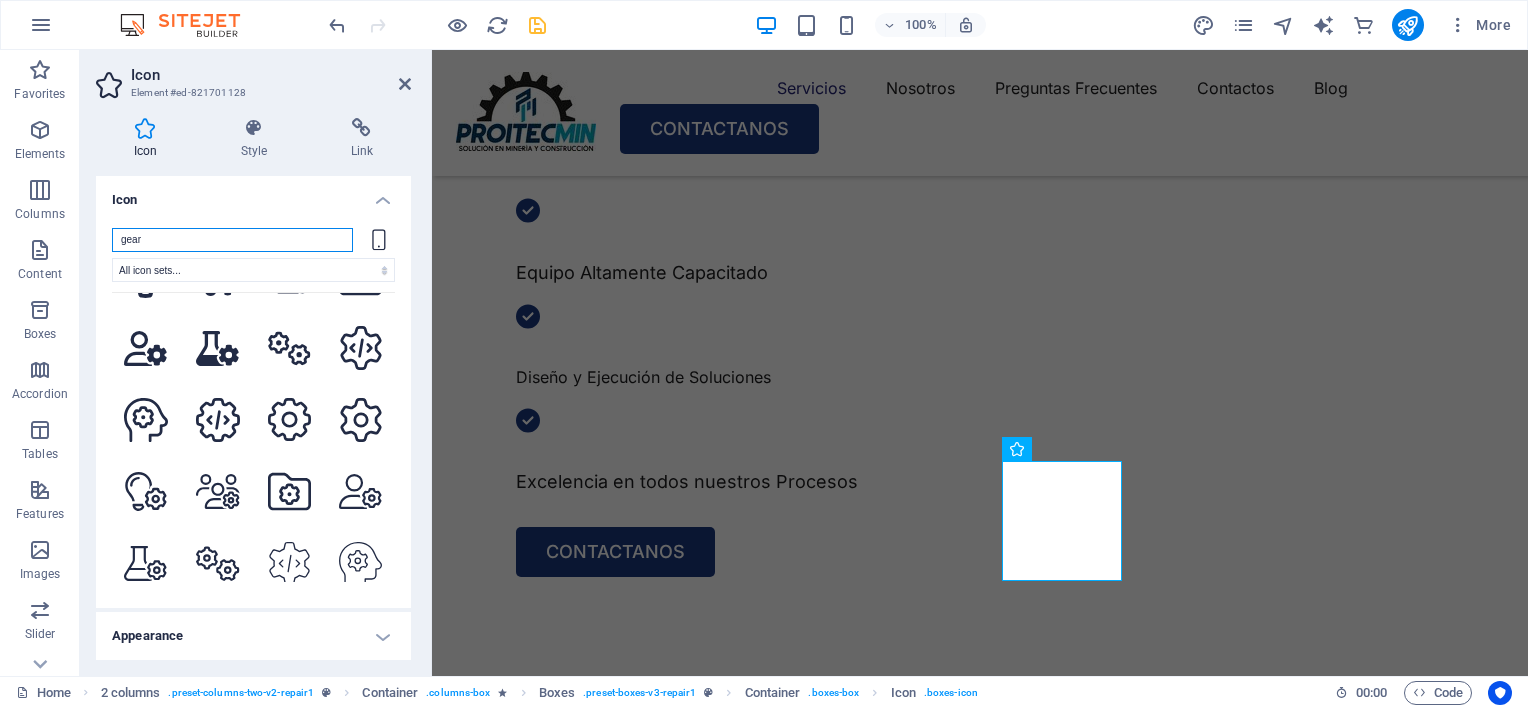 scroll, scrollTop: 600, scrollLeft: 0, axis: vertical 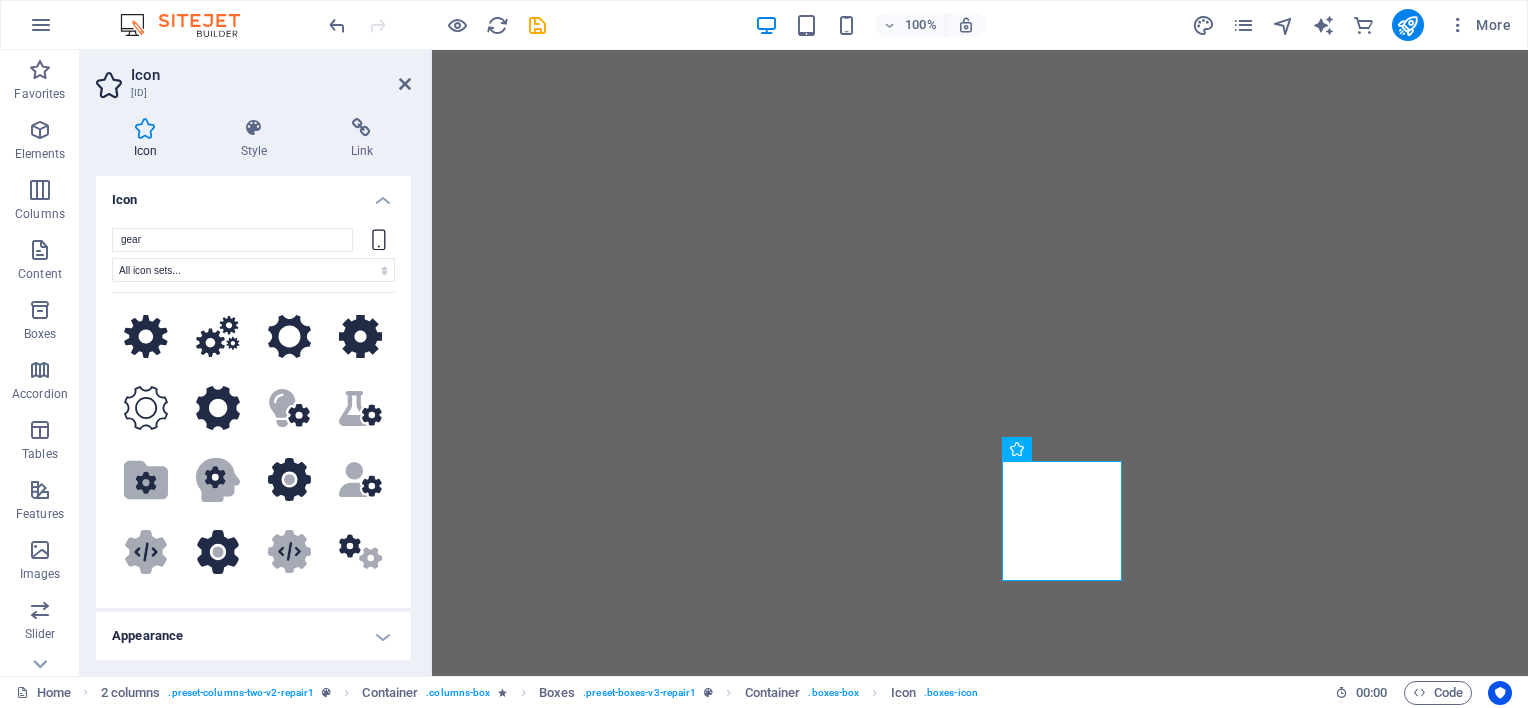 type on "gear" 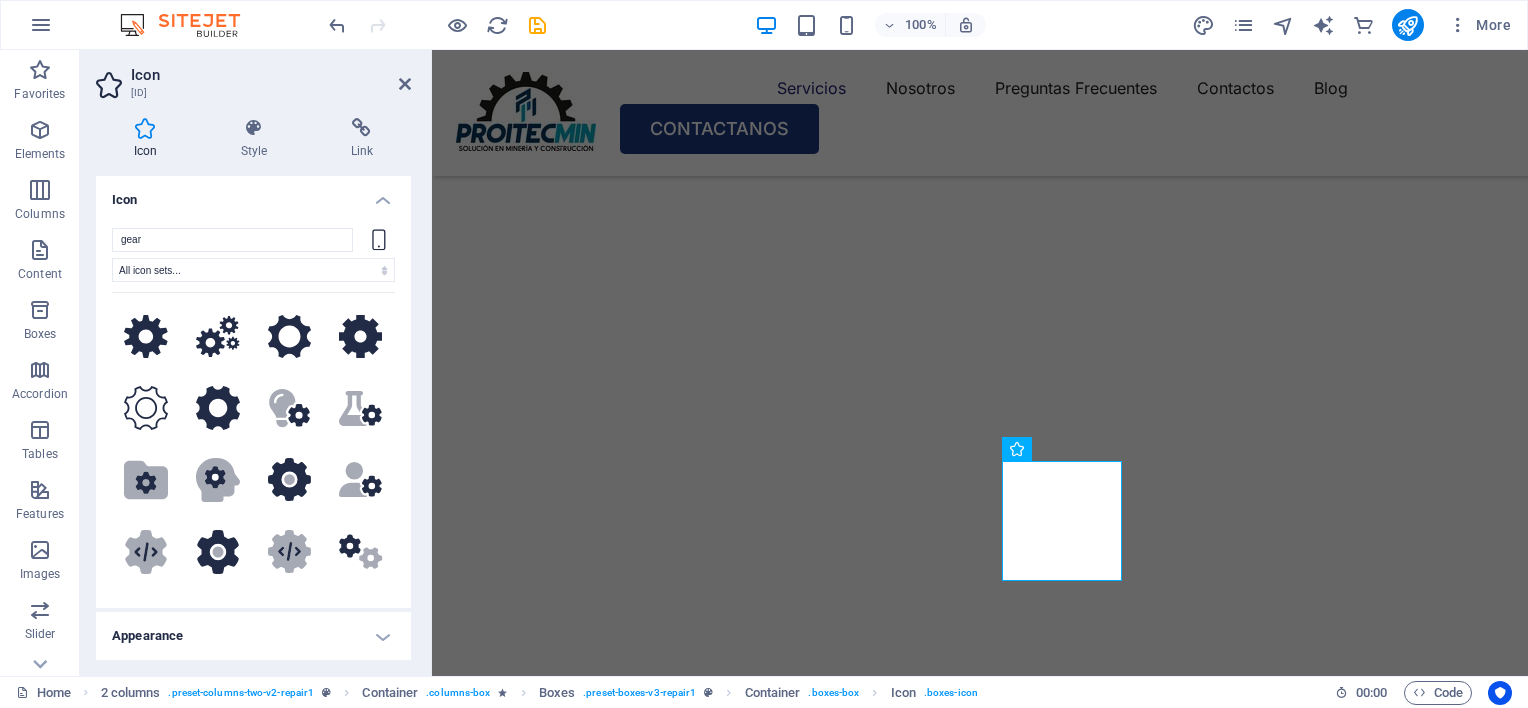 scroll, scrollTop: 600, scrollLeft: 0, axis: vertical 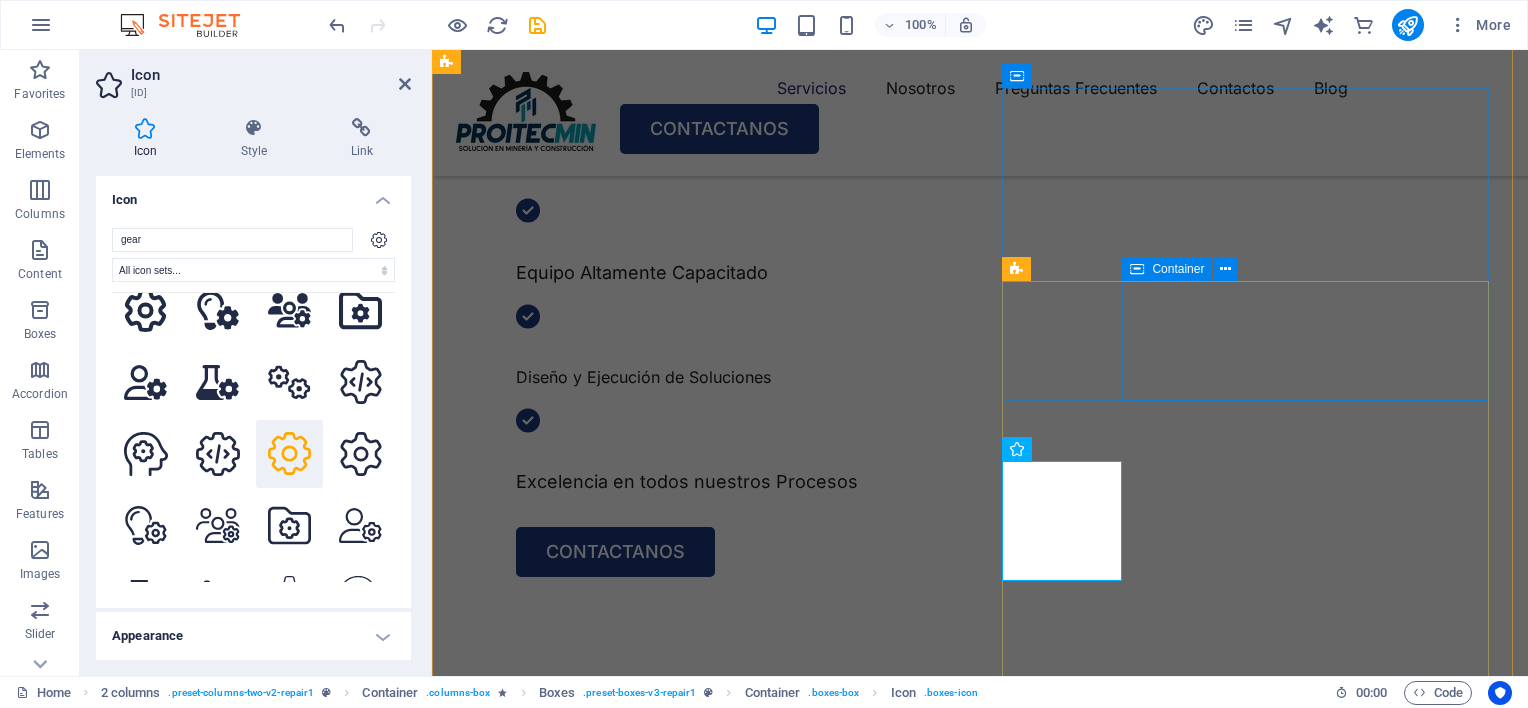 click on "Turpis nisl praesent tempor congue magna neque amet." at bounding box center (723, 2047) 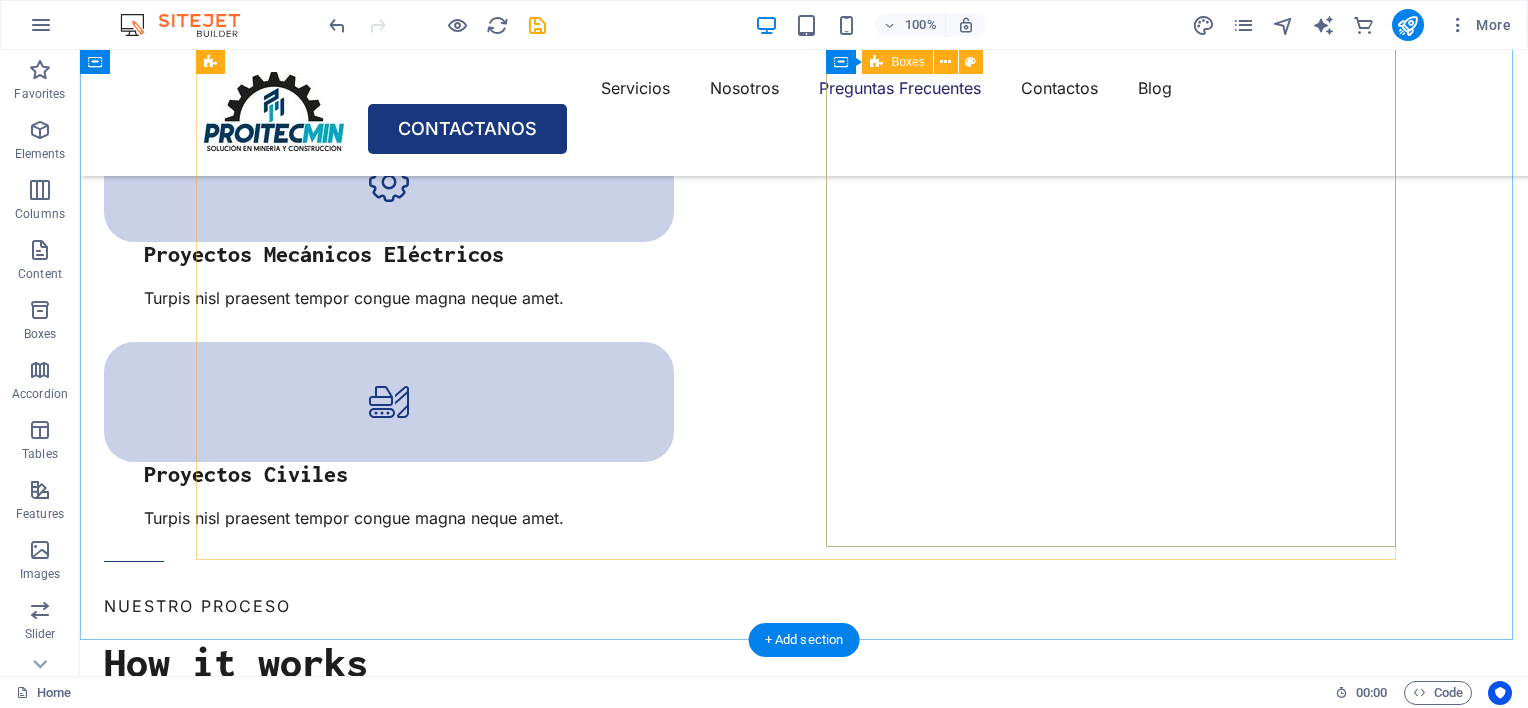 scroll, scrollTop: 2600, scrollLeft: 0, axis: vertical 